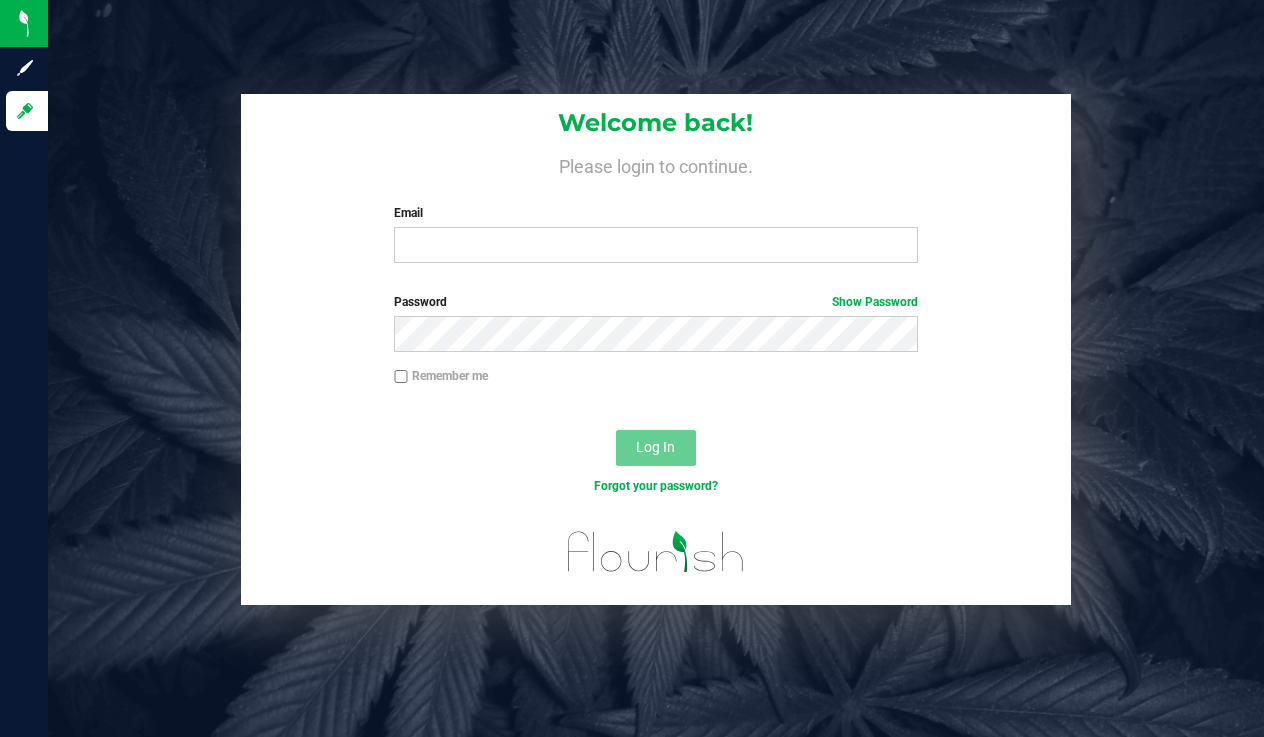 scroll, scrollTop: 0, scrollLeft: 0, axis: both 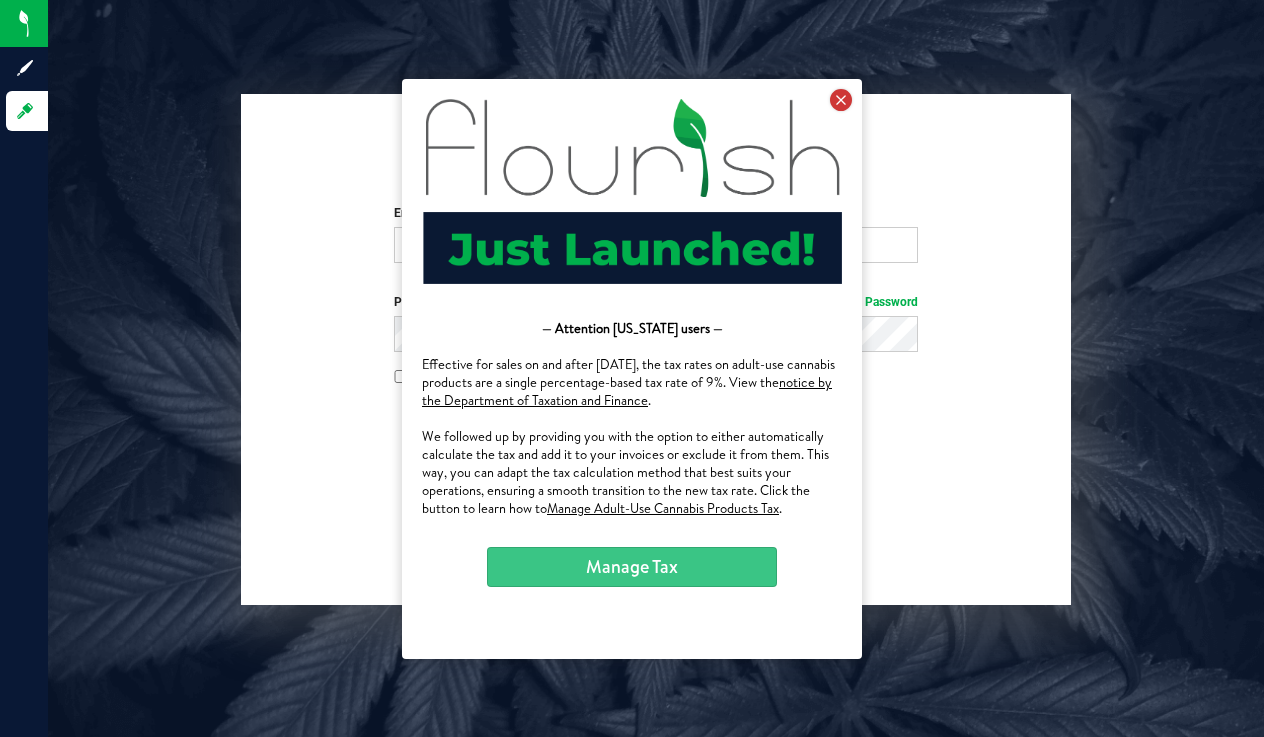 click at bounding box center (841, 99) 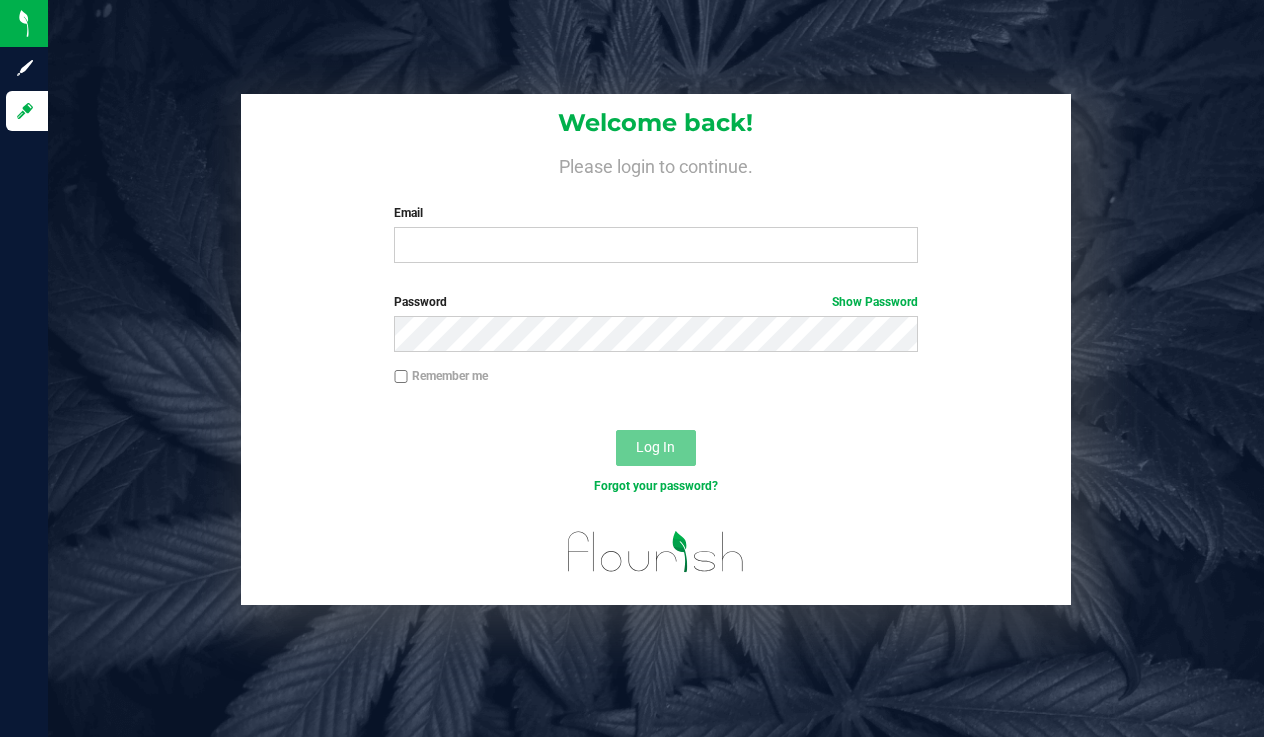 scroll, scrollTop: 0, scrollLeft: 0, axis: both 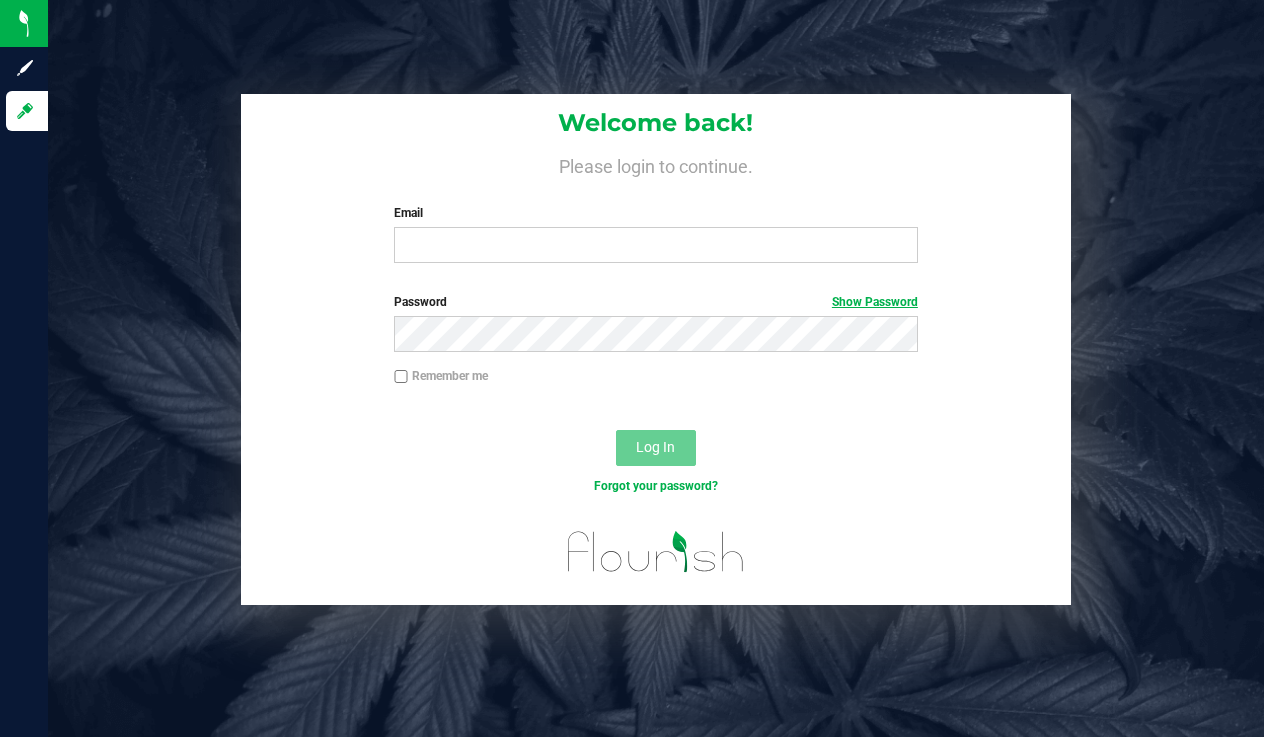 click on "Show Password" at bounding box center (875, 302) 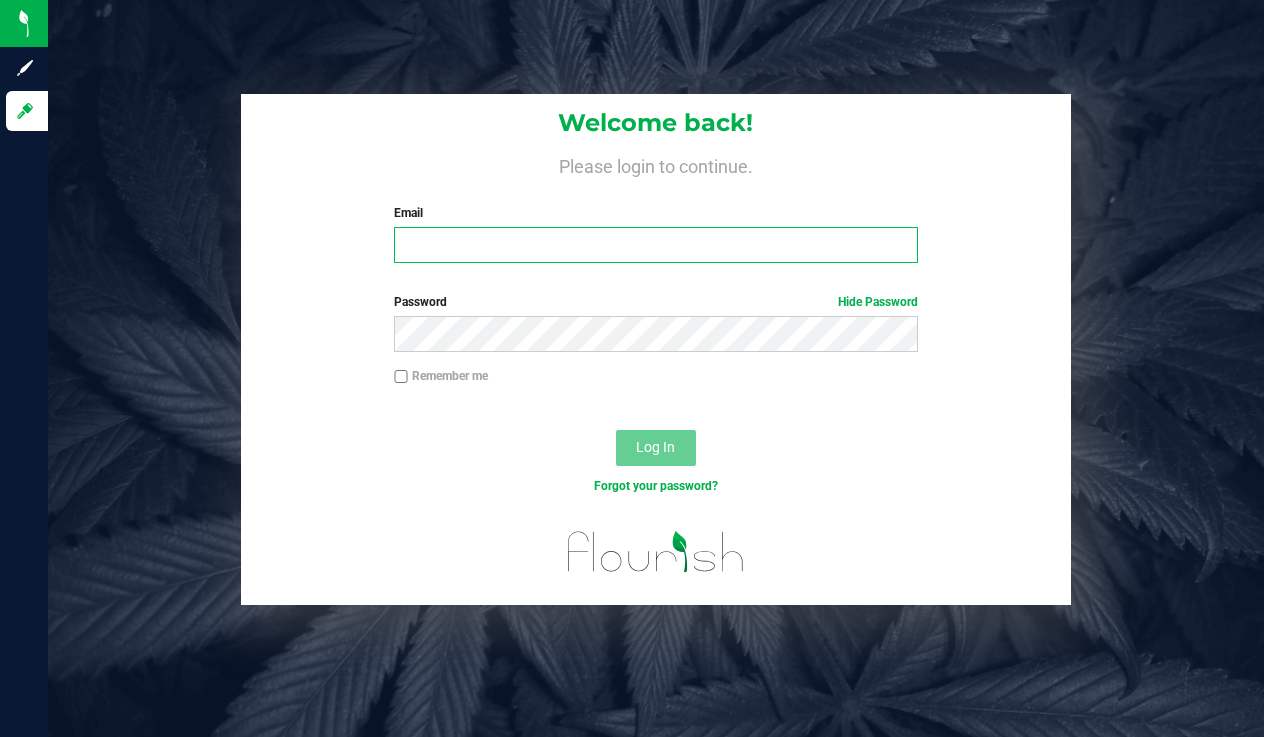 click on "Email" at bounding box center (656, 245) 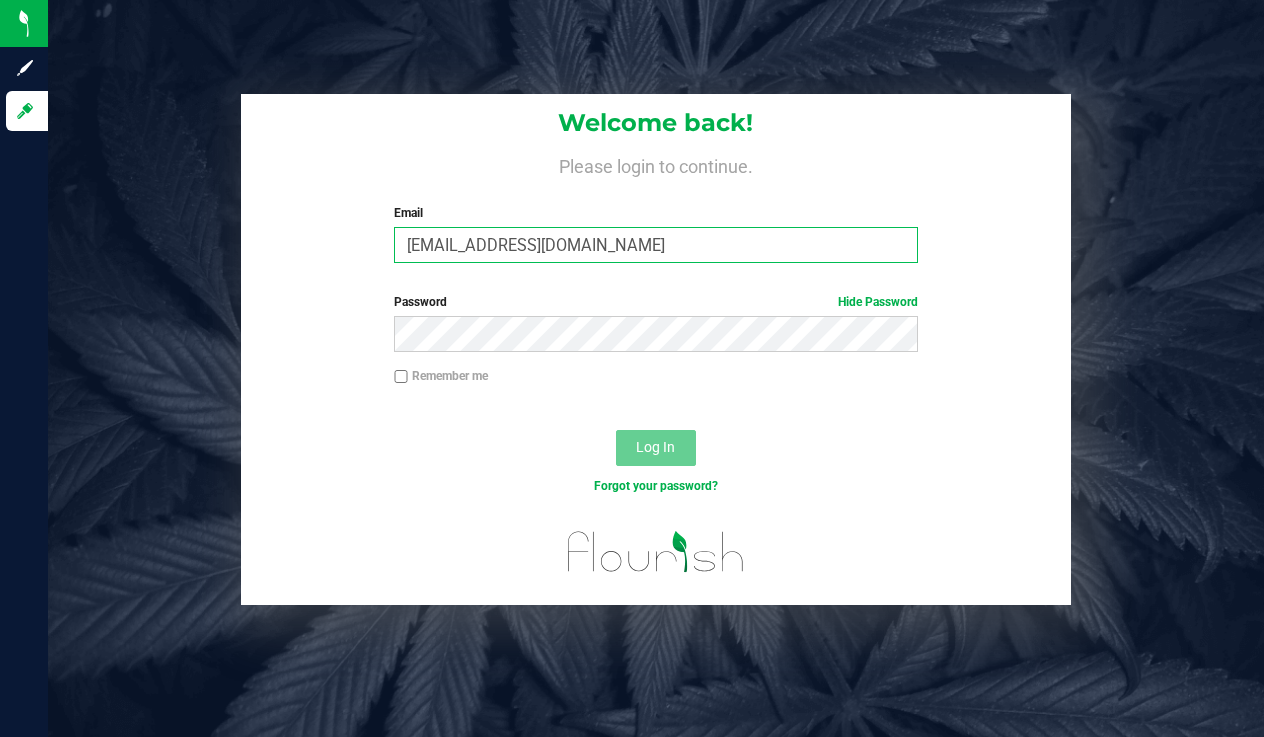 type on "[EMAIL_ADDRESS][DOMAIN_NAME]" 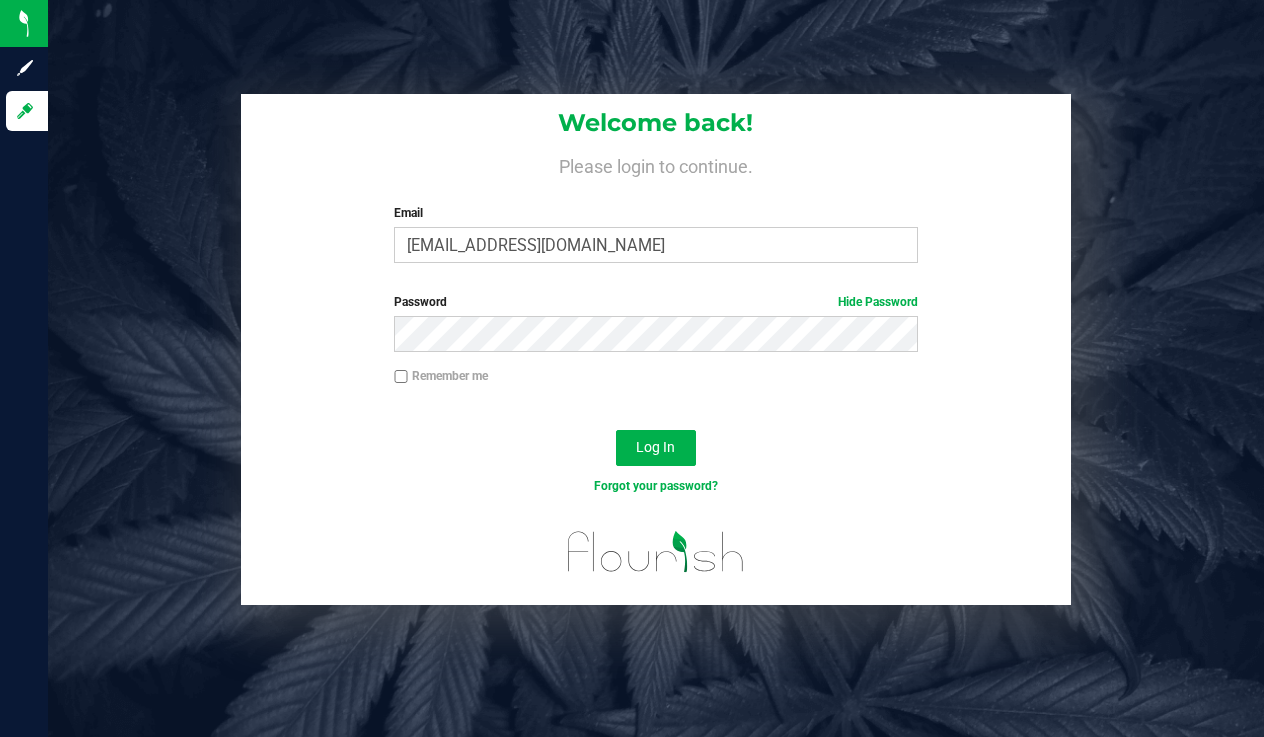 click on "Remember me" at bounding box center (401, 377) 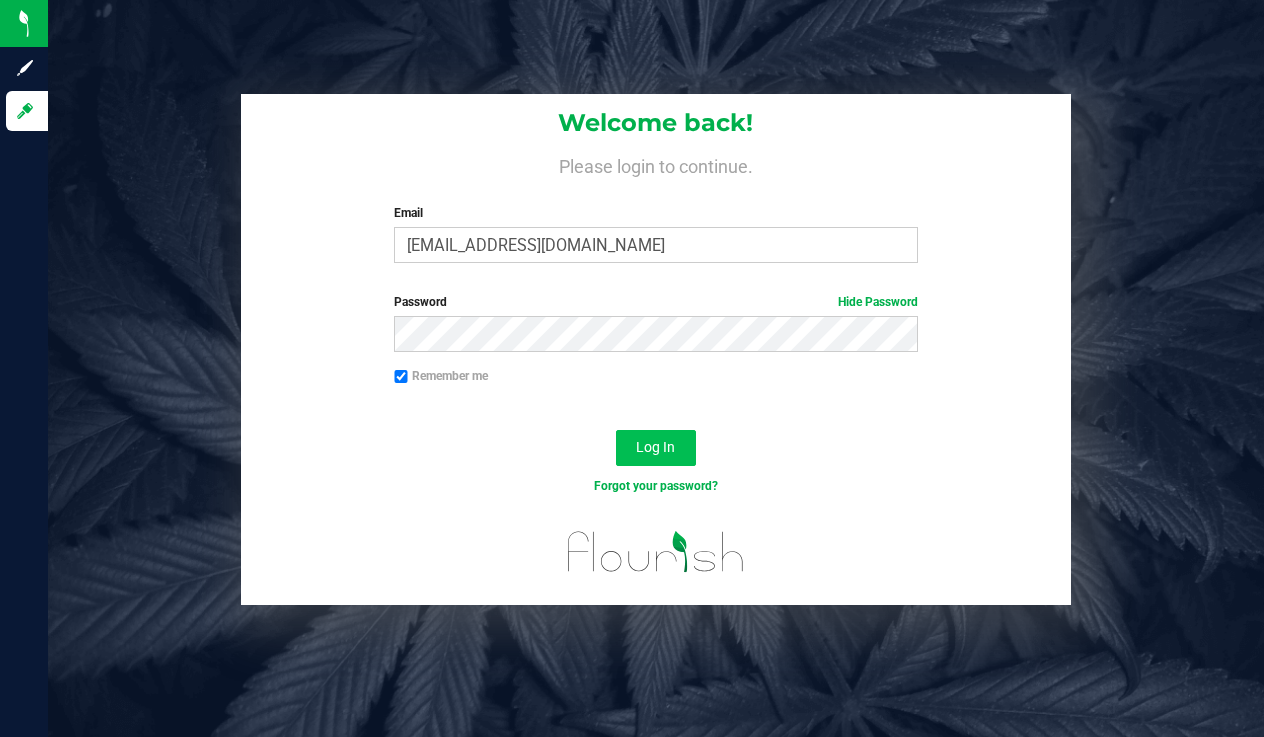 click on "Log In" at bounding box center [655, 447] 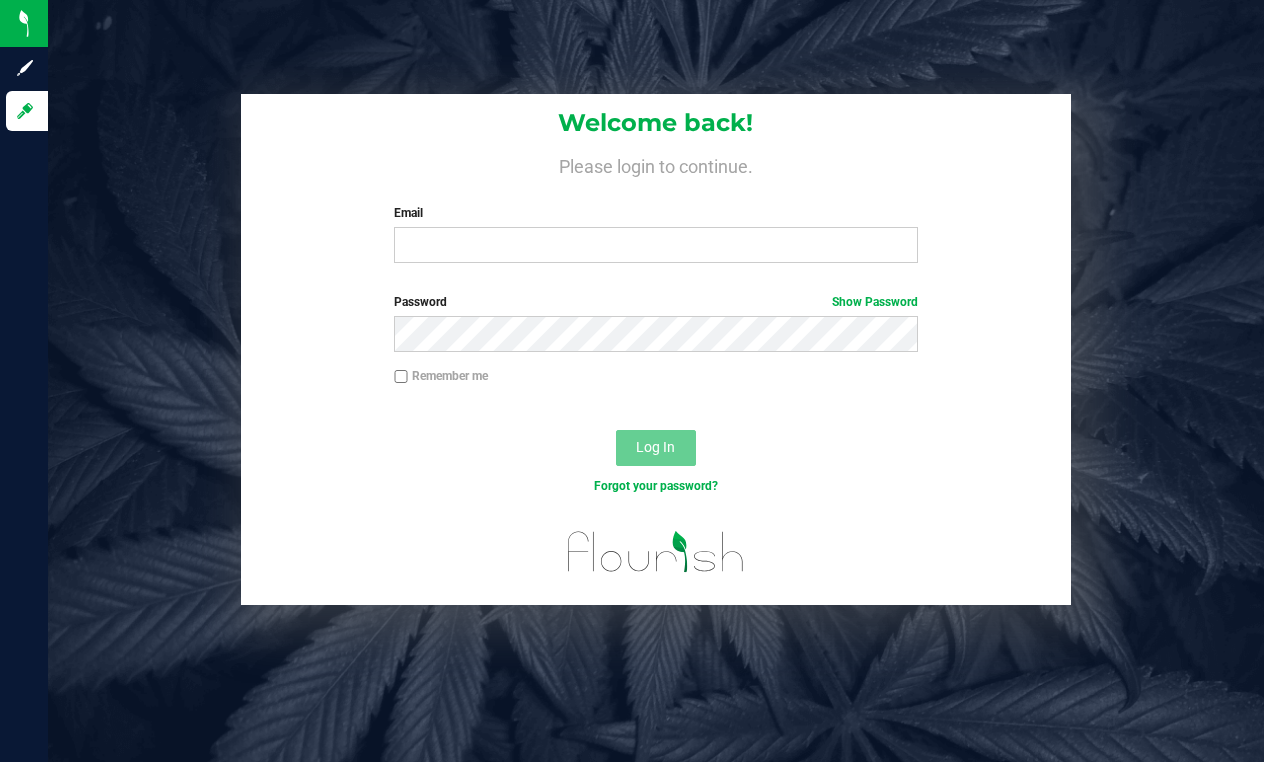 scroll, scrollTop: 0, scrollLeft: 0, axis: both 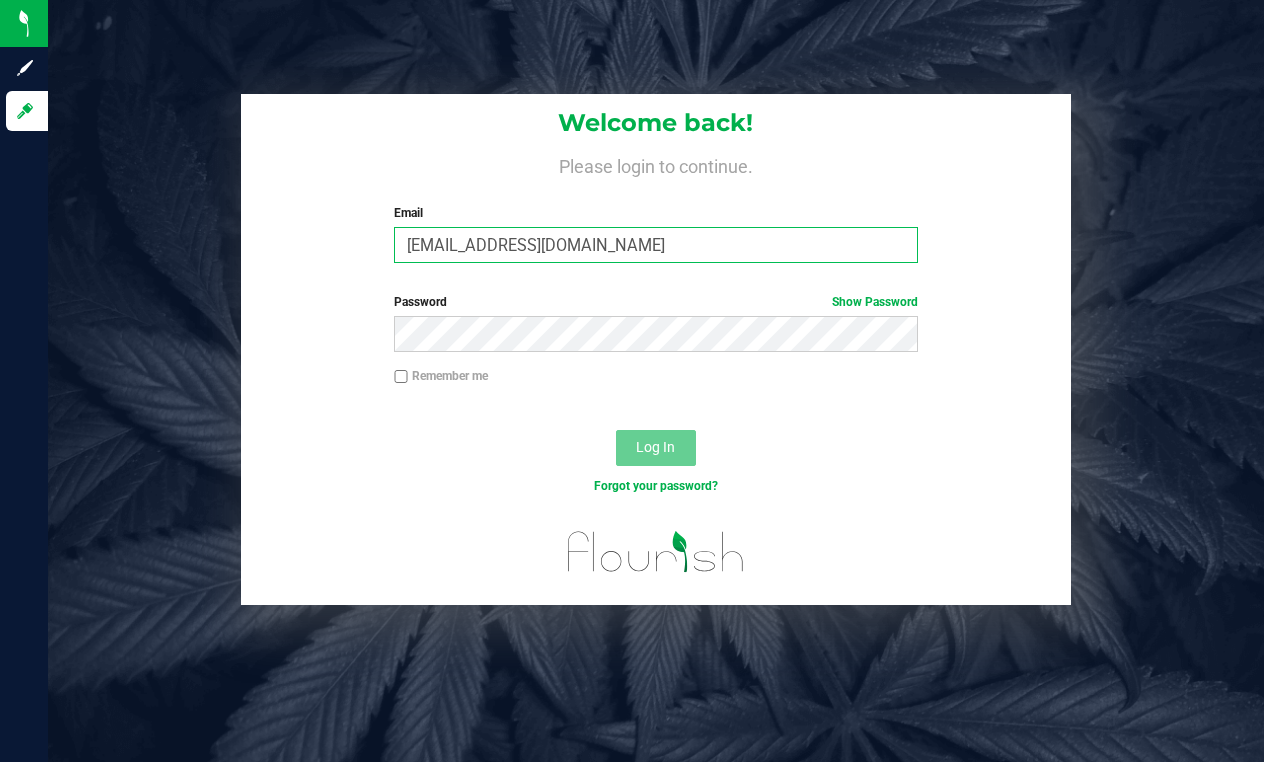 type on "[EMAIL_ADDRESS][DOMAIN_NAME]" 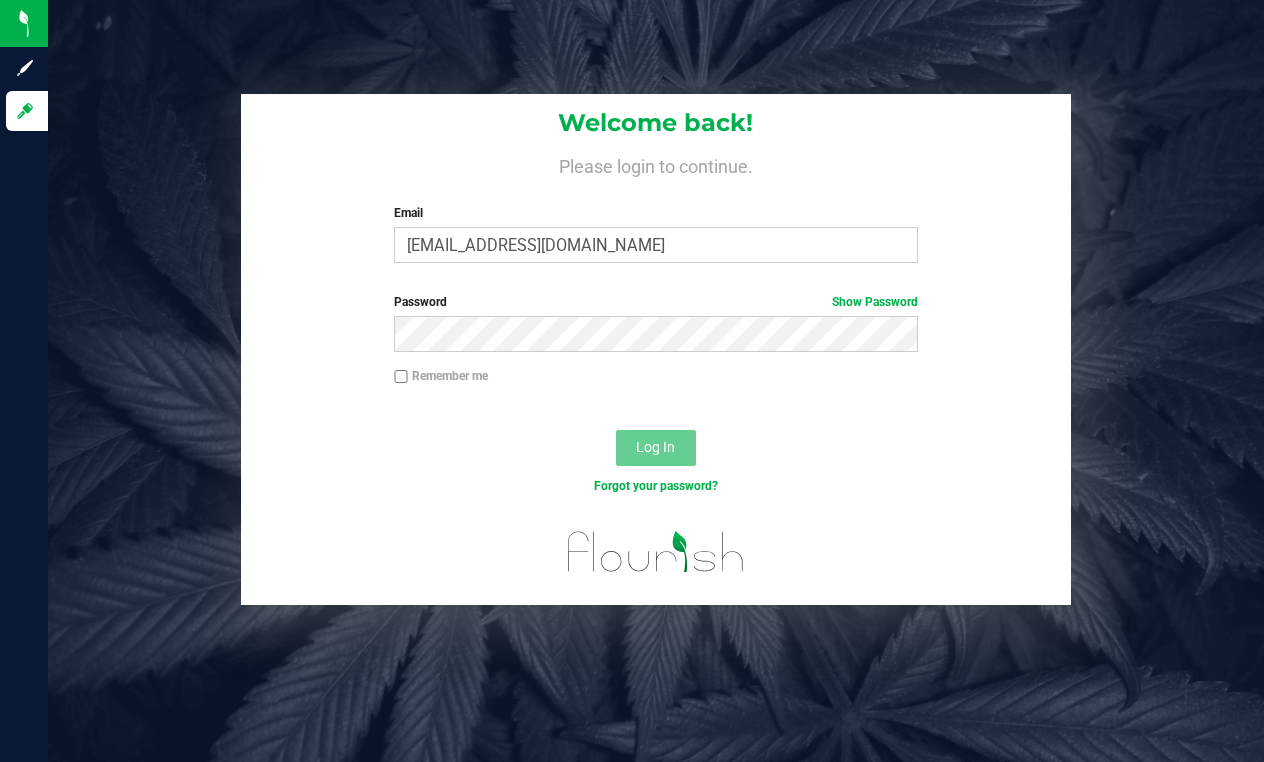 click on "Show Password" at bounding box center [875, 302] 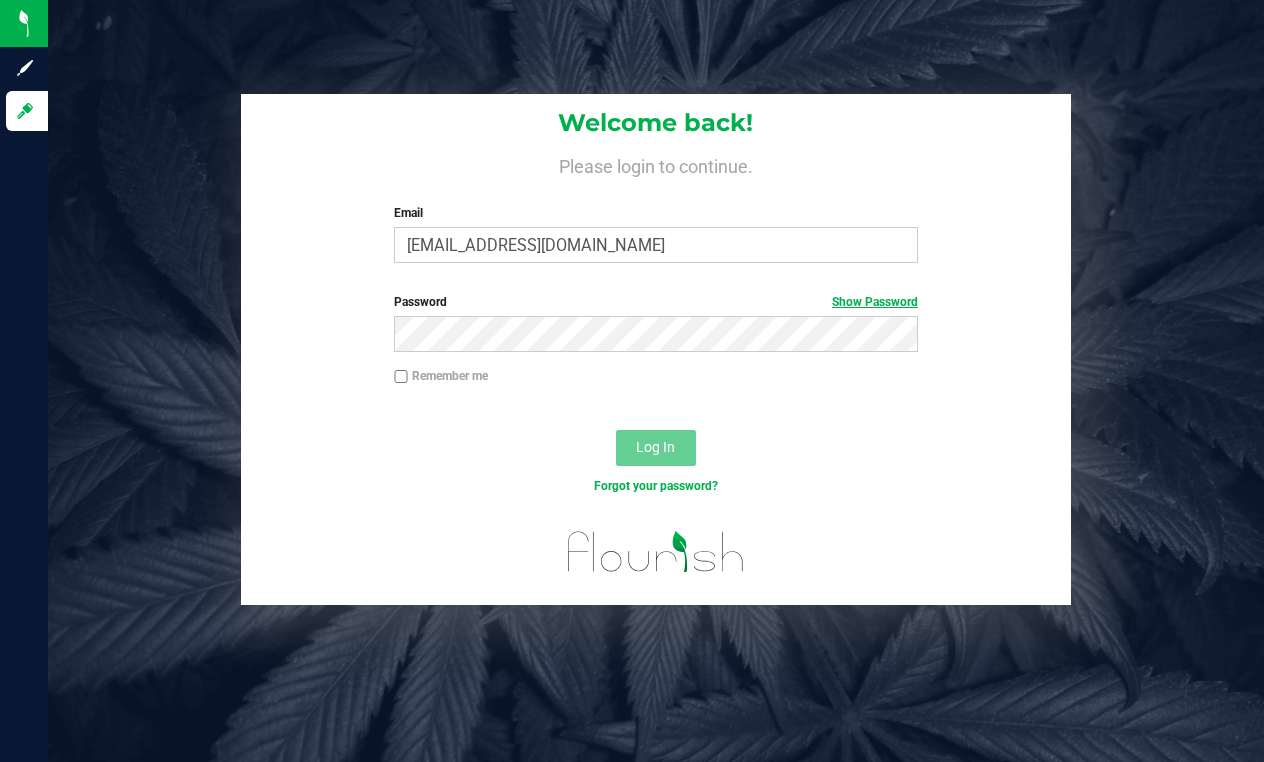 click on "Show Password" at bounding box center [875, 302] 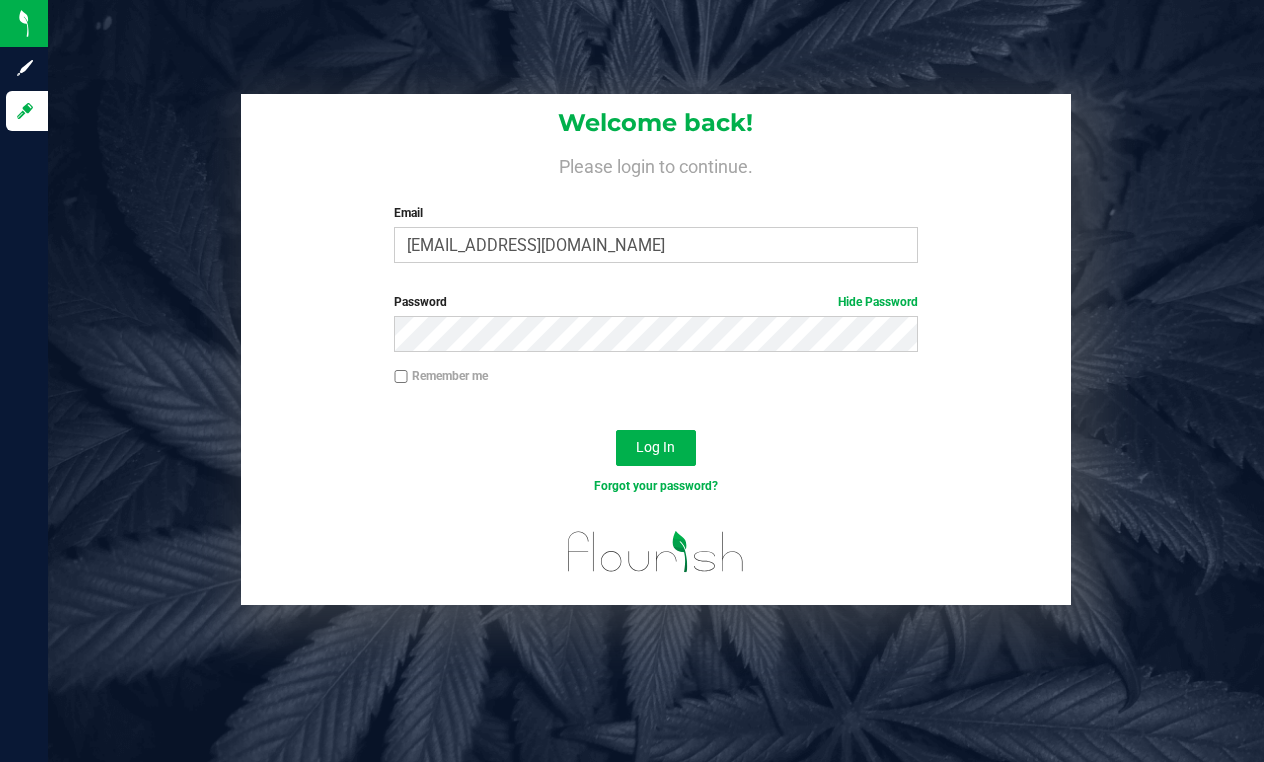 click on "Remember me" at bounding box center [401, 377] 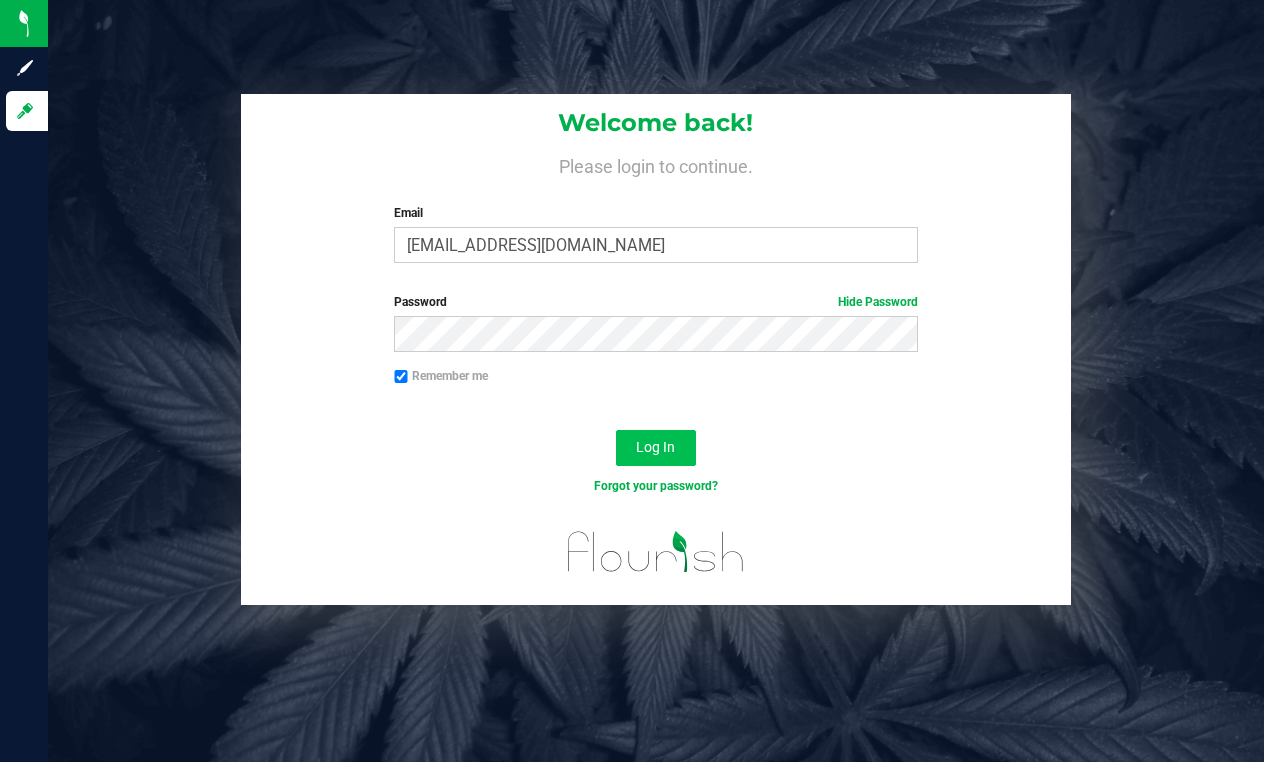 click on "Log In" at bounding box center (656, 448) 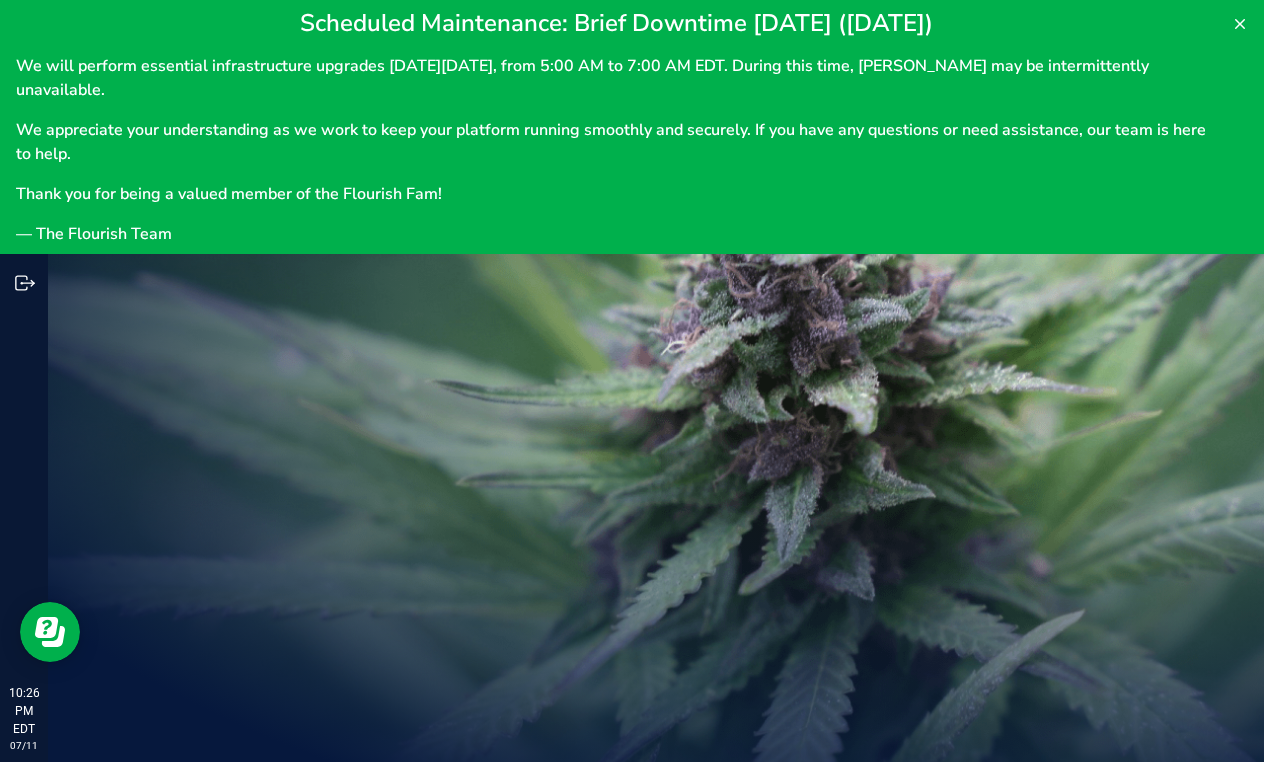 scroll, scrollTop: 0, scrollLeft: 0, axis: both 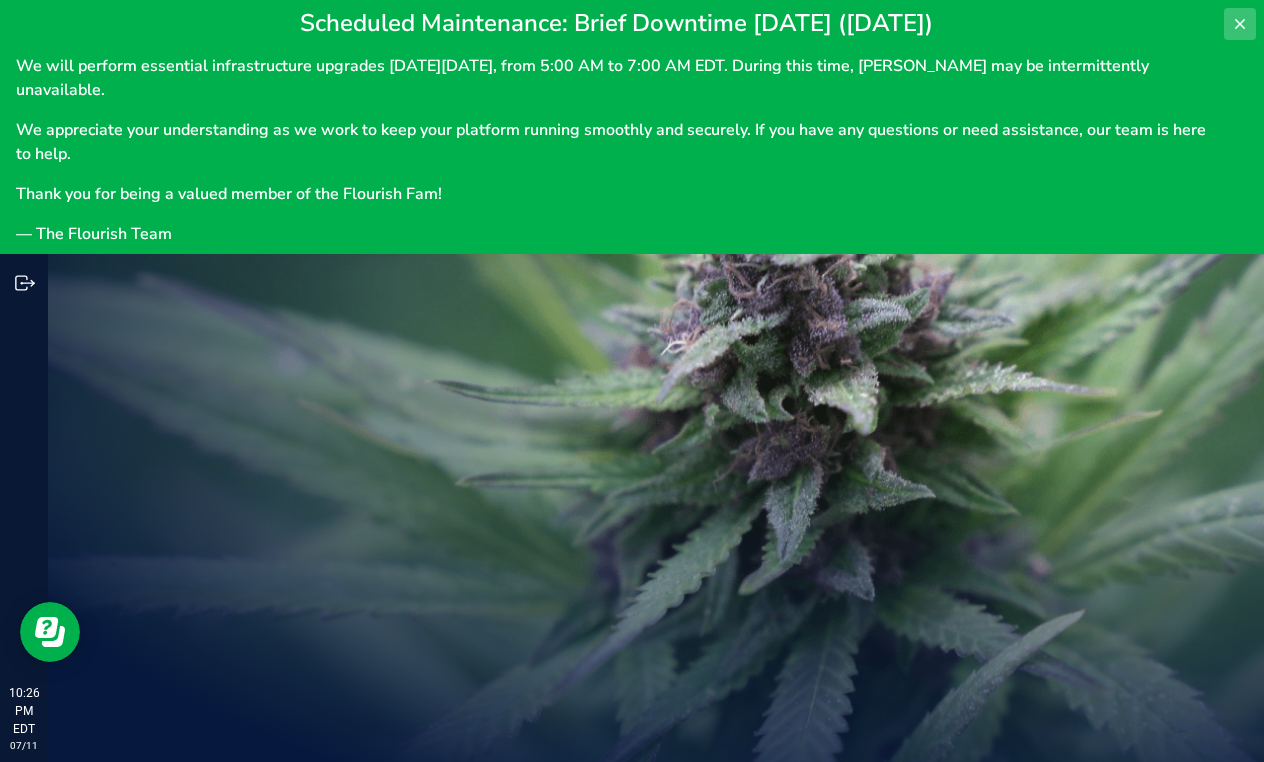 click at bounding box center [1240, 24] 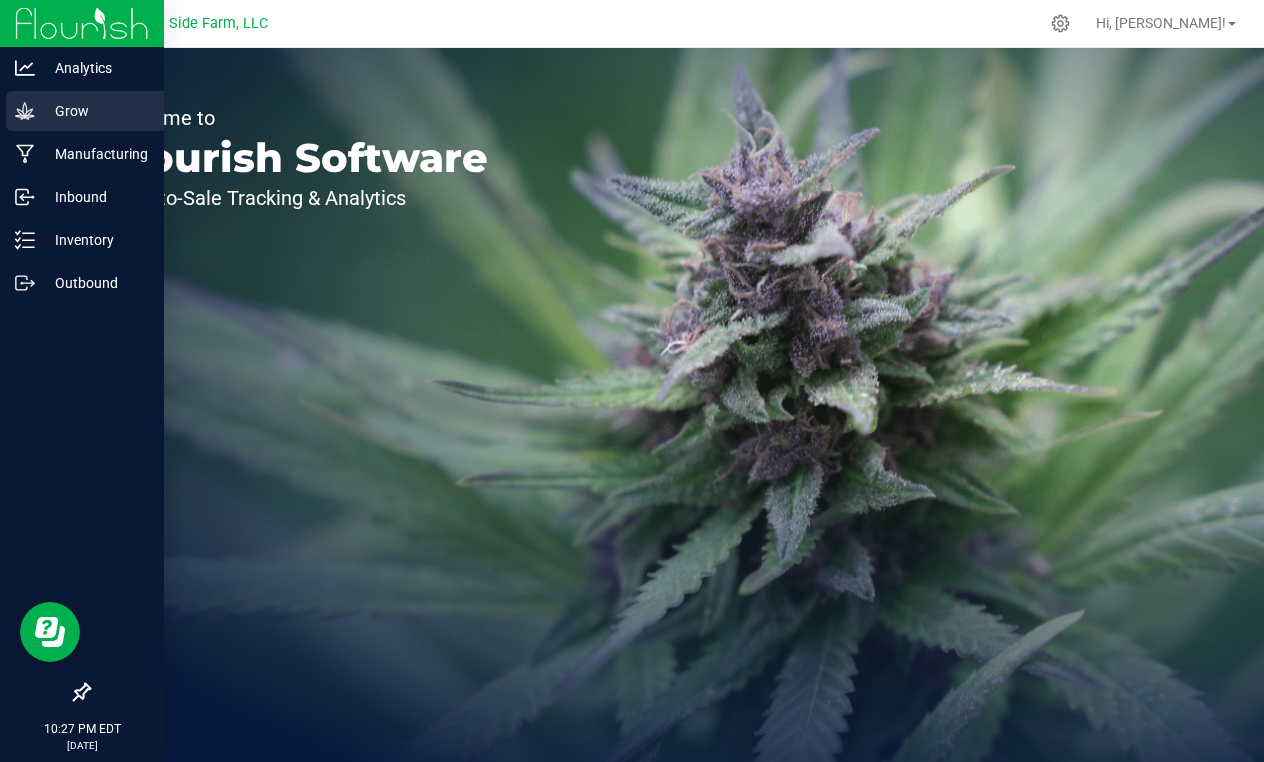 click on "Grow" at bounding box center (95, 111) 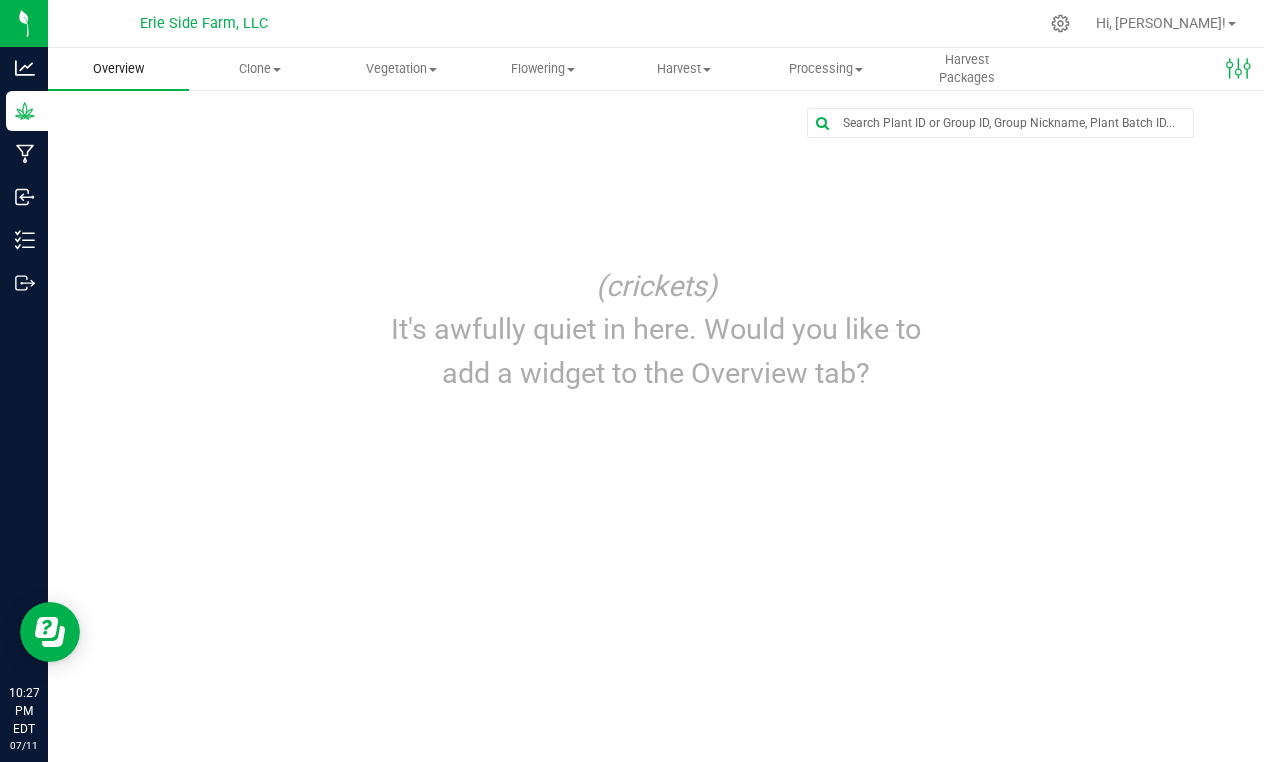 click on "Overview" at bounding box center [118, 69] 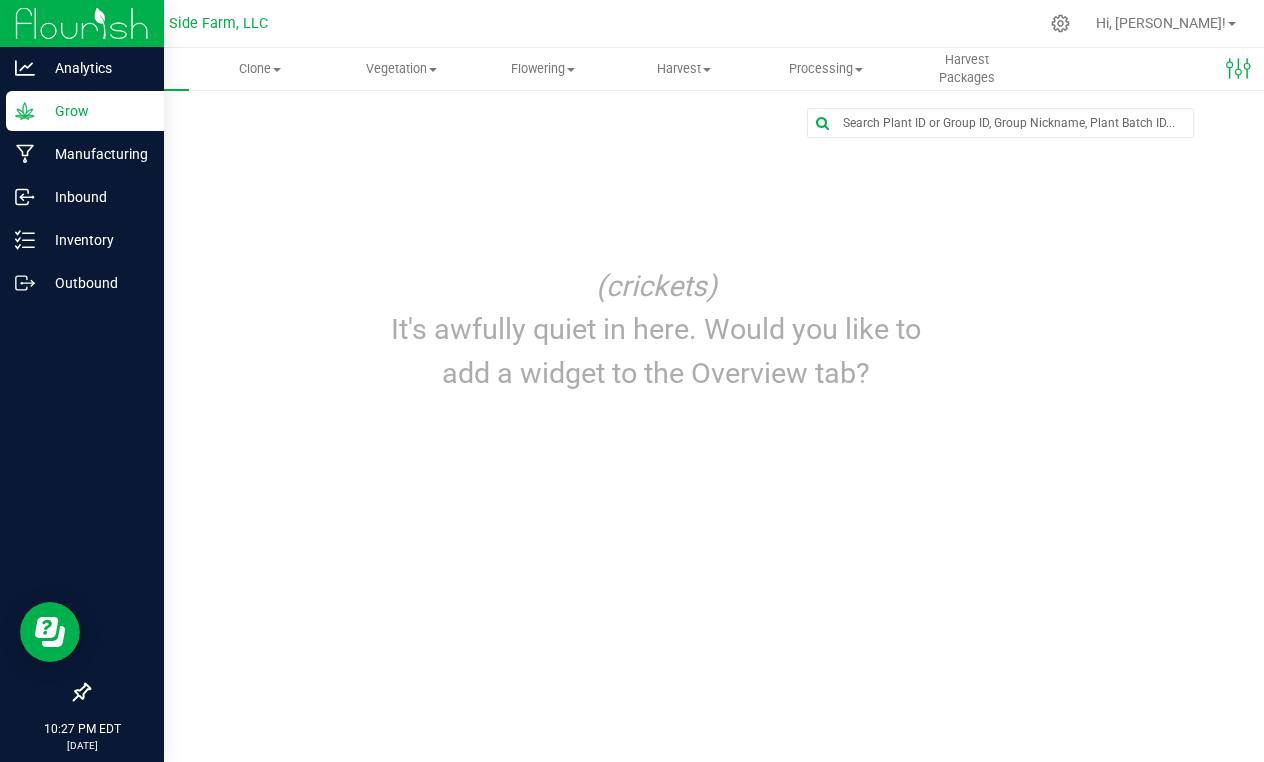 click on "Grow" at bounding box center [95, 111] 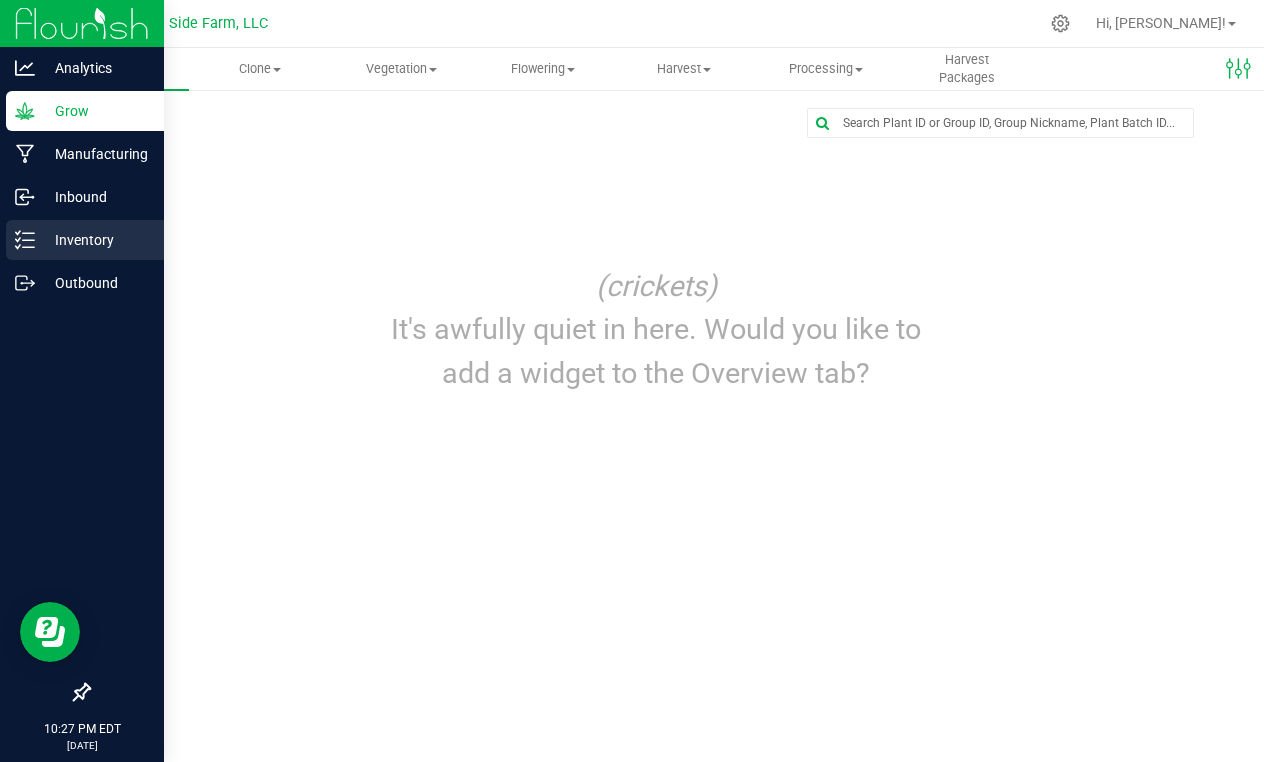 click on "Inventory" at bounding box center (95, 240) 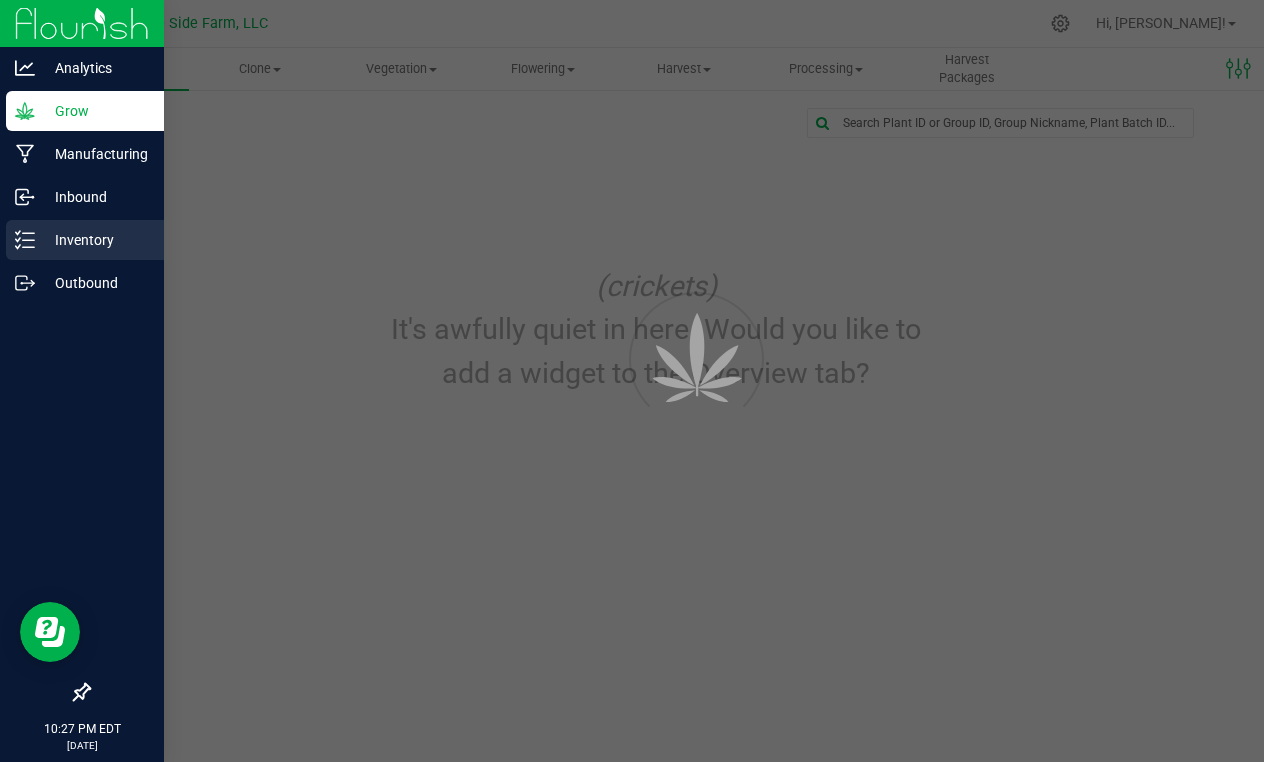 click on "Inventory" at bounding box center (95, 240) 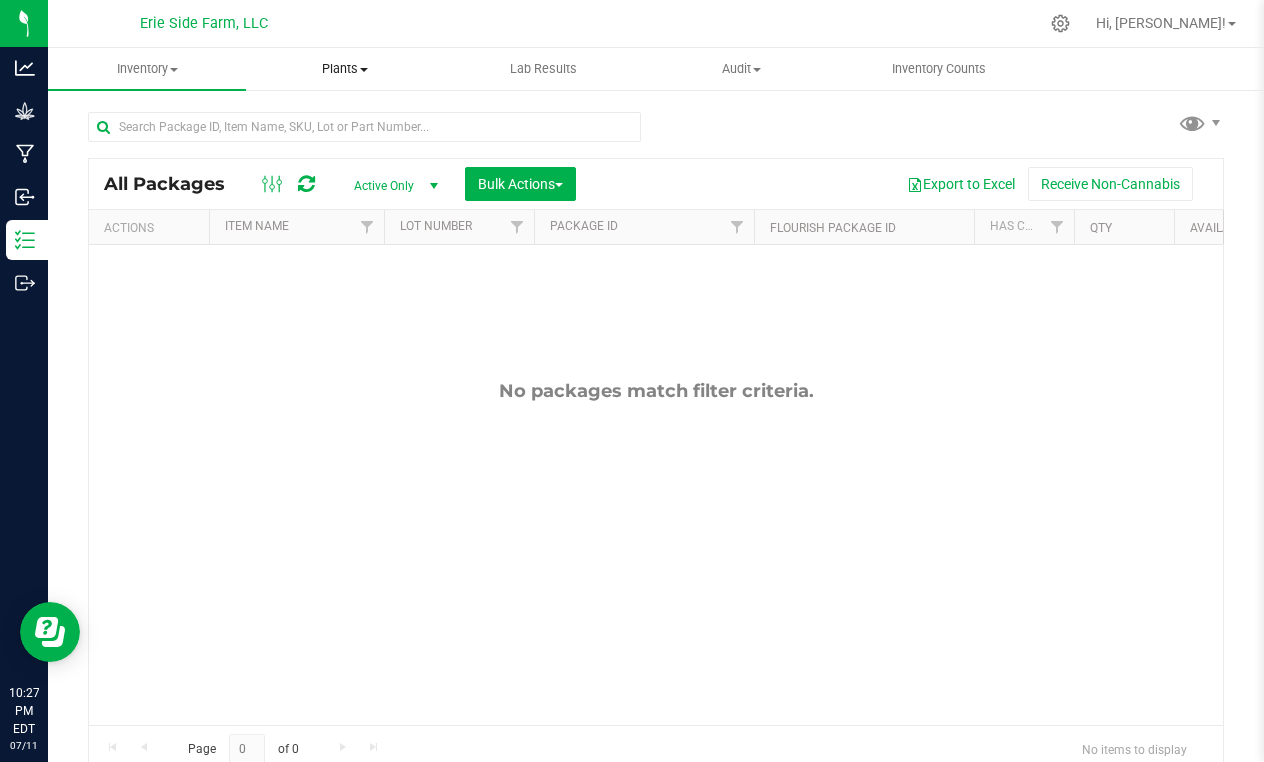 click on "Plants" at bounding box center [345, 69] 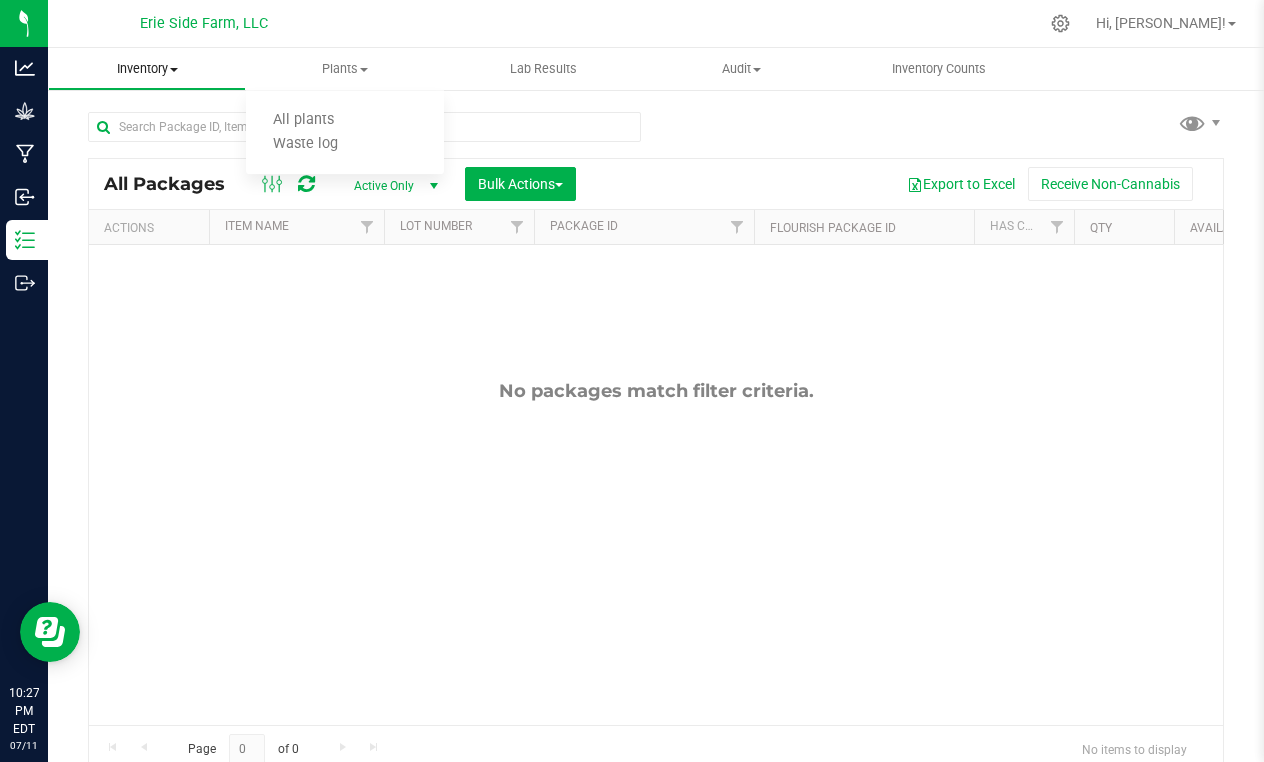 click on "Inventory" at bounding box center [147, 69] 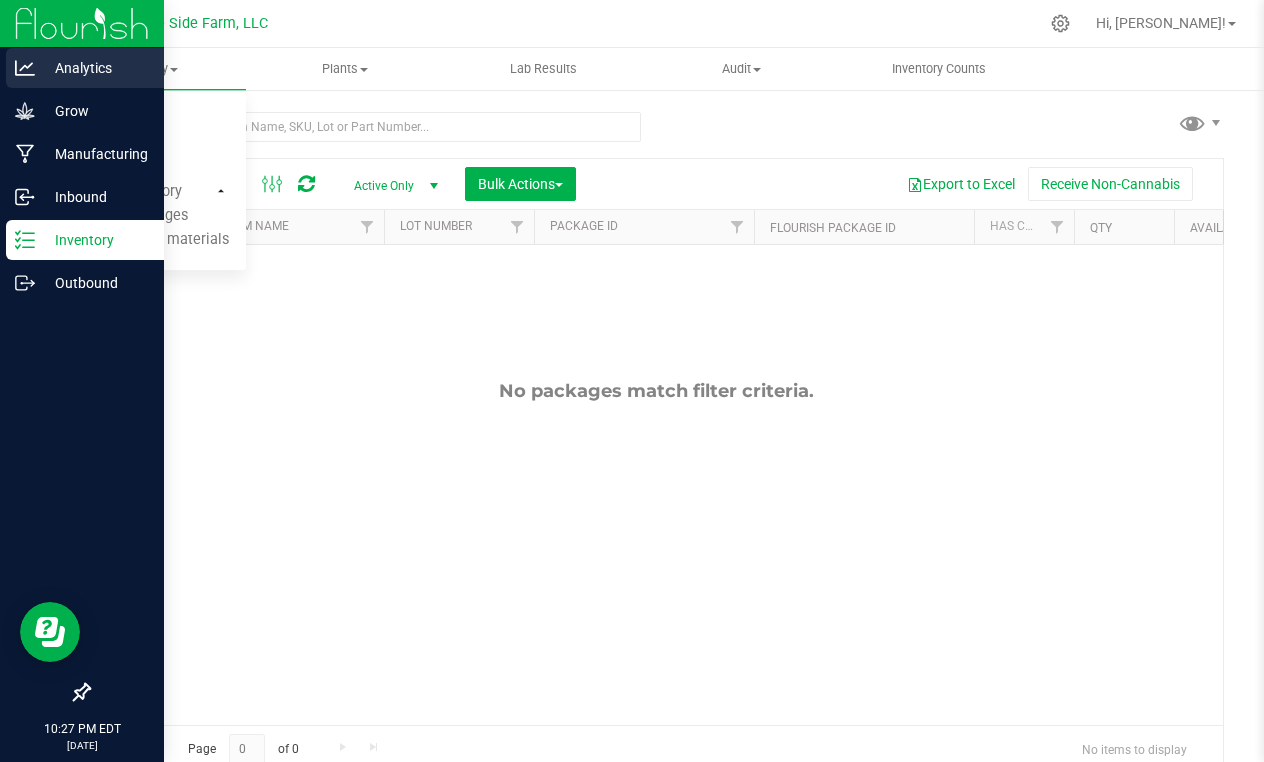 click on "Analytics" at bounding box center [95, 68] 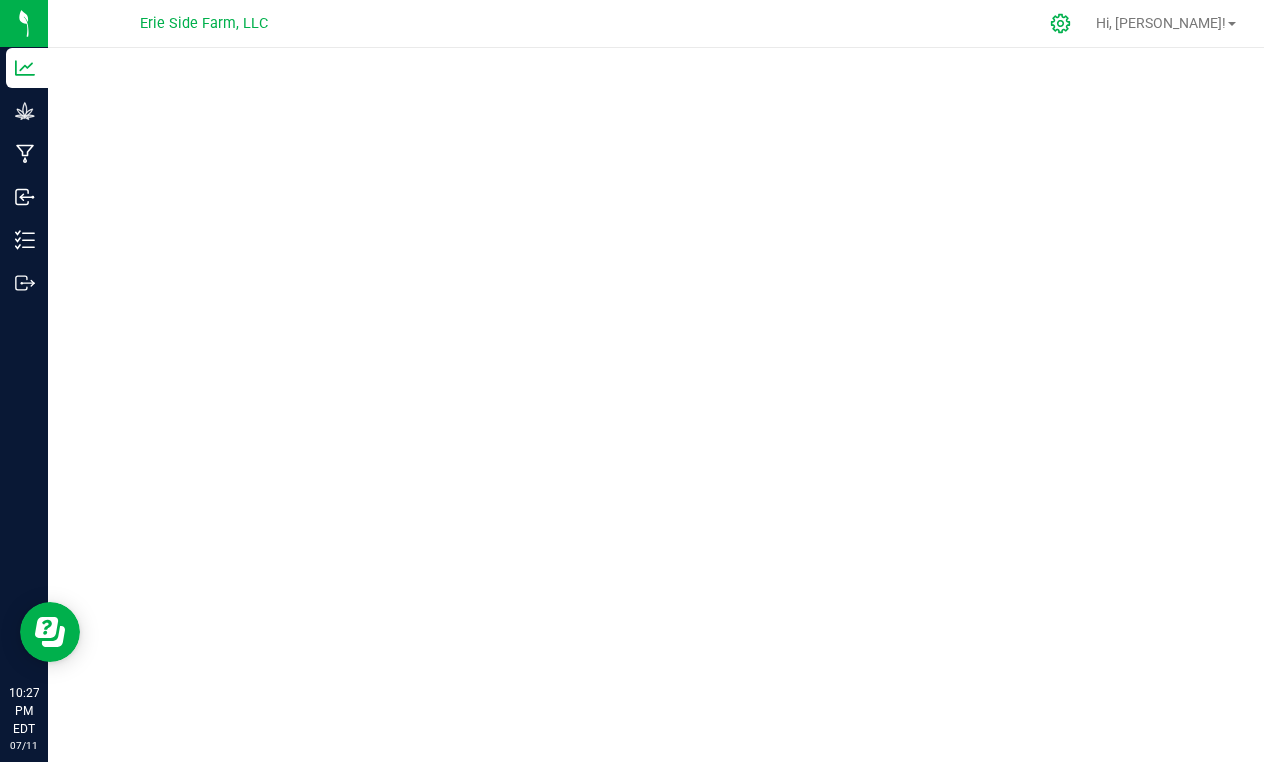 click at bounding box center [1061, 23] 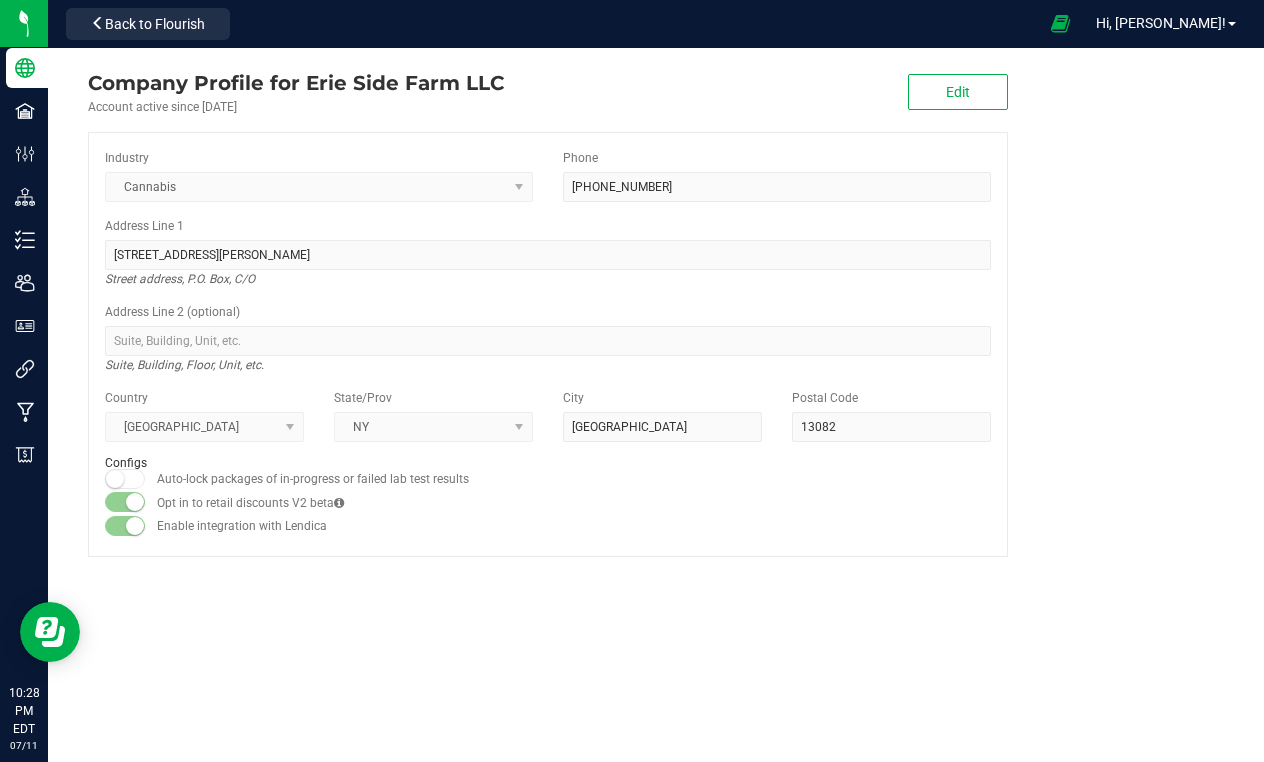 scroll, scrollTop: 0, scrollLeft: 0, axis: both 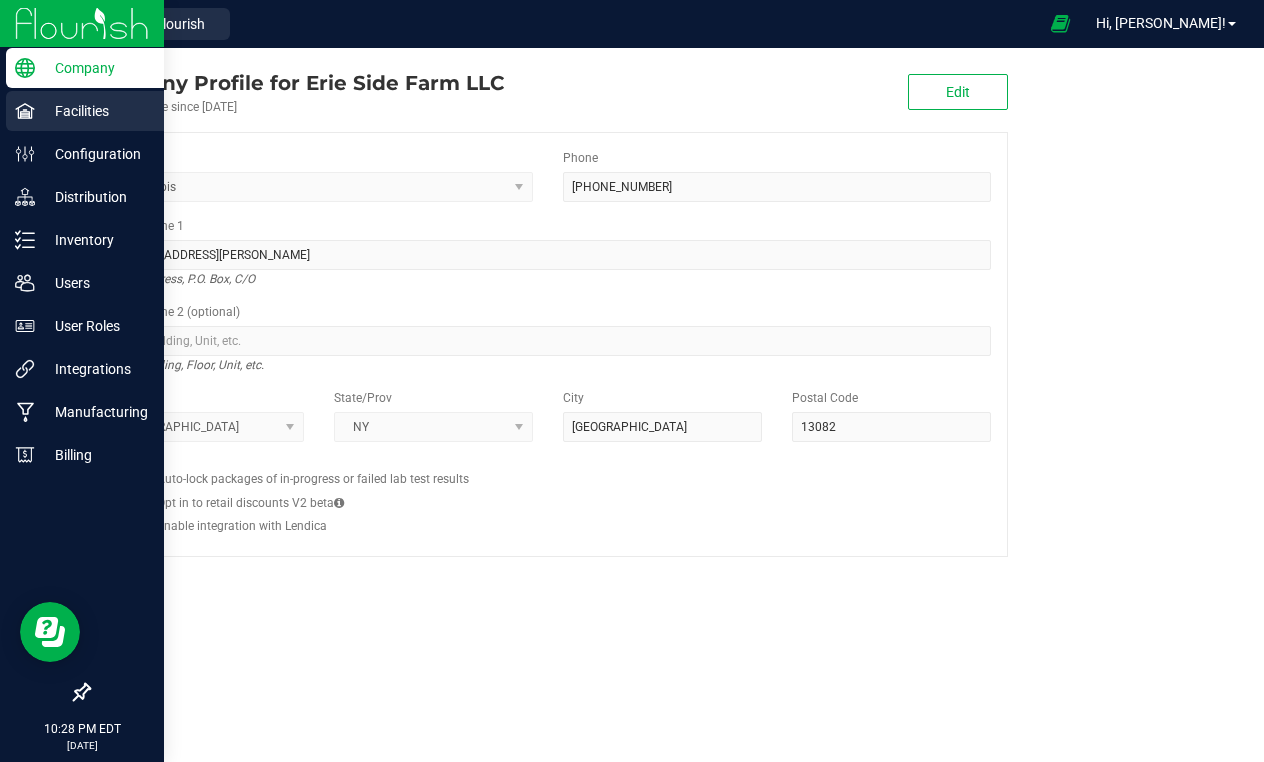 click on "Facilities" at bounding box center [95, 111] 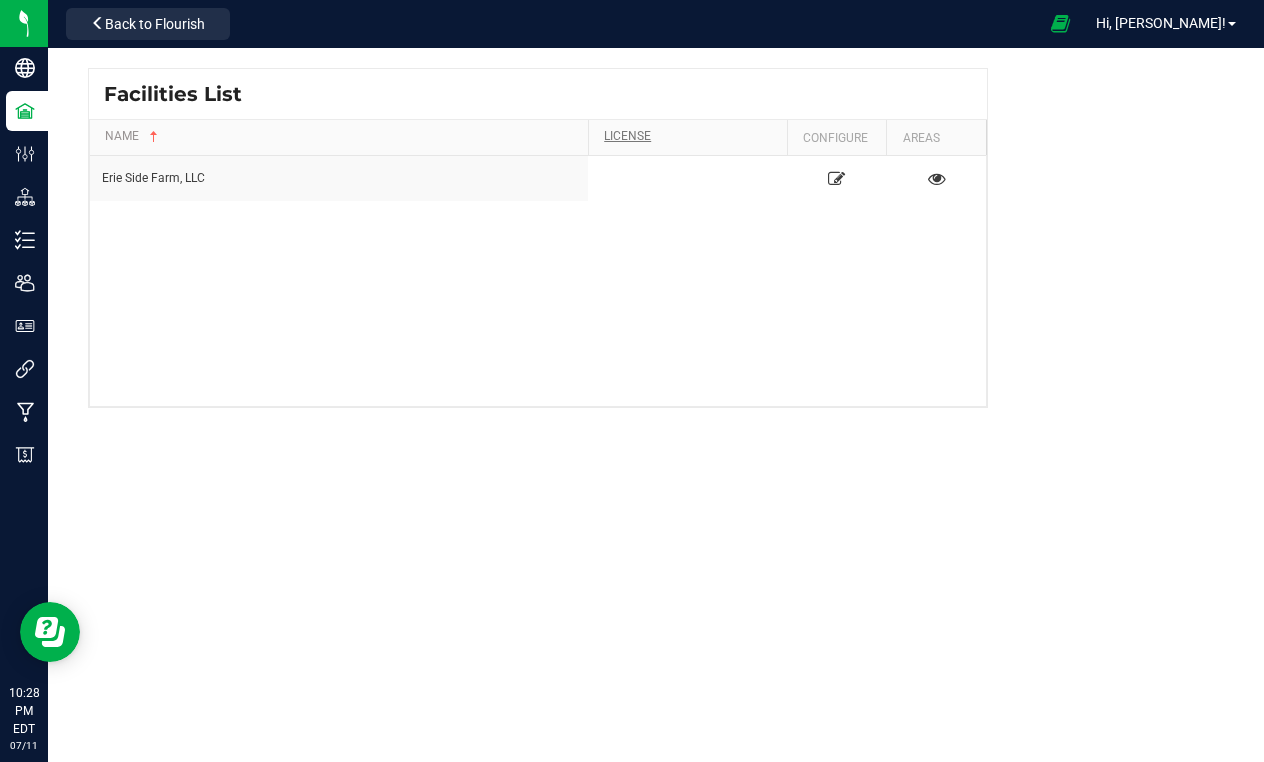 click on "License" at bounding box center (691, 137) 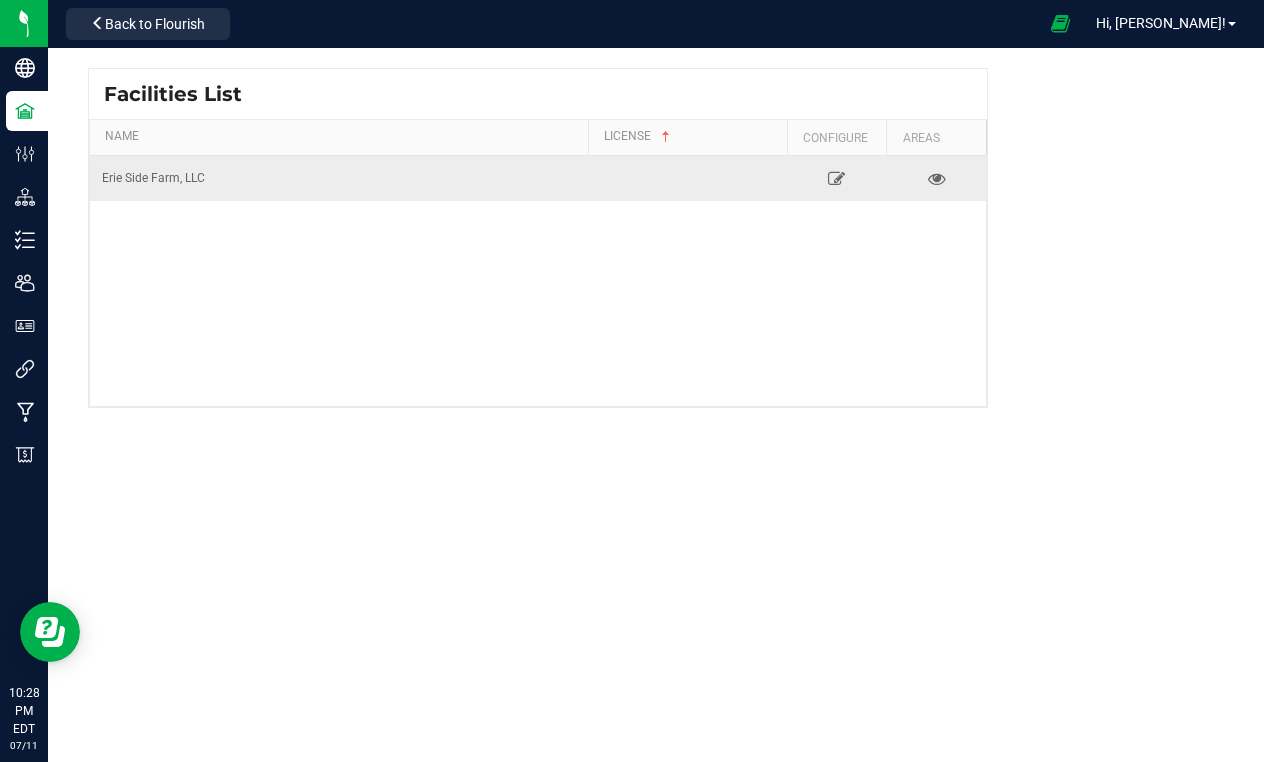 click at bounding box center (687, 178) 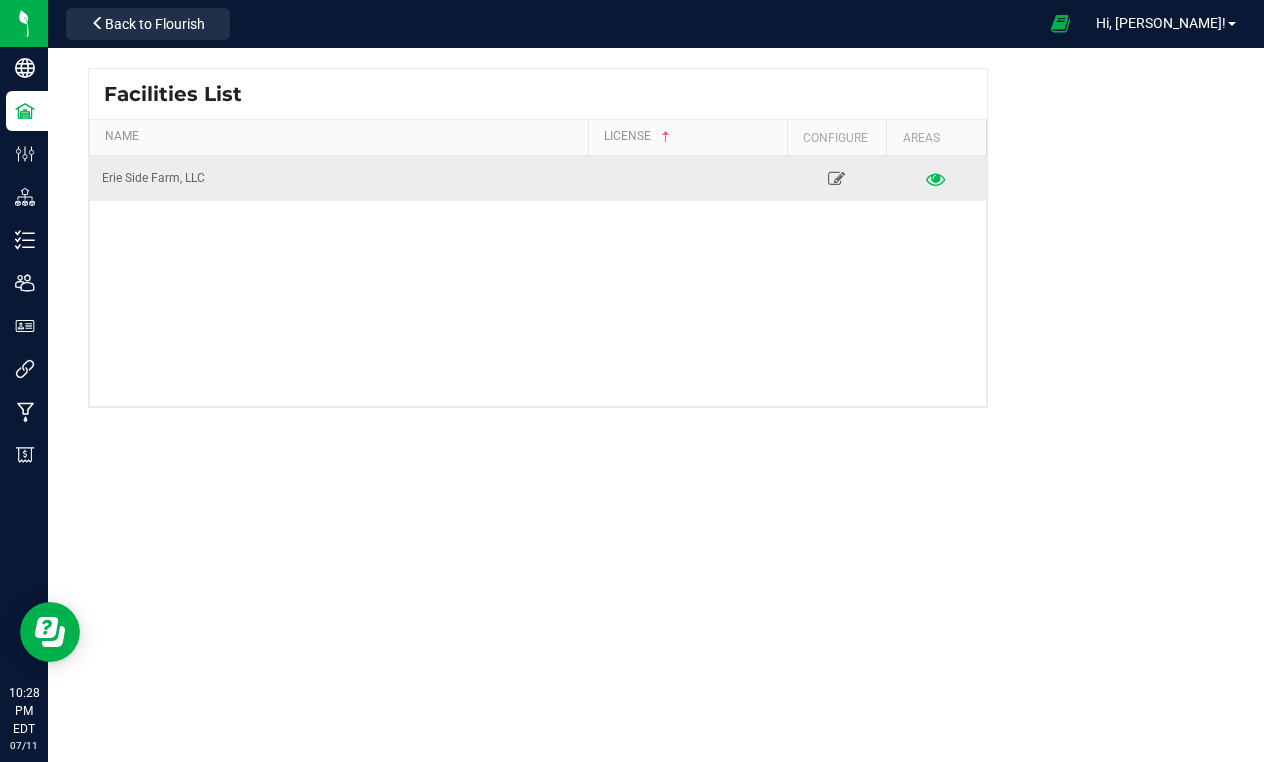 click at bounding box center [936, 178] 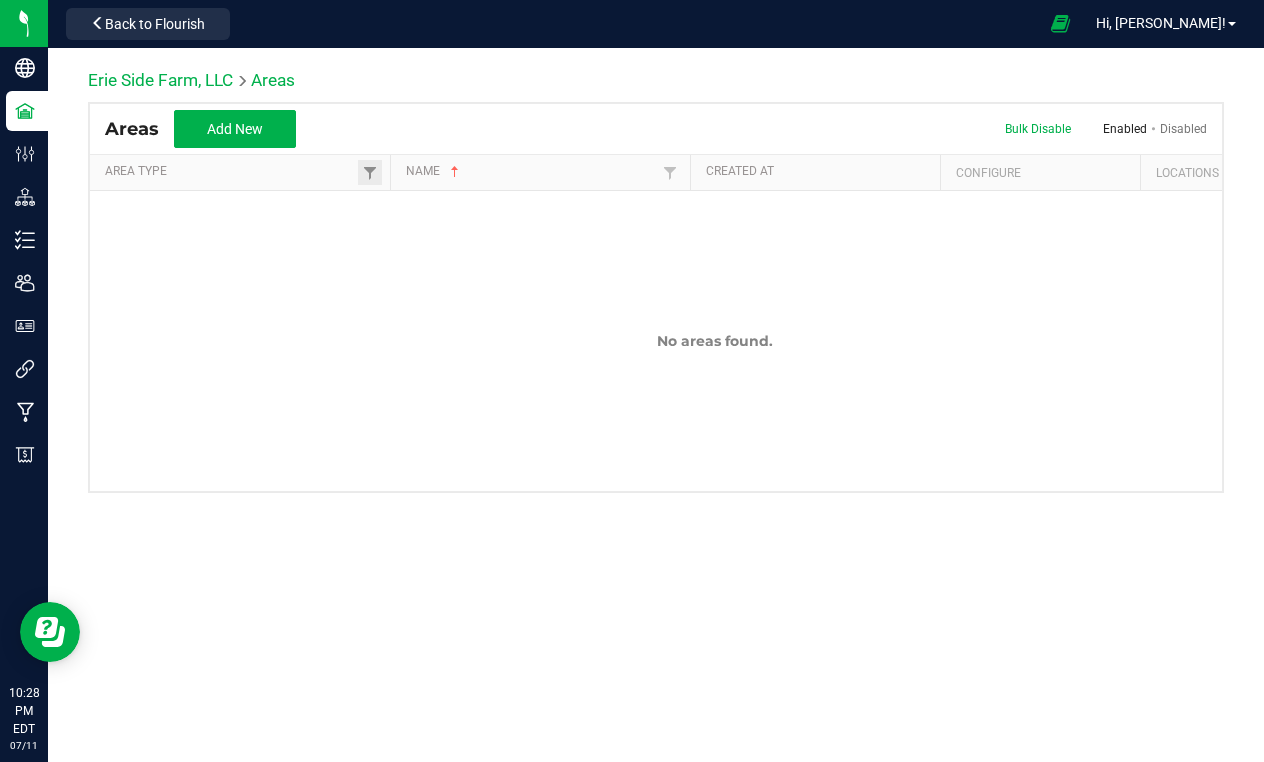 click at bounding box center [370, 172] 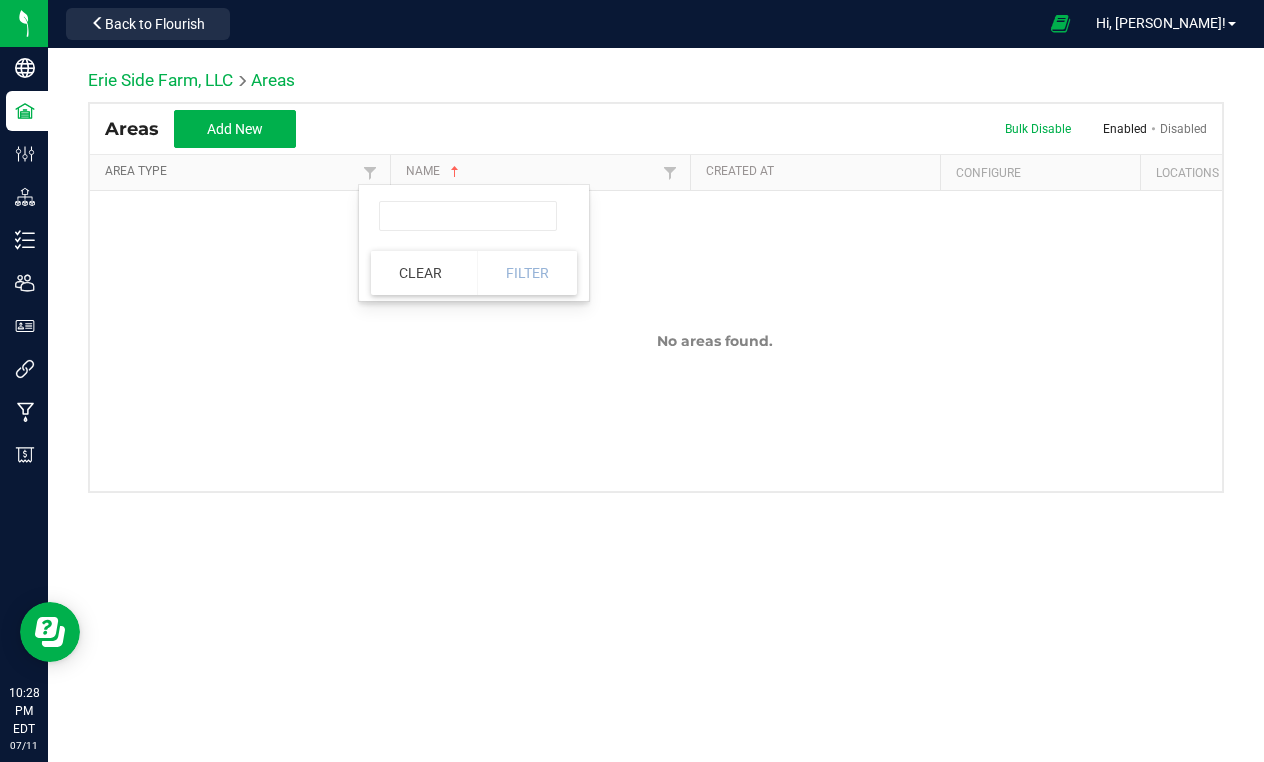 click on "Area Type" at bounding box center (231, 172) 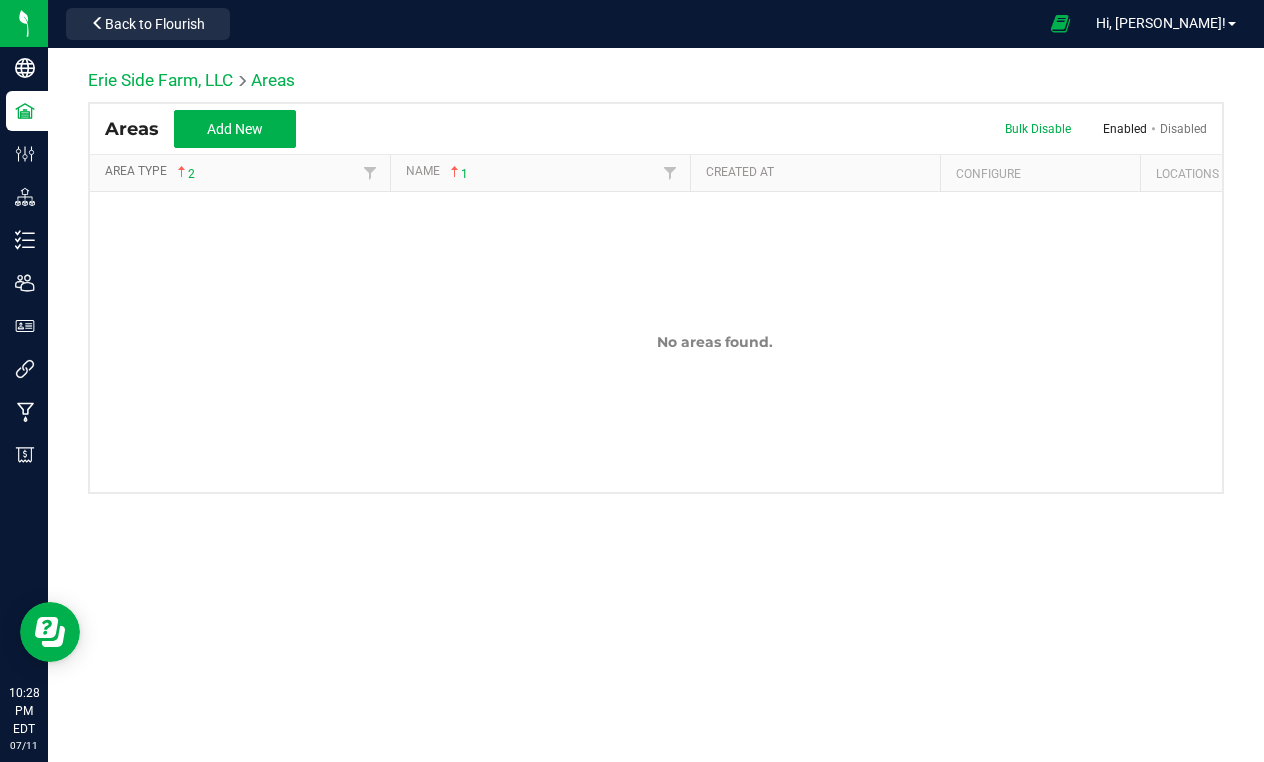 click on "Area Type 2" at bounding box center [231, 172] 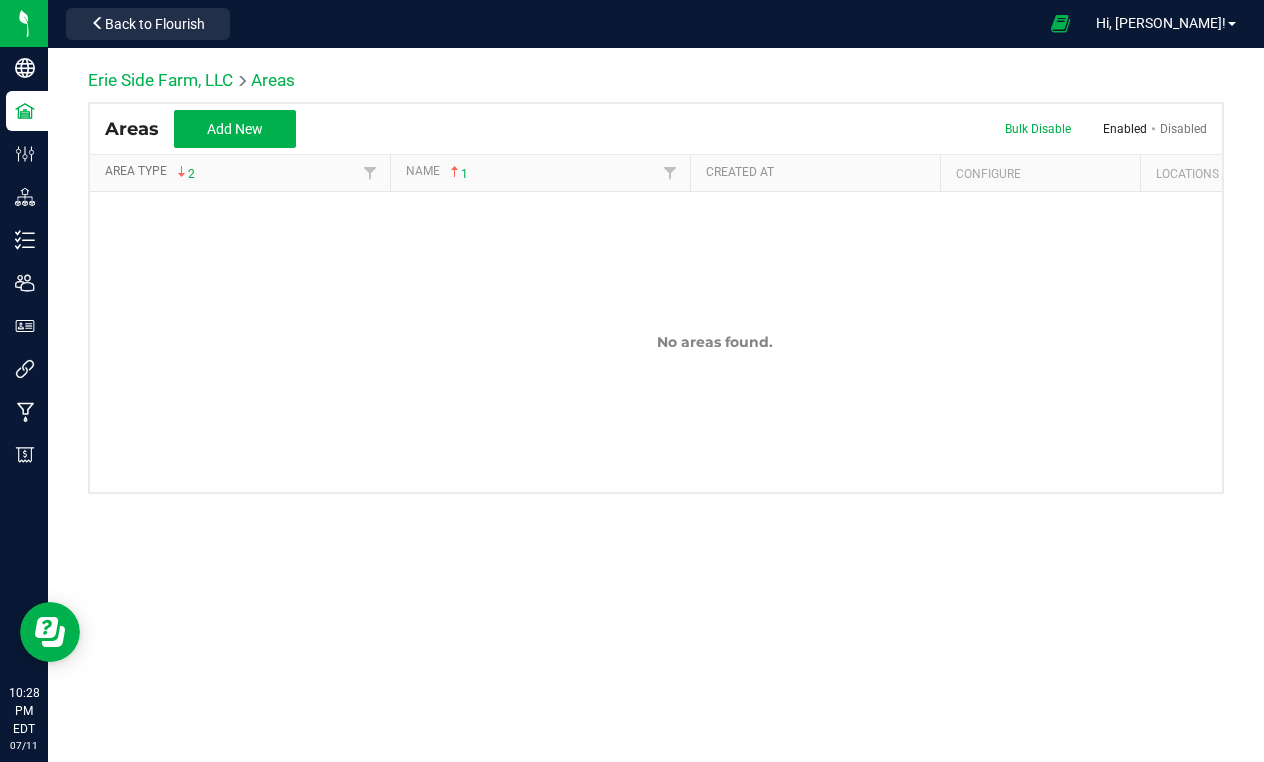 click on "Area Type 2" at bounding box center [231, 172] 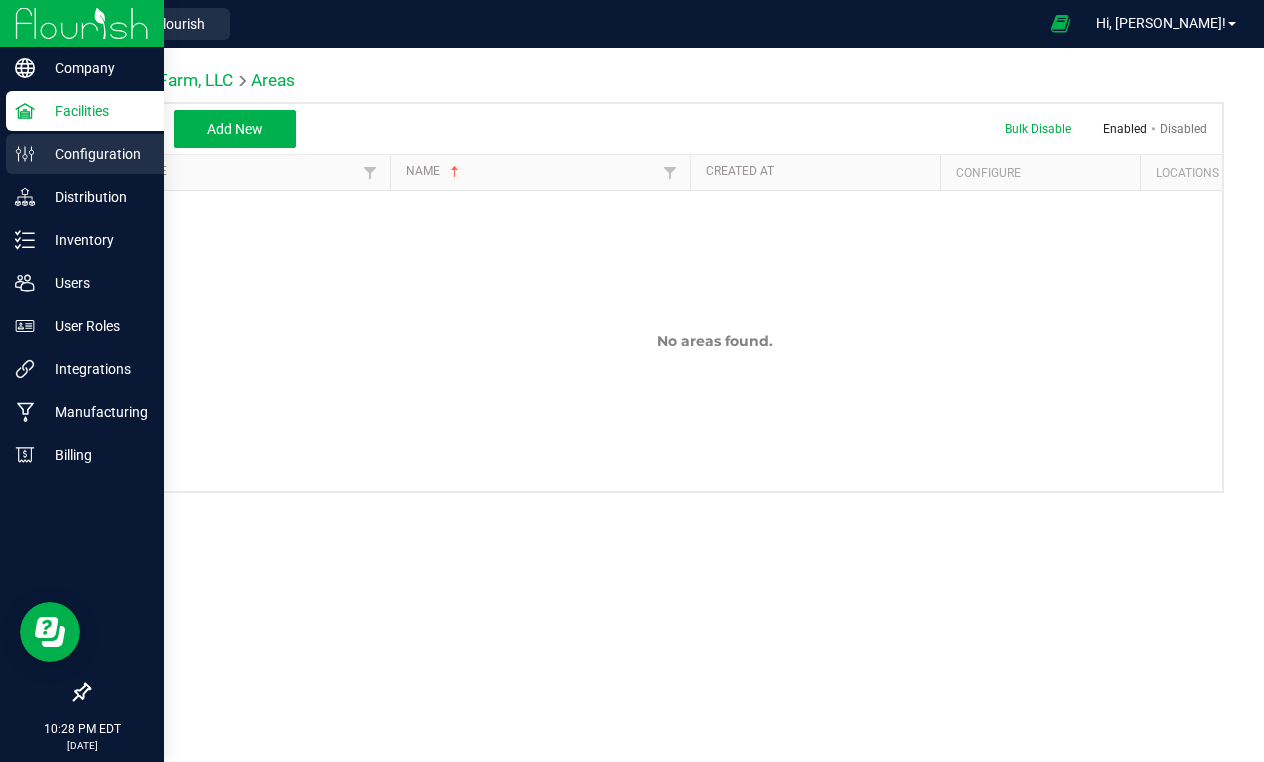 click on "Configuration" at bounding box center [85, 154] 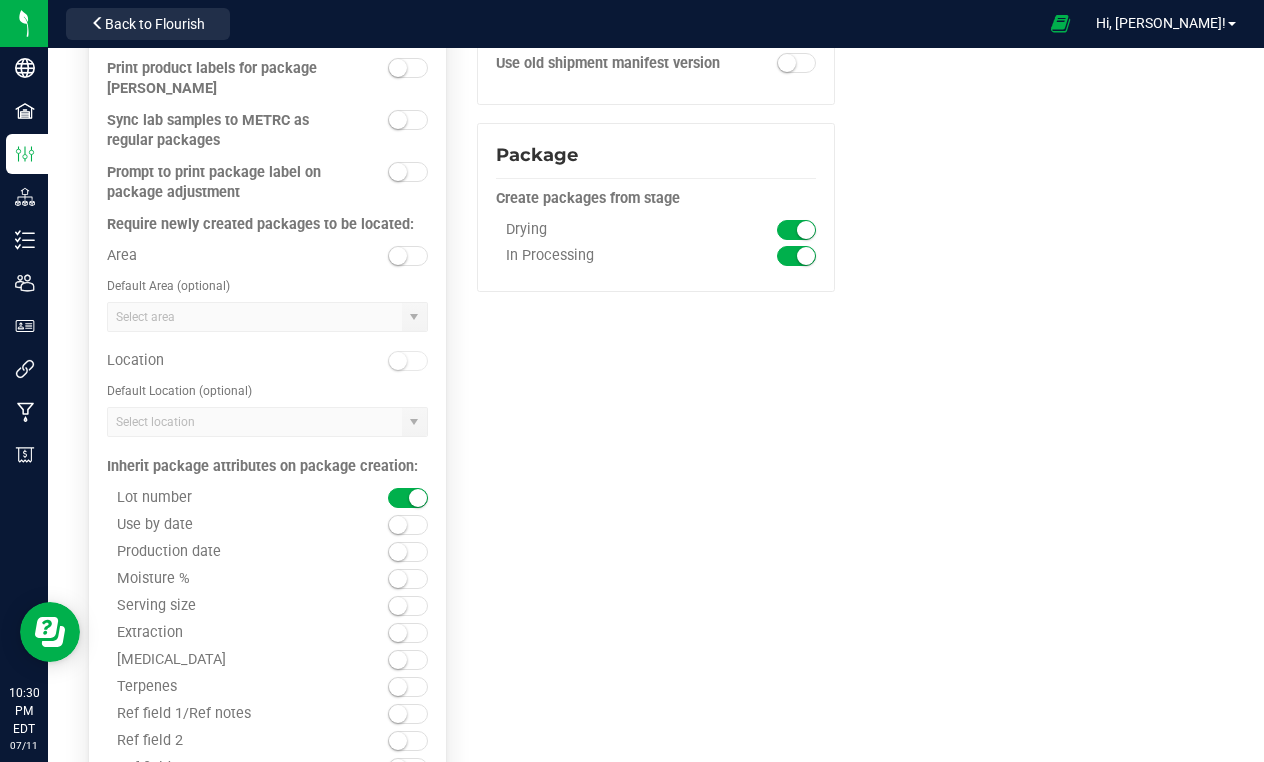 scroll, scrollTop: 2356, scrollLeft: 0, axis: vertical 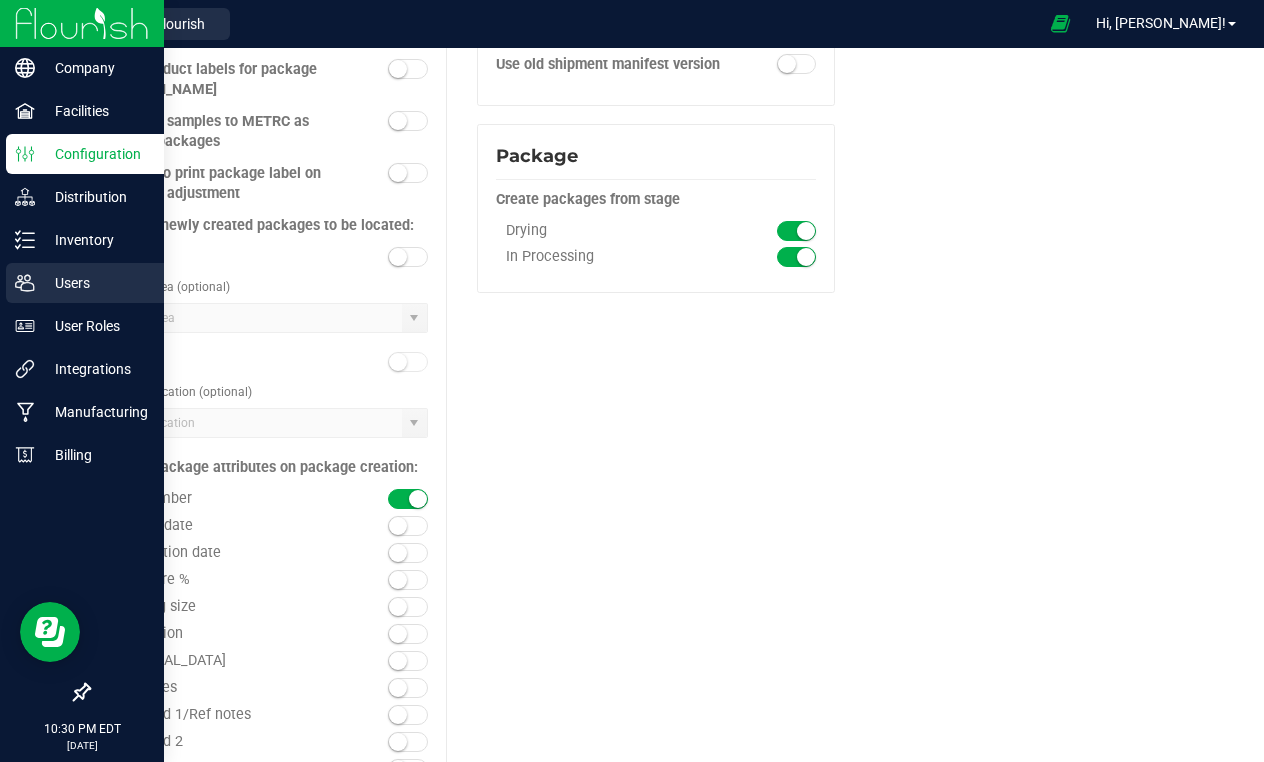 click on "Users" at bounding box center [95, 283] 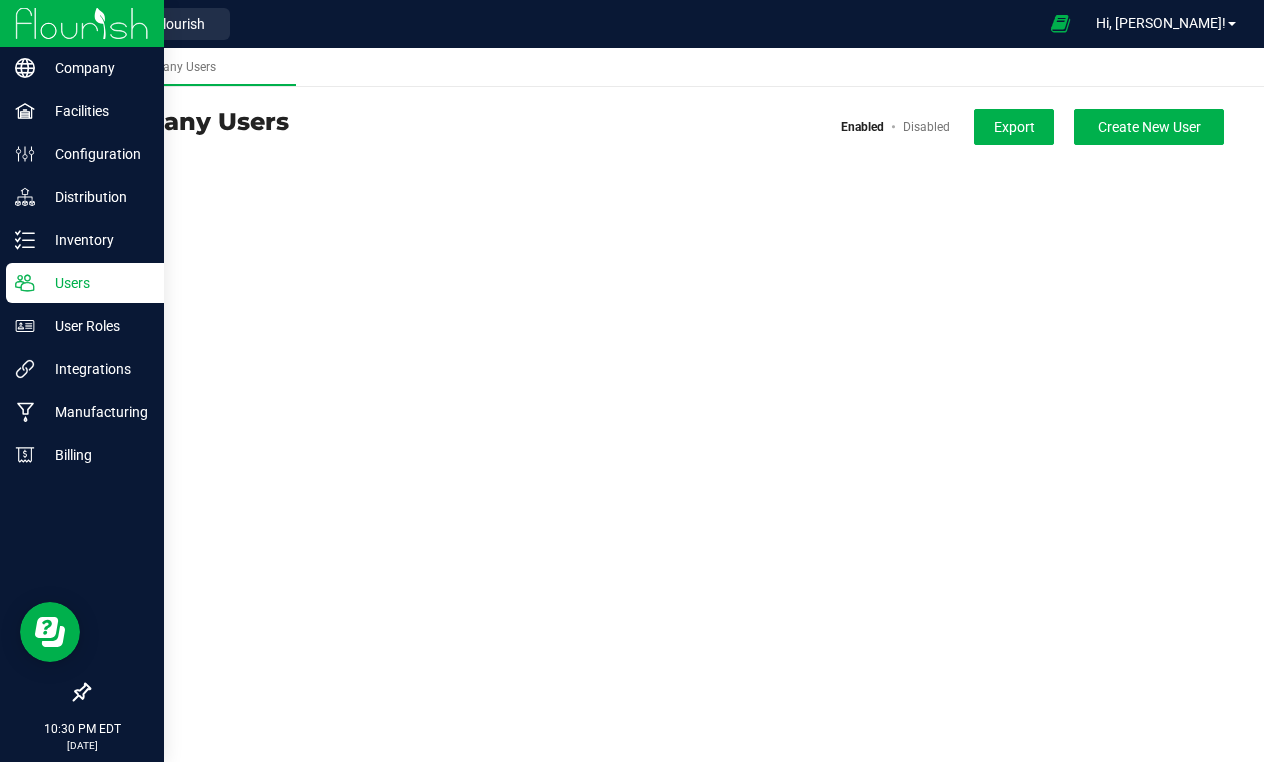 scroll, scrollTop: 0, scrollLeft: 0, axis: both 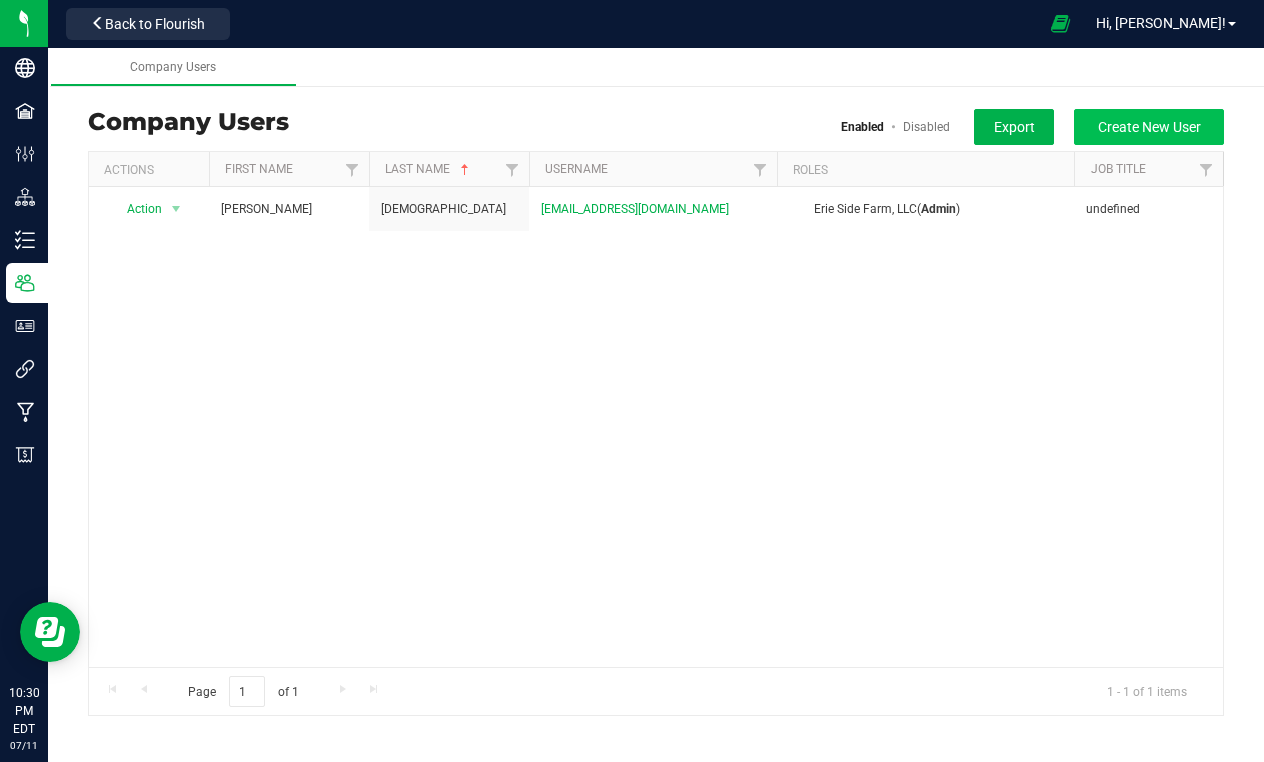 click on "Create New User" at bounding box center [1149, 127] 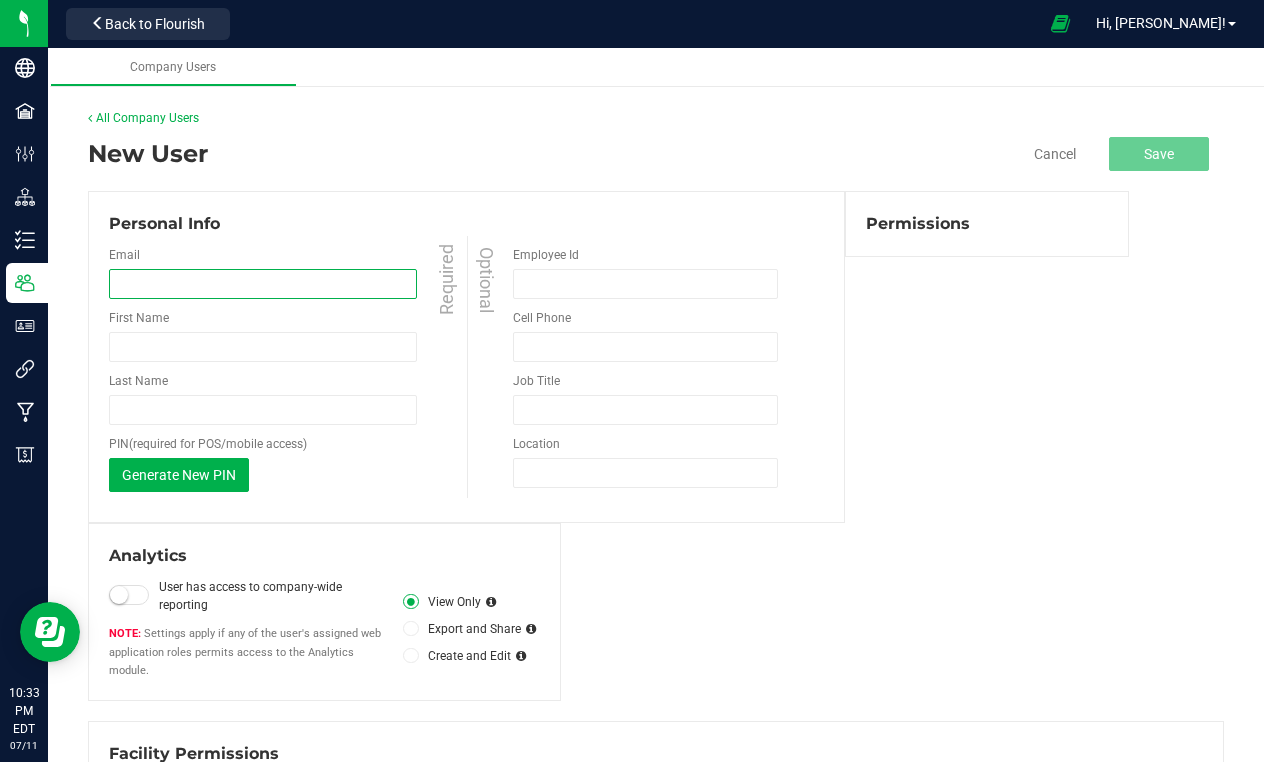 click at bounding box center (263, 284) 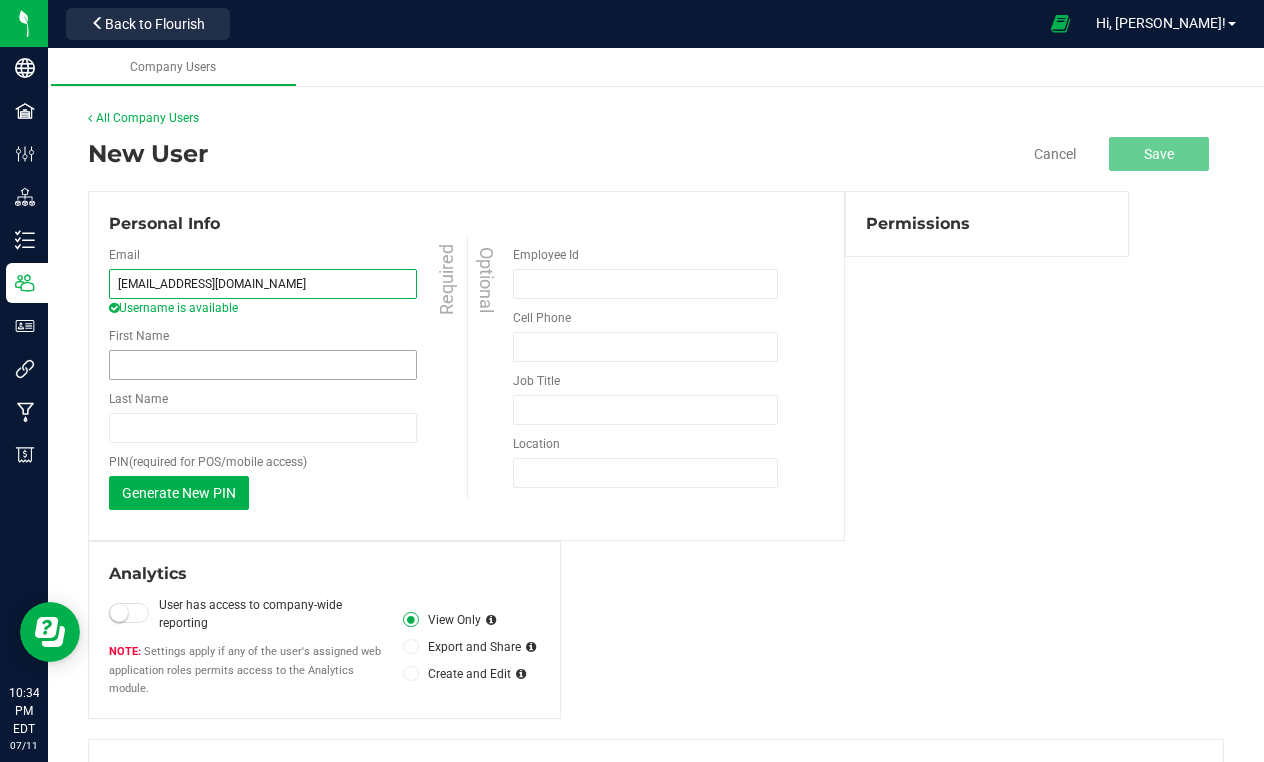type on "shawnwood8675309a@gmail.com" 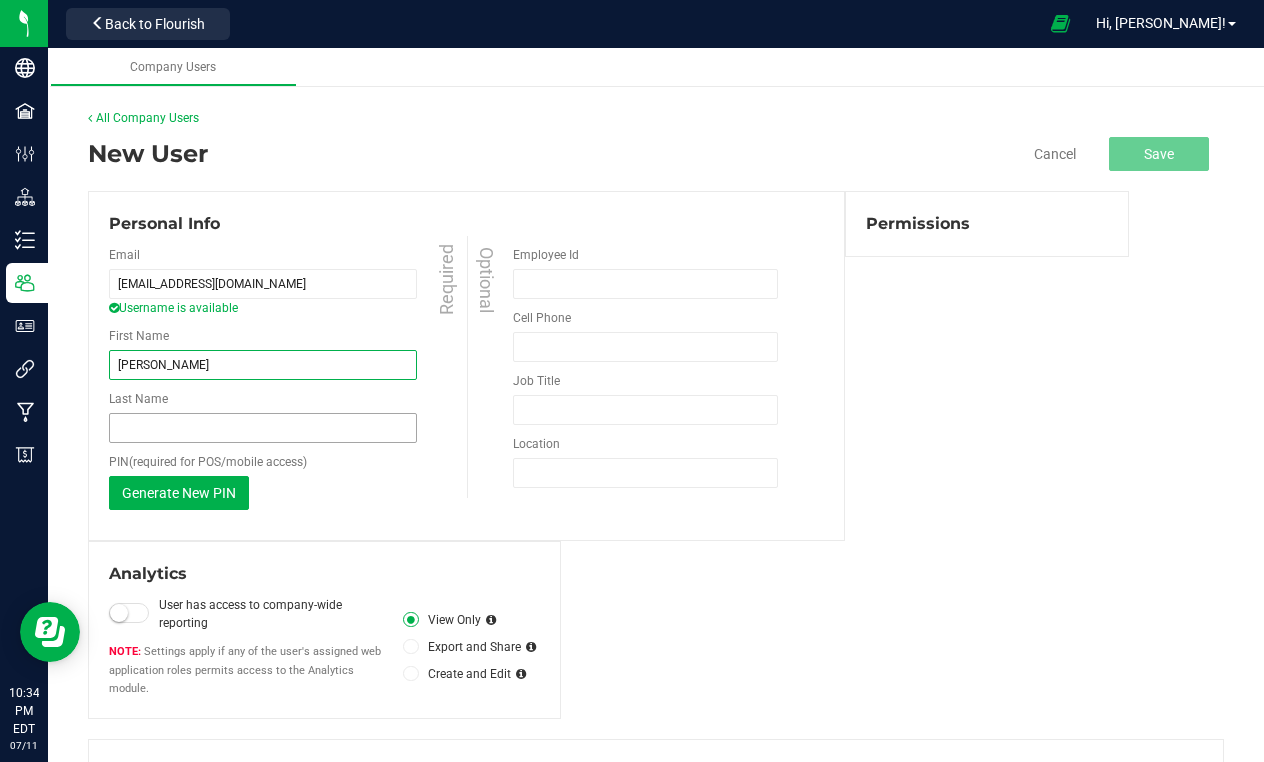 type on "Shawn" 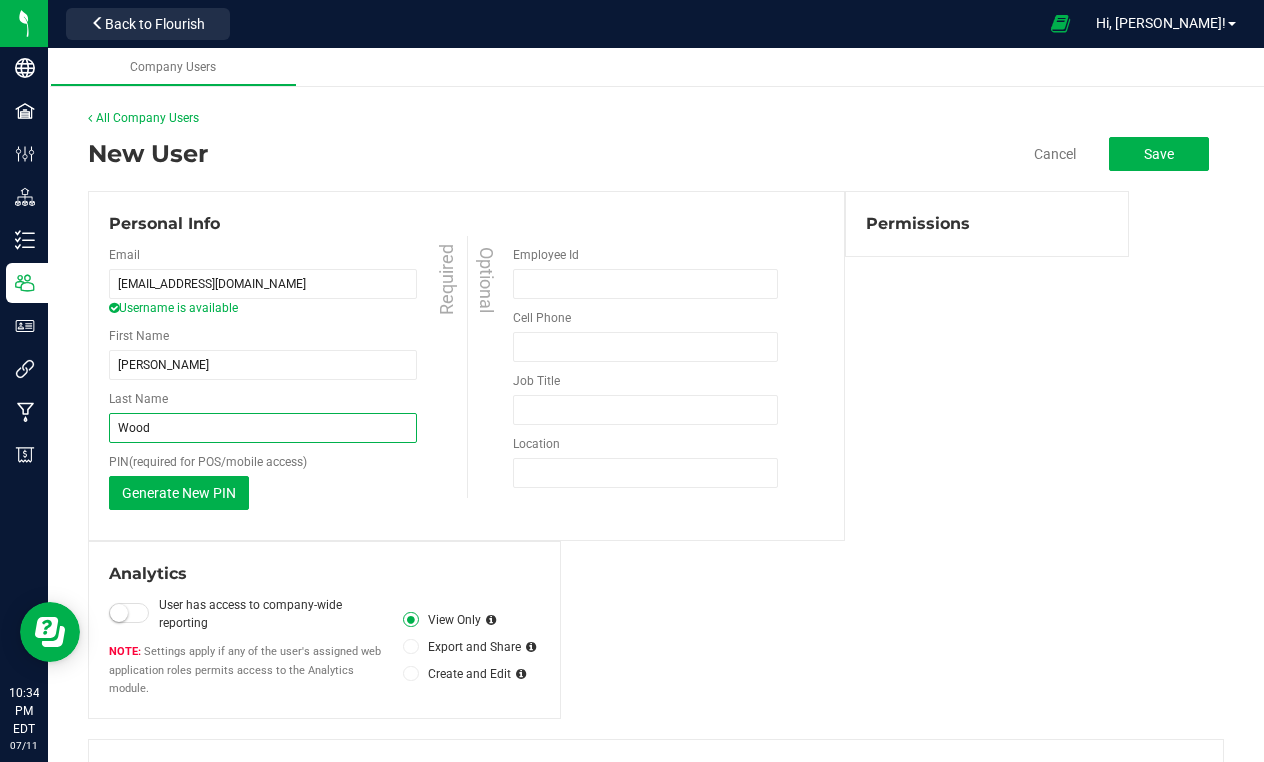 click on "Wood" at bounding box center [263, 428] 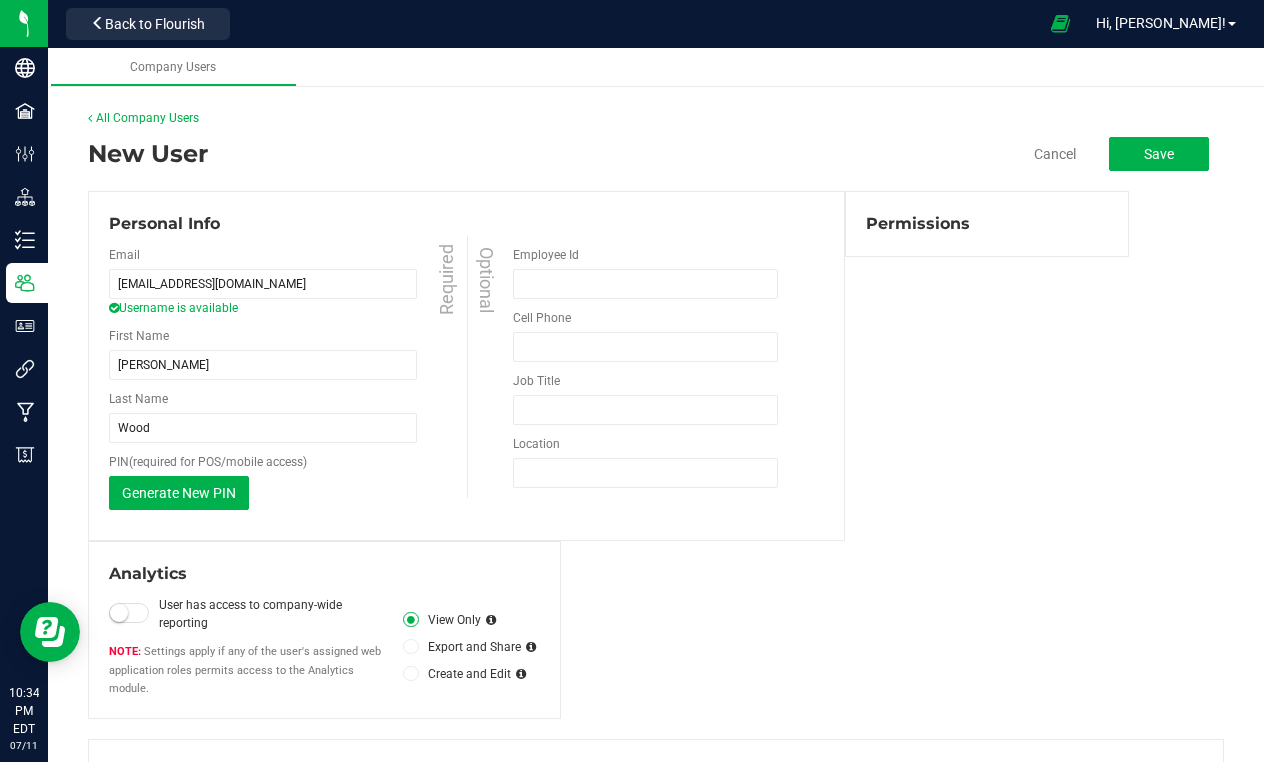 click on "Generate New PIN
This PIN will only be shown once. When you save your changes, the PIN go into effect and the user will receive an email with the new PIN." at bounding box center [290, 493] 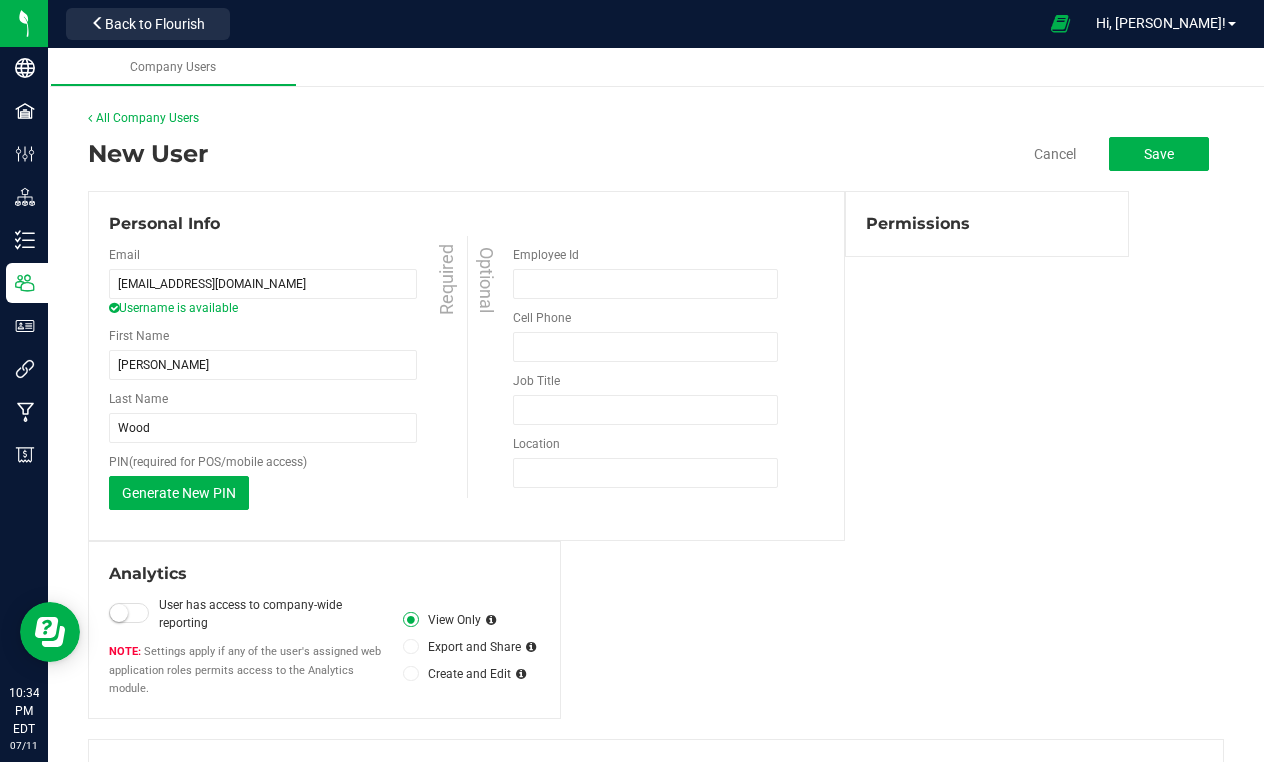 click at bounding box center [119, 613] 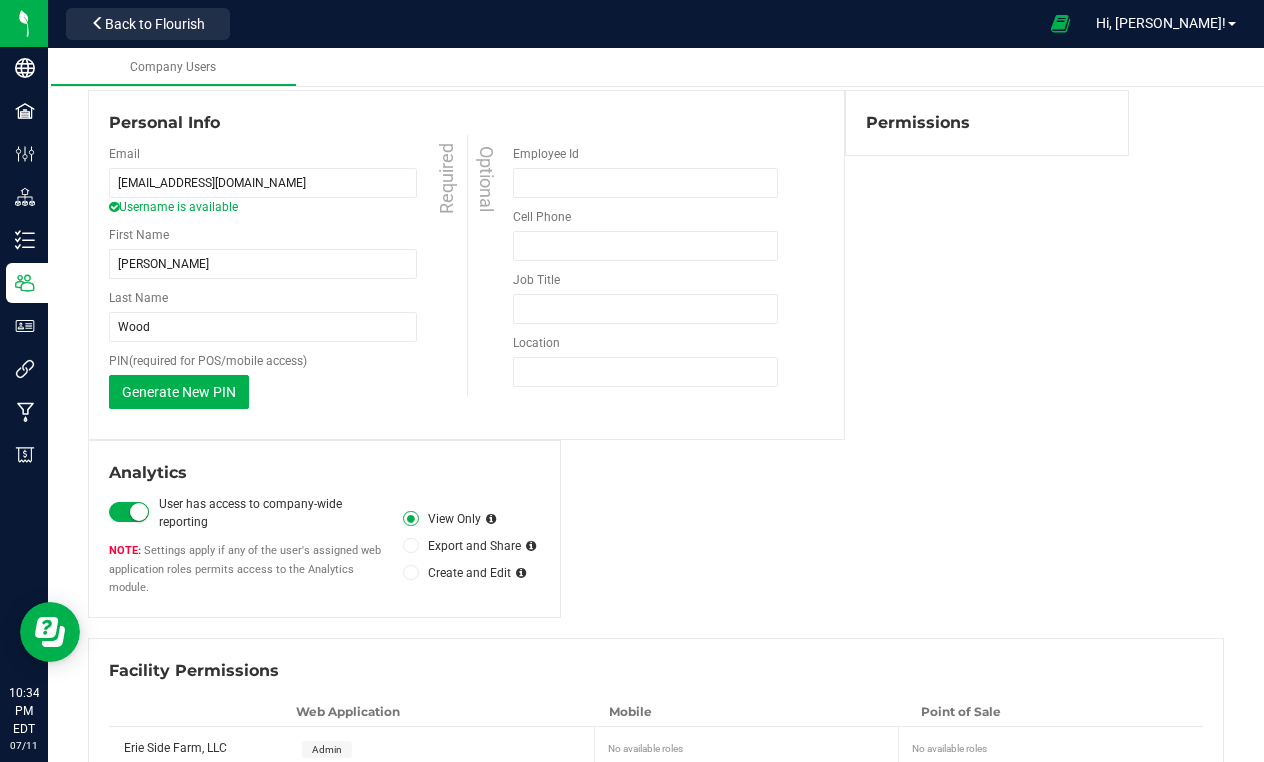 scroll, scrollTop: 0, scrollLeft: 0, axis: both 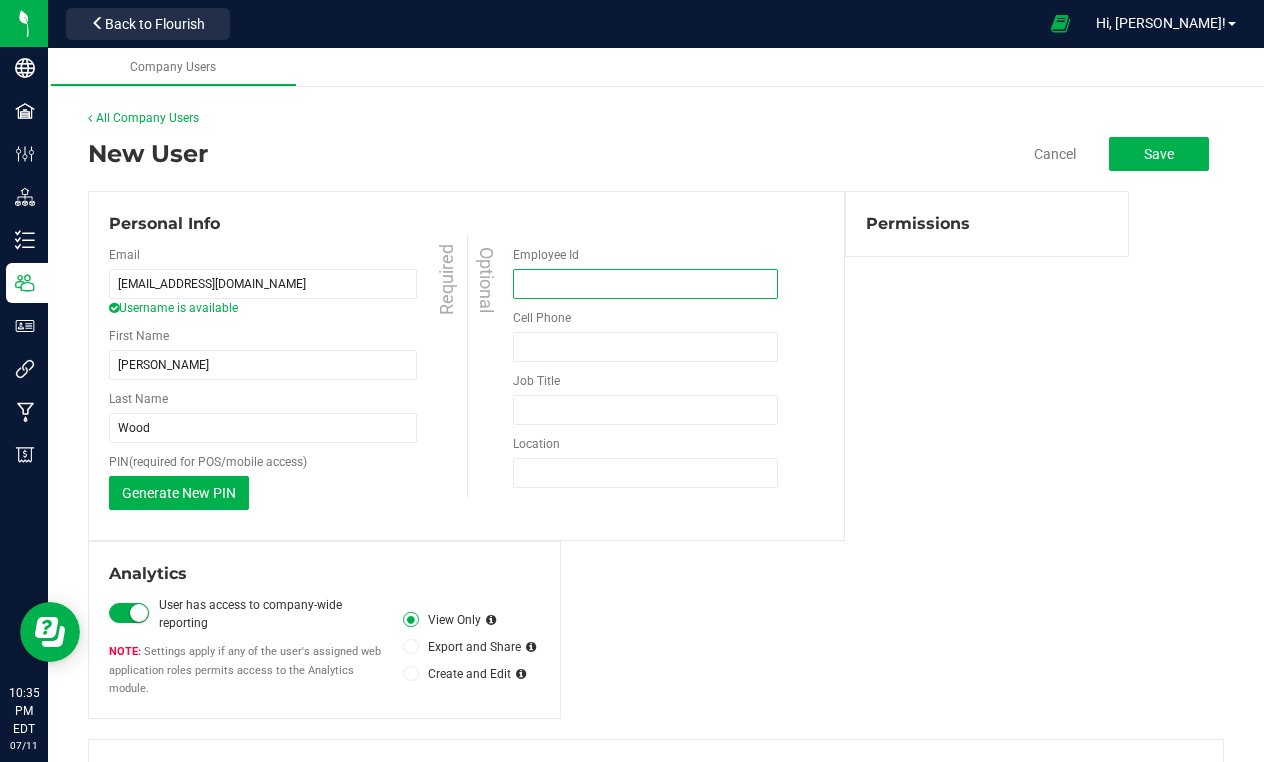 click on "Employee Id" at bounding box center [645, 284] 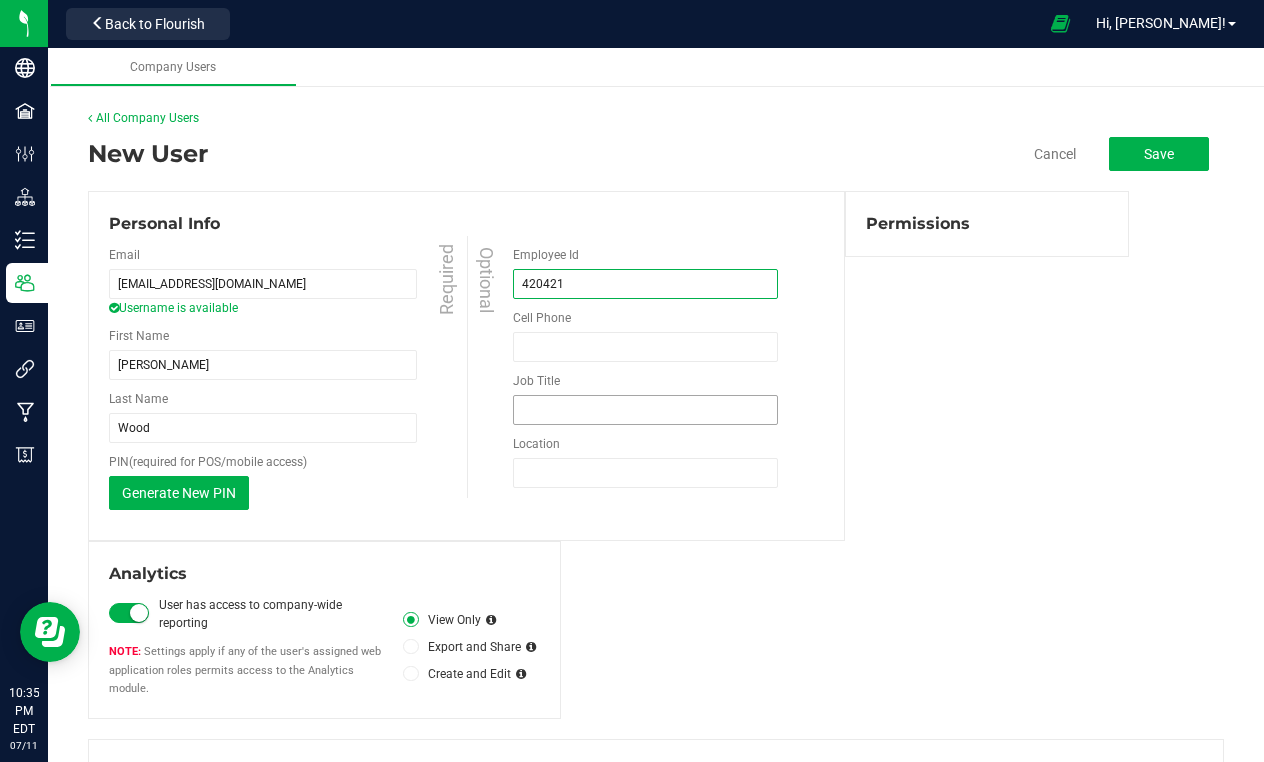 type on "420421" 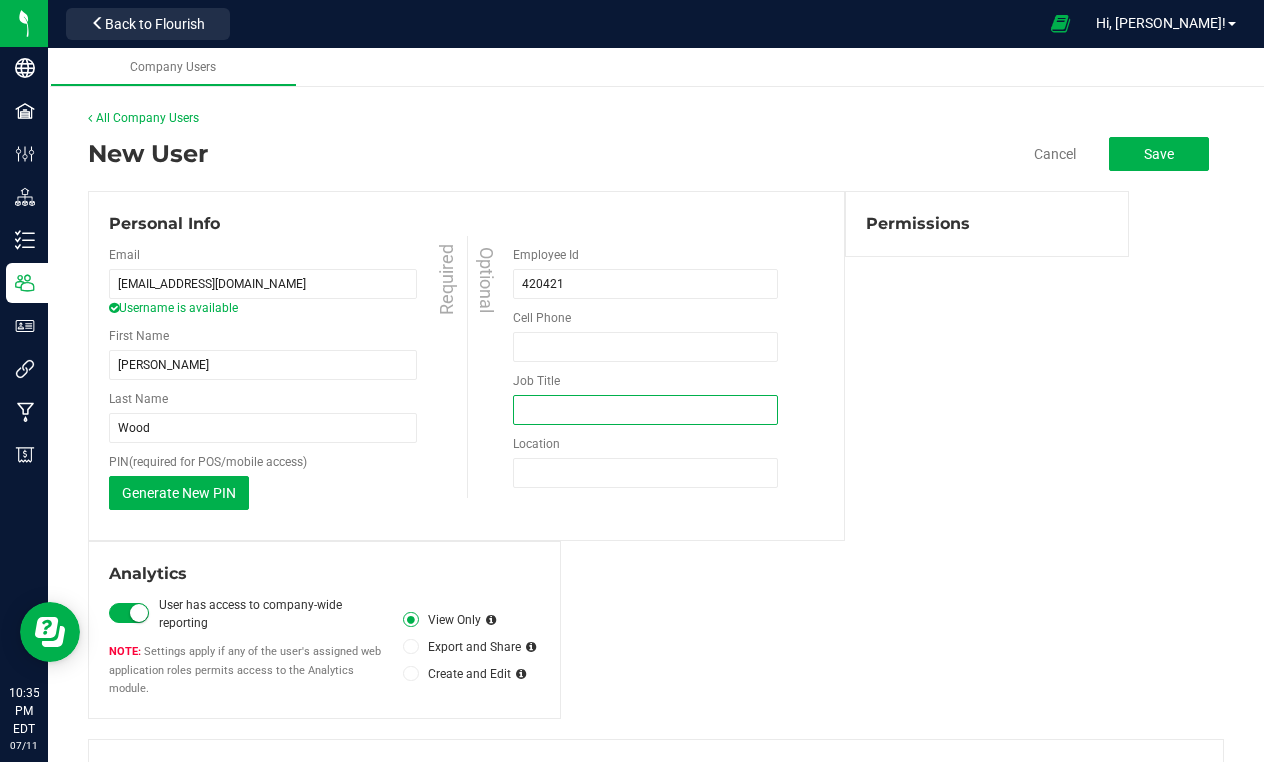 click on "Job Title" at bounding box center [645, 410] 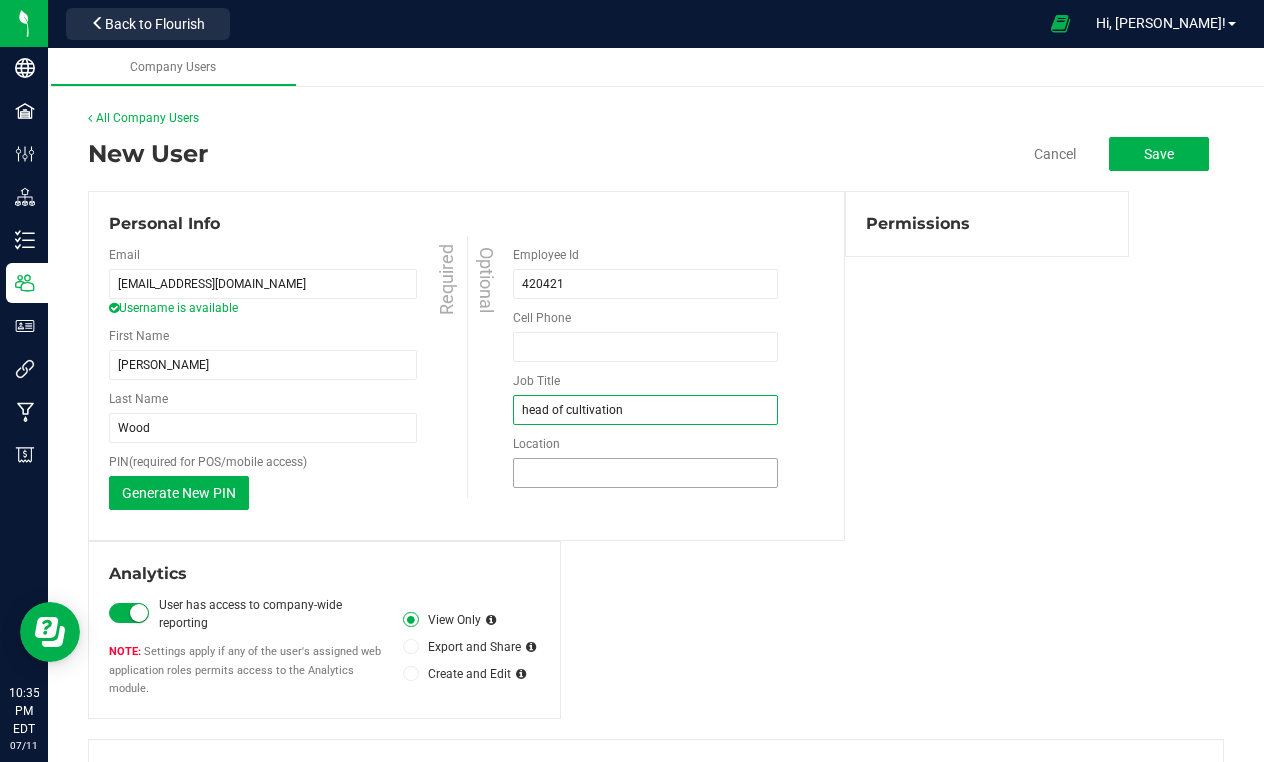 type on "head of cultivation" 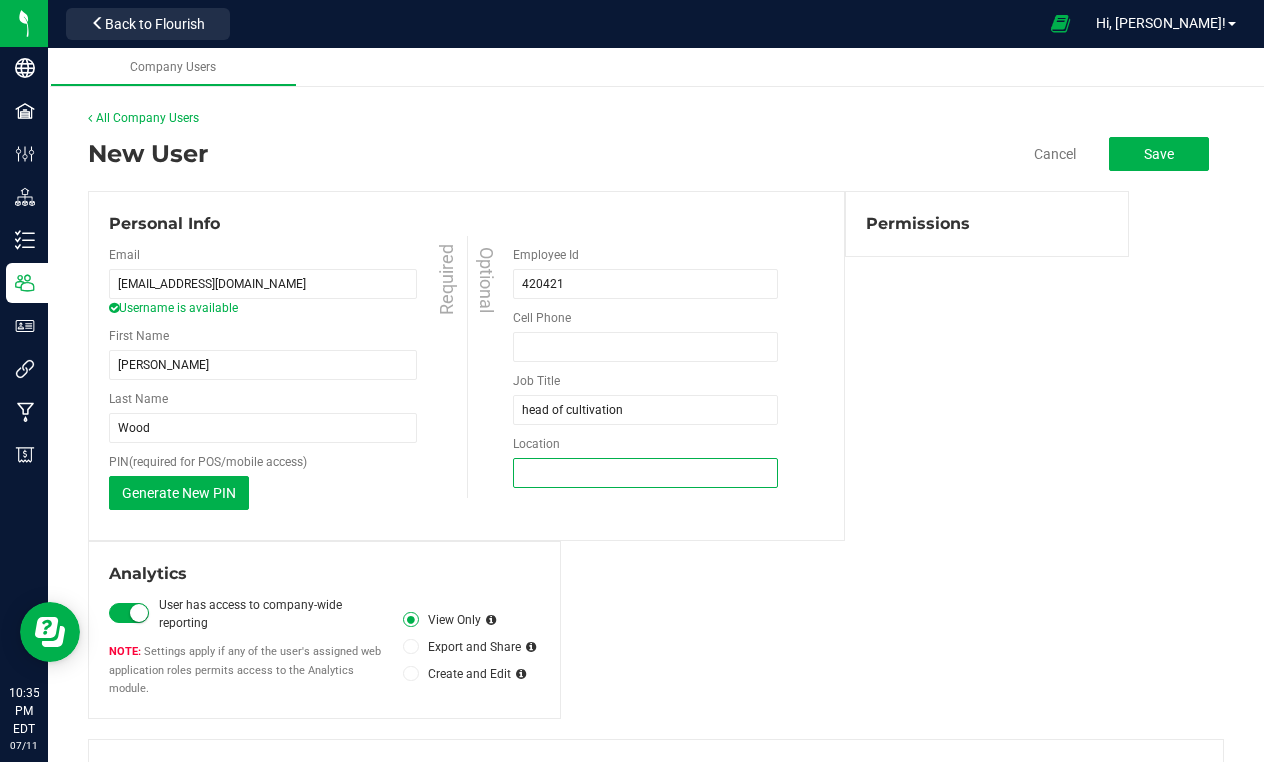click on "Location" at bounding box center (645, 473) 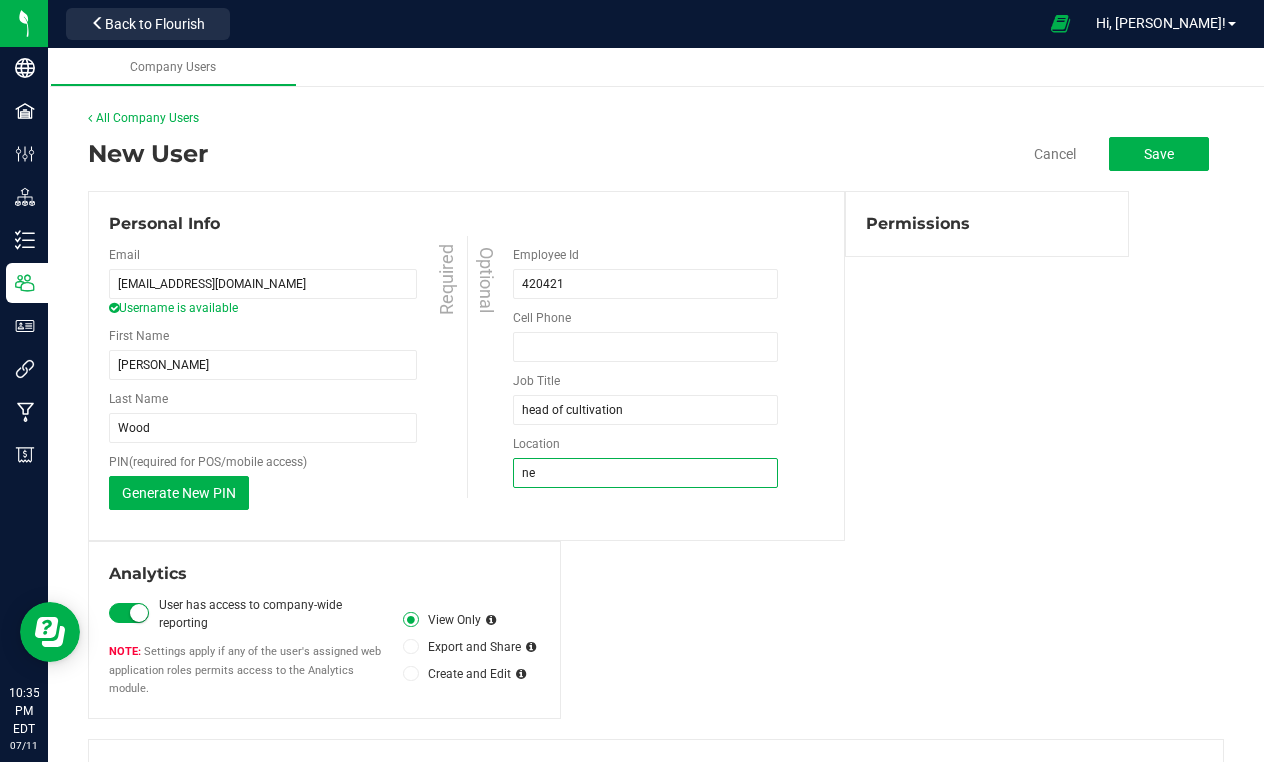 type on "n" 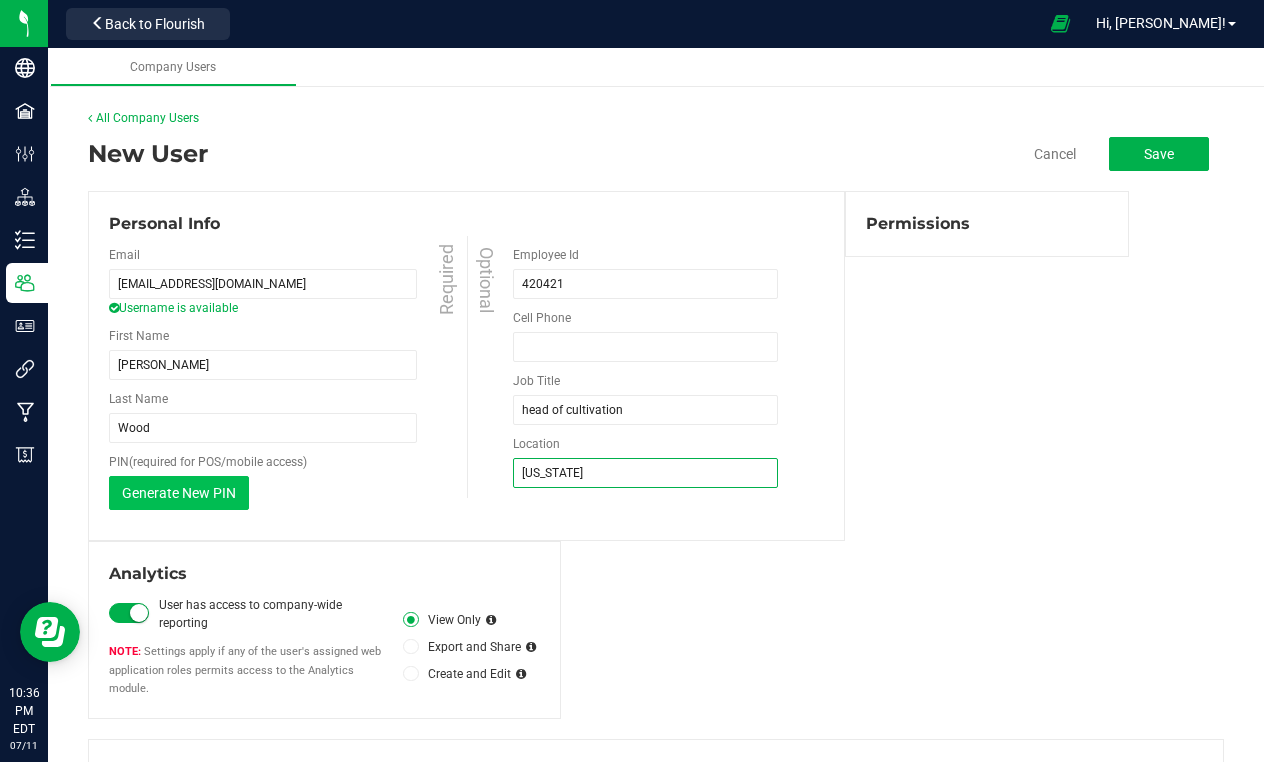 type on "New York" 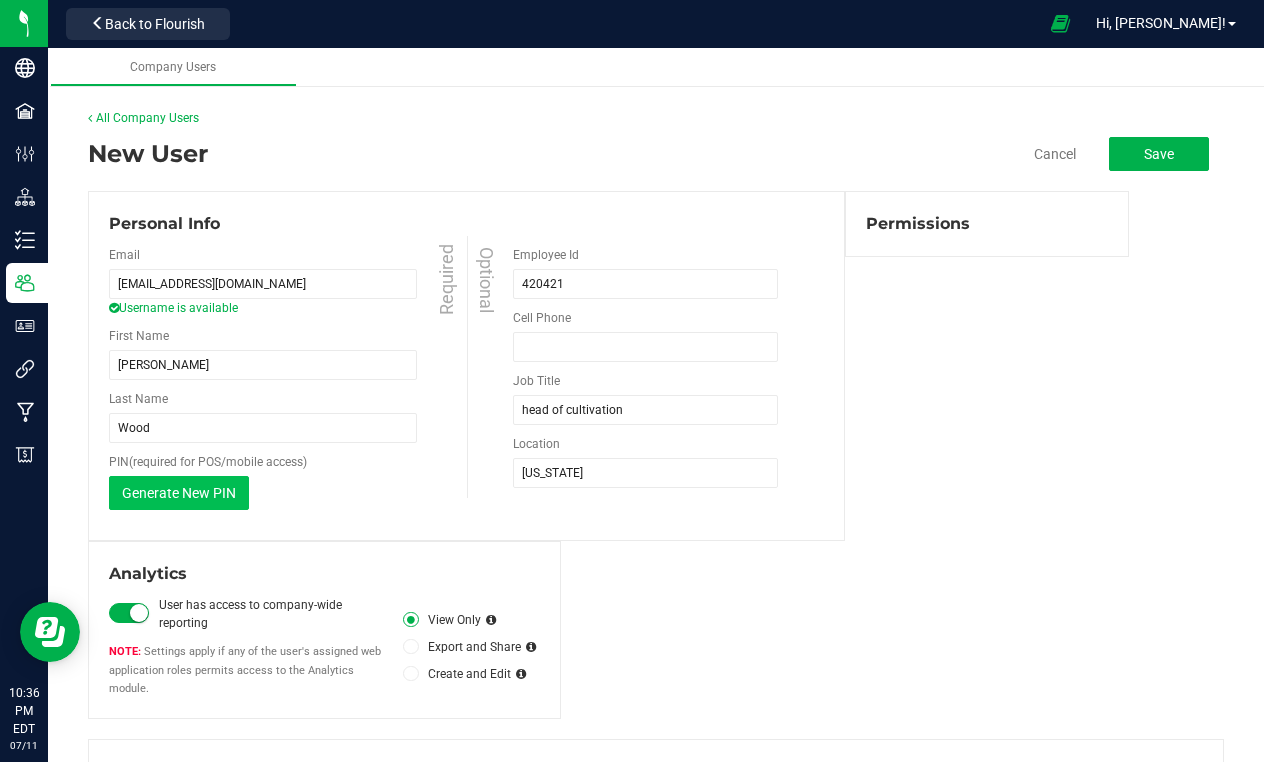 click on "Generate New PIN" at bounding box center (179, 493) 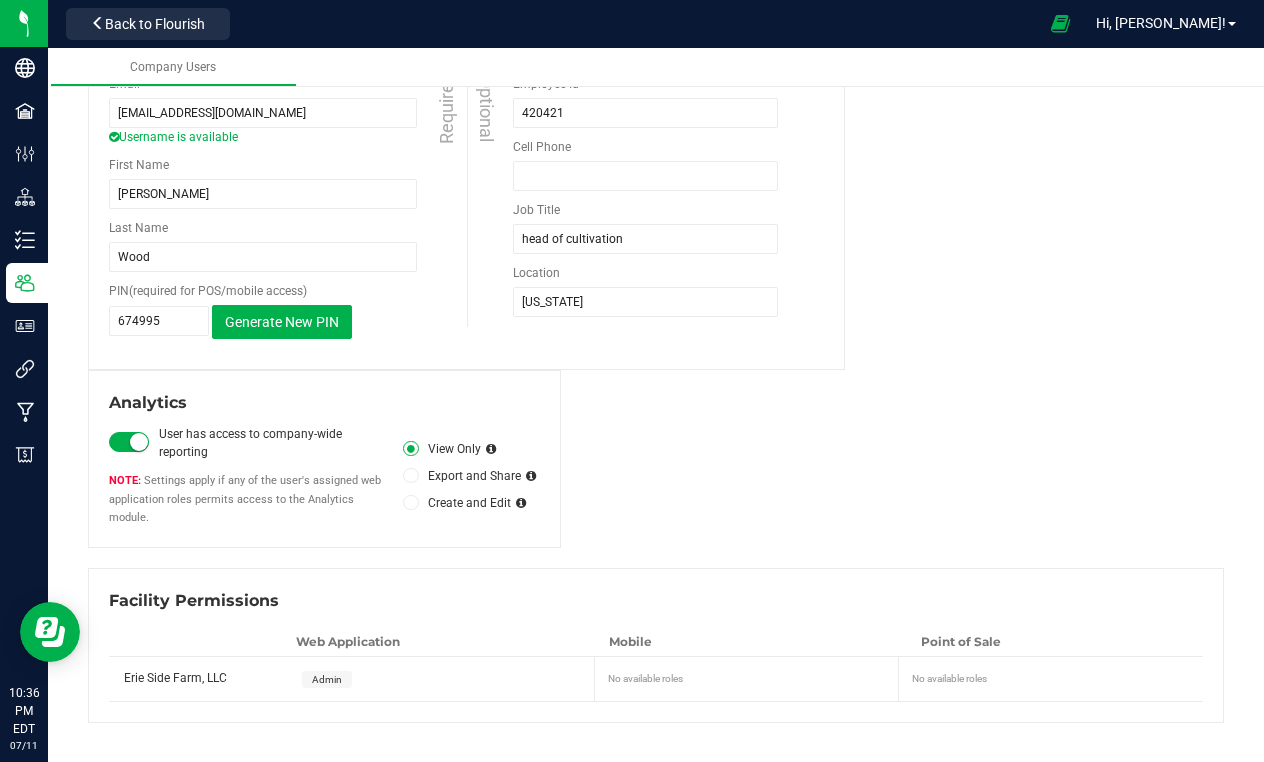 scroll, scrollTop: 170, scrollLeft: 0, axis: vertical 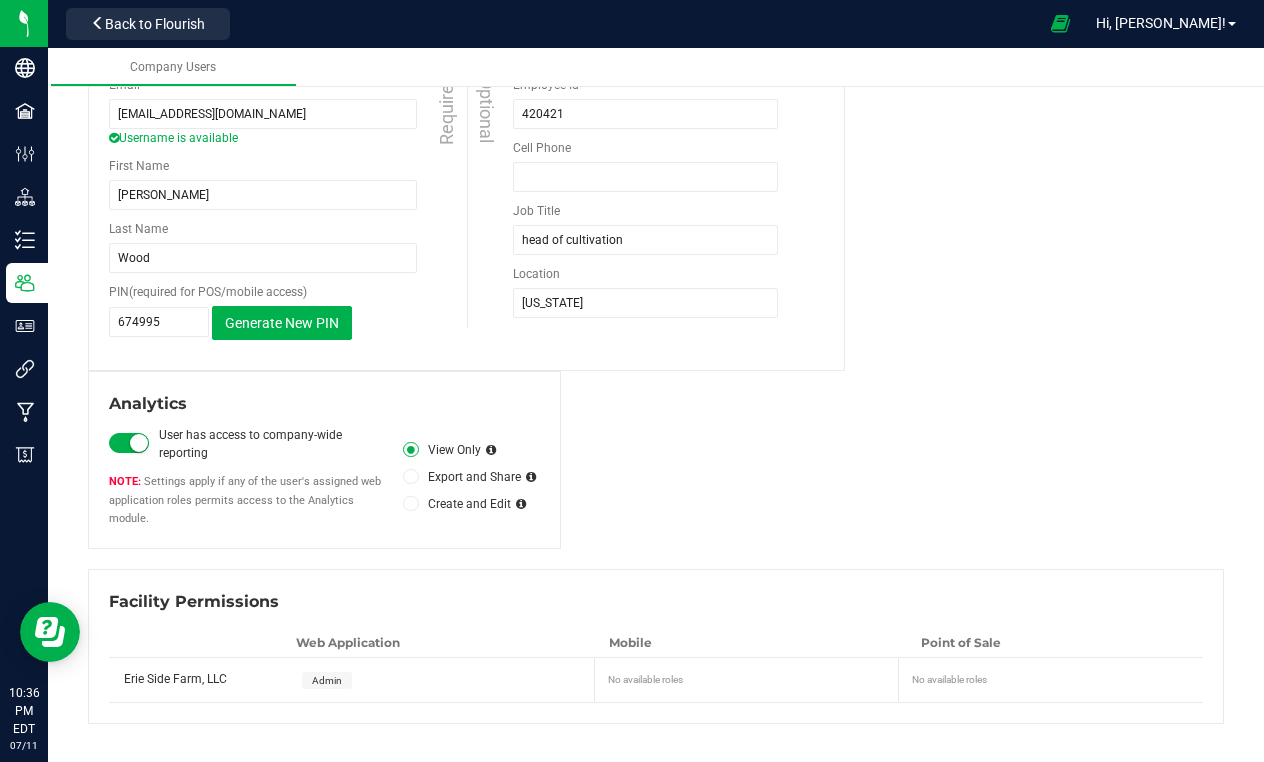 click on "Erie Side Farm, LLC" at bounding box center [200, 673] 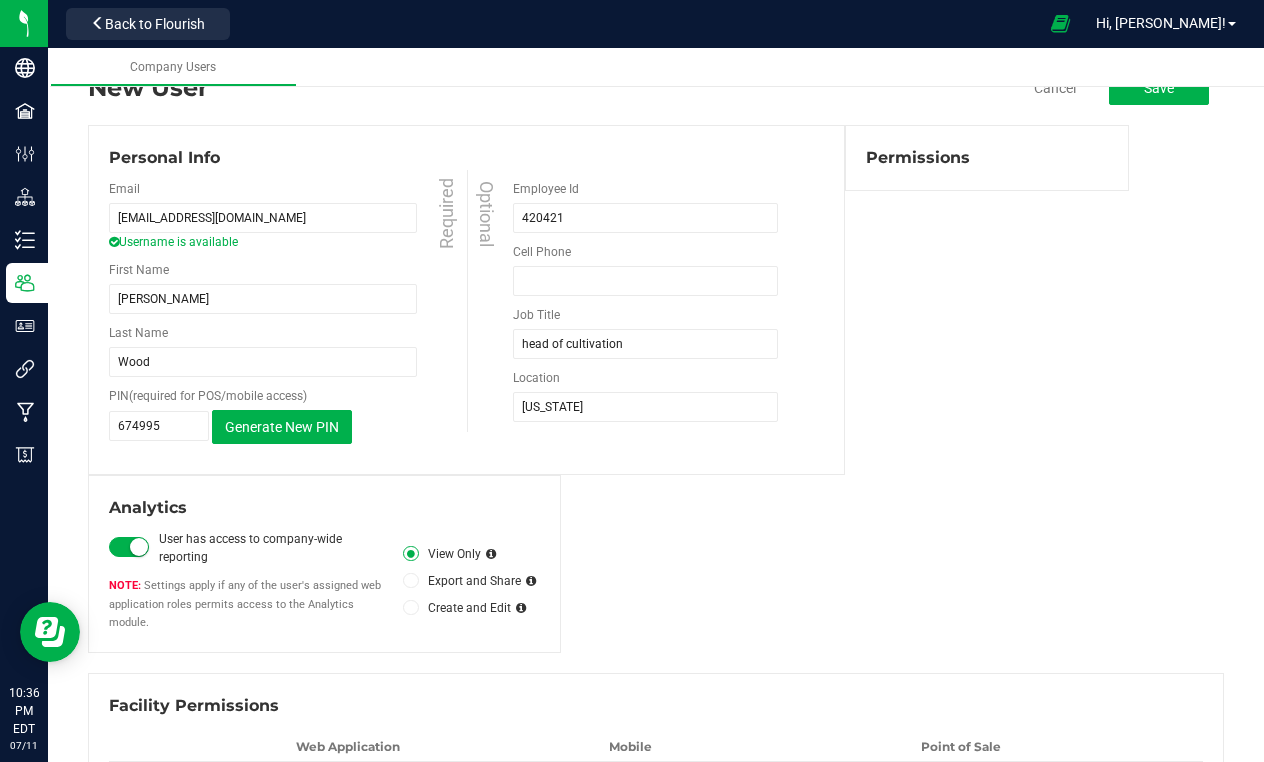scroll, scrollTop: 0, scrollLeft: 0, axis: both 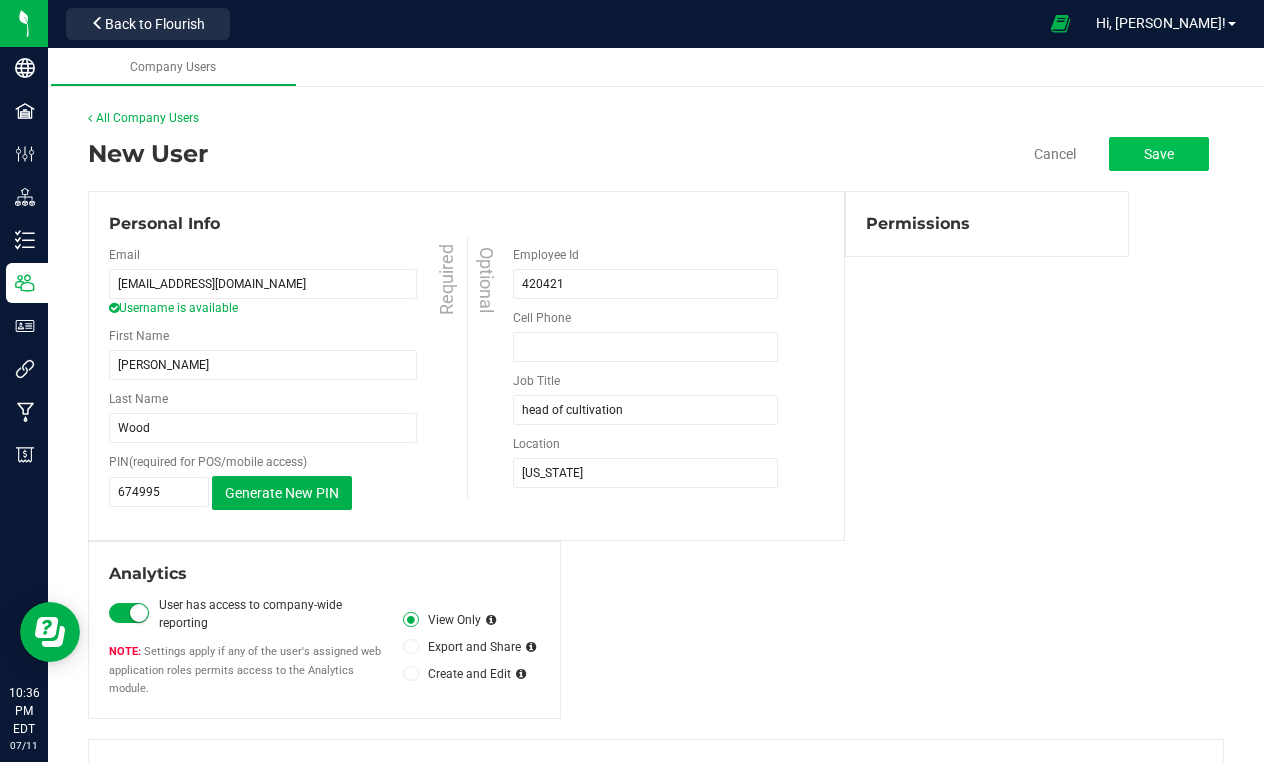 click on "Save" 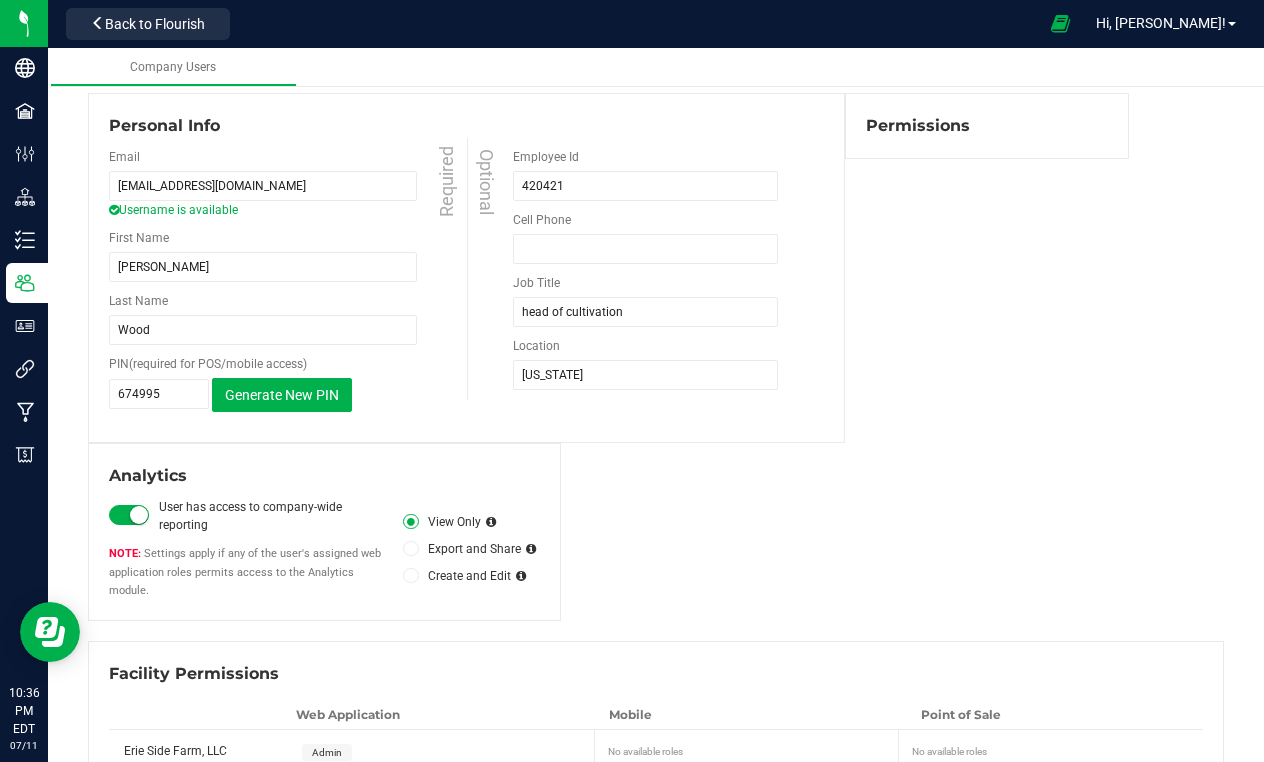 scroll, scrollTop: 0, scrollLeft: 0, axis: both 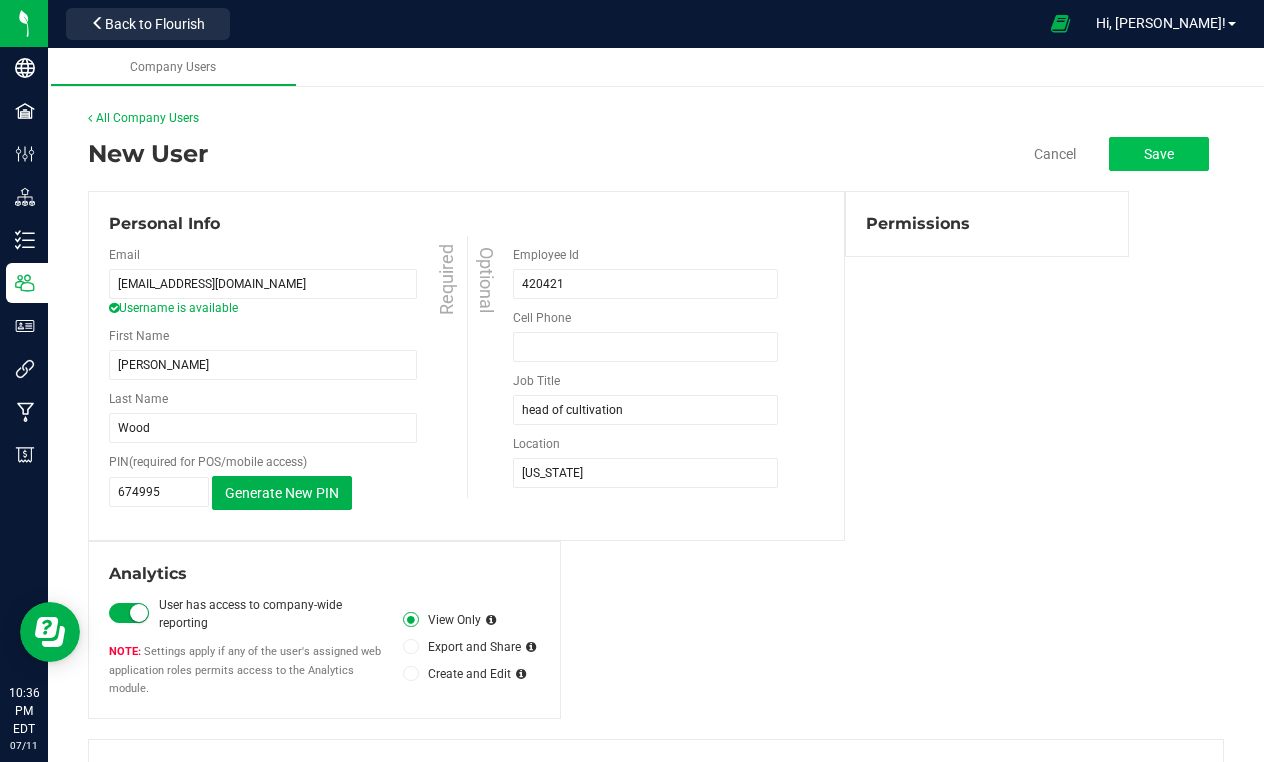click on "Save" 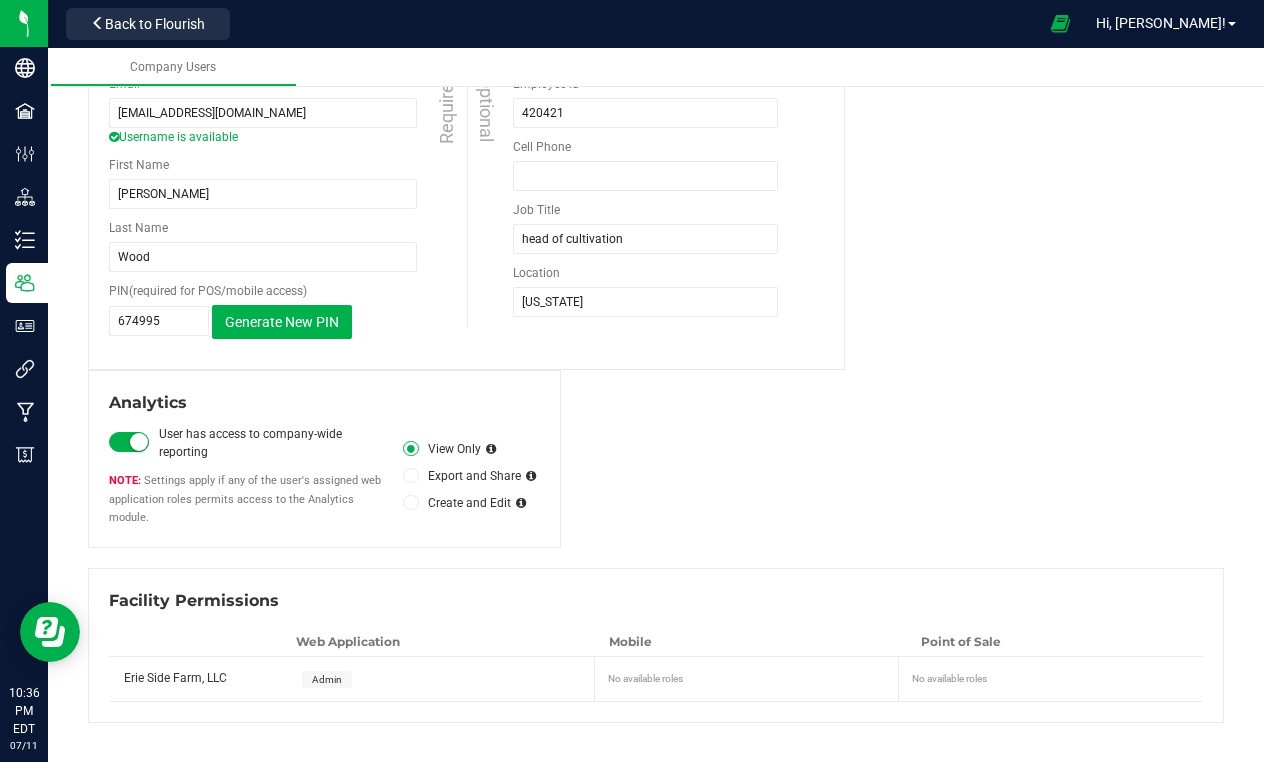 scroll, scrollTop: 170, scrollLeft: 0, axis: vertical 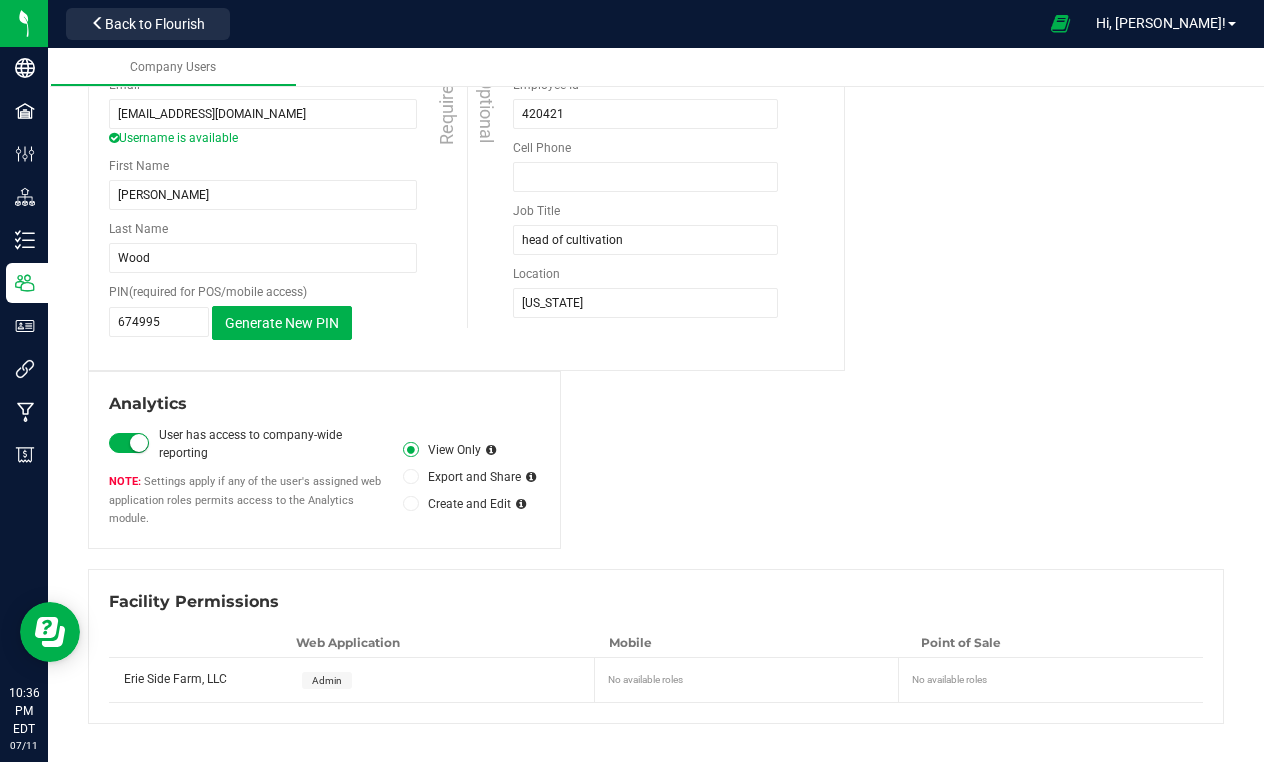 click on "No available roles" at bounding box center [1053, 676] 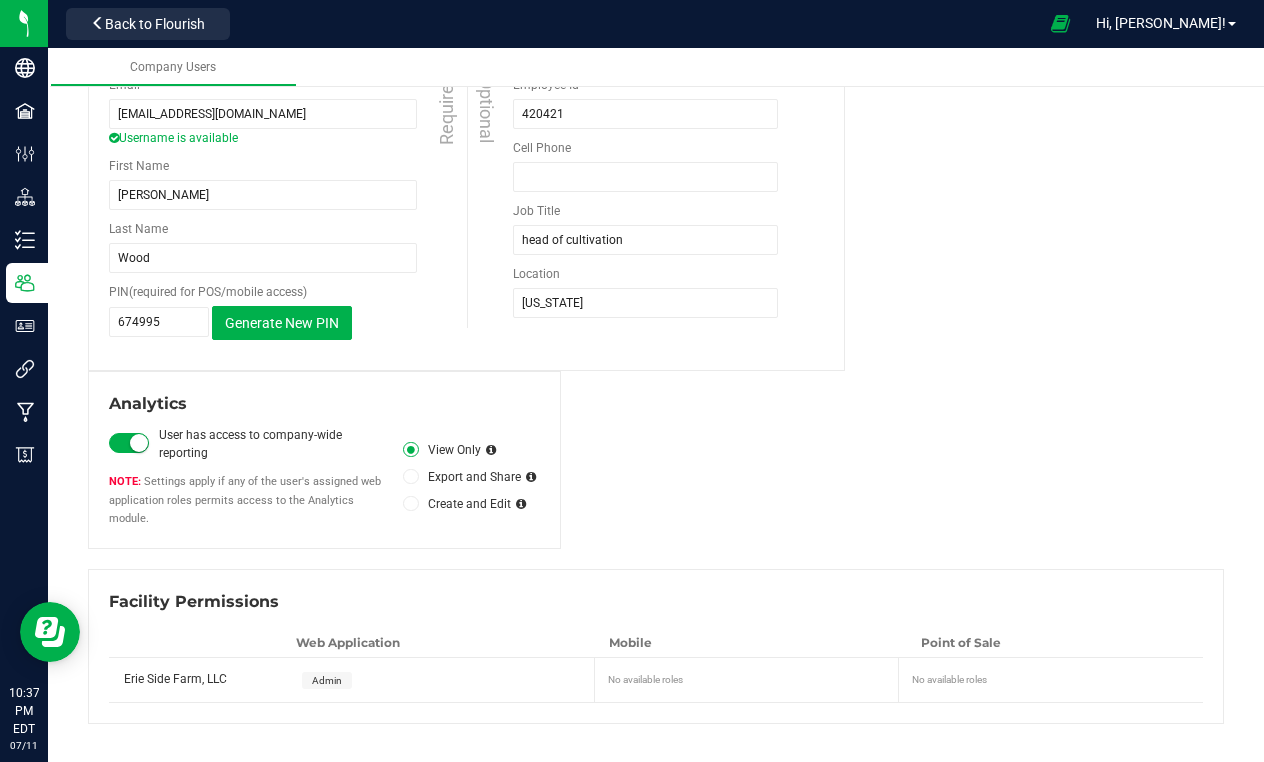 click on "Admin" at bounding box center [327, 680] 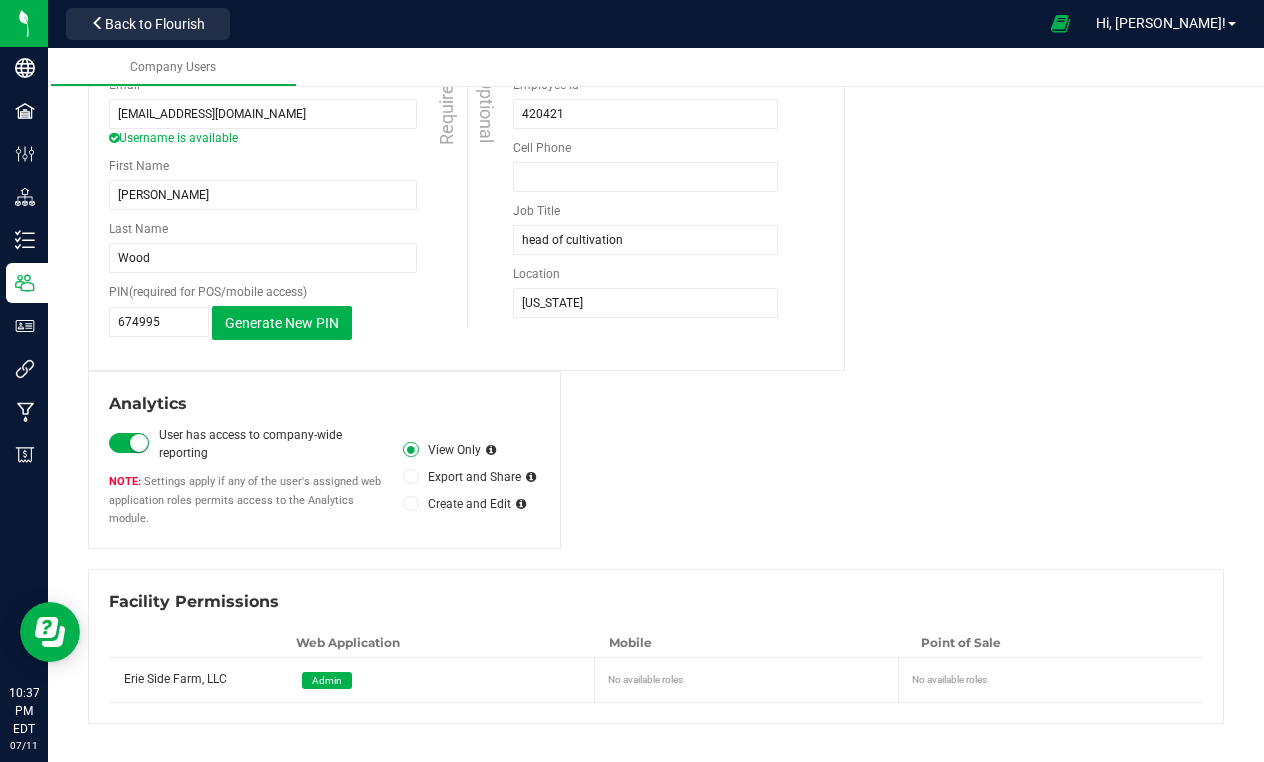 click on "Erie Side Farm, LLC" at bounding box center [175, 679] 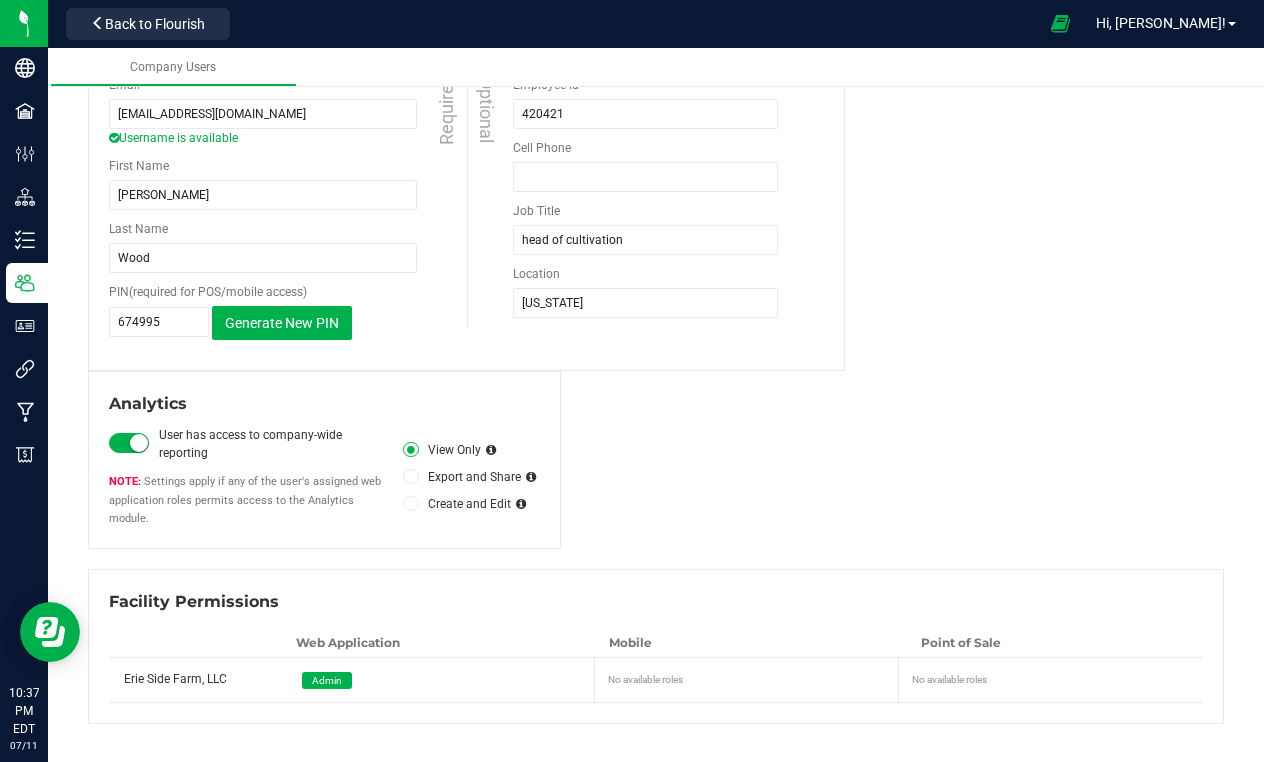 scroll, scrollTop: 0, scrollLeft: 0, axis: both 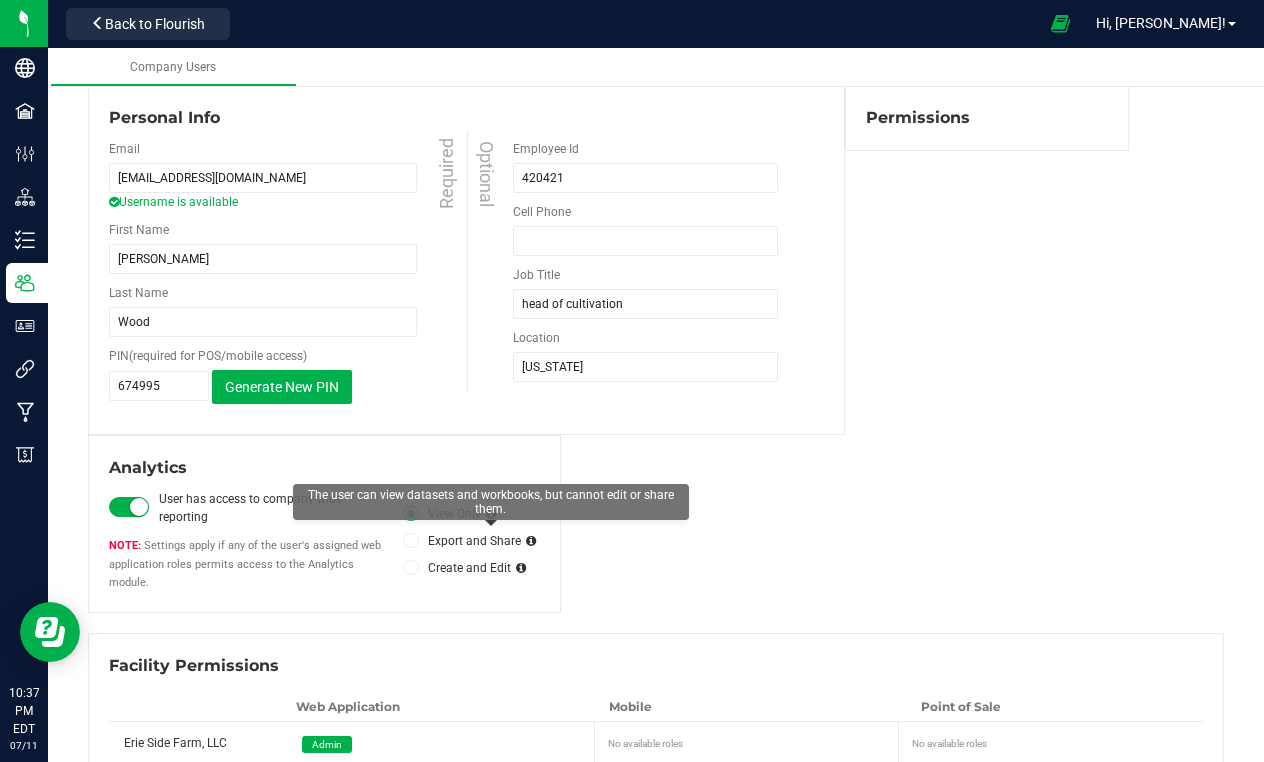 click at bounding box center [491, 514] 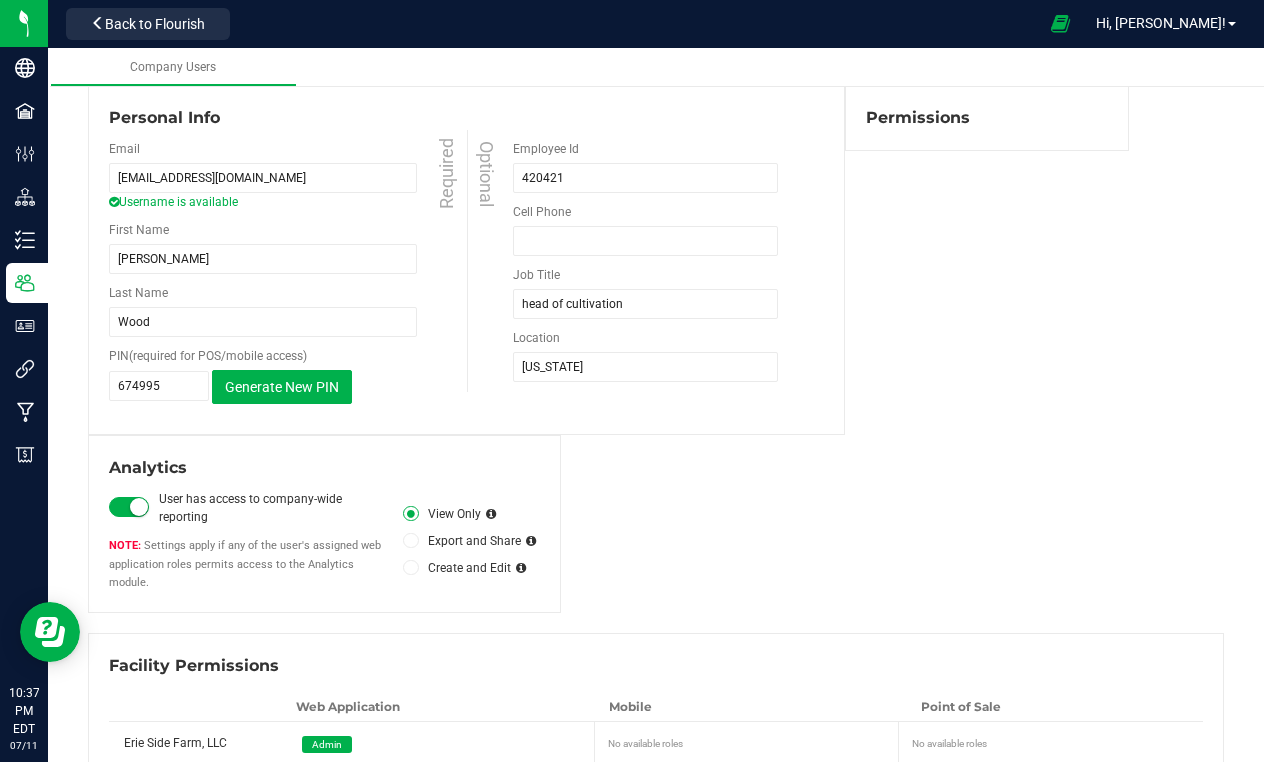 click at bounding box center [411, 514] 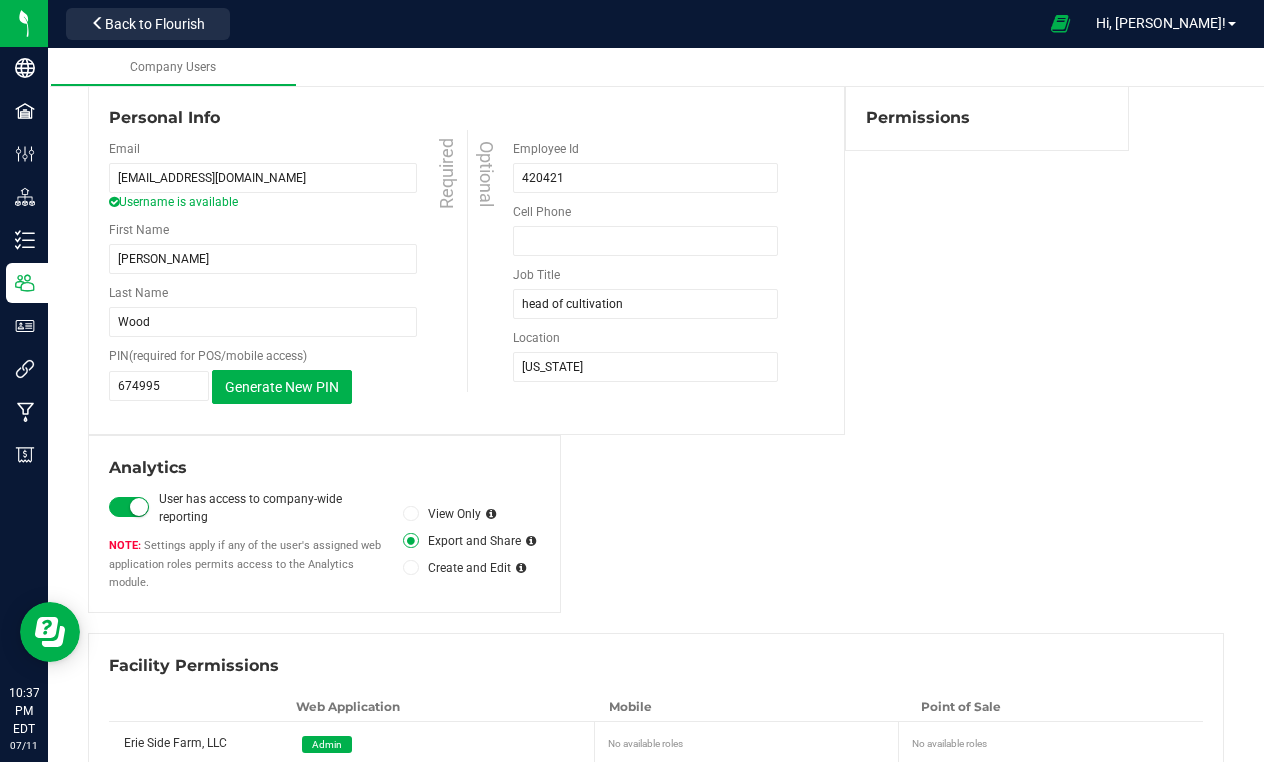 click at bounding box center [411, 568] 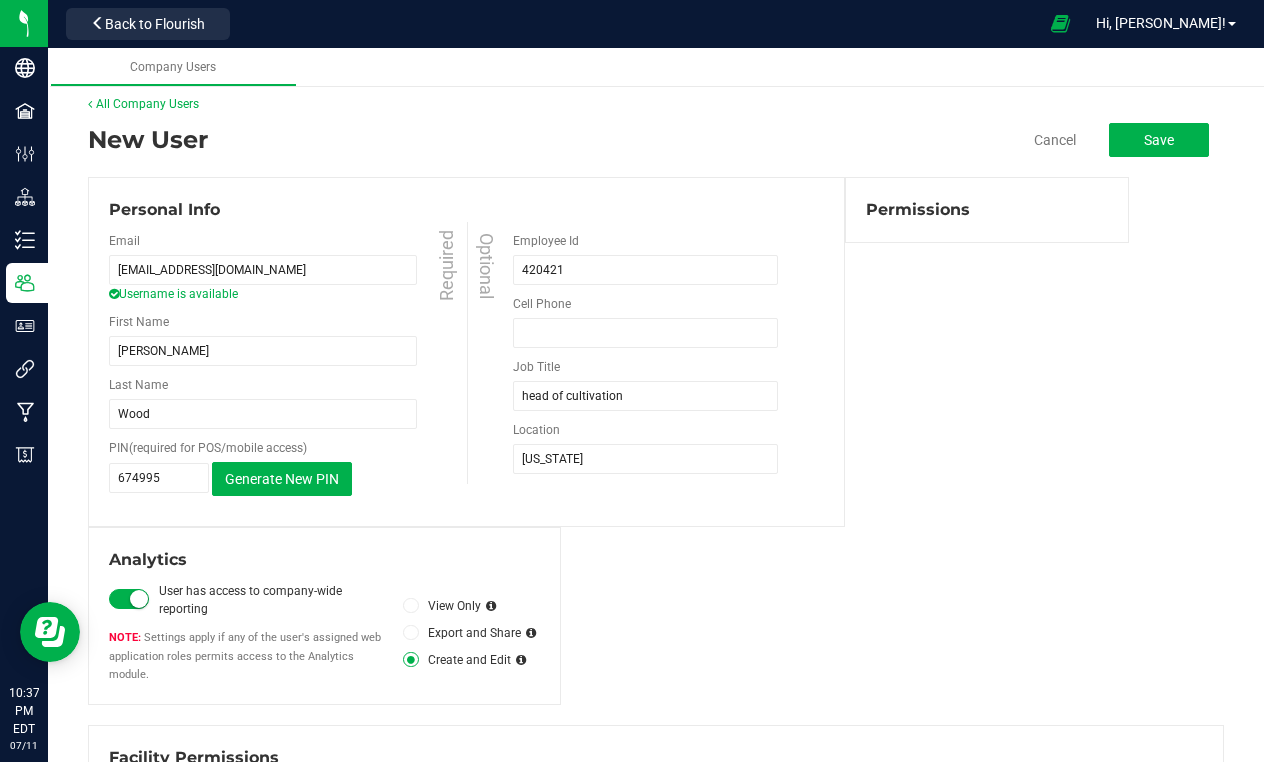 scroll, scrollTop: 0, scrollLeft: 0, axis: both 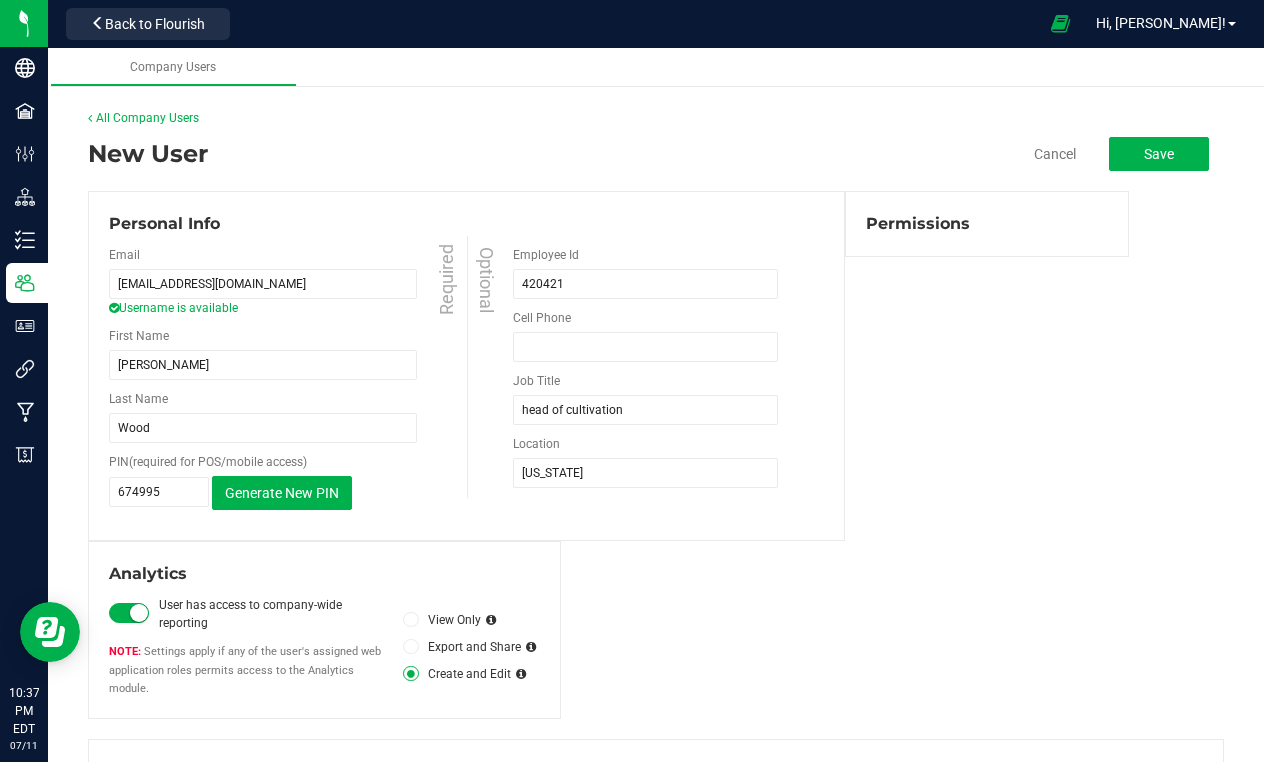 click on "Permissions" at bounding box center [987, 224] 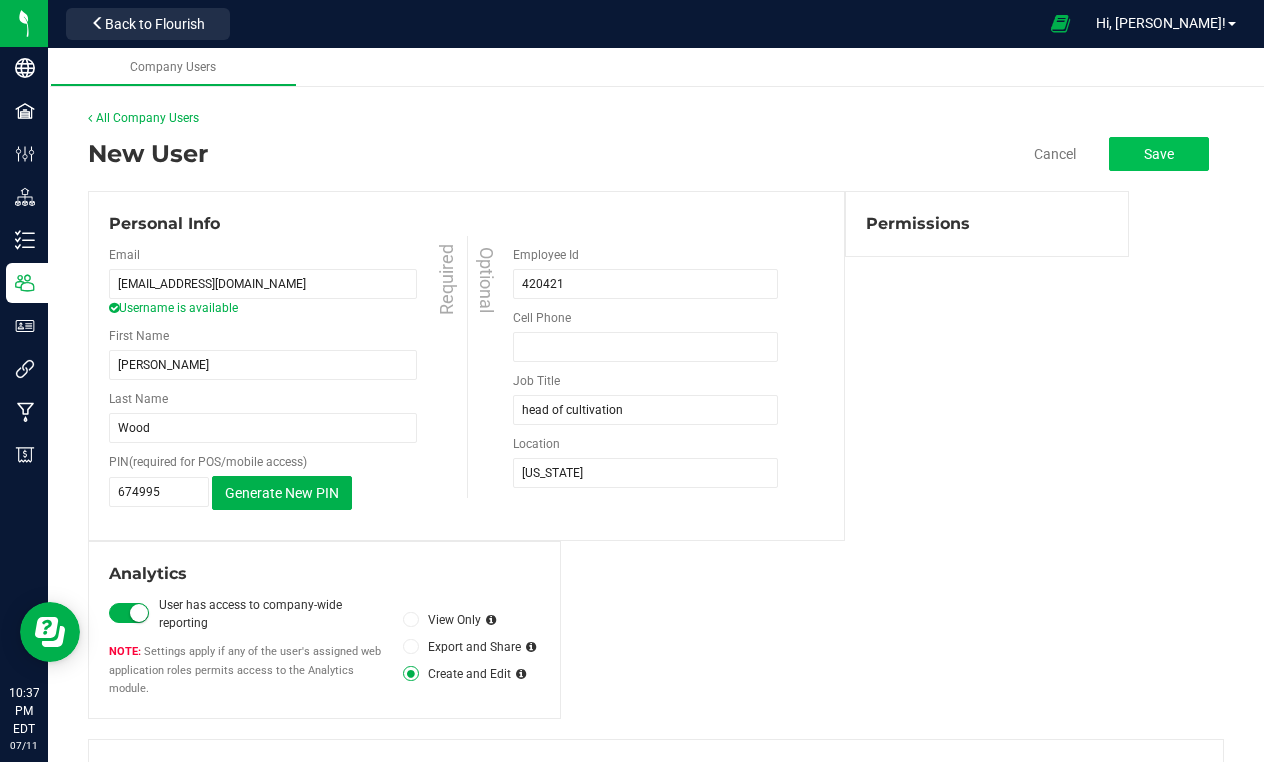 click on "Save" 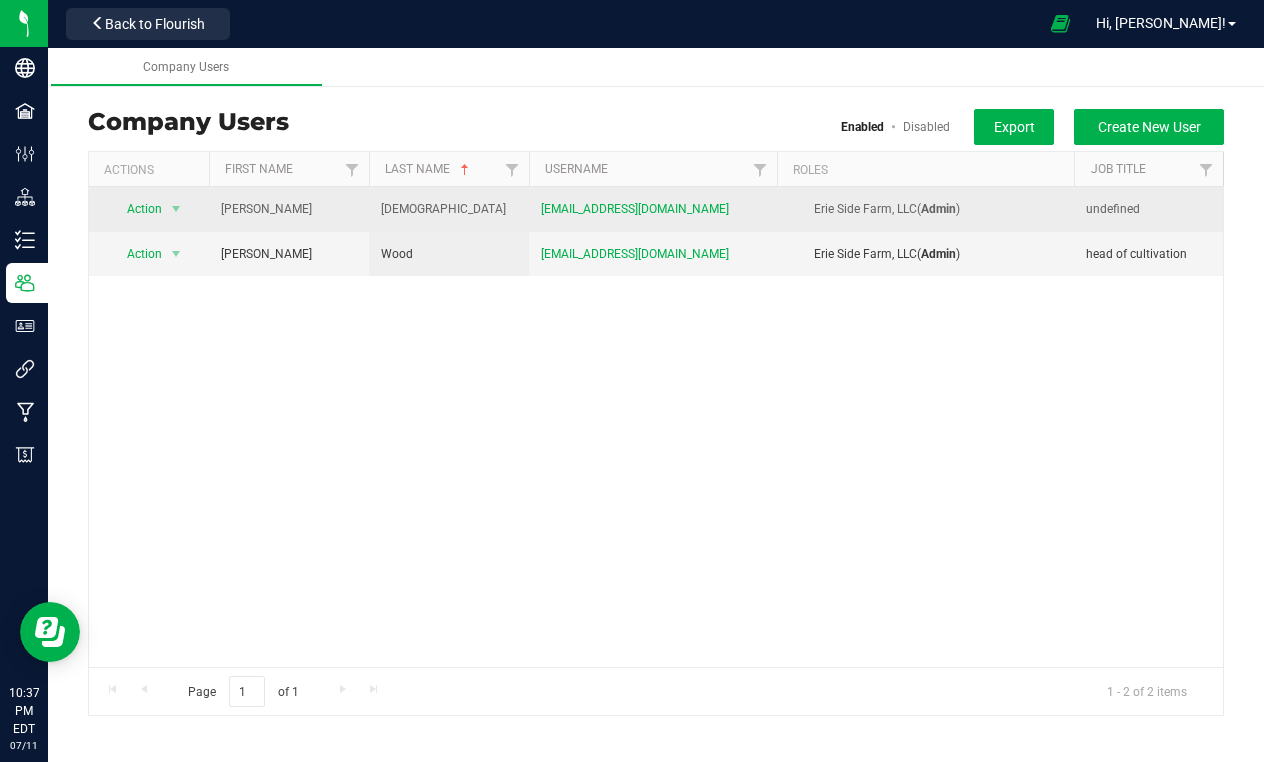click on "Erie Side Farm, LLC  ( Admin )" at bounding box center (925, 209) 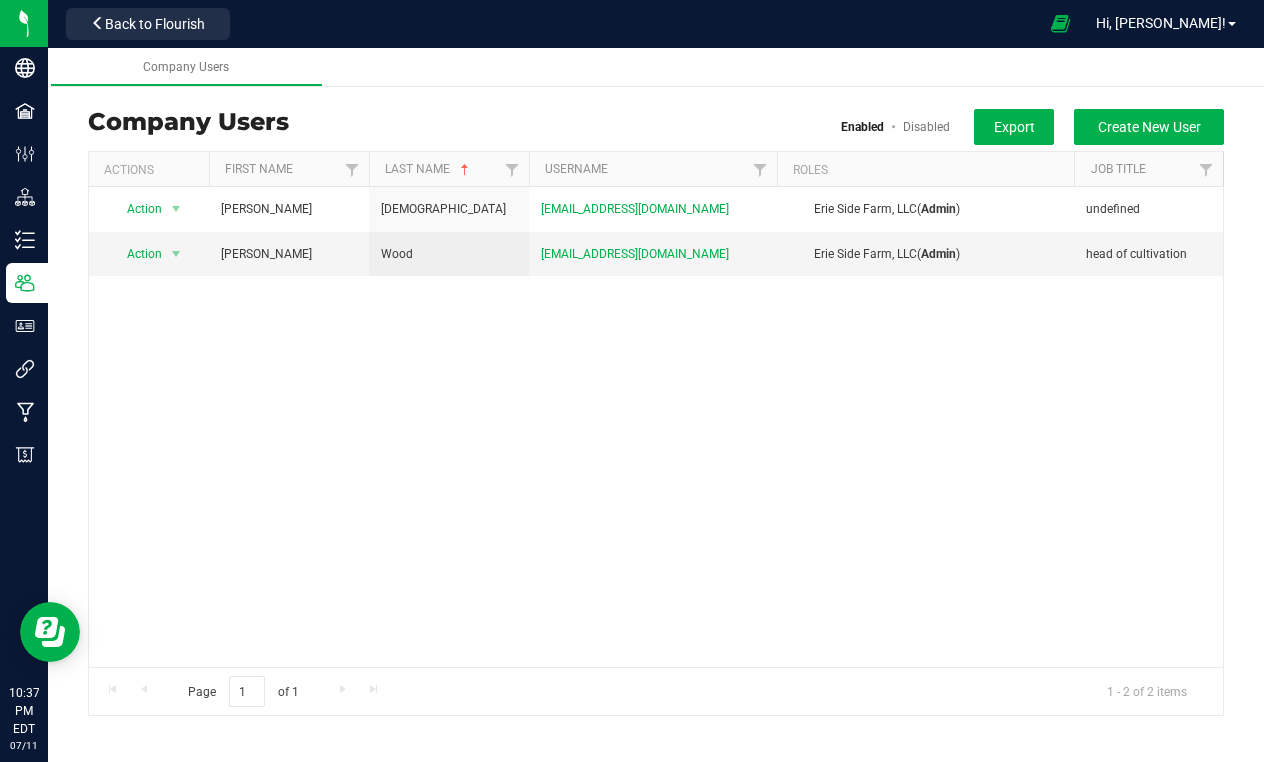 scroll, scrollTop: 0, scrollLeft: 0, axis: both 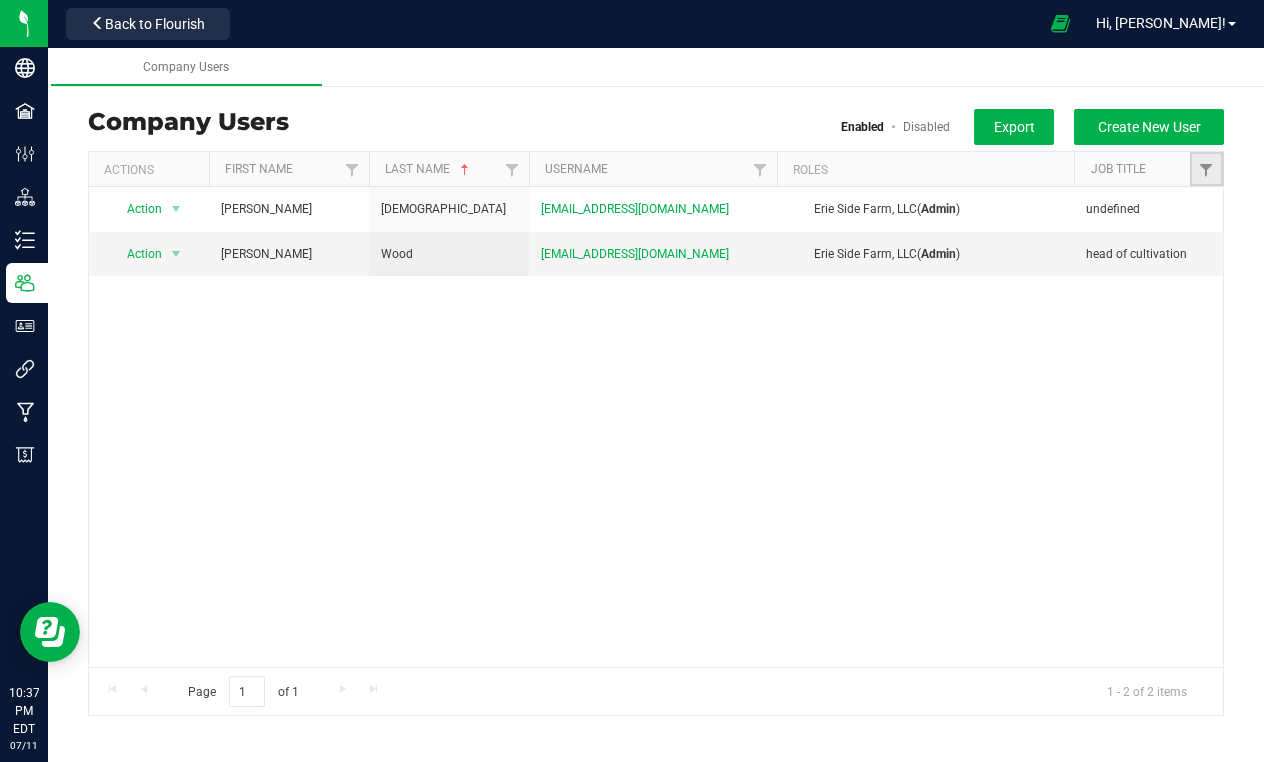 click at bounding box center [1206, 169] 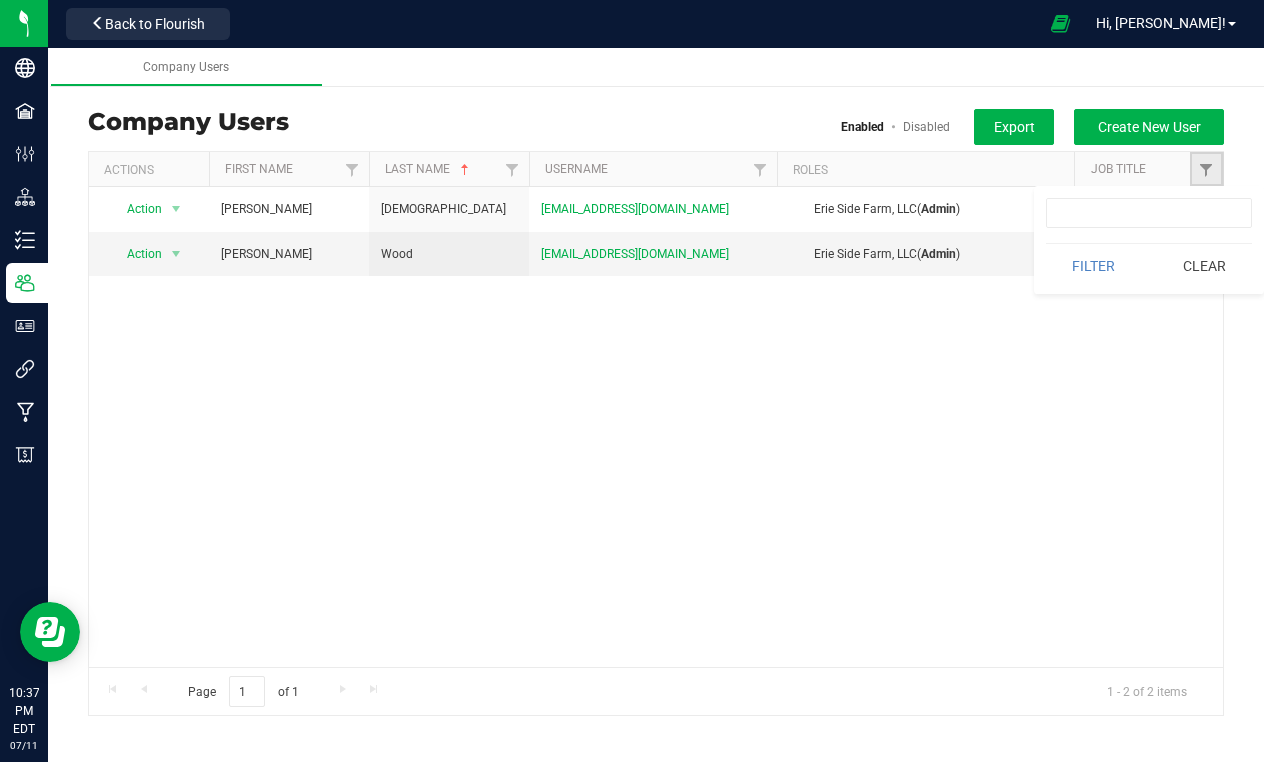 click at bounding box center [1206, 169] 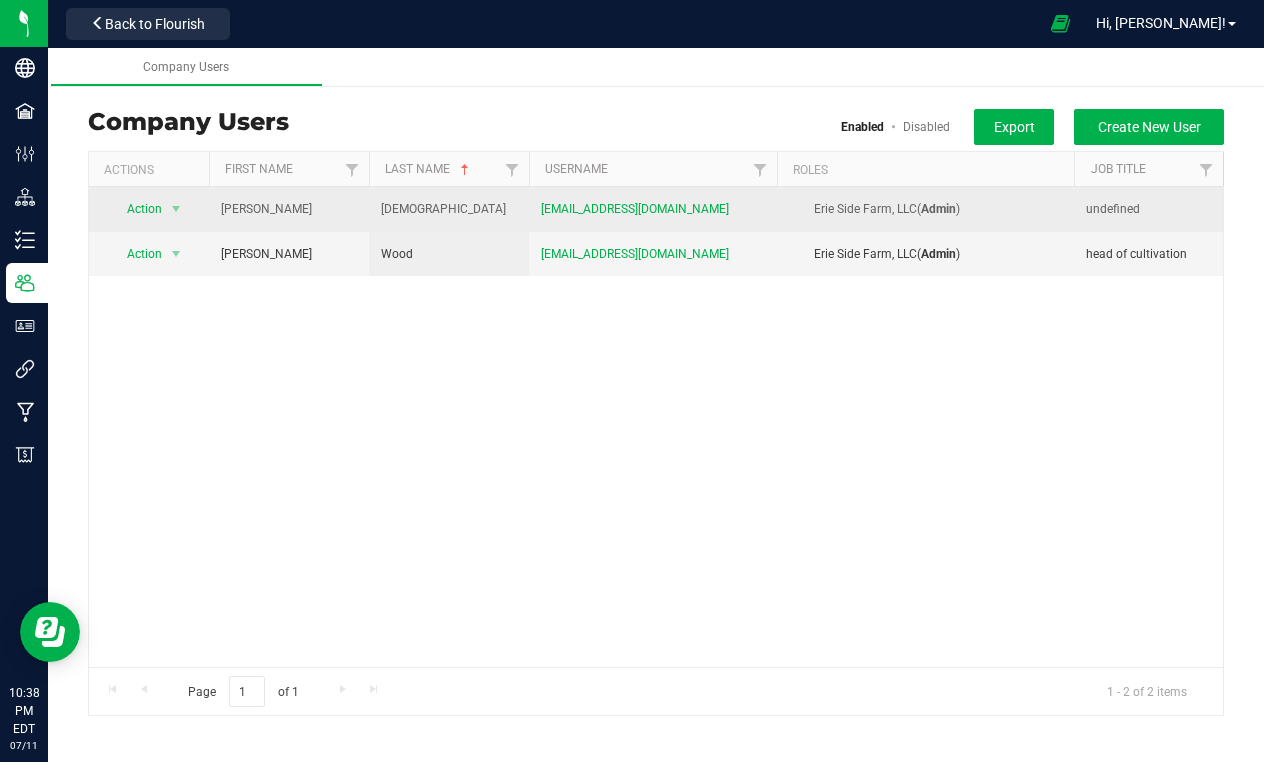 click on "undefined" at bounding box center [1148, 209] 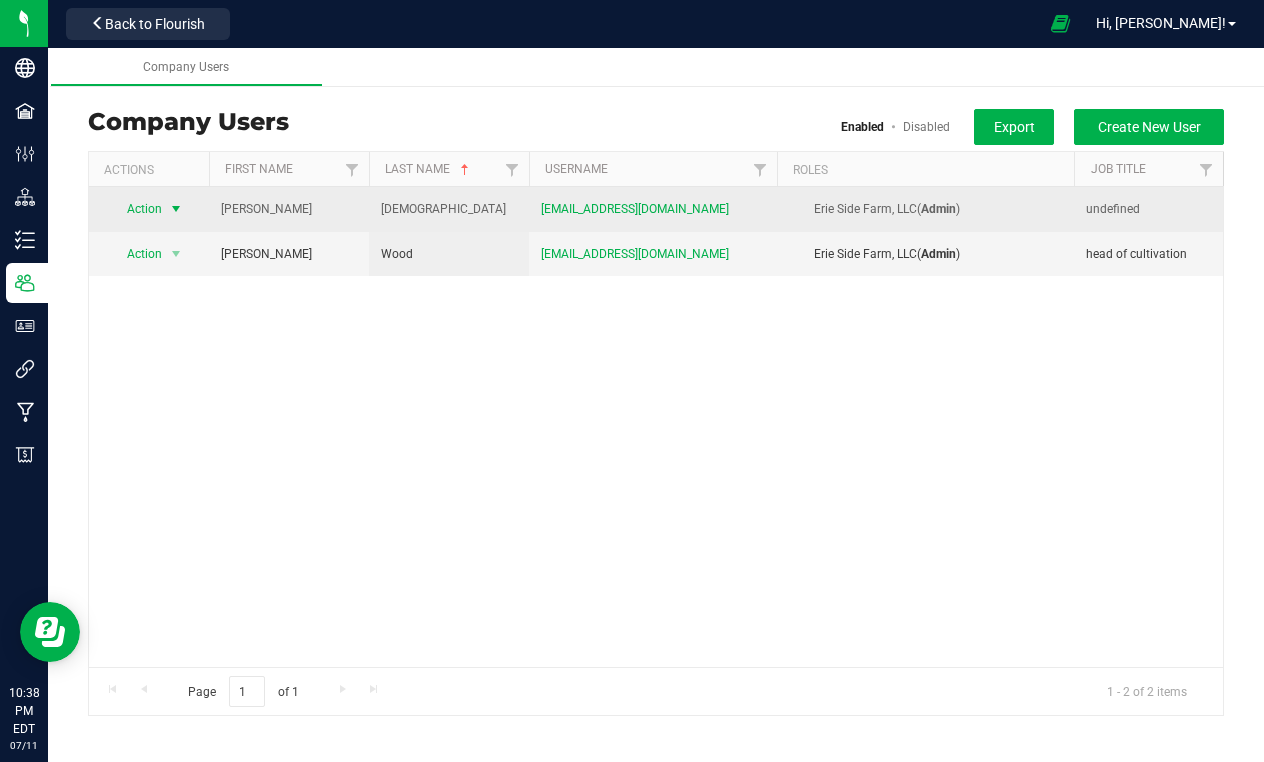 click on "Action" at bounding box center [136, 209] 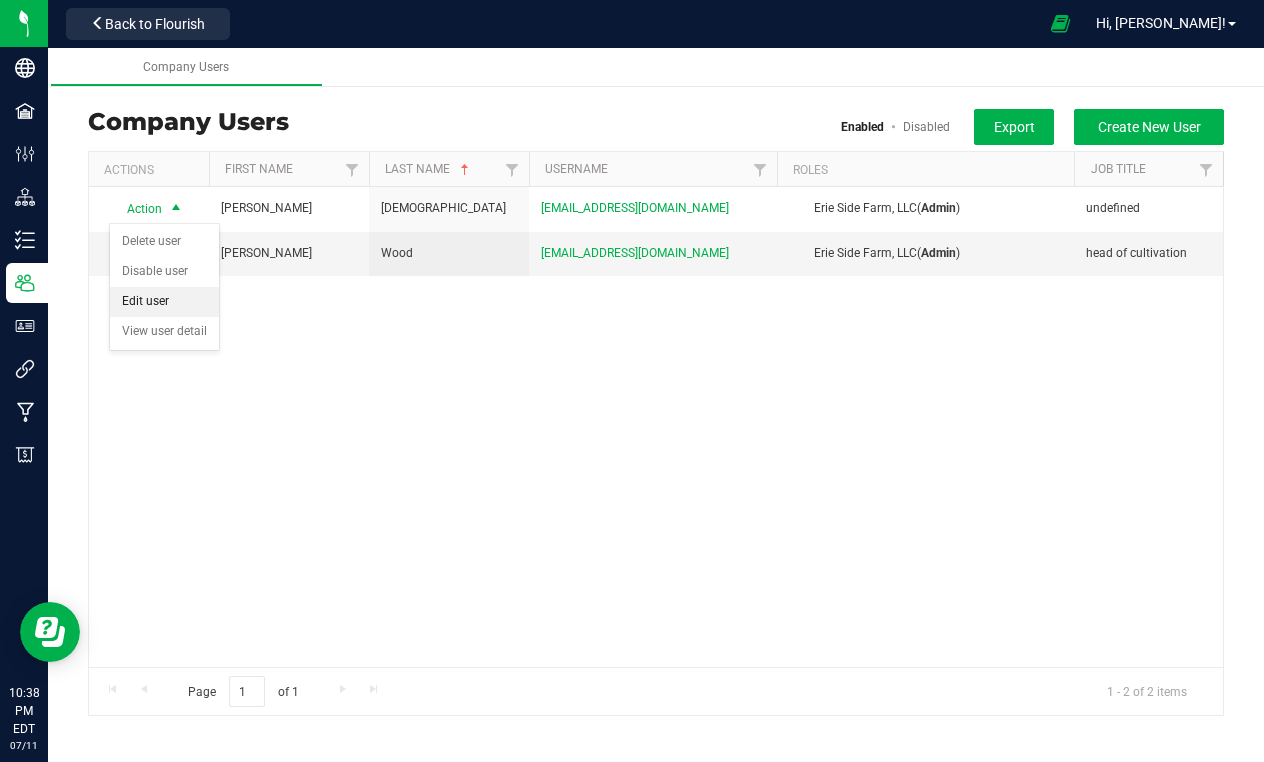 click on "Edit user" at bounding box center (164, 302) 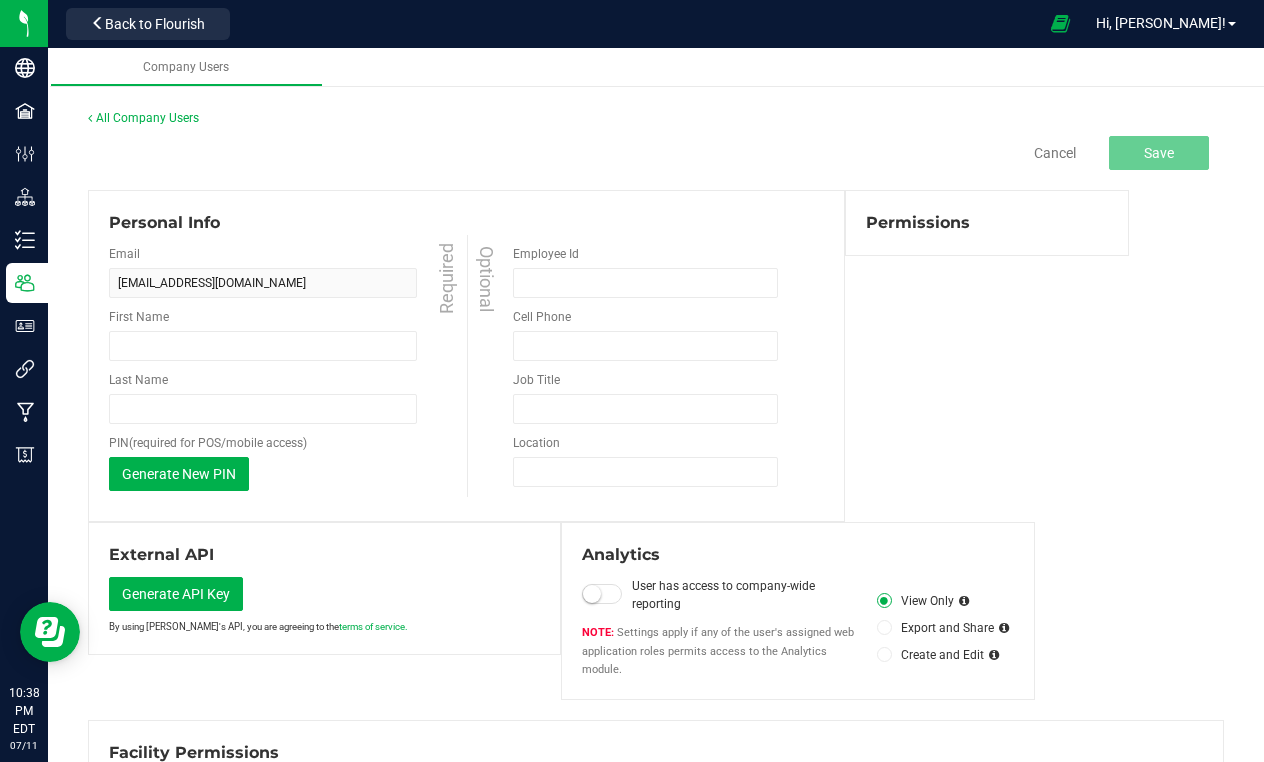 type on "Dennis" 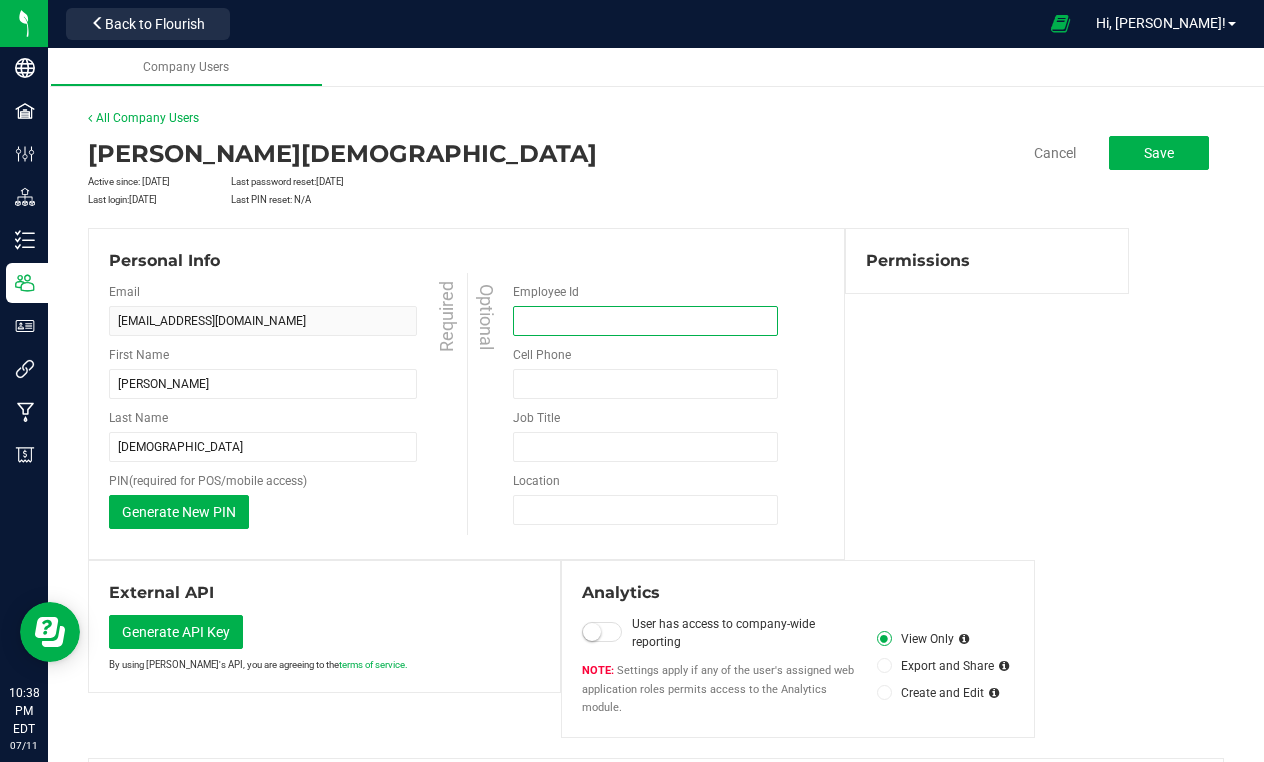 click on "Employee Id" at bounding box center [645, 321] 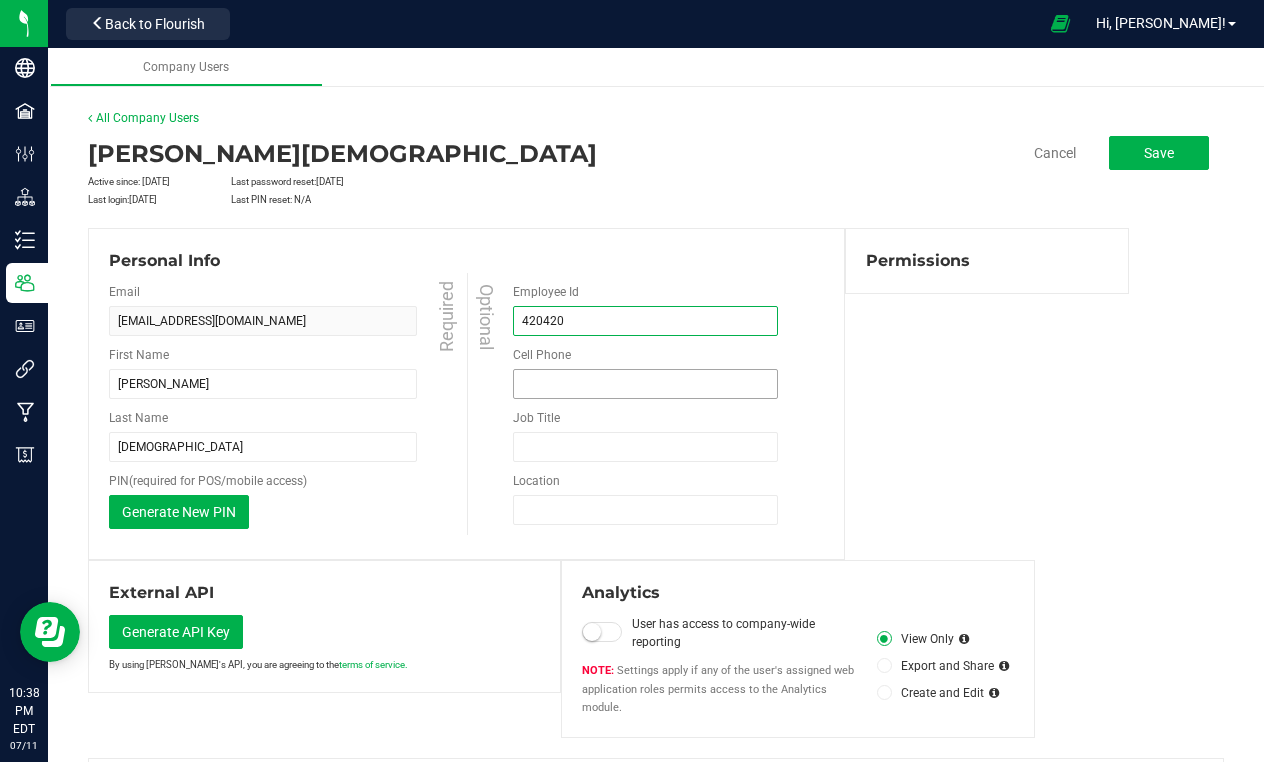 type on "420420" 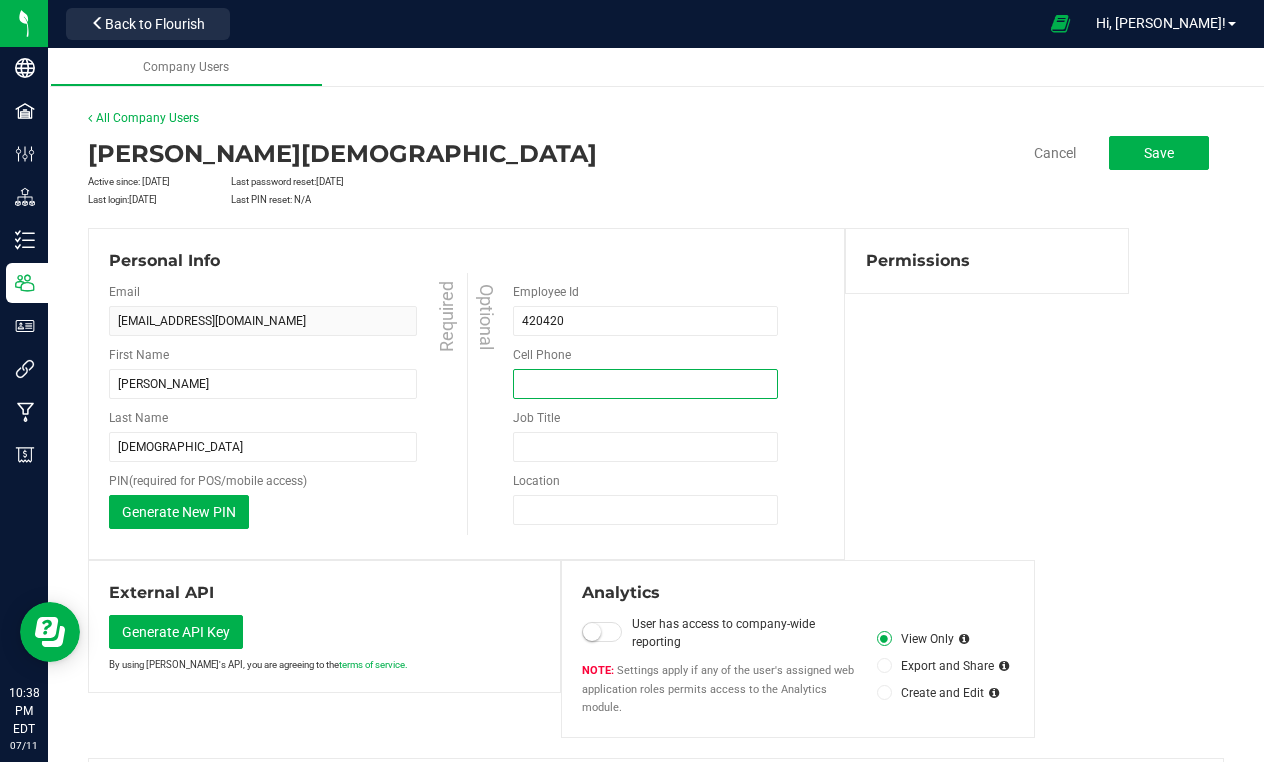 click at bounding box center [645, 384] 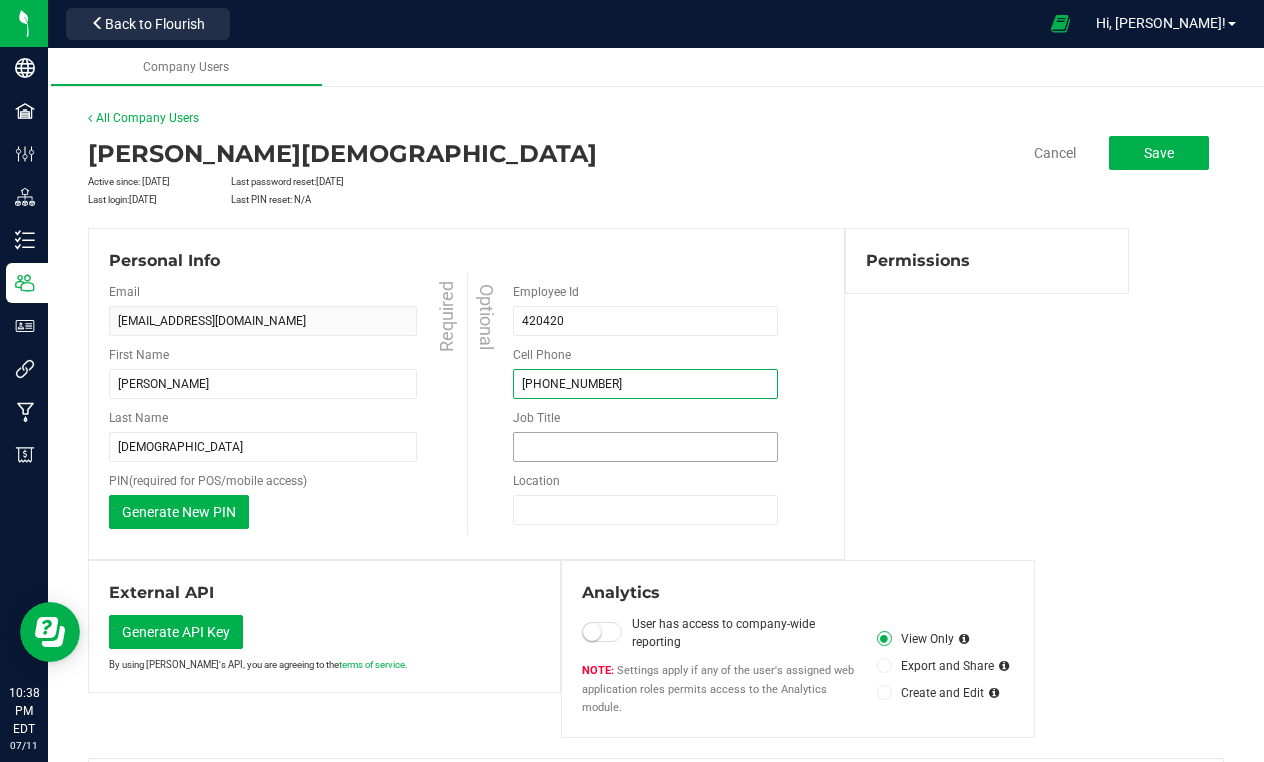 type on "[PHONE_NUMBER]" 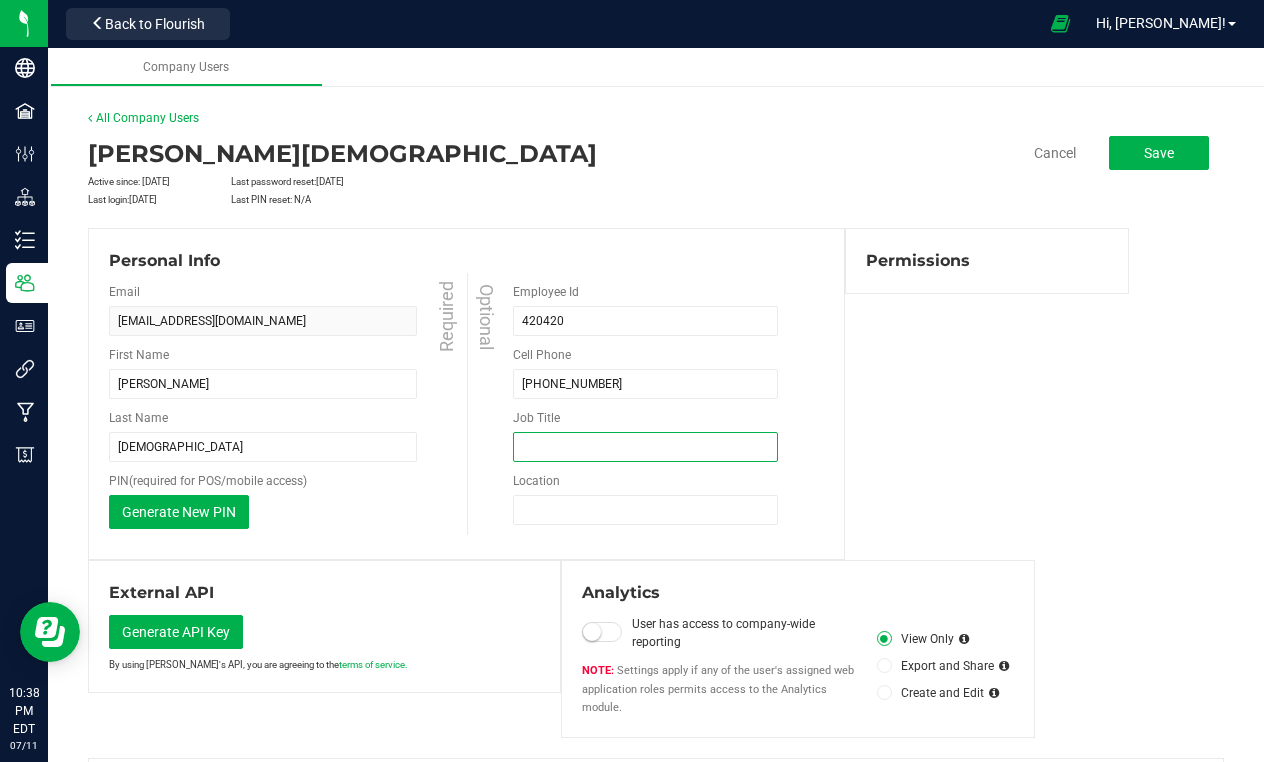 click on "Job Title" at bounding box center (645, 447) 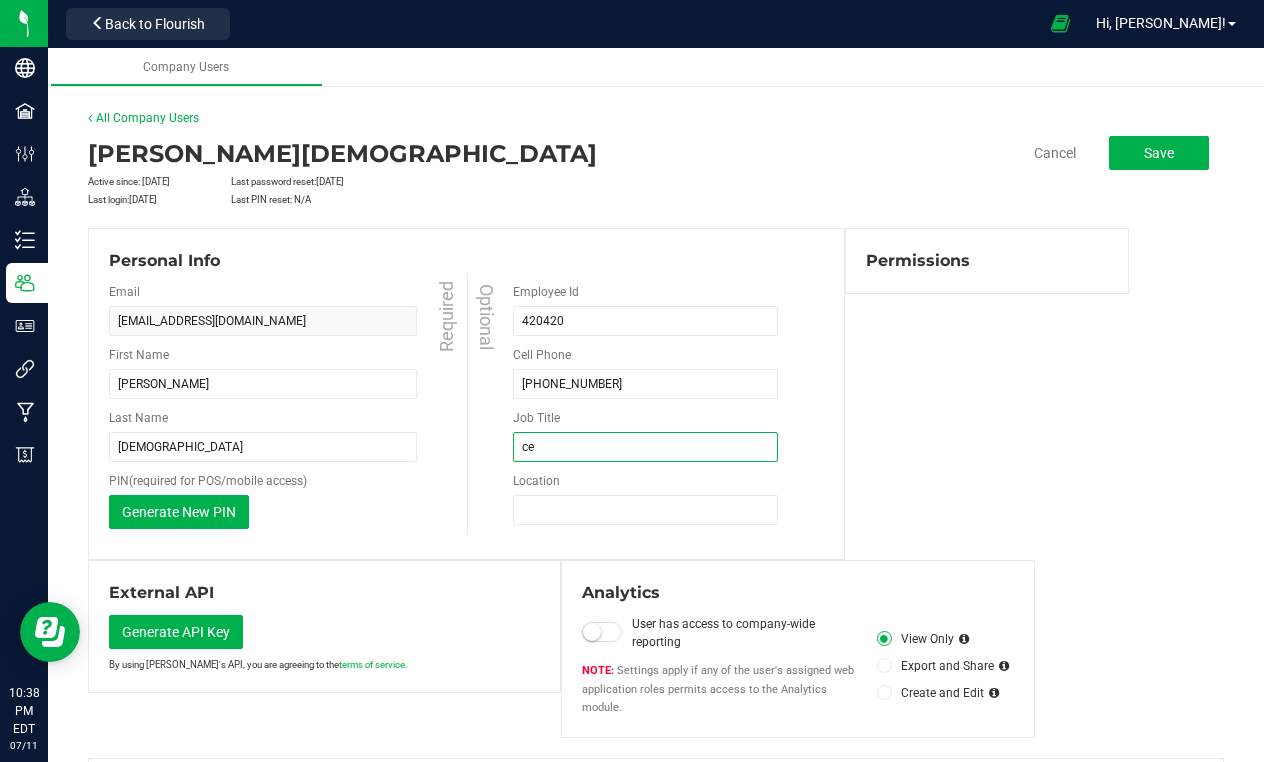 type on "c" 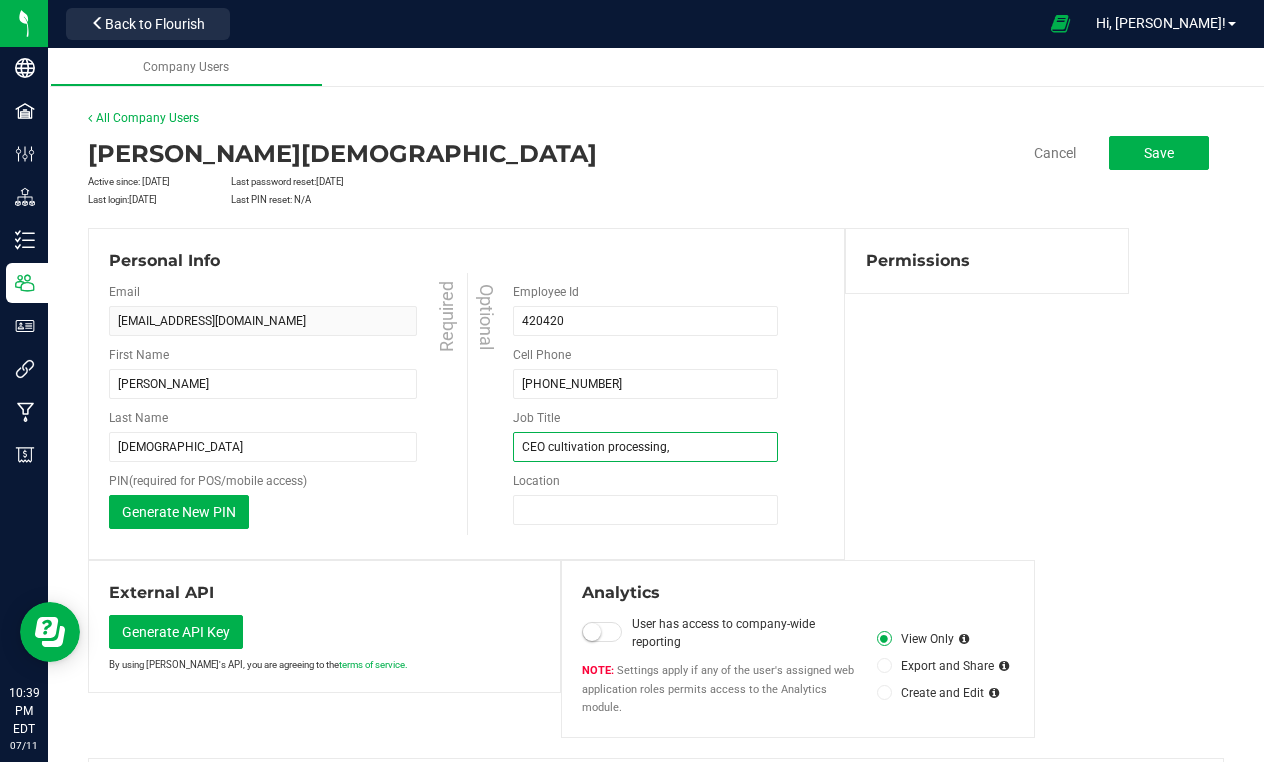click on "CEO cultivation processing," at bounding box center [645, 447] 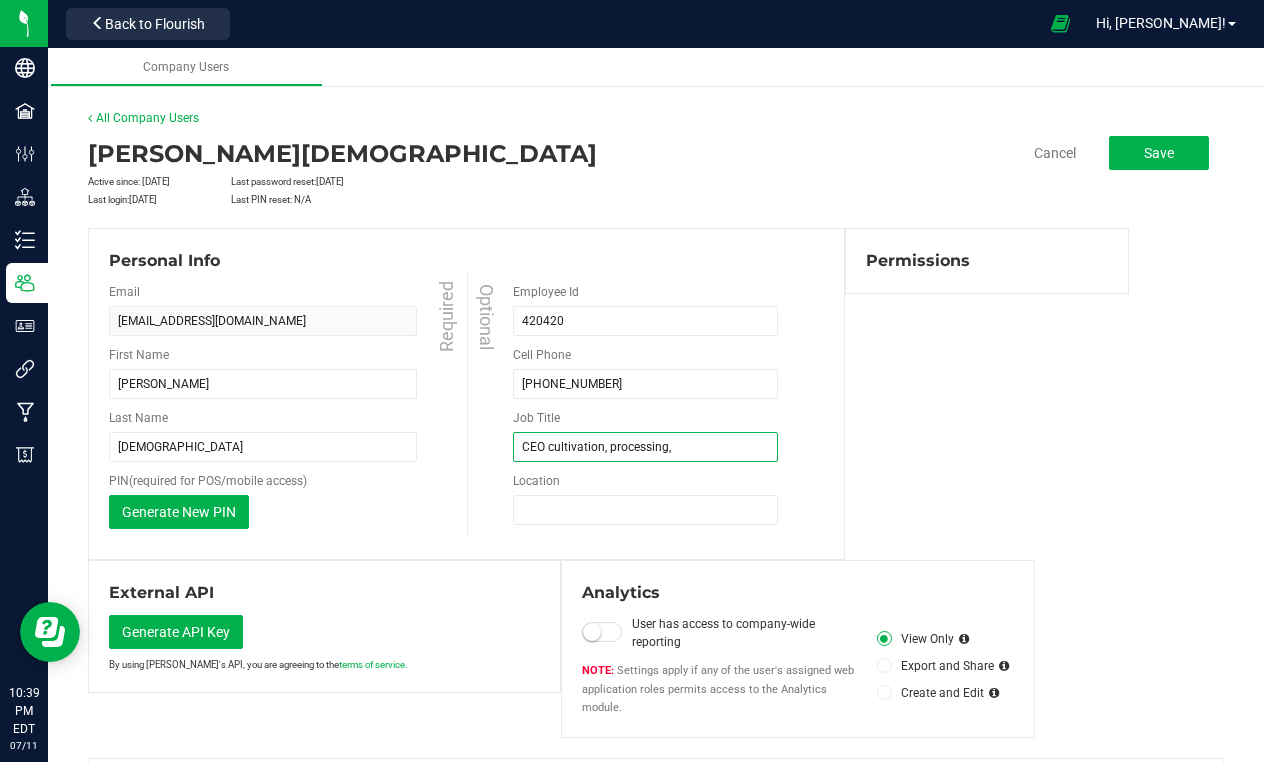 drag, startPoint x: 600, startPoint y: 446, endPoint x: 699, endPoint y: 448, distance: 99.0202 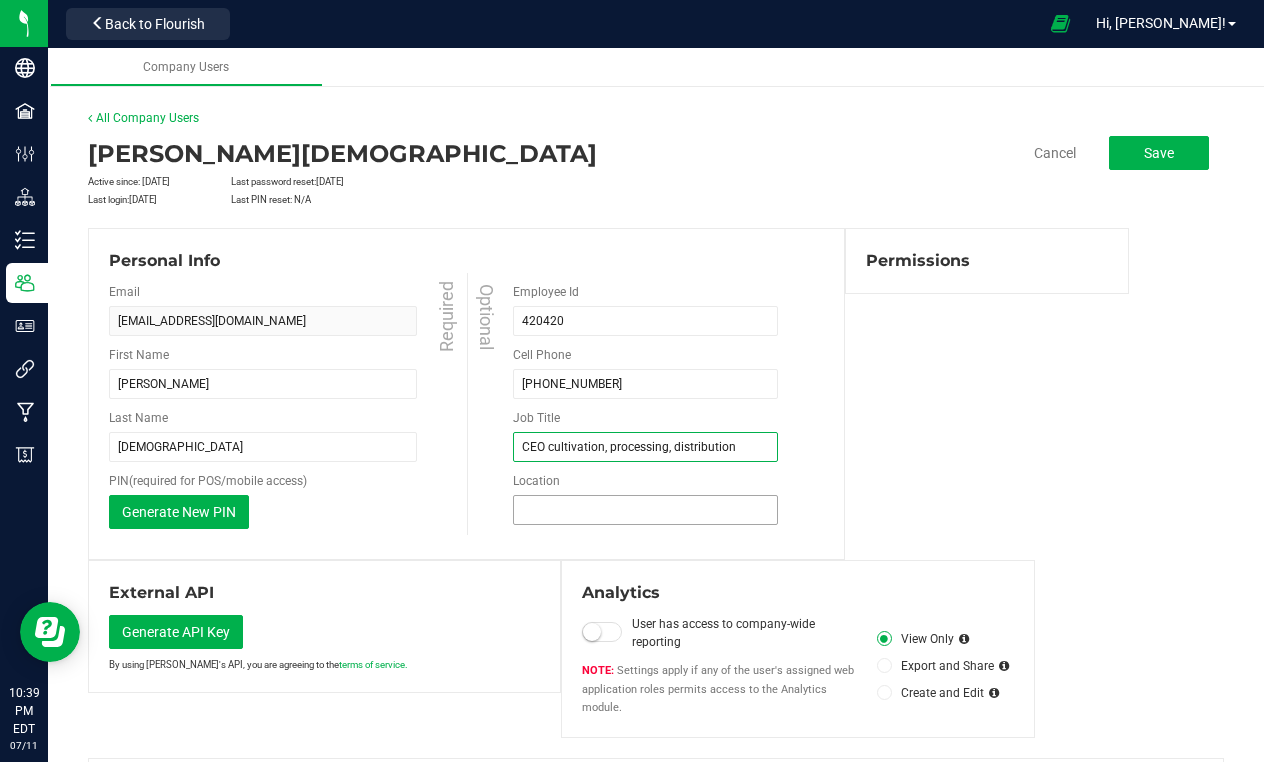 type on "CEO cultivation, processing, distribution" 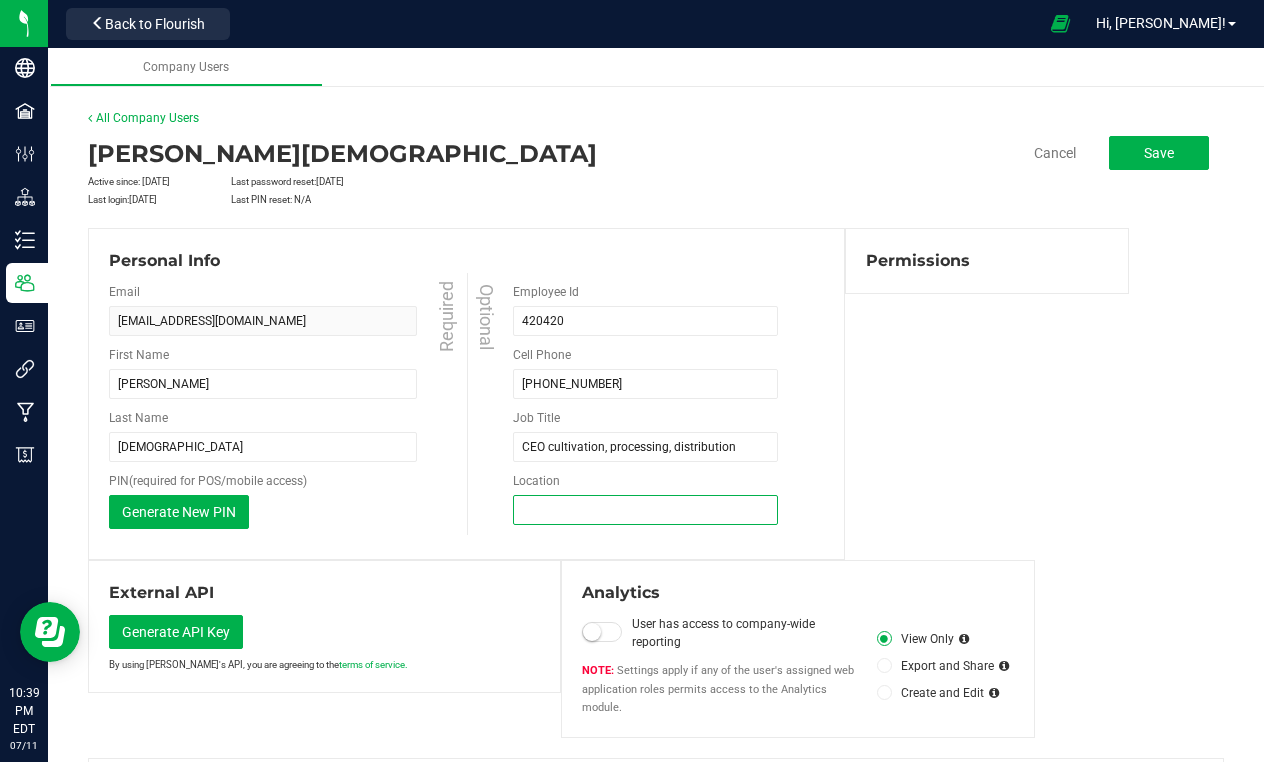 click on "Location" at bounding box center [645, 510] 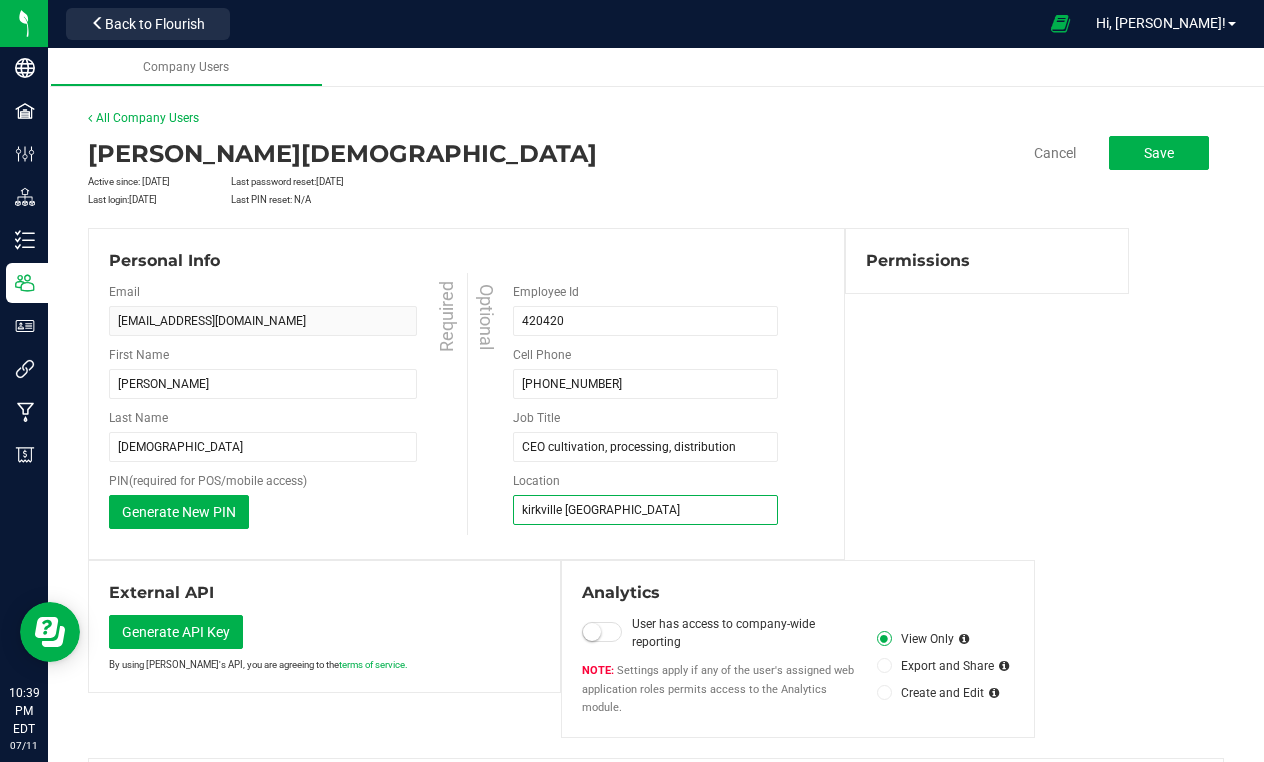 click on "kirkville NY" at bounding box center [645, 510] 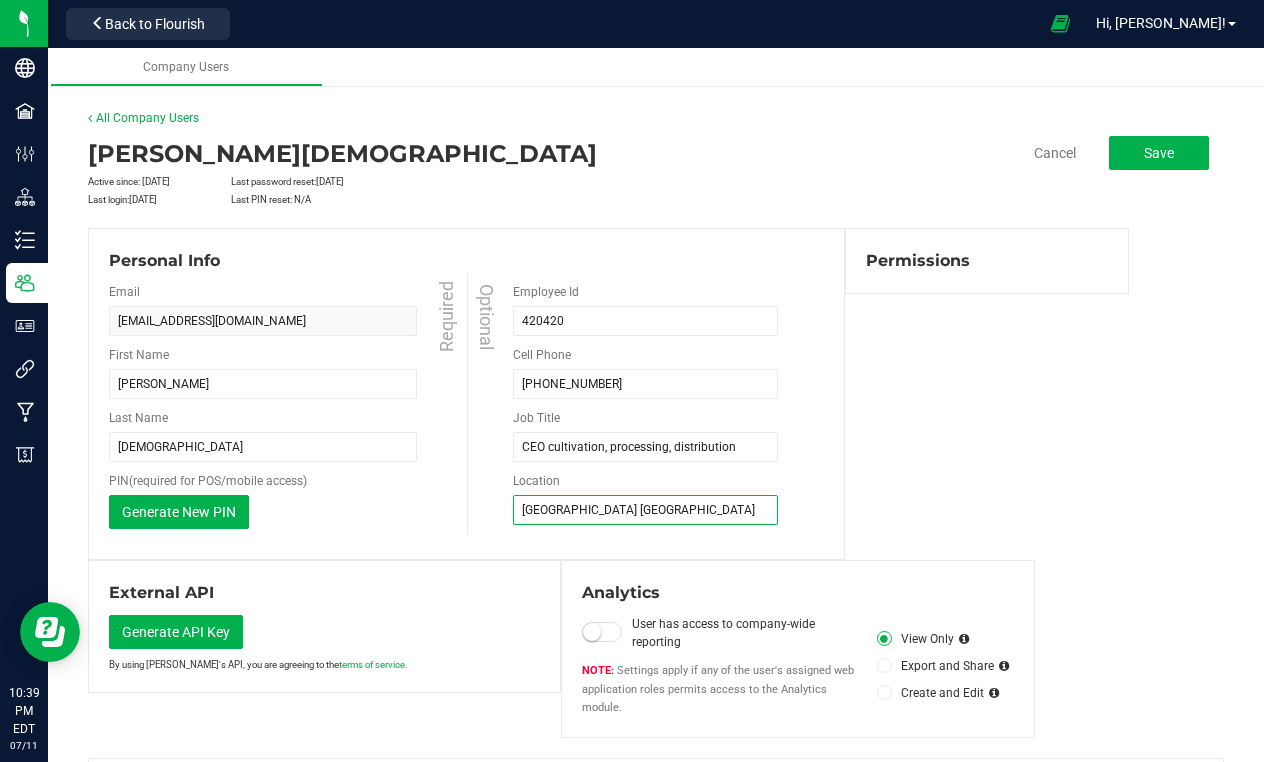 type on "Kirkville NY" 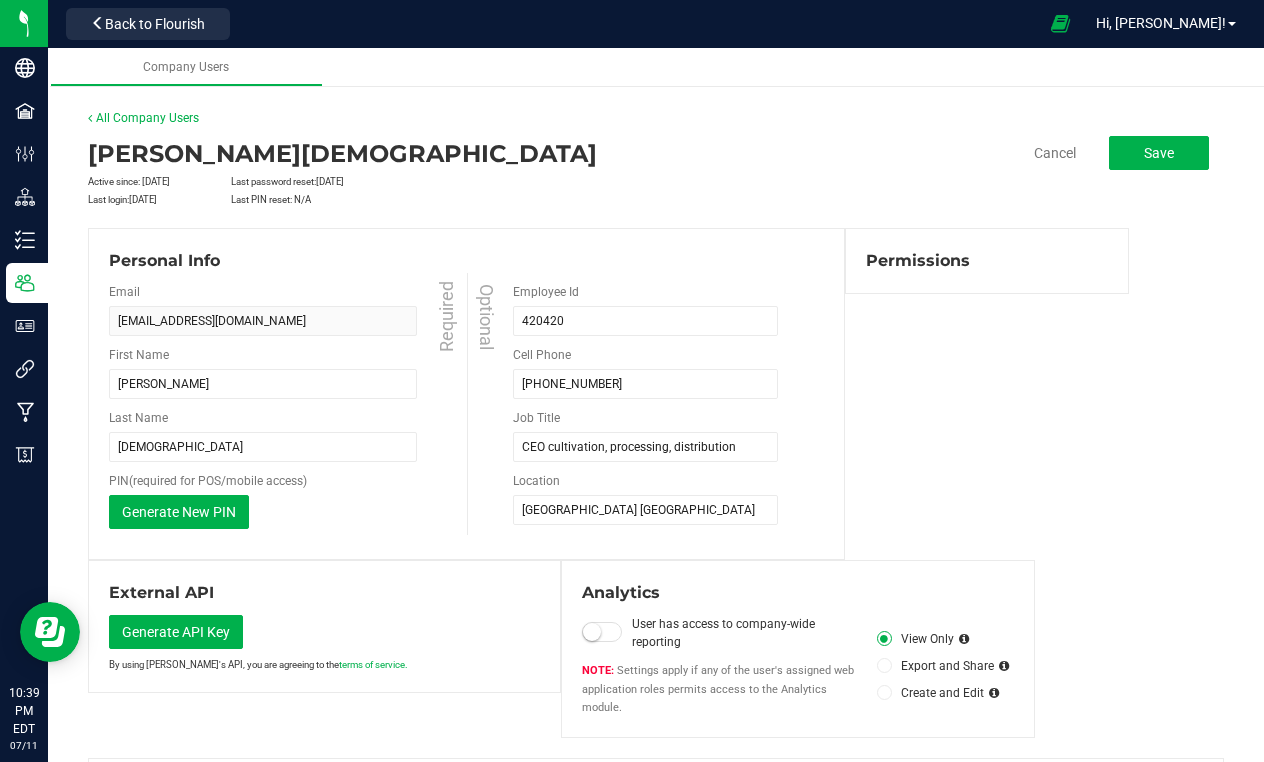 click at bounding box center (592, 632) 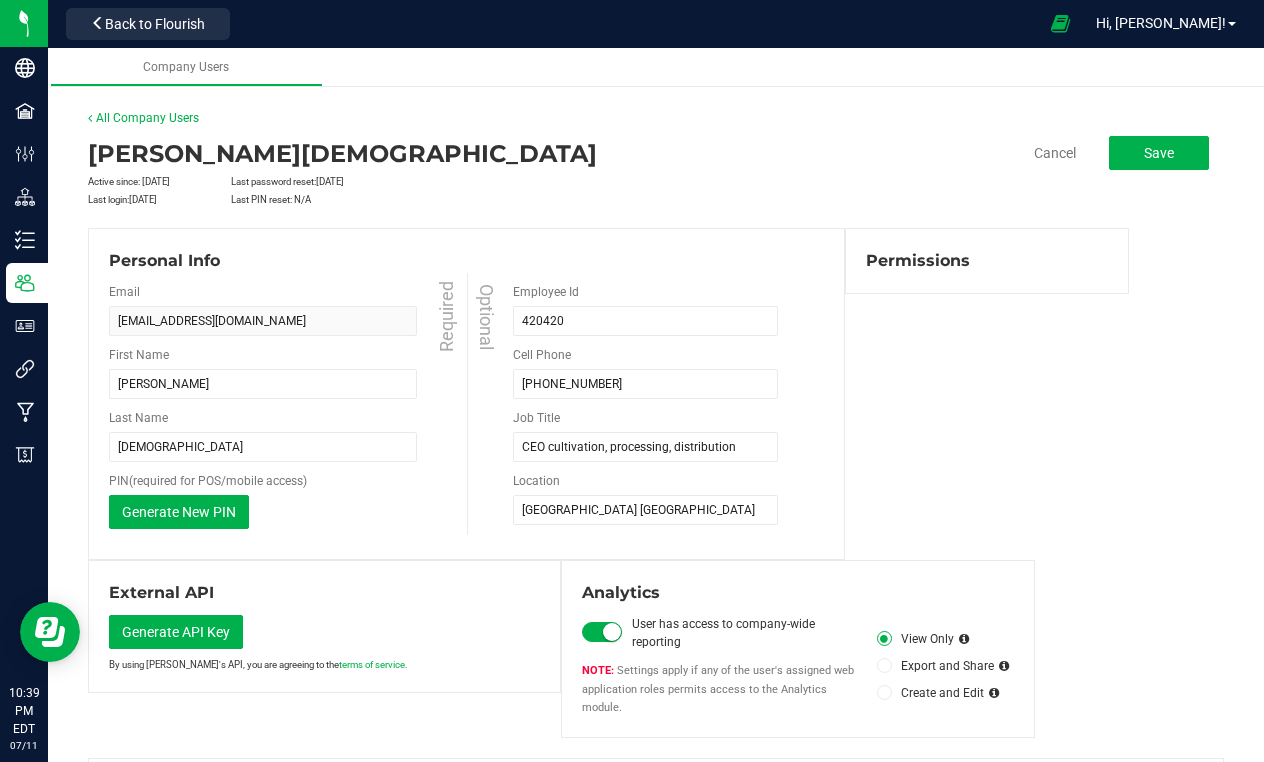click at bounding box center [884, 692] 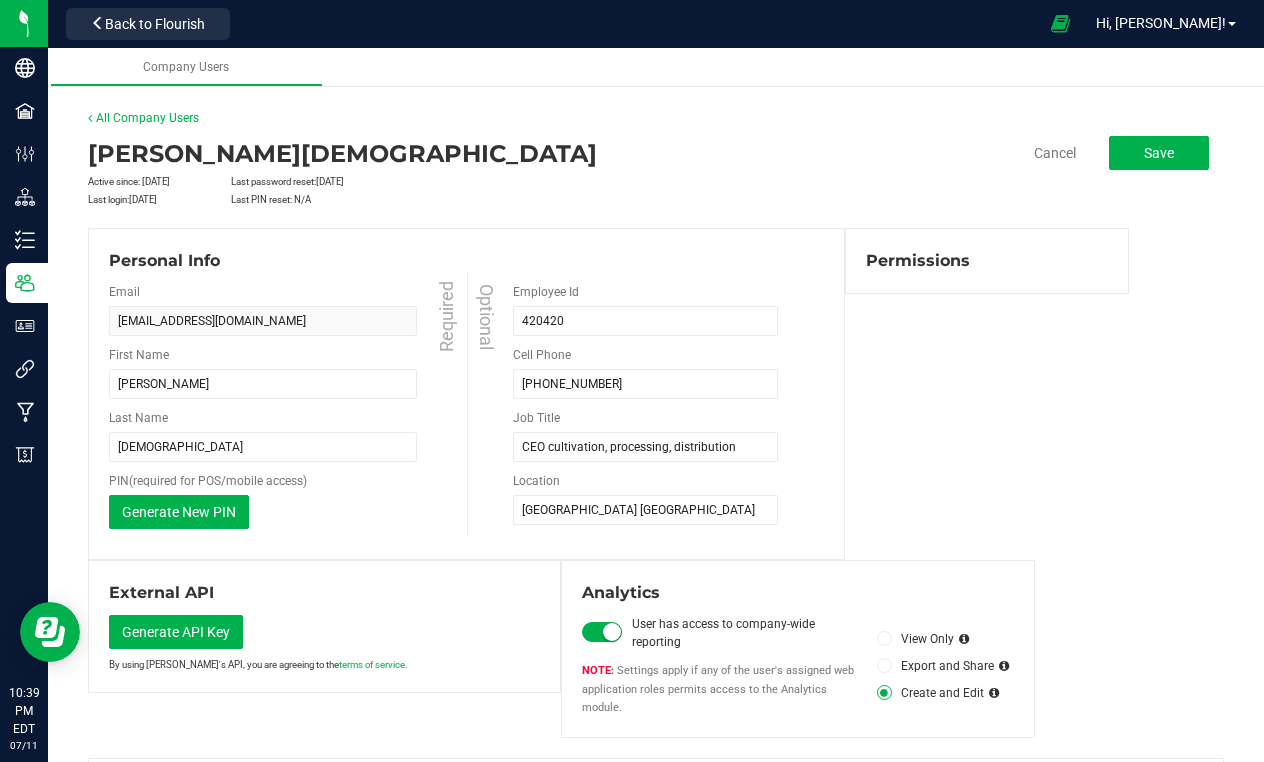scroll, scrollTop: 0, scrollLeft: 0, axis: both 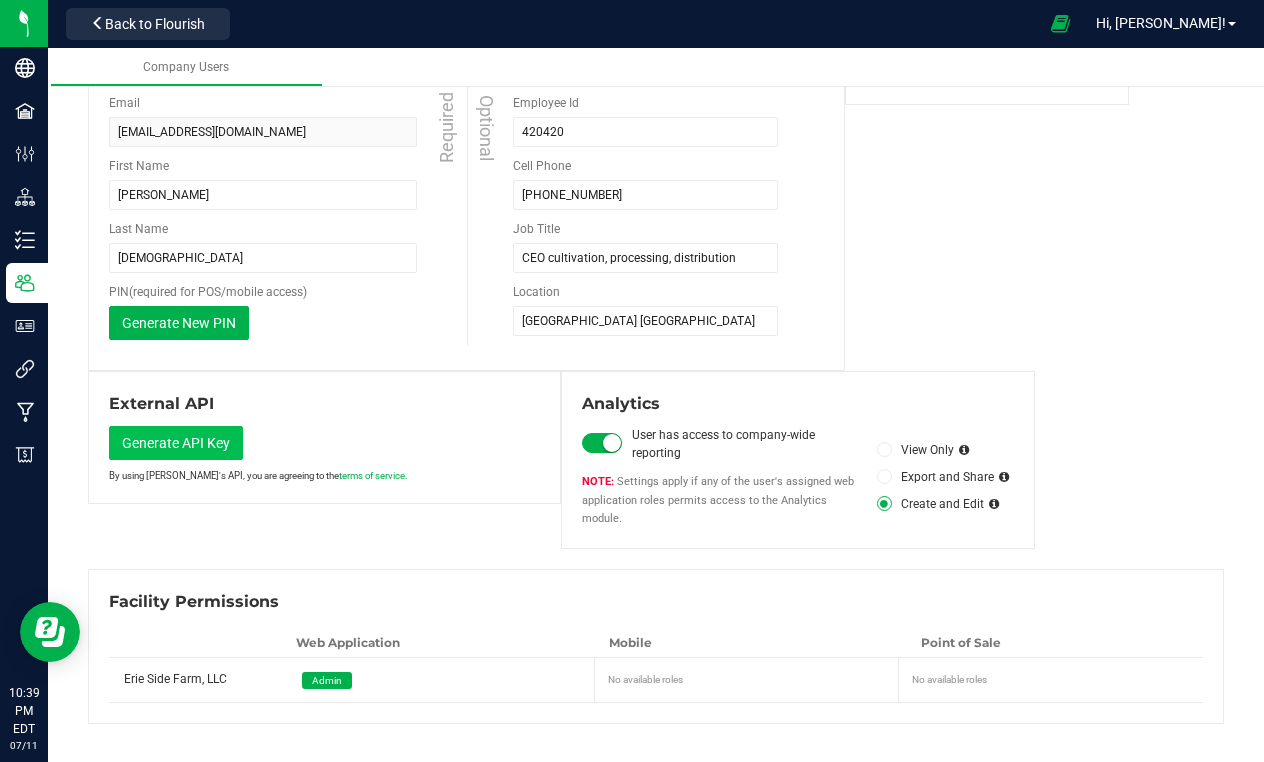 click on "Generate API Key" at bounding box center [176, 443] 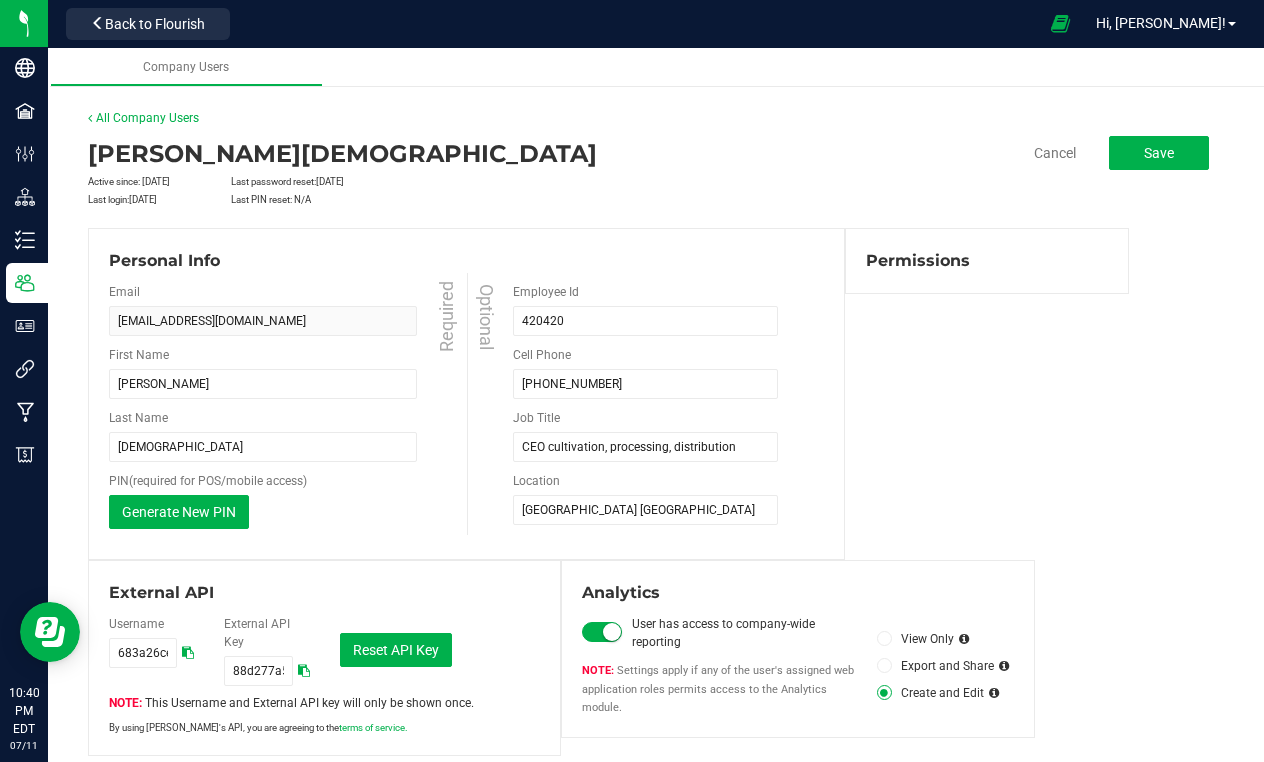 scroll, scrollTop: 0, scrollLeft: 0, axis: both 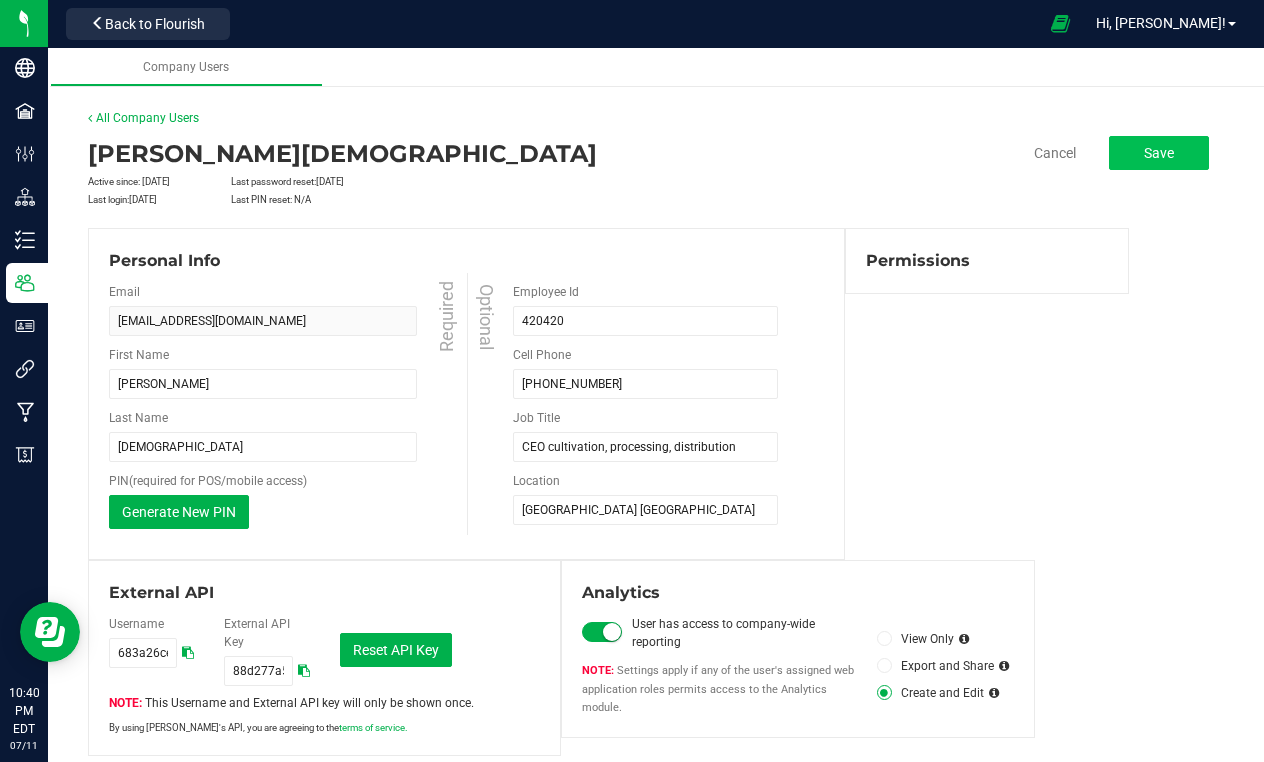 click on "Save" 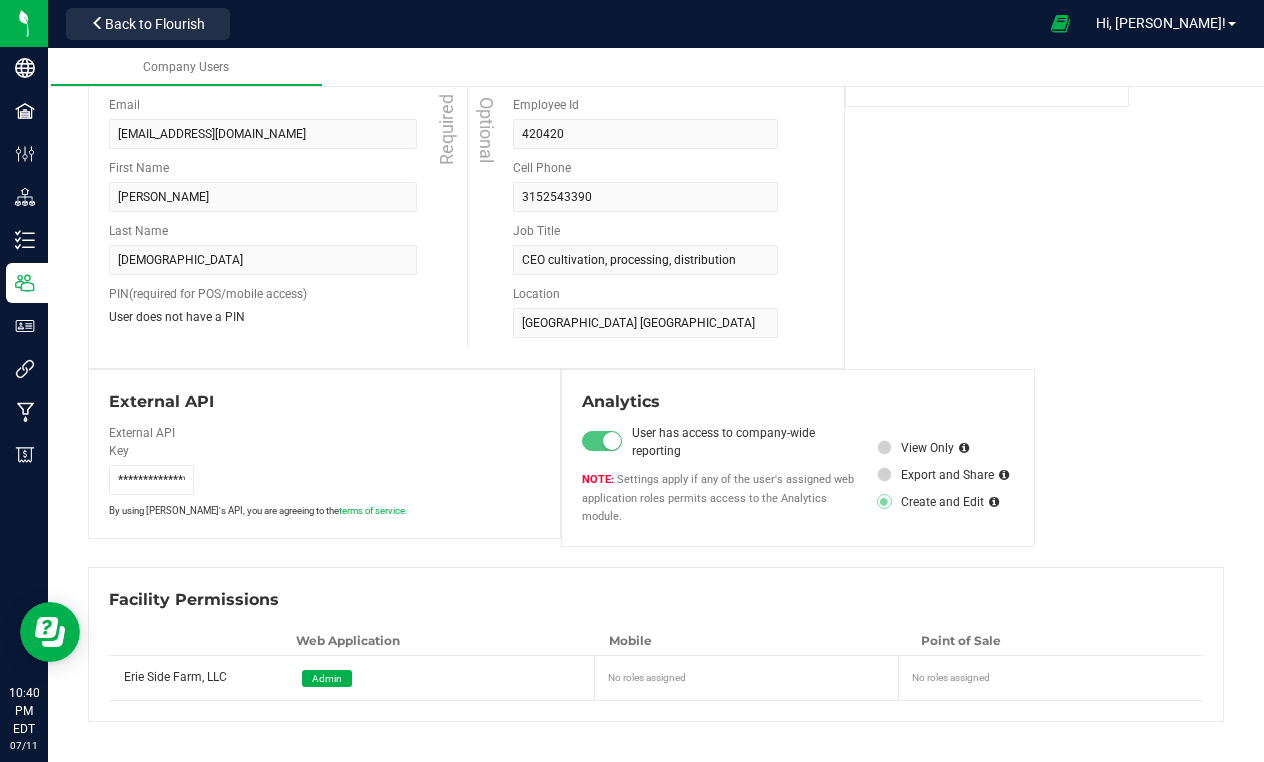scroll, scrollTop: 185, scrollLeft: 0, axis: vertical 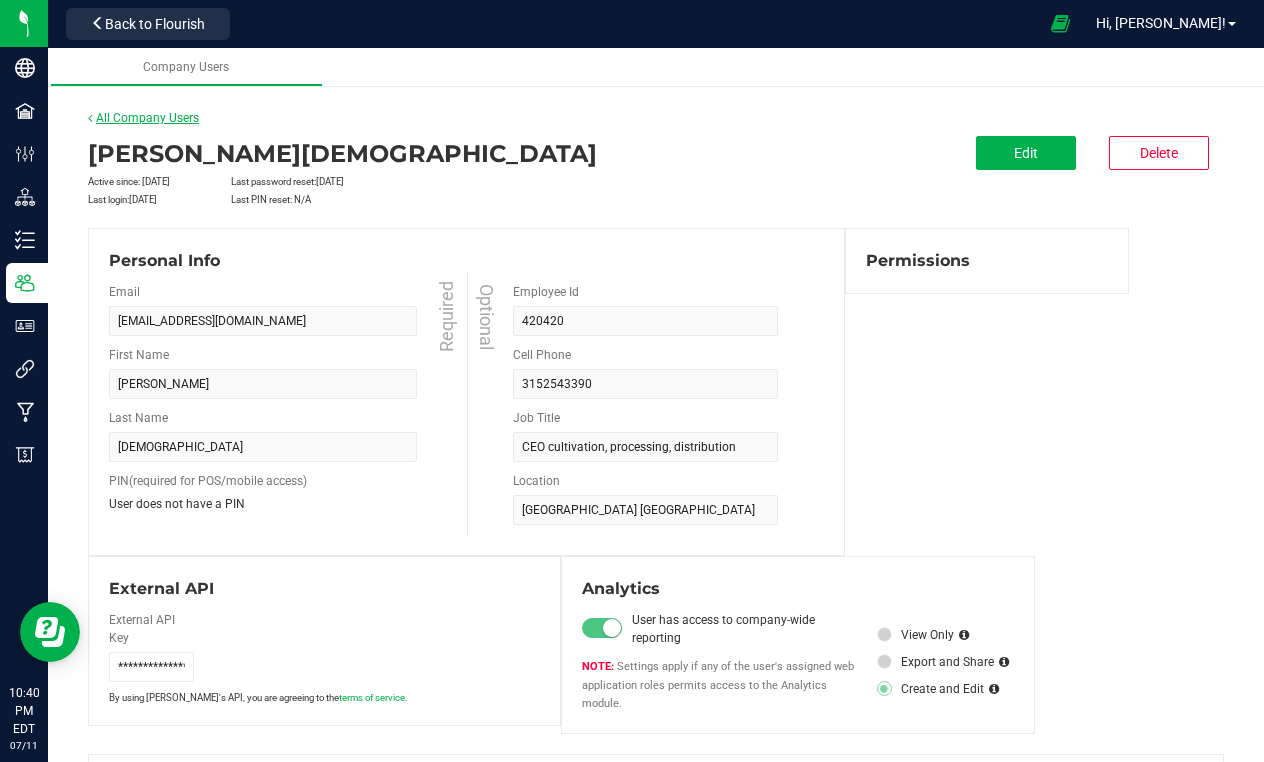click on "All Company Users" at bounding box center [143, 118] 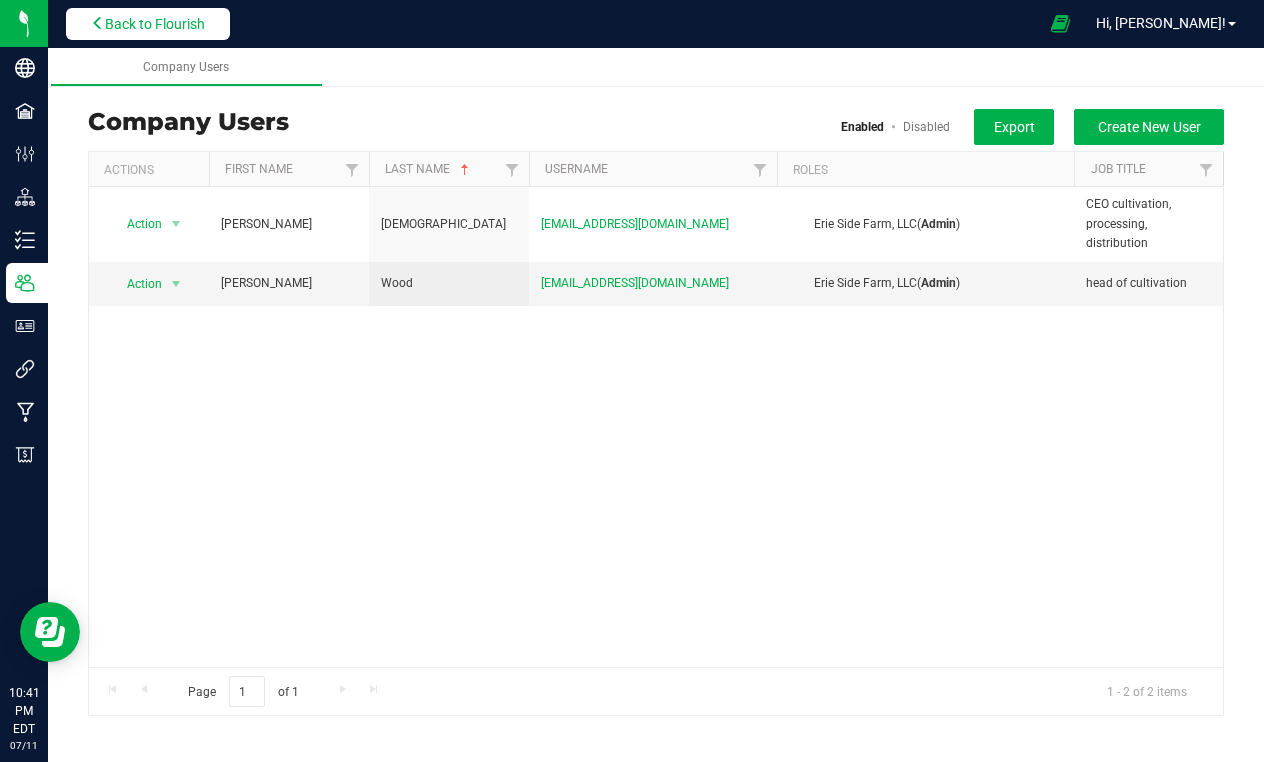 click on "Back to Flourish" at bounding box center (155, 24) 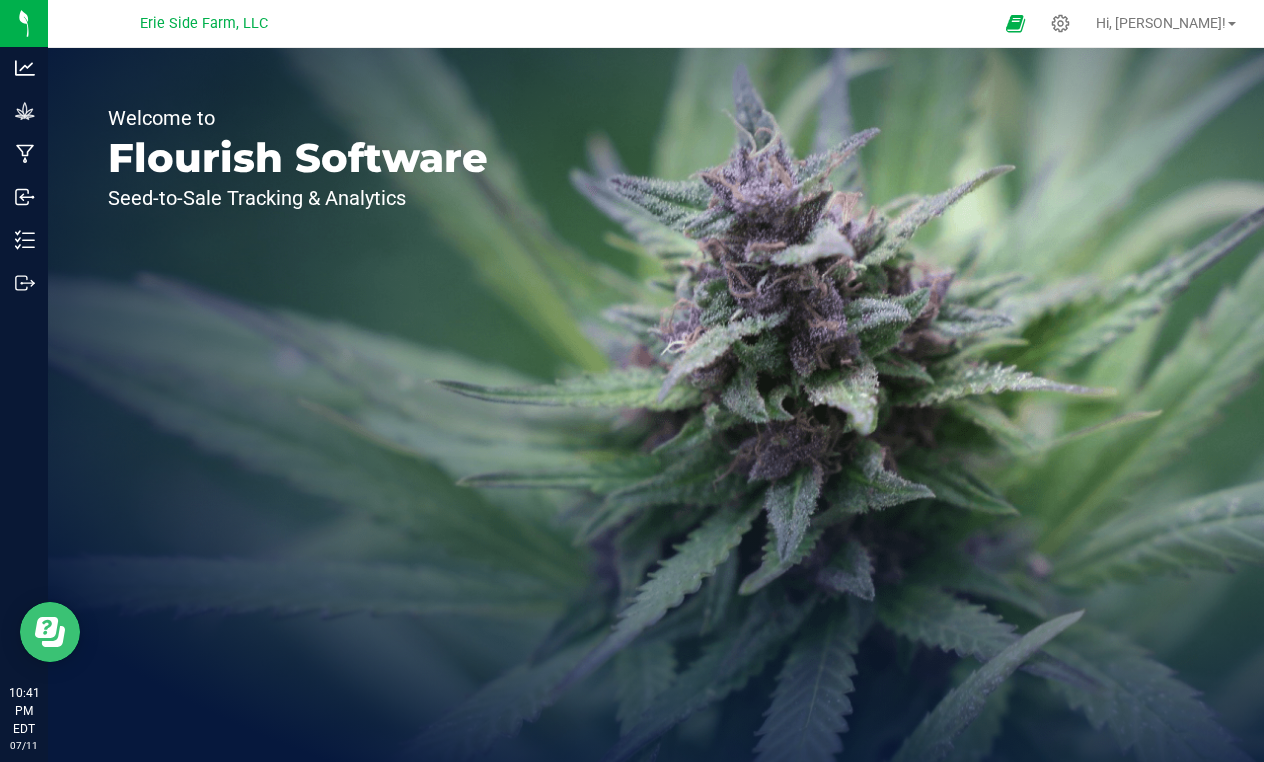 click at bounding box center (50, 632) 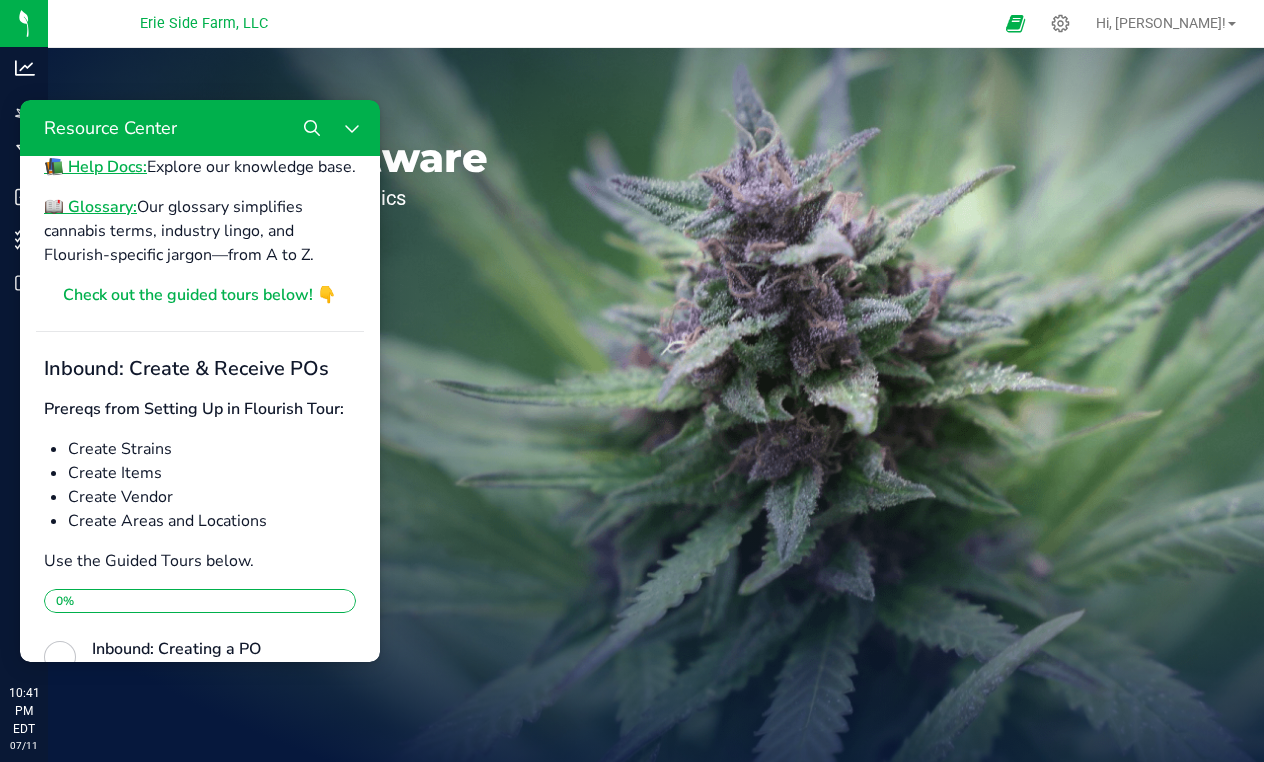 scroll, scrollTop: 319, scrollLeft: 0, axis: vertical 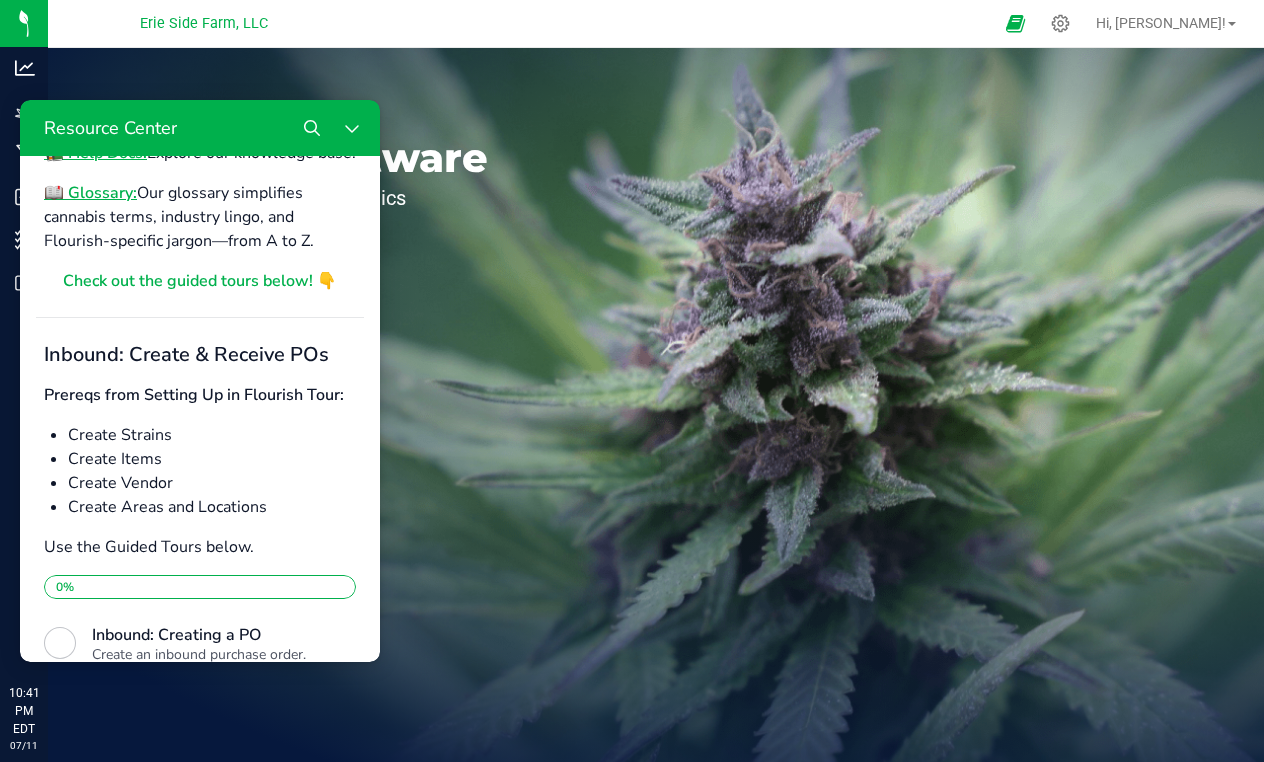 click on "Create Strains" at bounding box center (212, 435) 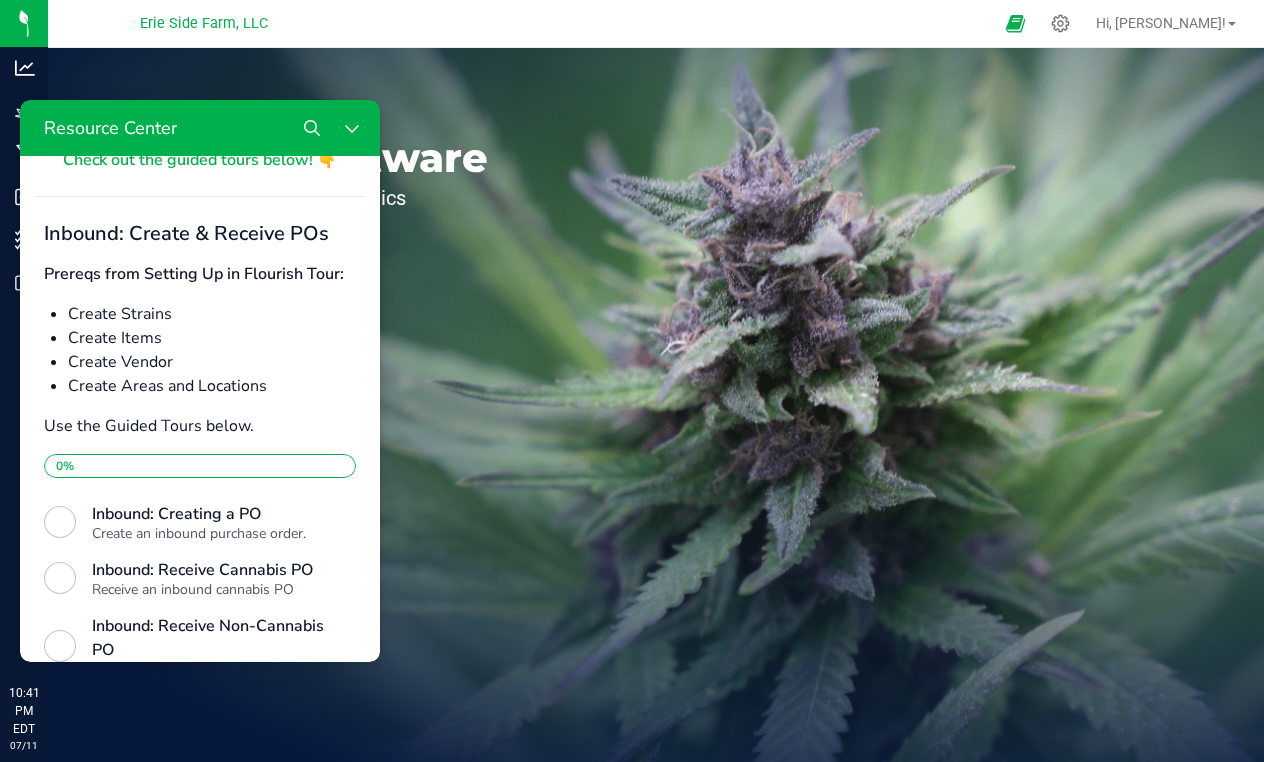 scroll, scrollTop: 515, scrollLeft: 0, axis: vertical 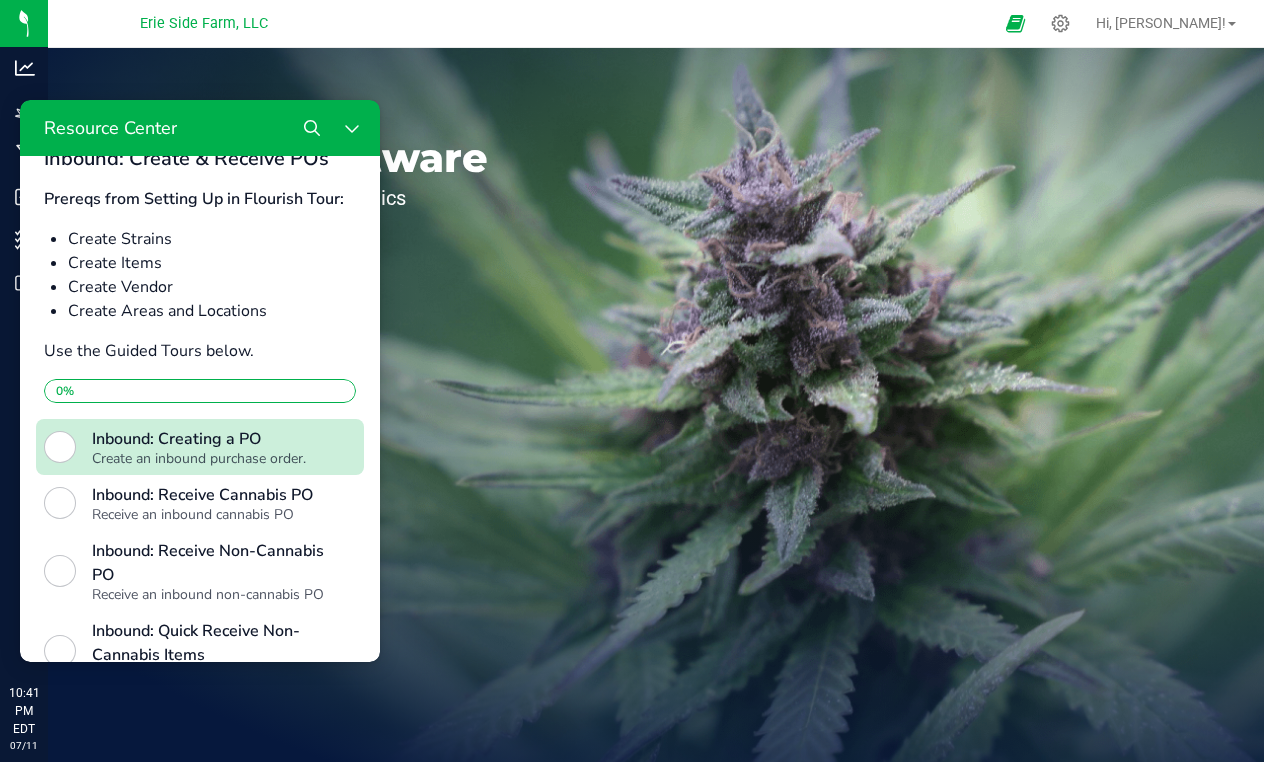 click at bounding box center (60, 447) 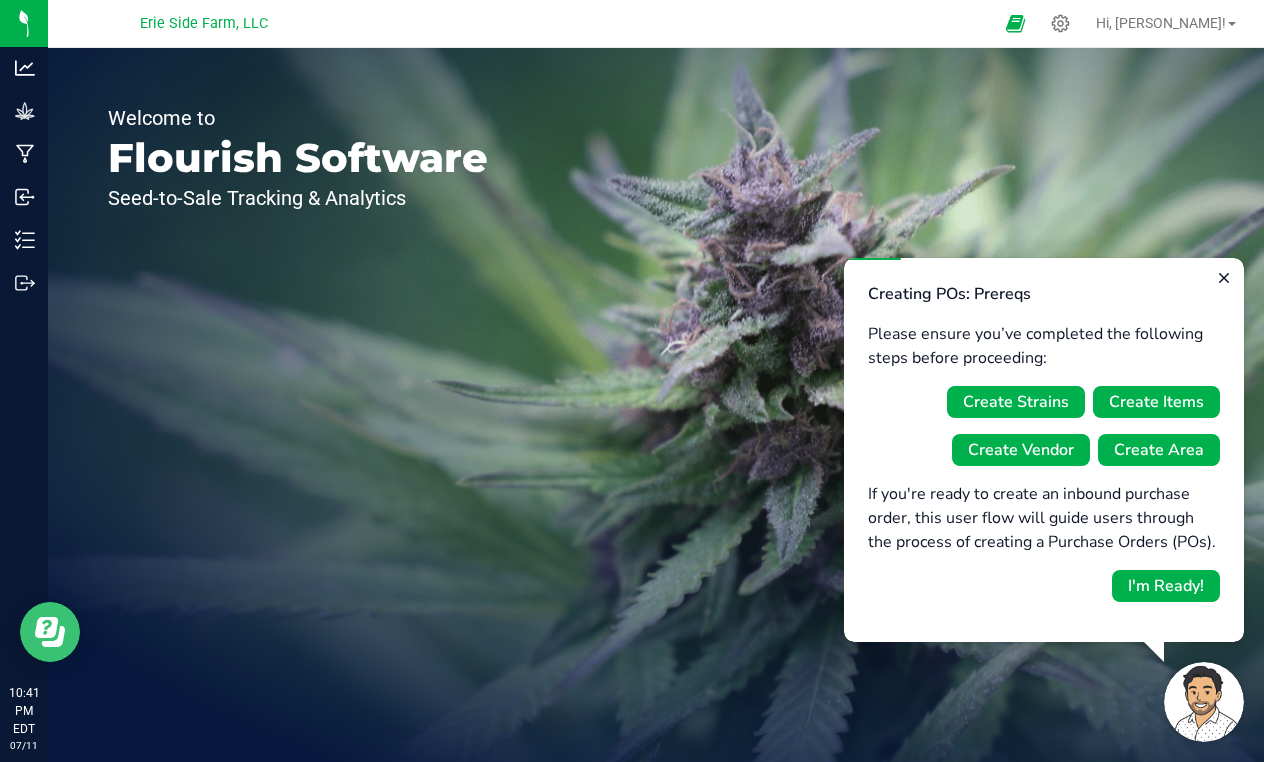 scroll, scrollTop: 0, scrollLeft: 0, axis: both 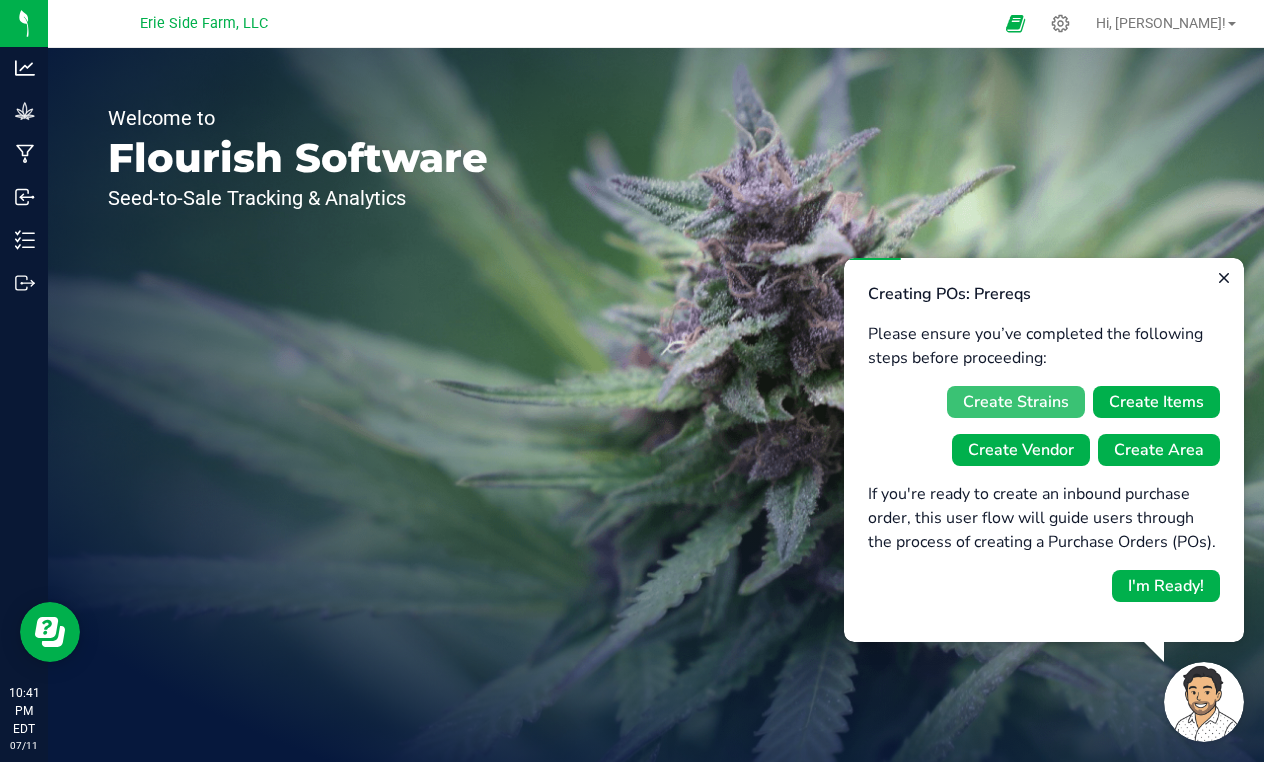 click on "Create Strains" at bounding box center [1016, 402] 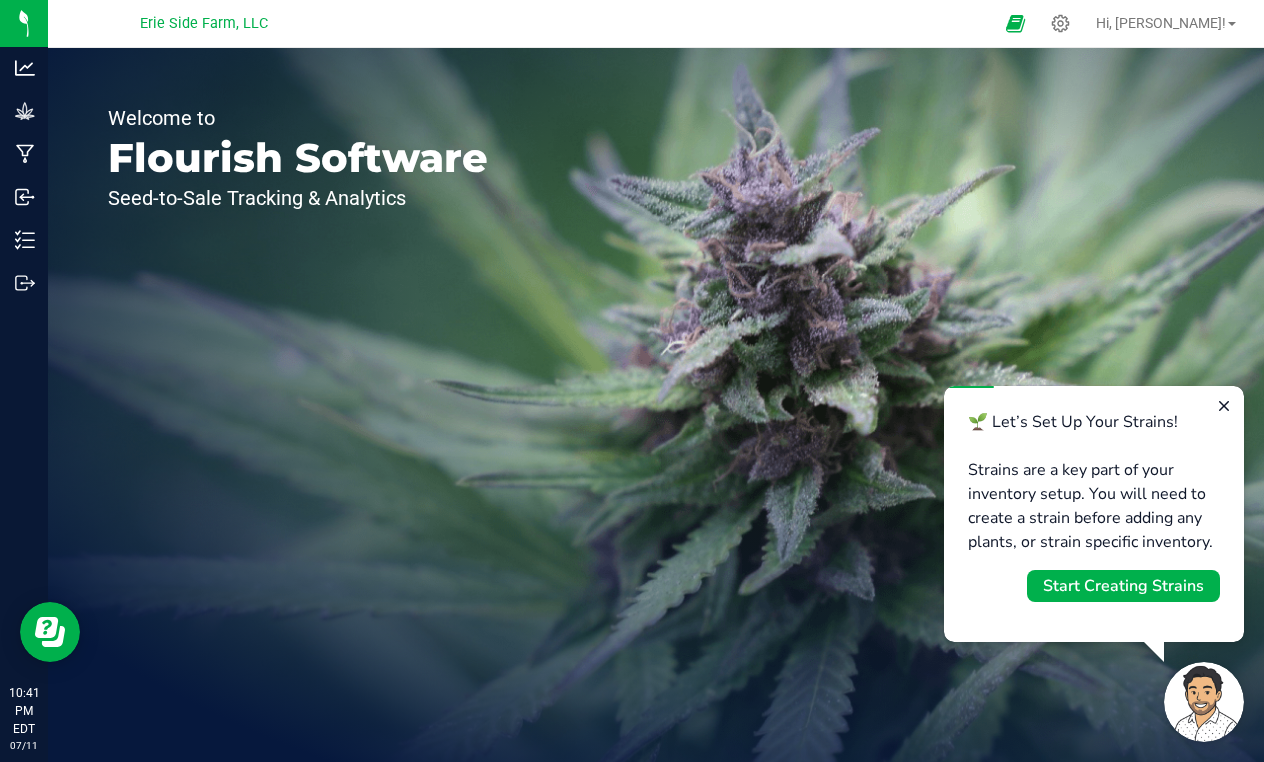 scroll, scrollTop: 0, scrollLeft: 0, axis: both 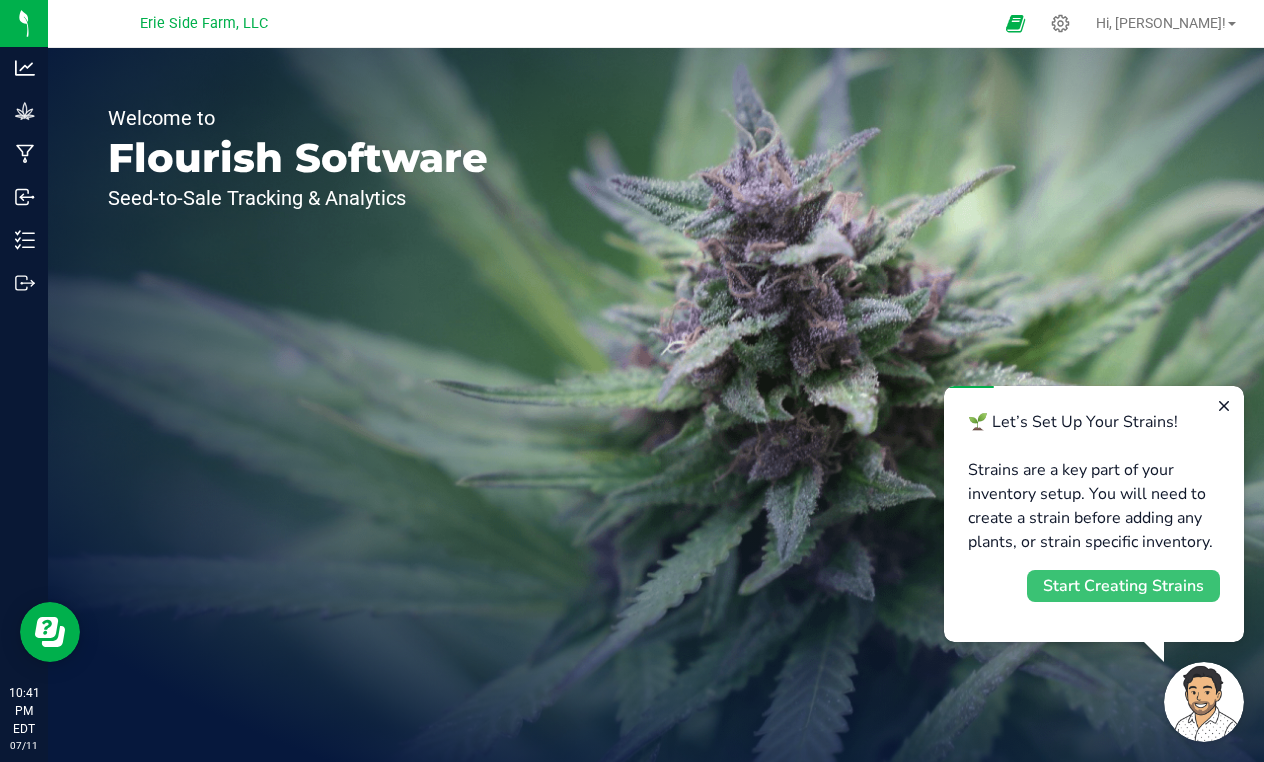 click on "Start Creating Strains" at bounding box center [1123, 586] 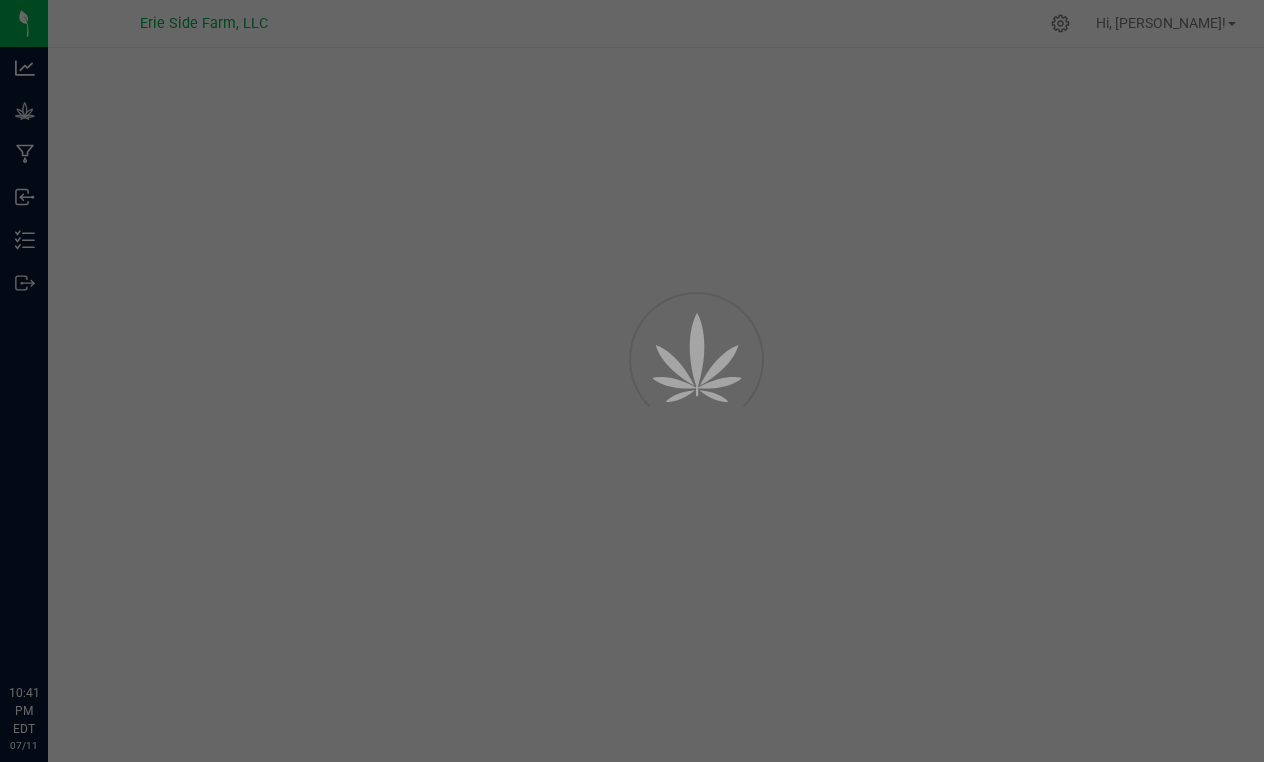 scroll, scrollTop: 0, scrollLeft: 0, axis: both 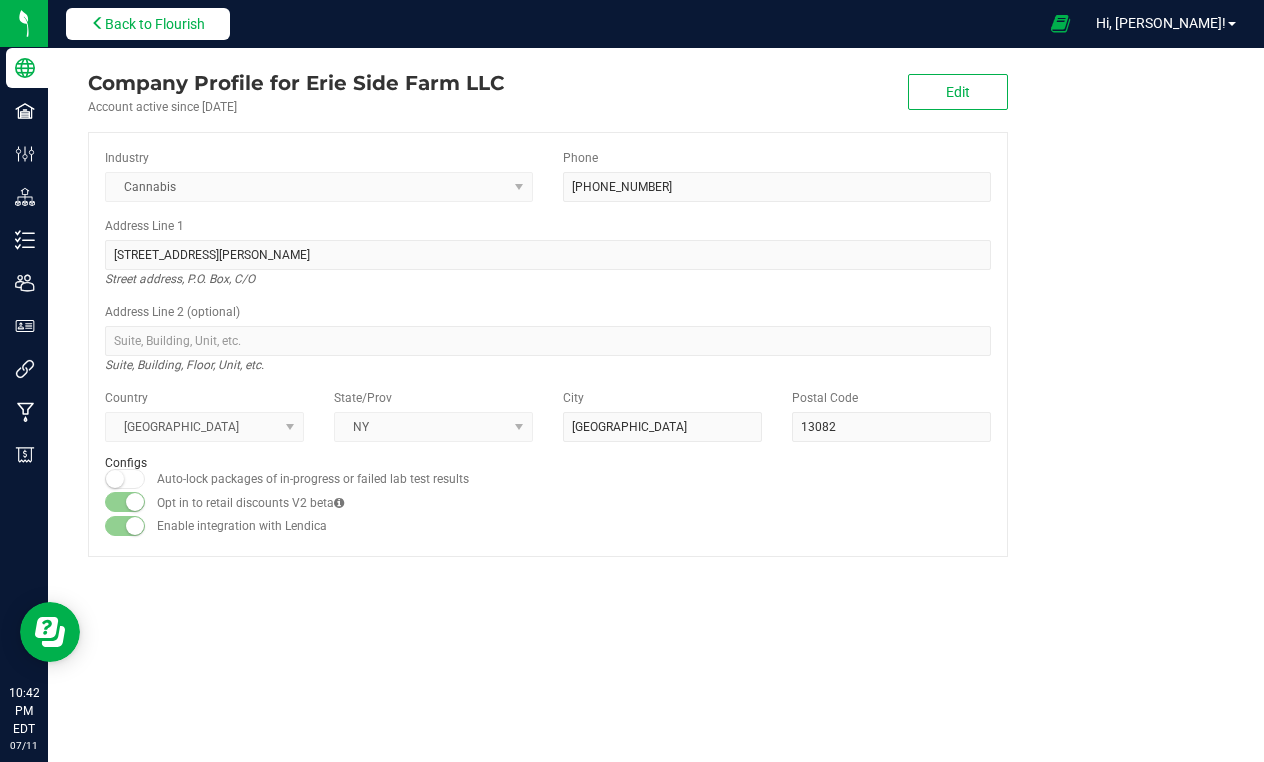 click on "Back to Flourish" at bounding box center (148, 24) 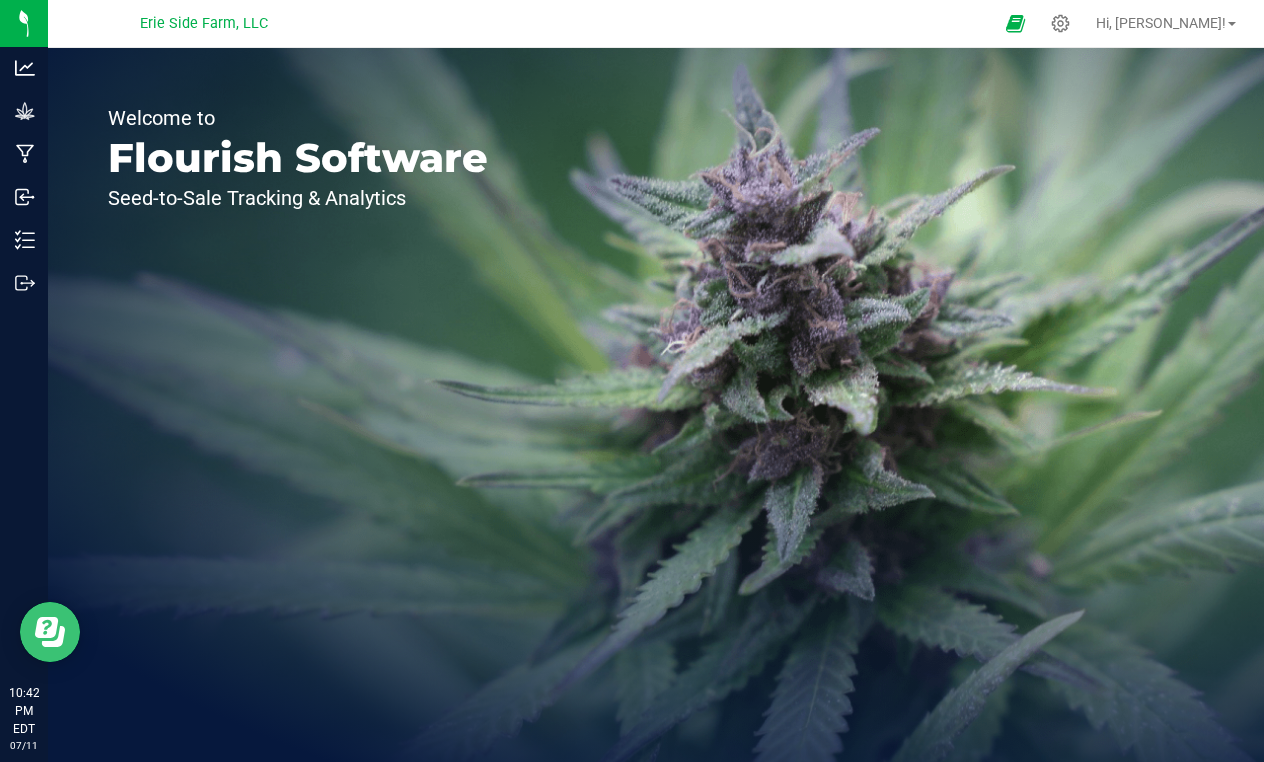 click 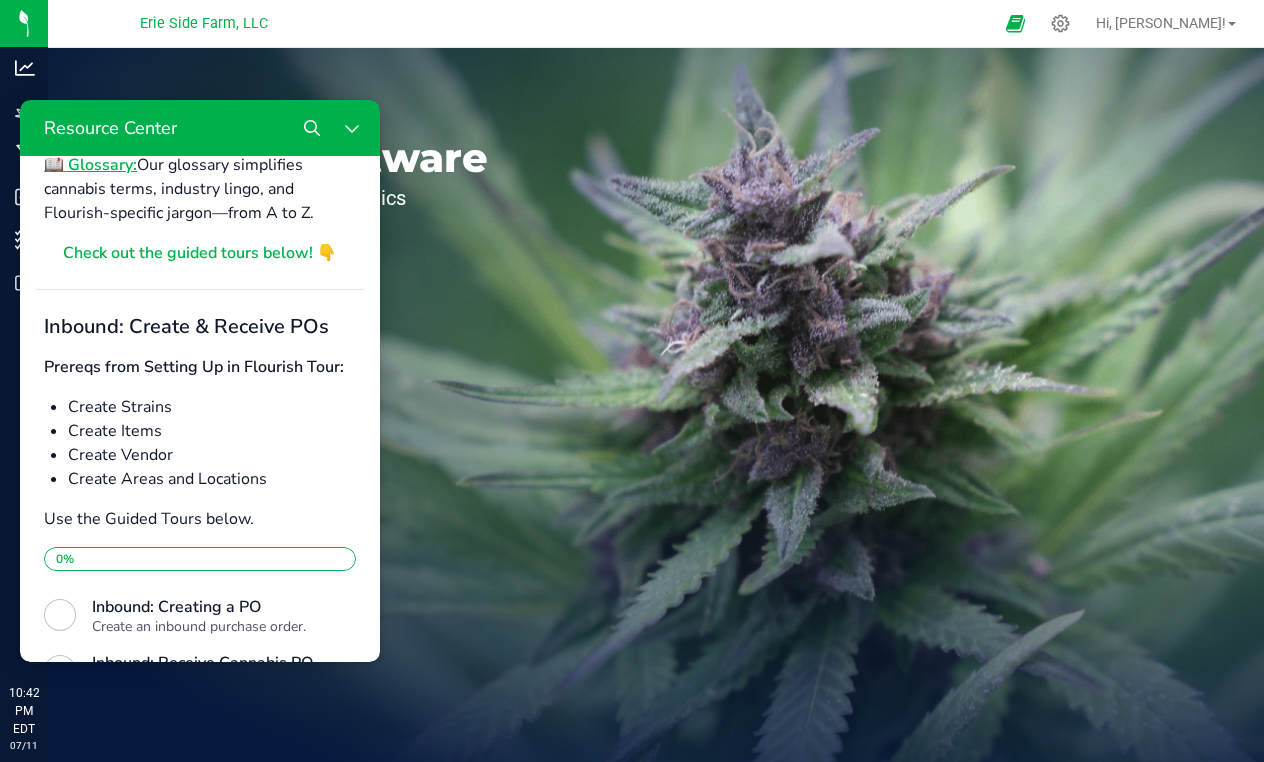 scroll, scrollTop: 337, scrollLeft: 0, axis: vertical 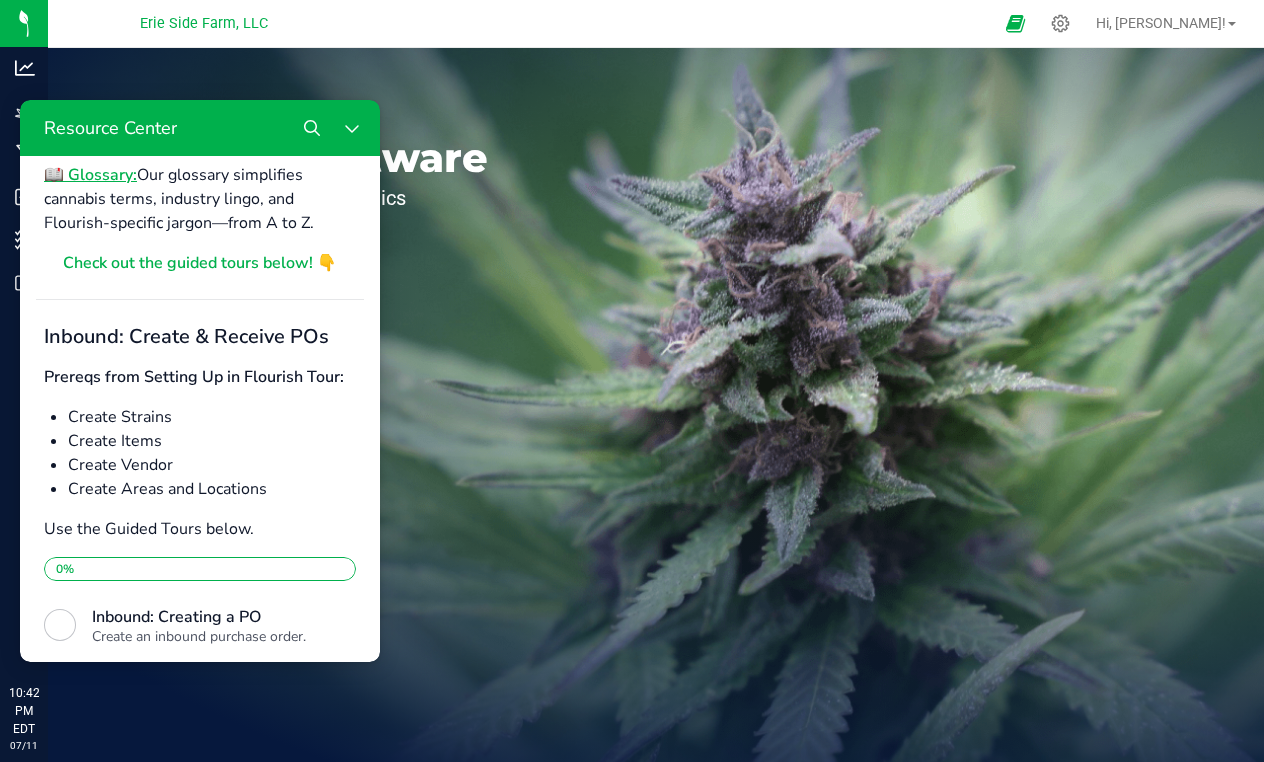 click on "Check out the guided tours below! 👇" at bounding box center [200, 263] 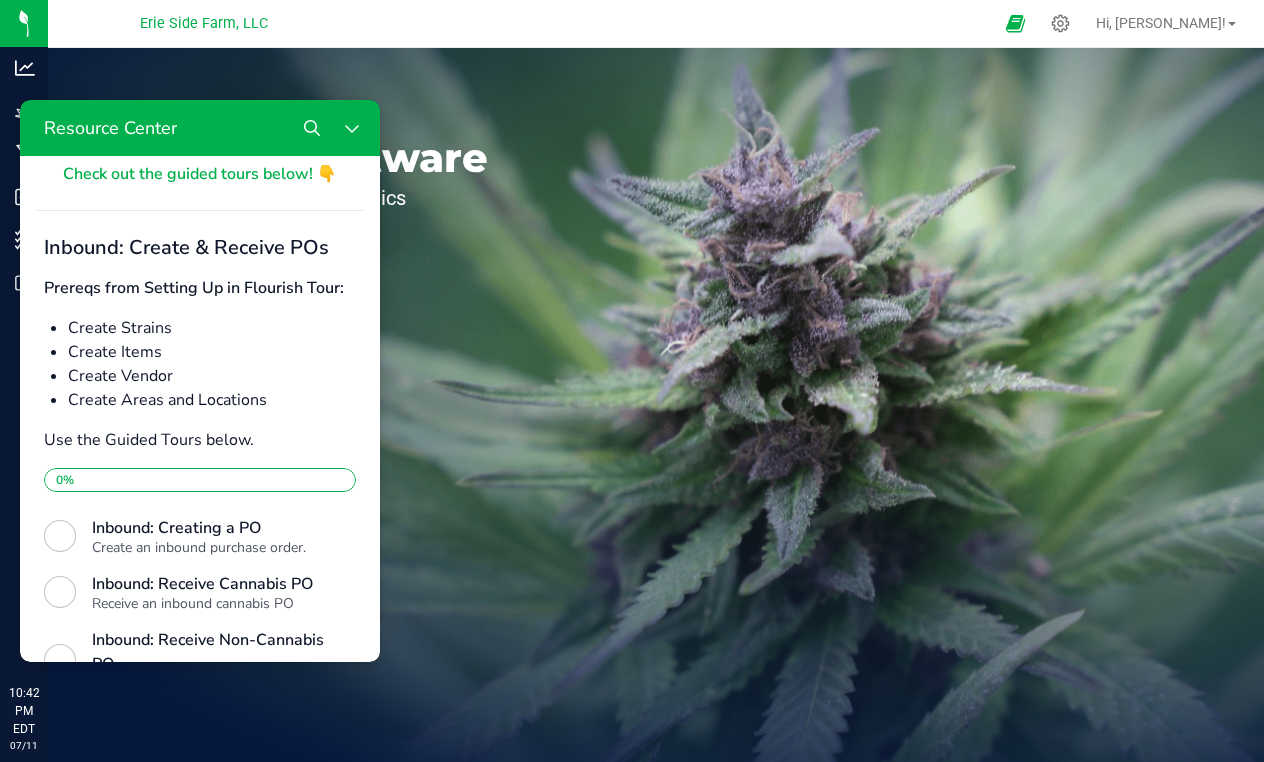 scroll, scrollTop: 429, scrollLeft: 0, axis: vertical 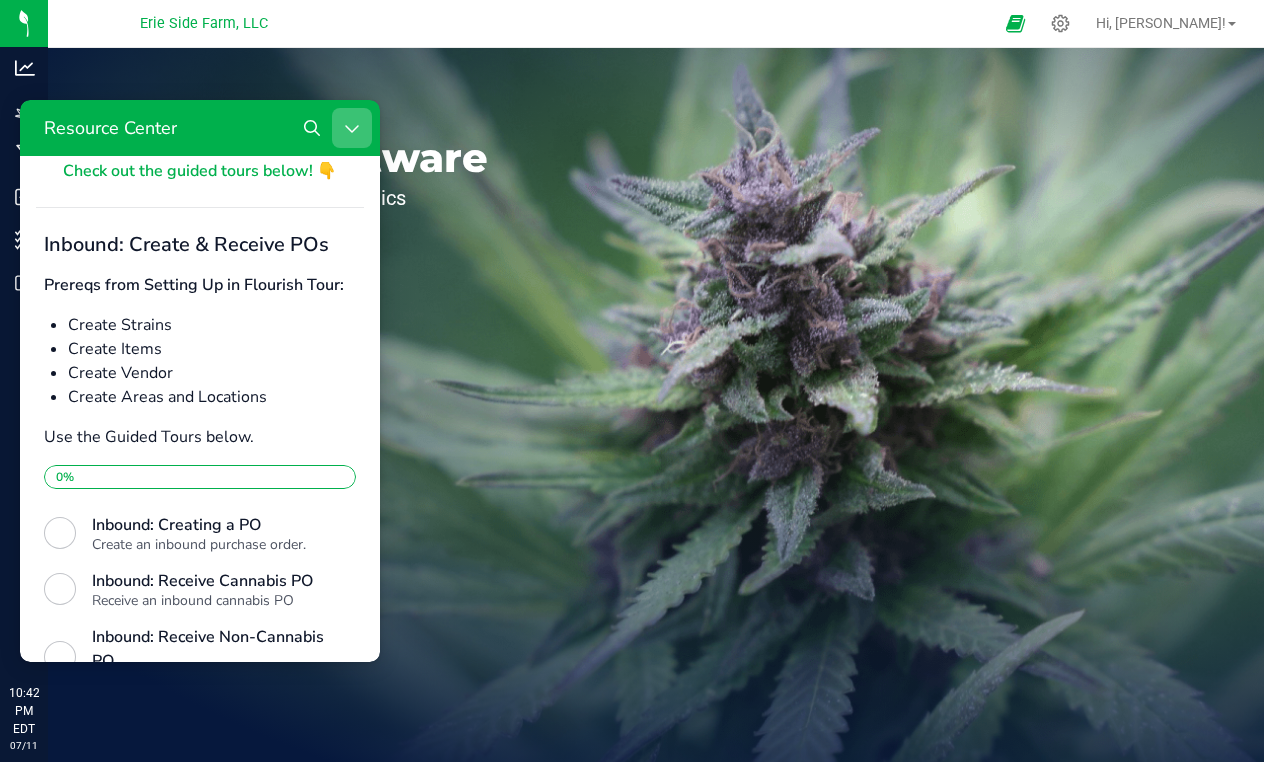 click 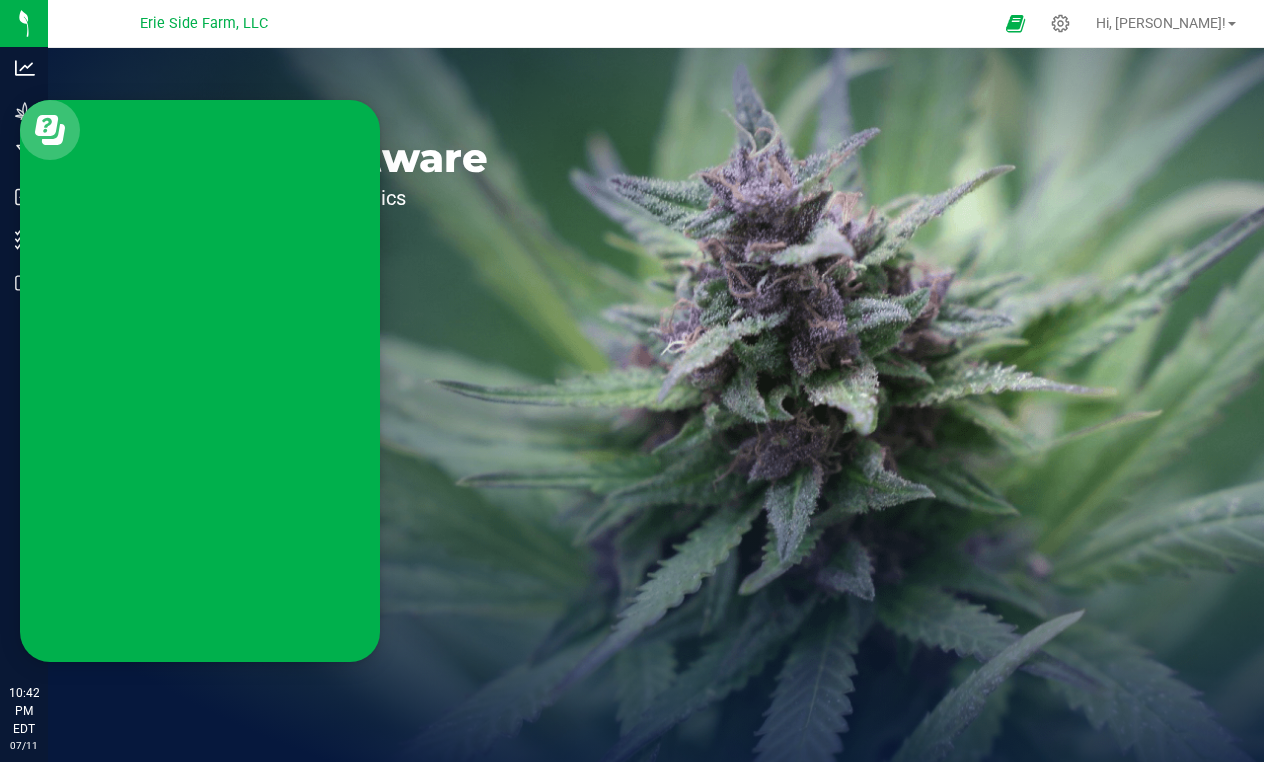 scroll, scrollTop: 0, scrollLeft: 0, axis: both 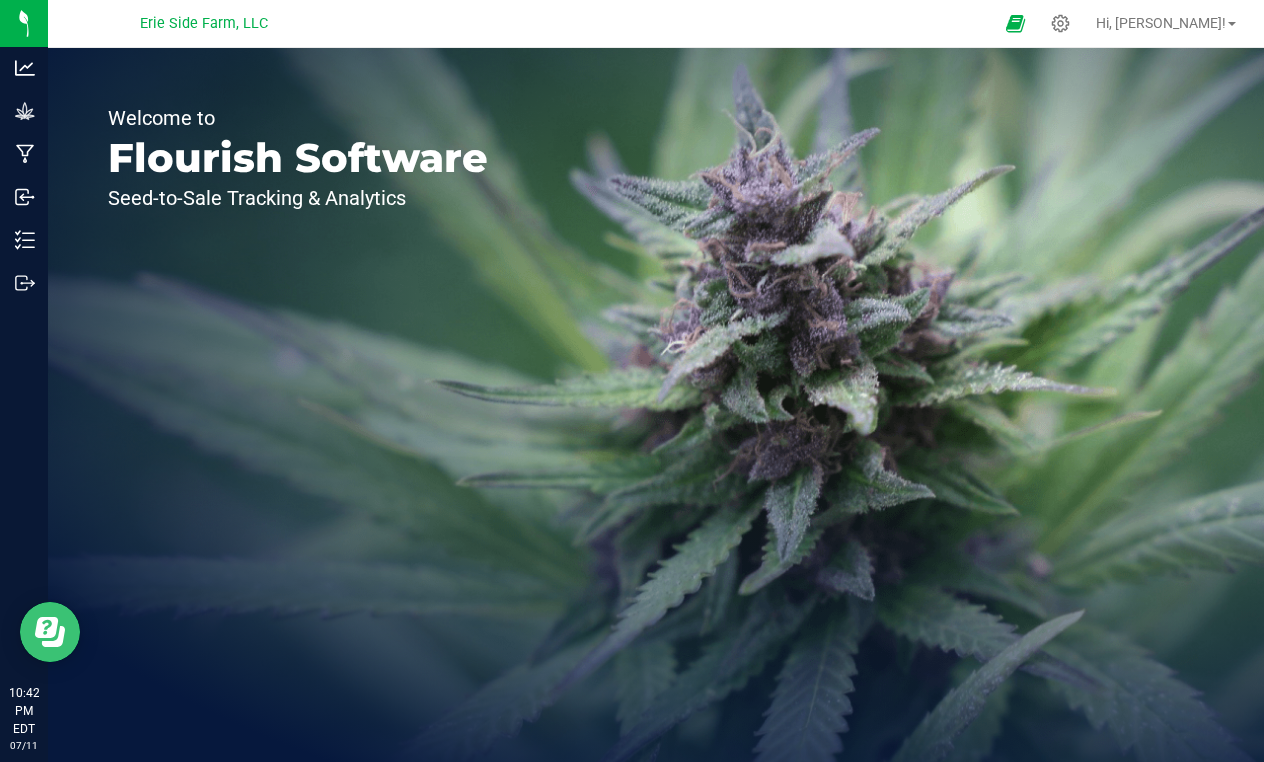click 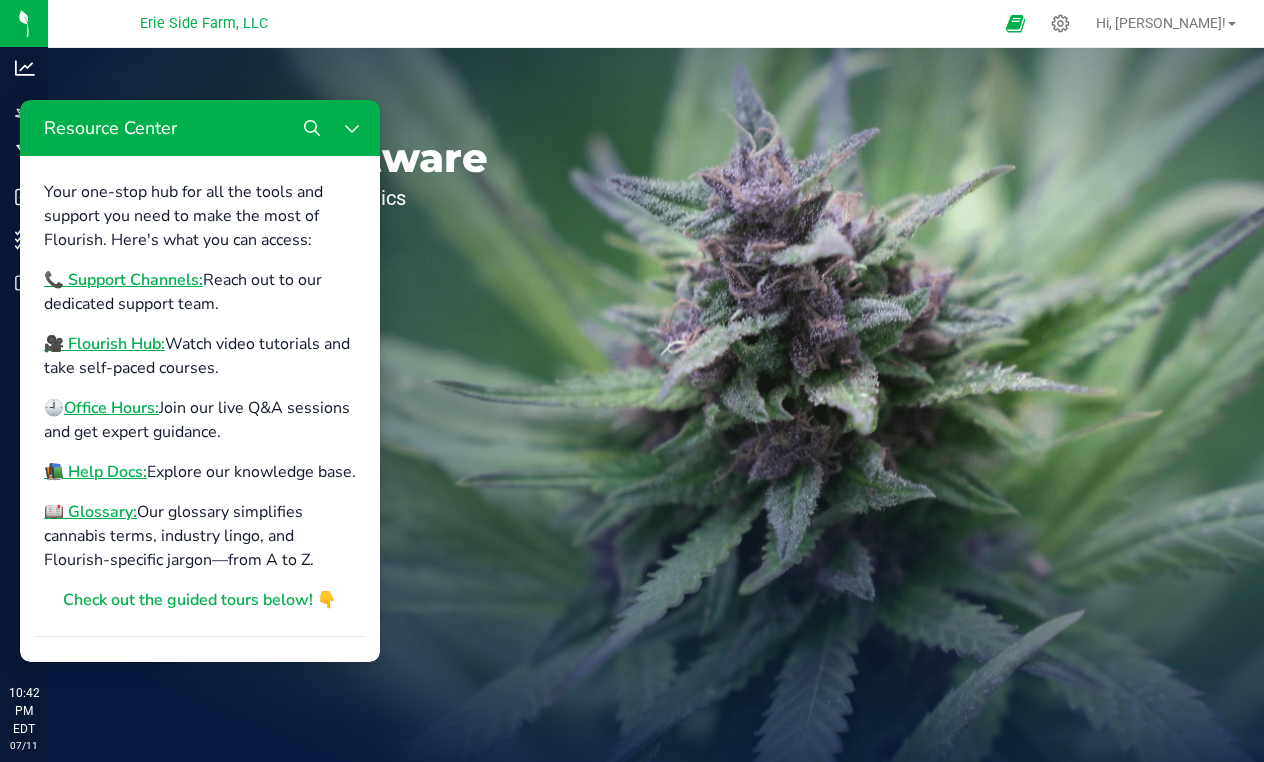 scroll, scrollTop: 828, scrollLeft: 0, axis: vertical 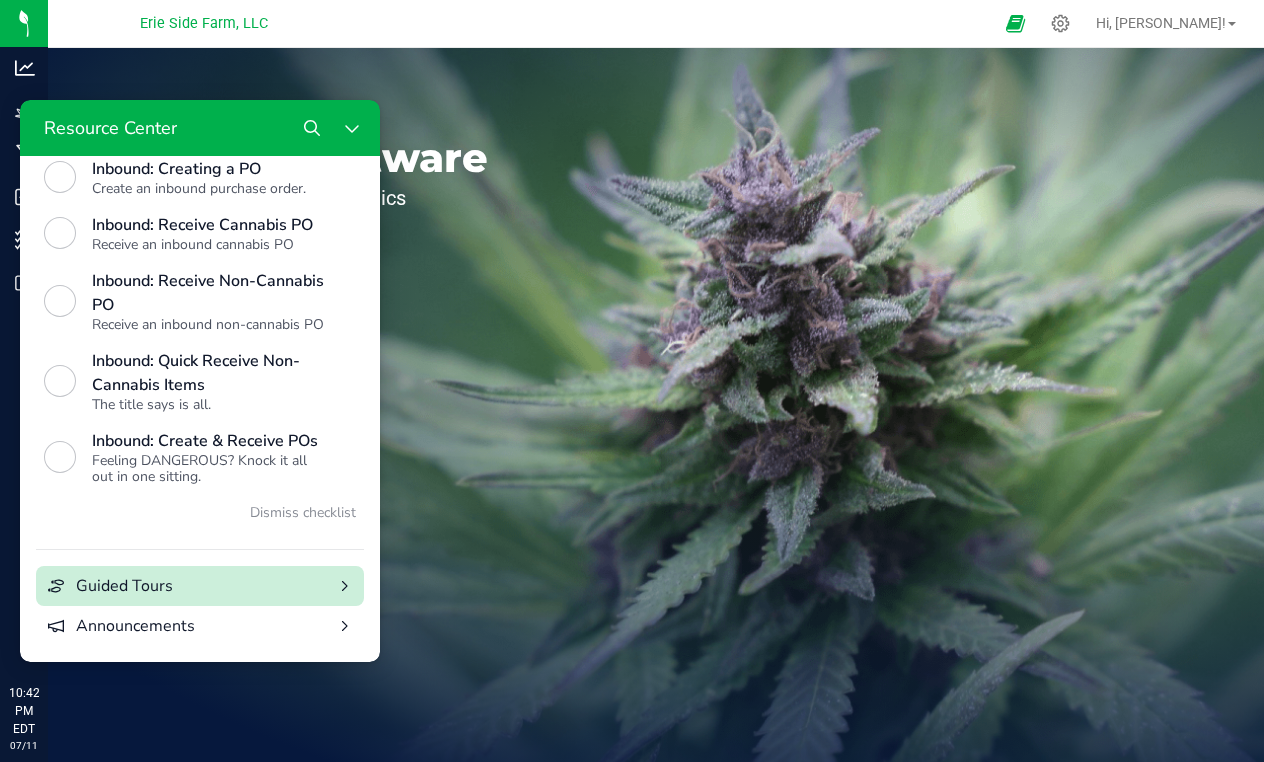 click on "Guided Tours" at bounding box center [200, 586] 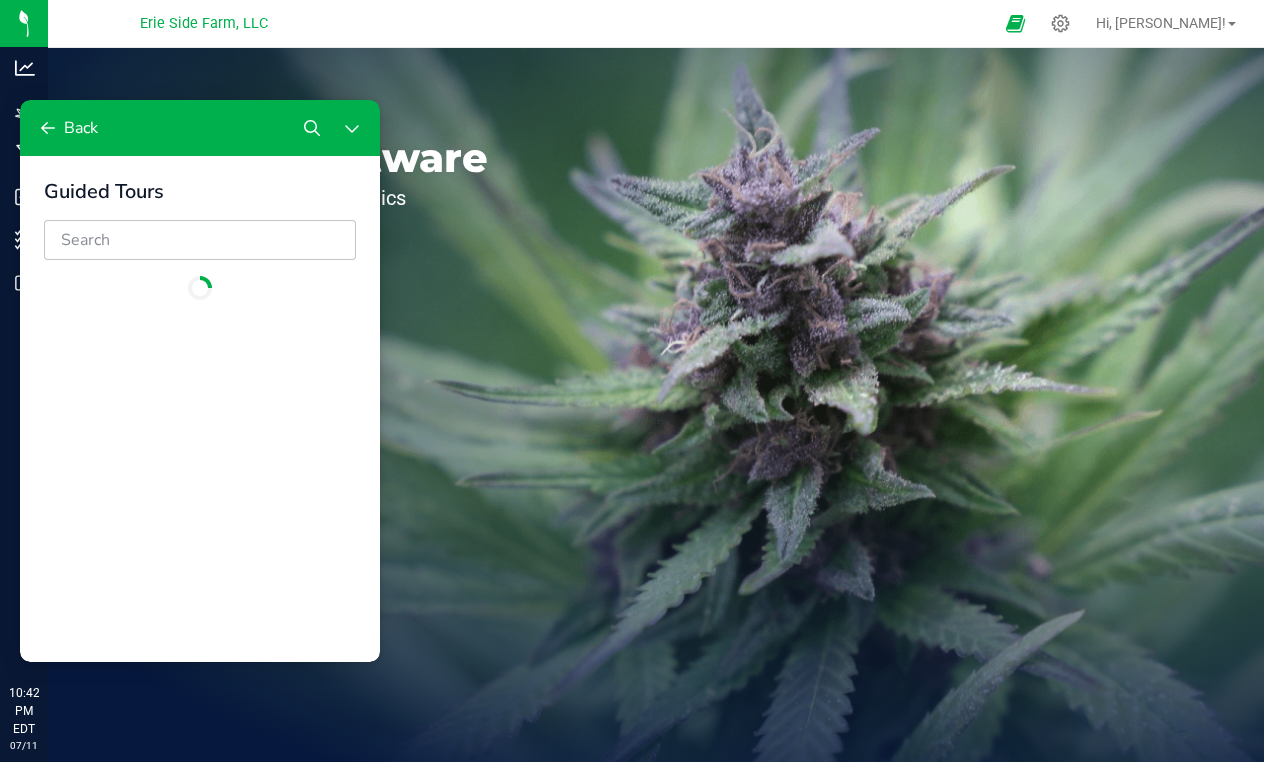 scroll, scrollTop: 0, scrollLeft: 0, axis: both 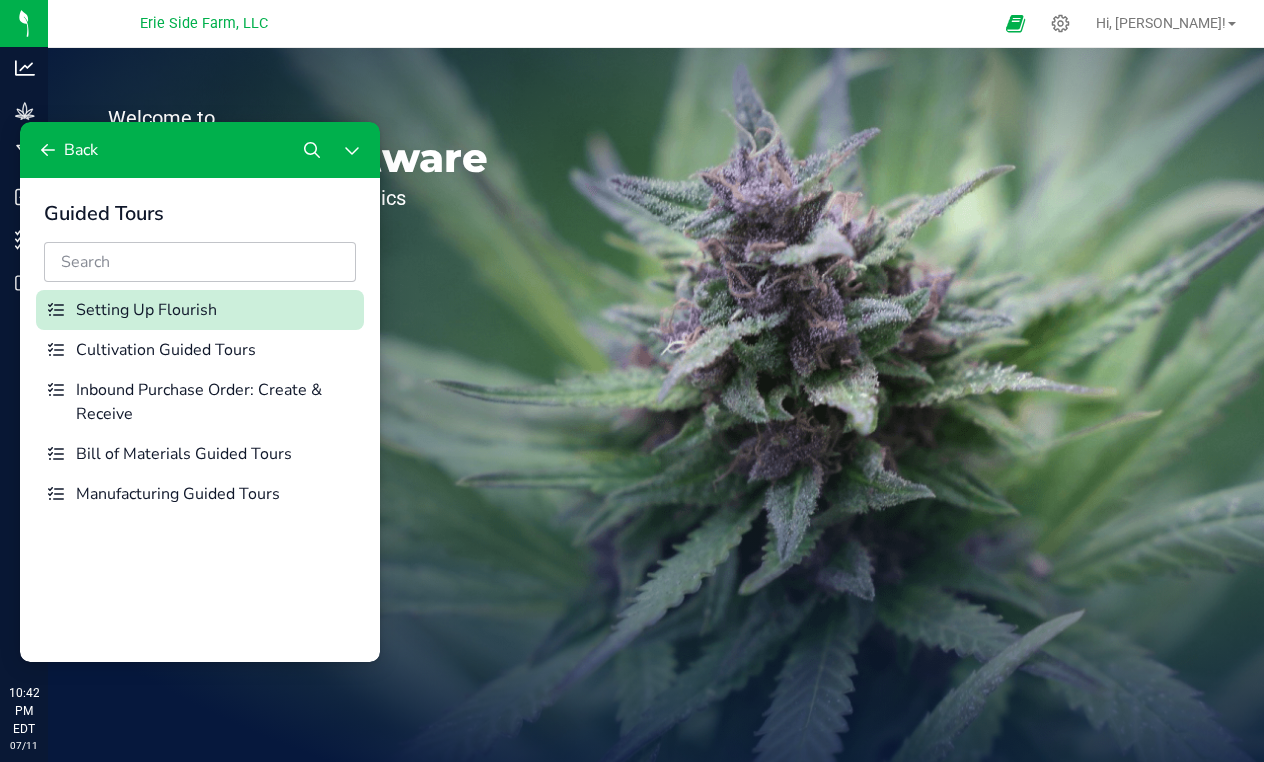 click on "Setting Up Flourish" at bounding box center (216, 310) 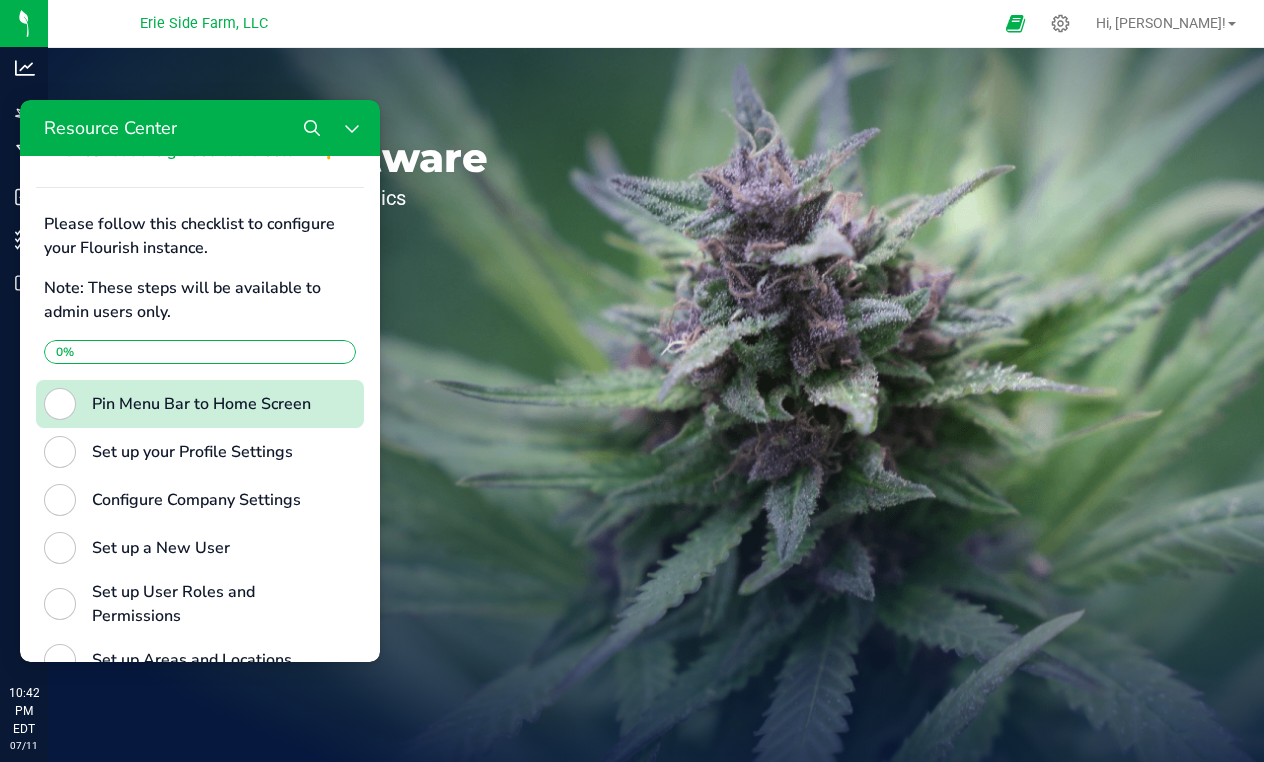 scroll, scrollTop: 458, scrollLeft: 0, axis: vertical 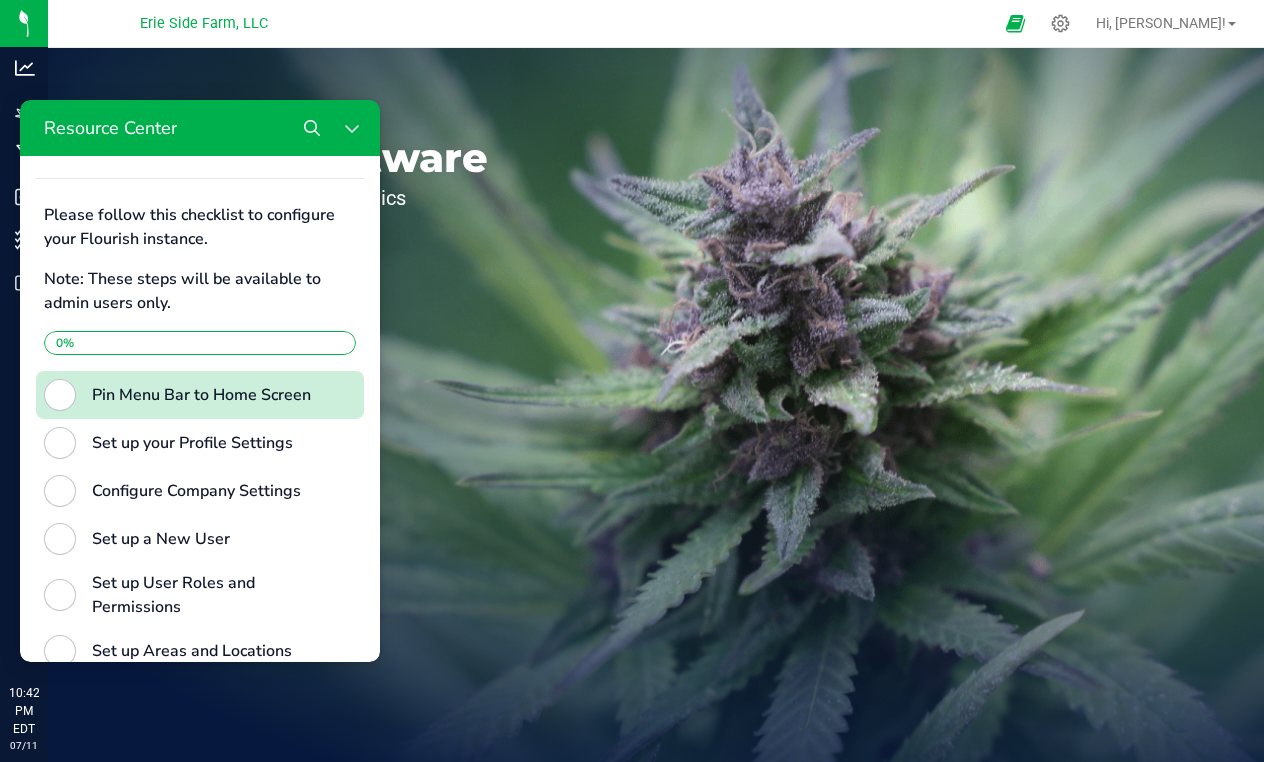 click at bounding box center [60, 395] 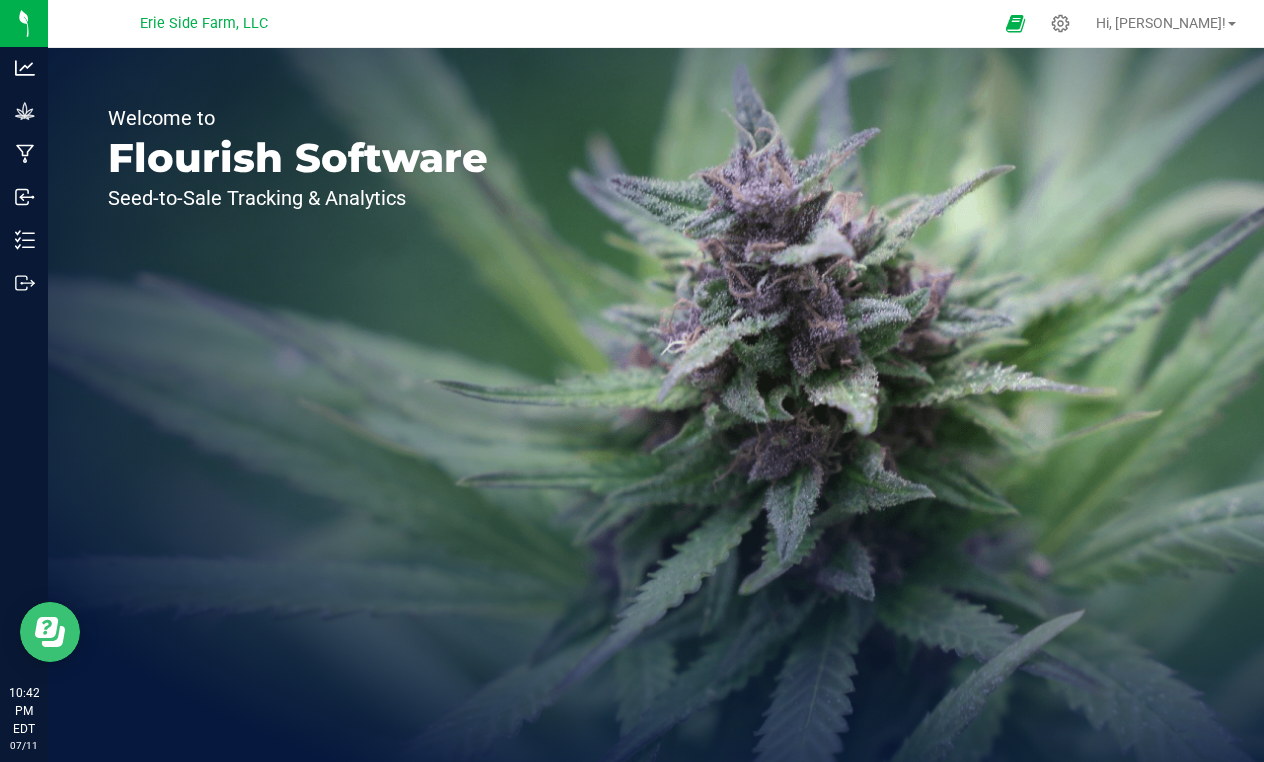 scroll, scrollTop: 0, scrollLeft: 0, axis: both 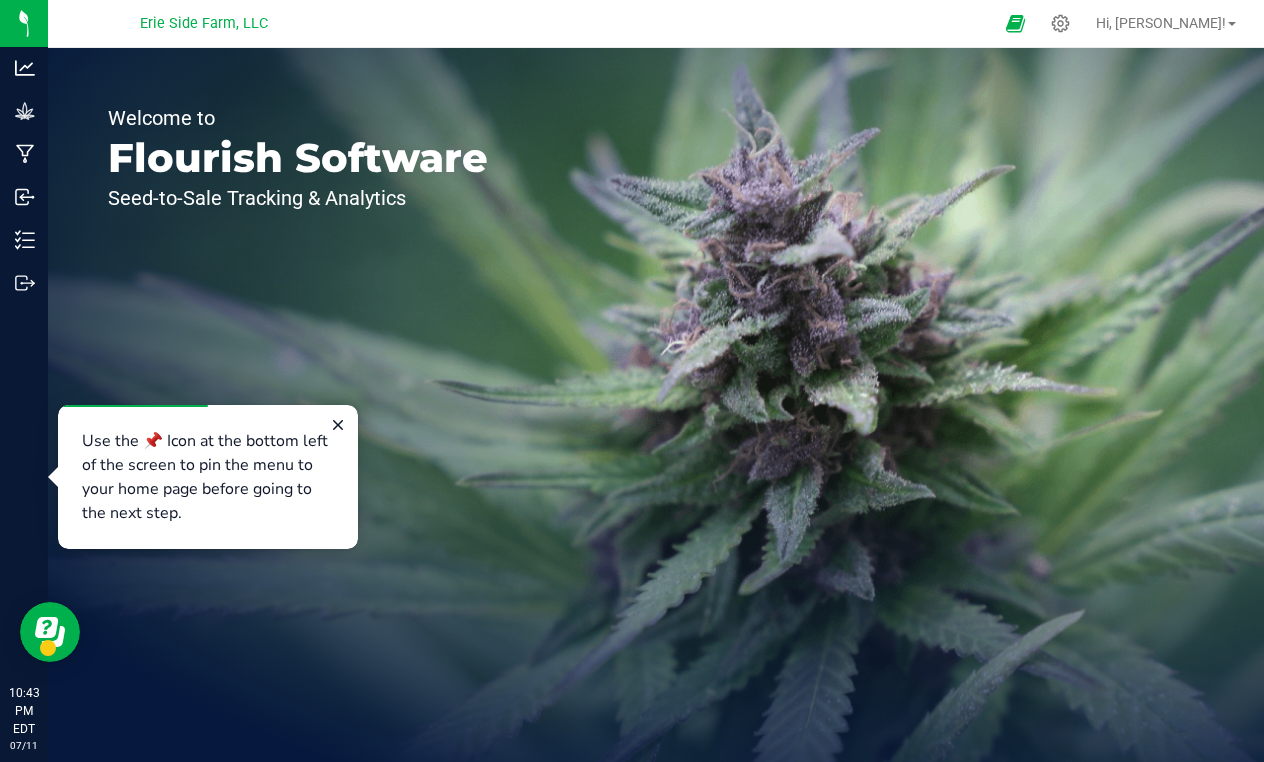 drag, startPoint x: 89, startPoint y: 691, endPoint x: 298, endPoint y: 646, distance: 213.78961 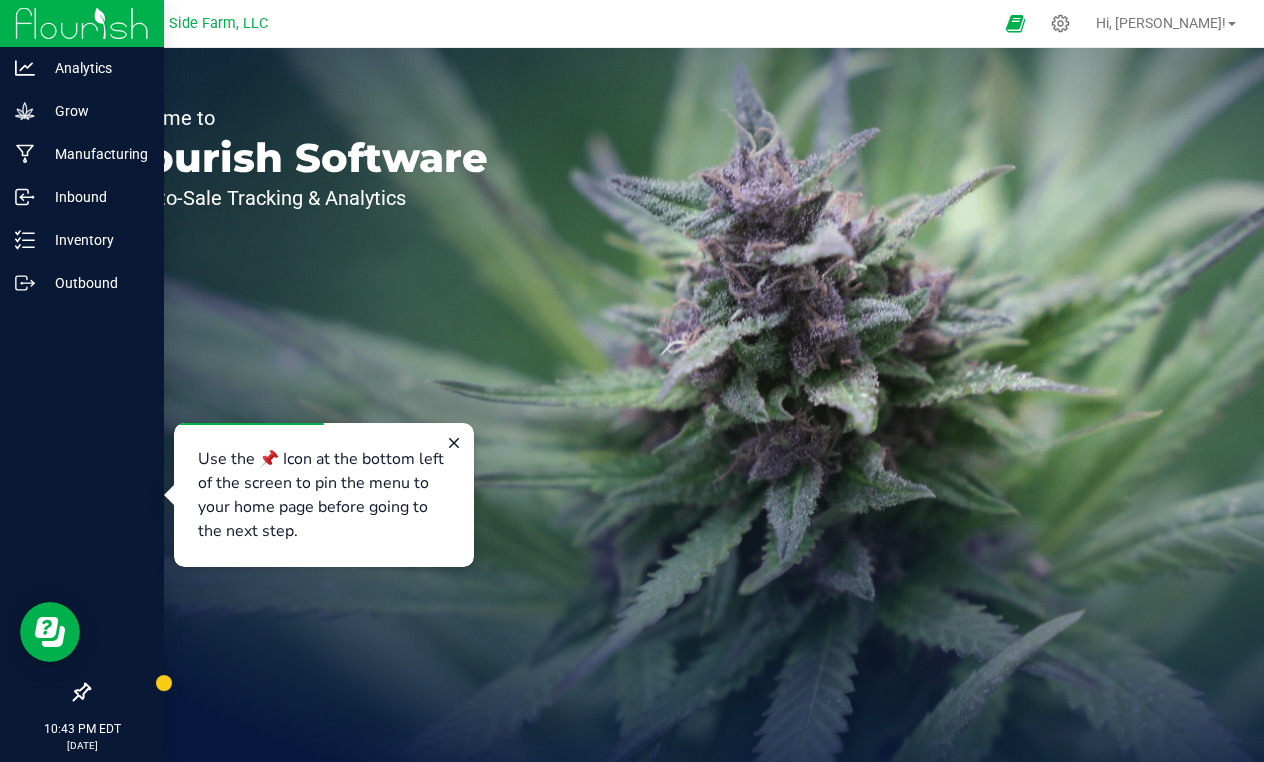 click at bounding box center (82, 489) 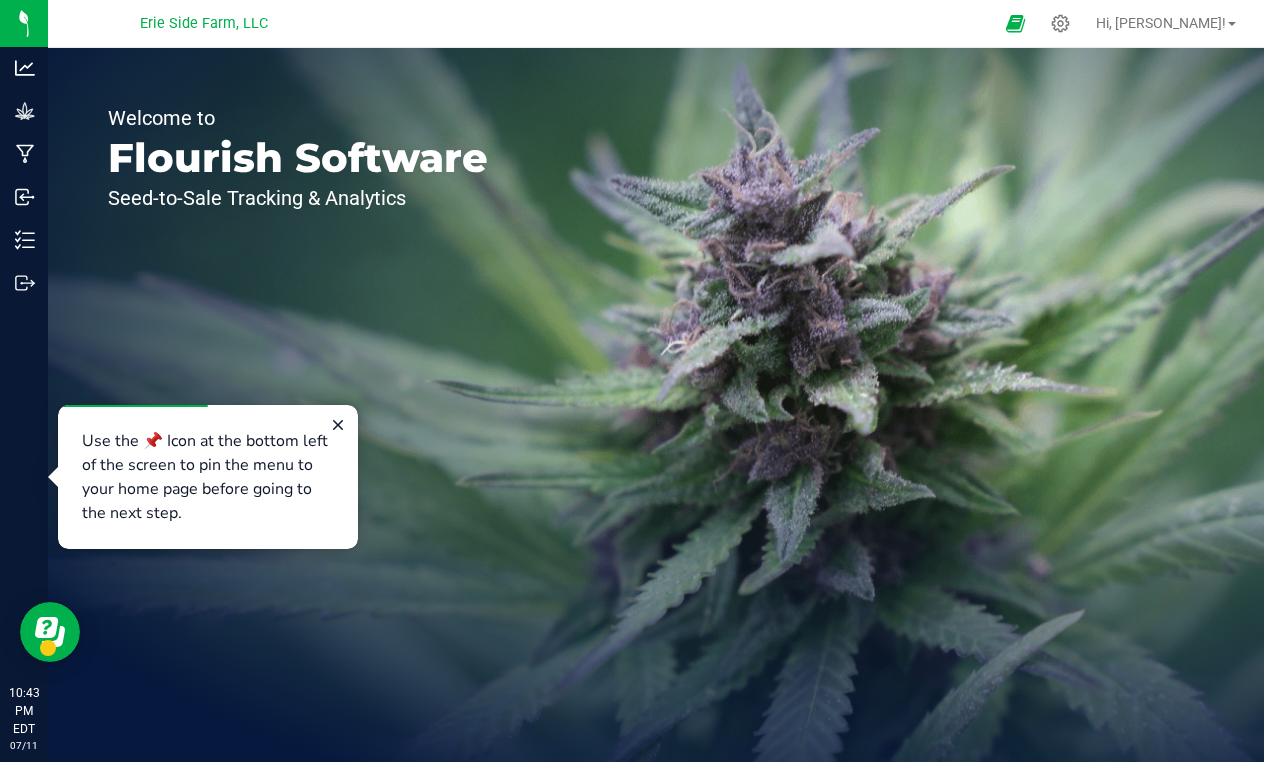 drag, startPoint x: 79, startPoint y: 703, endPoint x: 200, endPoint y: 700, distance: 121.037186 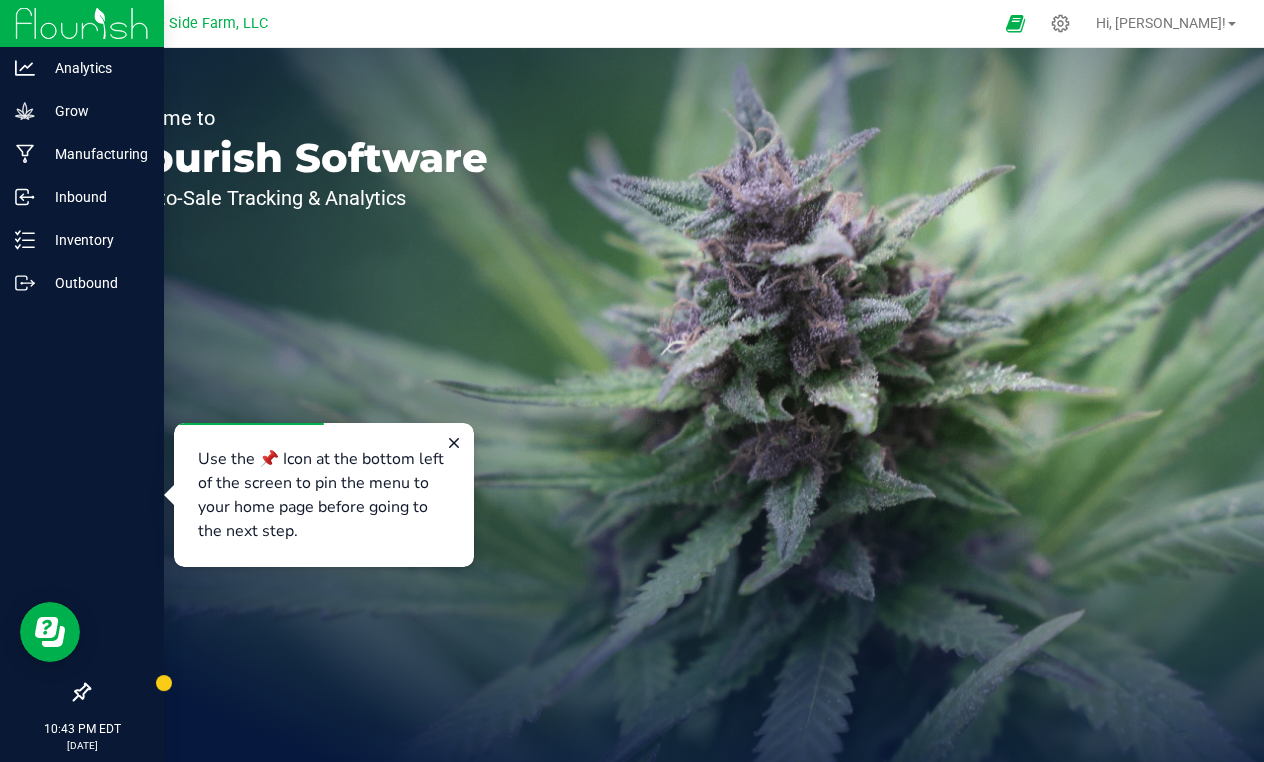 click at bounding box center (82, 692) 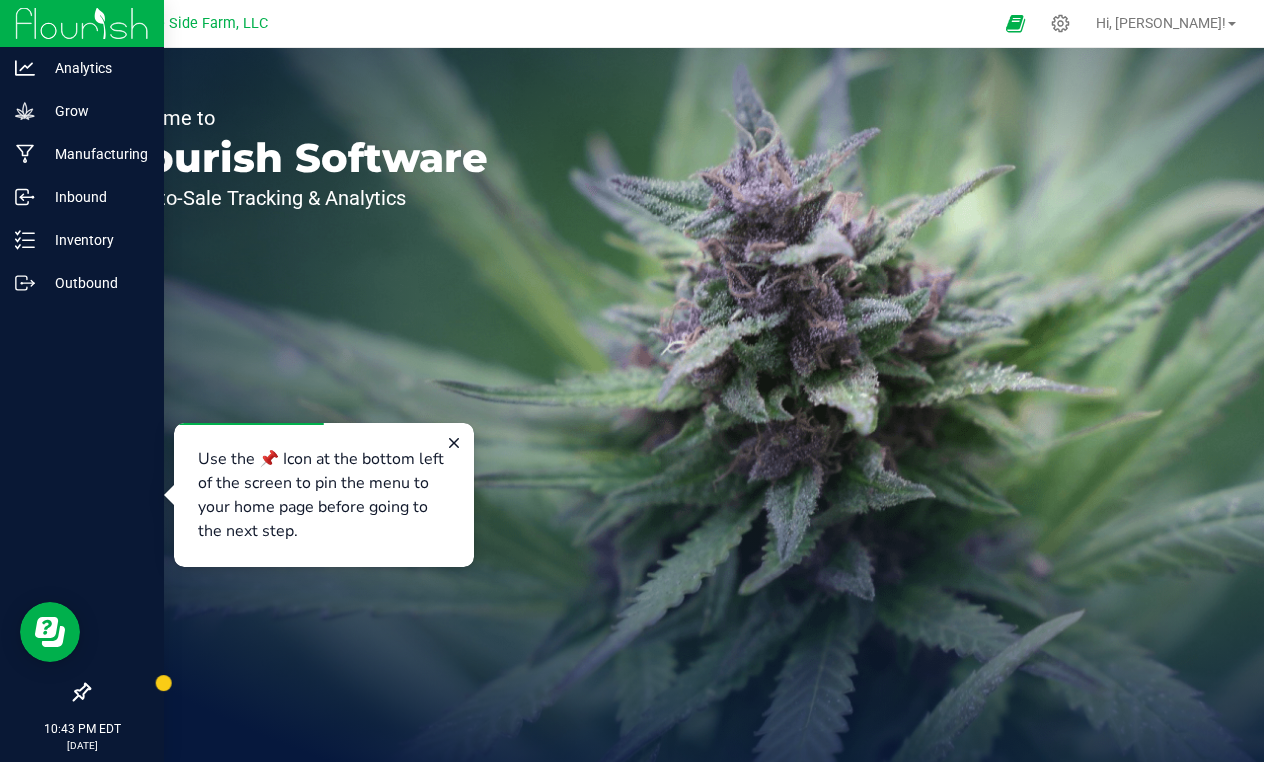 click at bounding box center [82, 489] 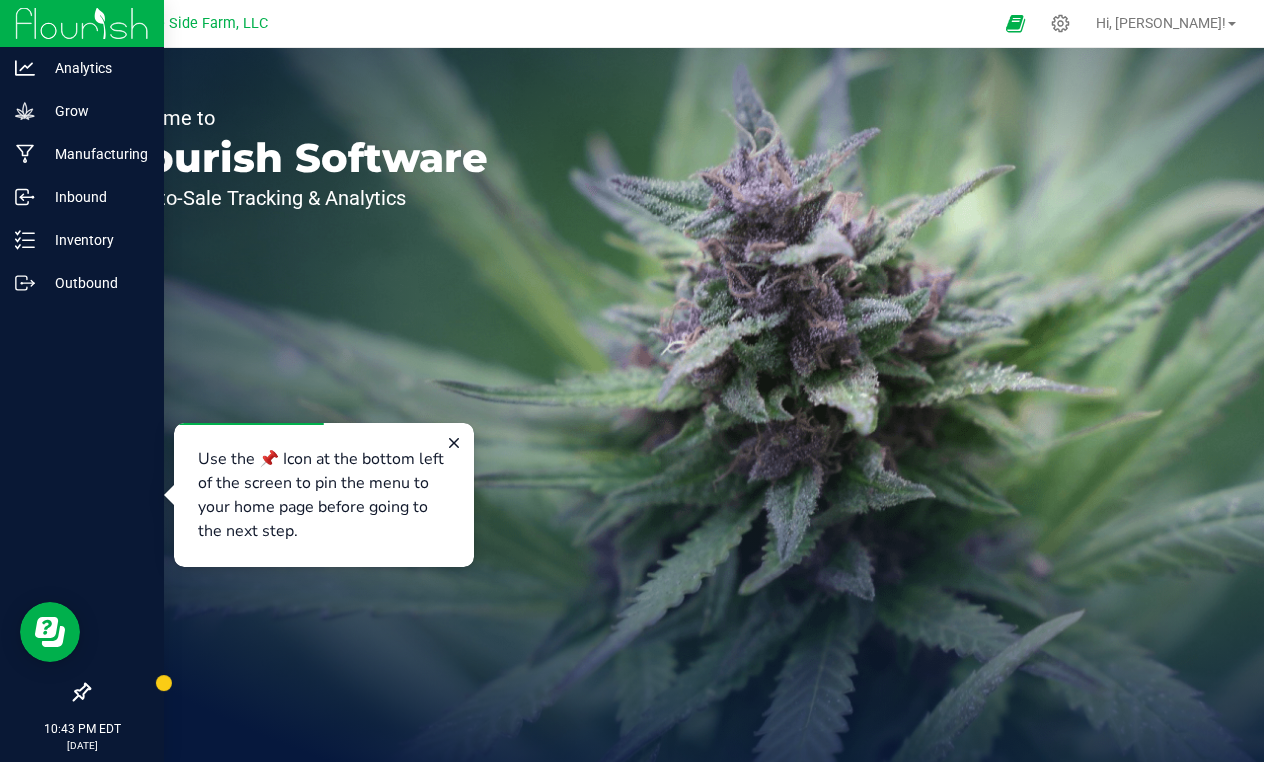 click at bounding box center [82, 489] 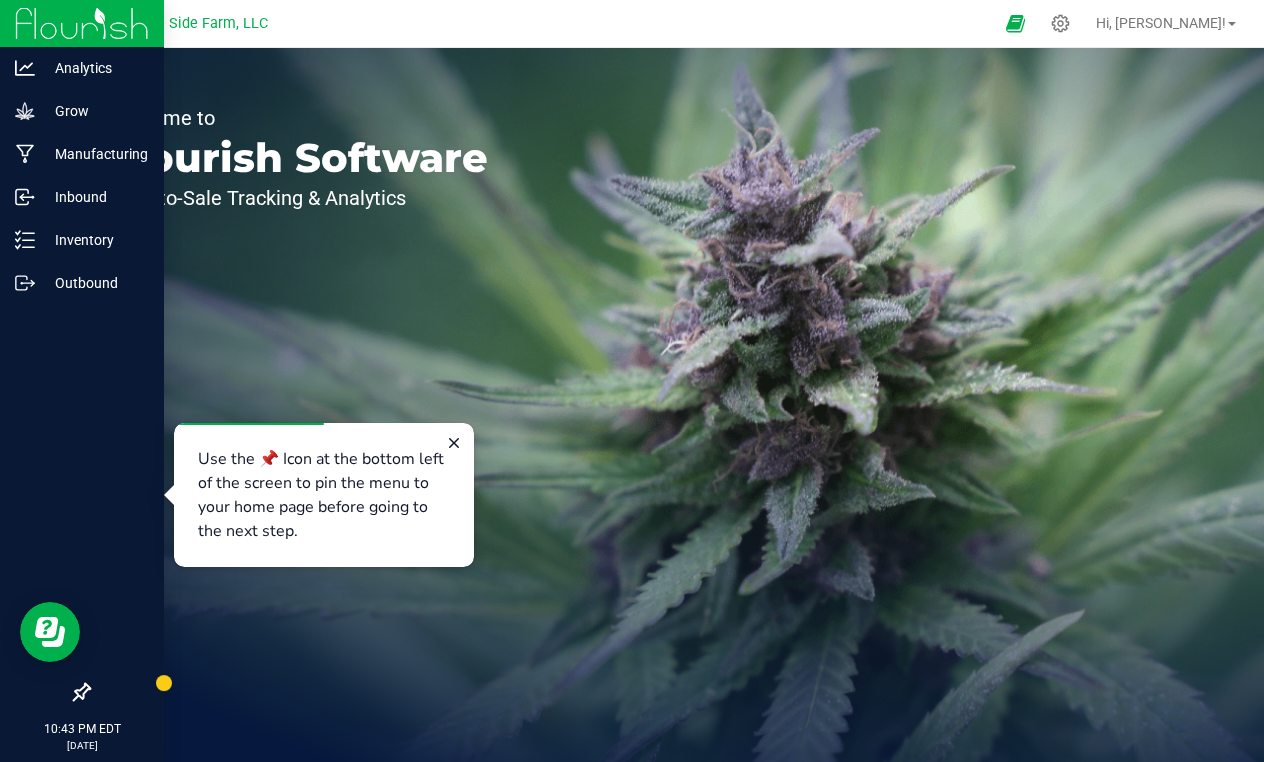 click 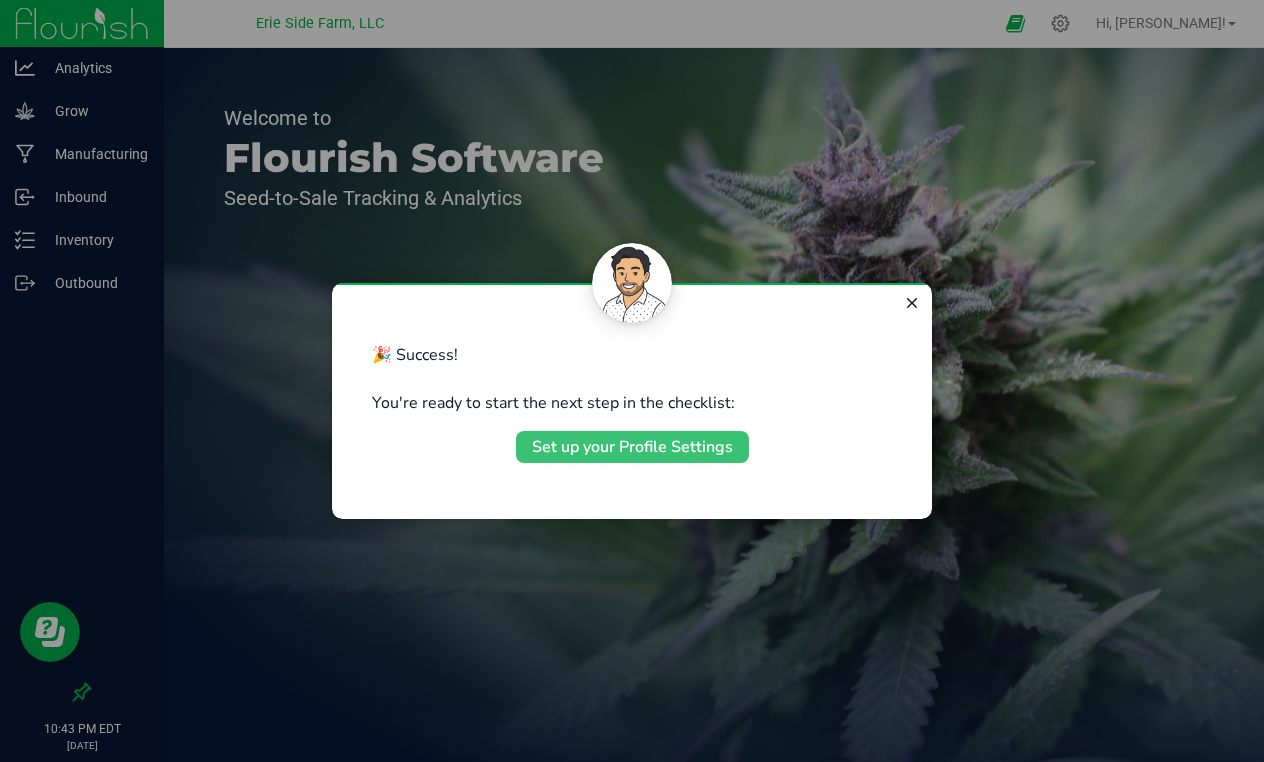 click on "Set up your Profile Settings" at bounding box center [632, 447] 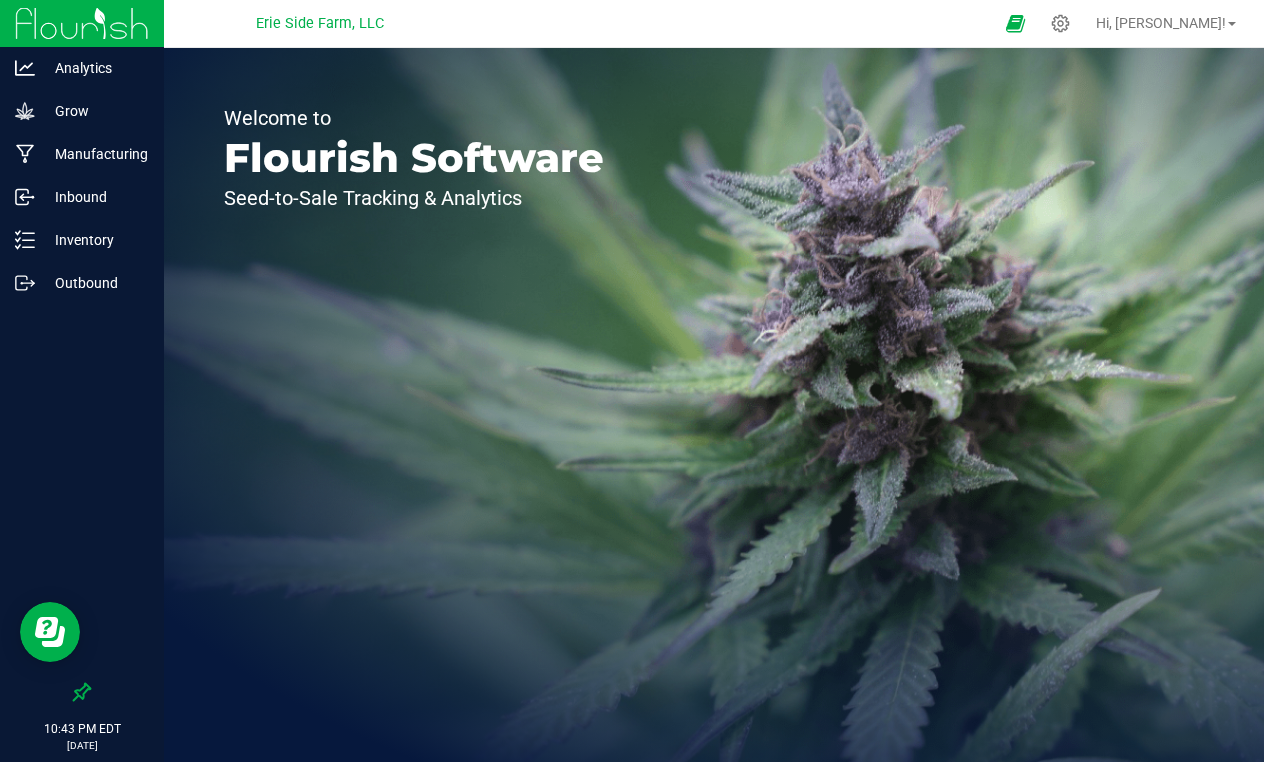 scroll, scrollTop: 0, scrollLeft: 0, axis: both 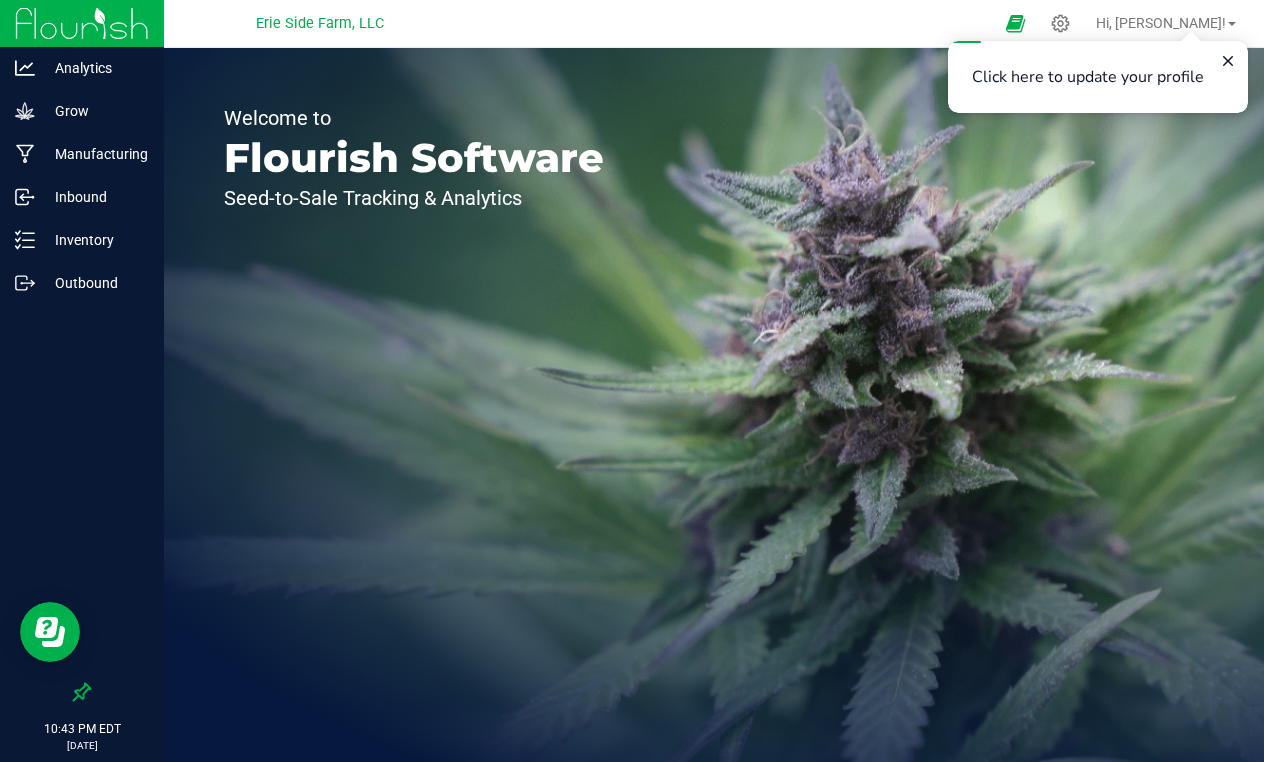 click on "Click here to update your profile" at bounding box center (1098, 77) 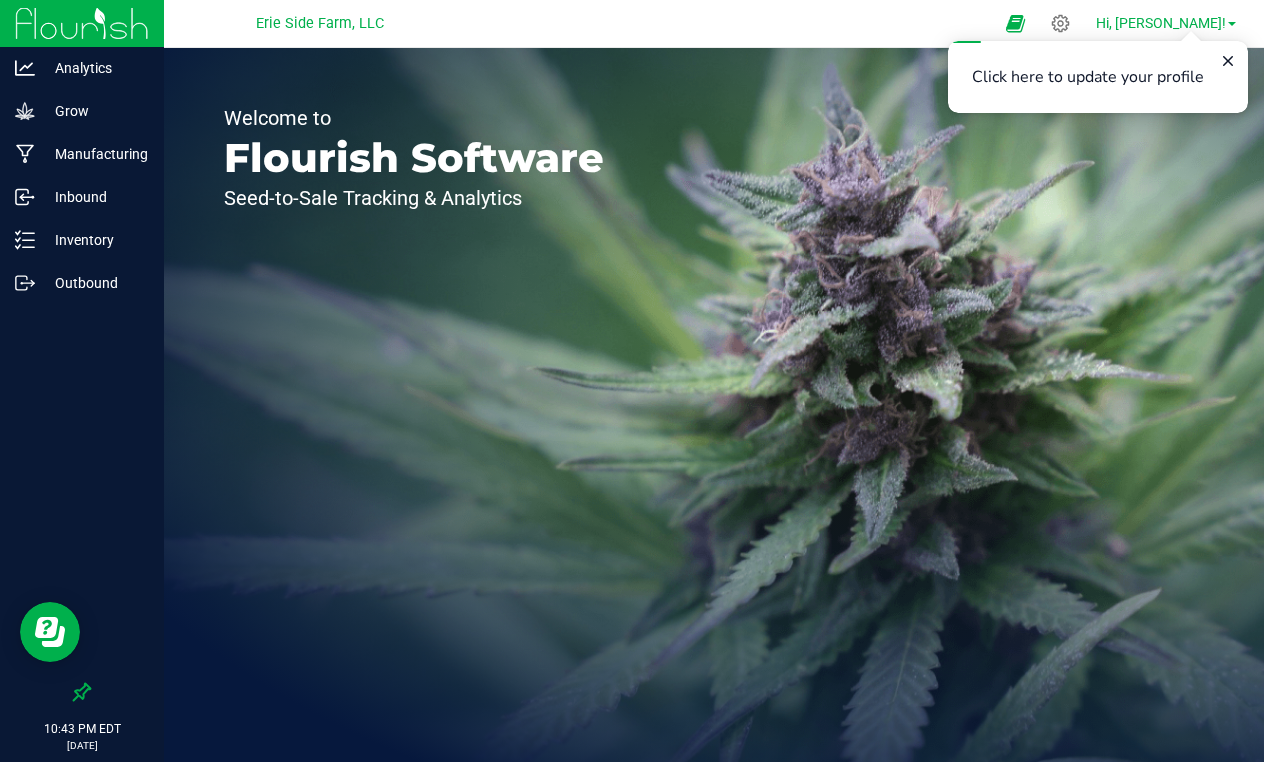 click on "Hi, [PERSON_NAME]!" at bounding box center [1161, 23] 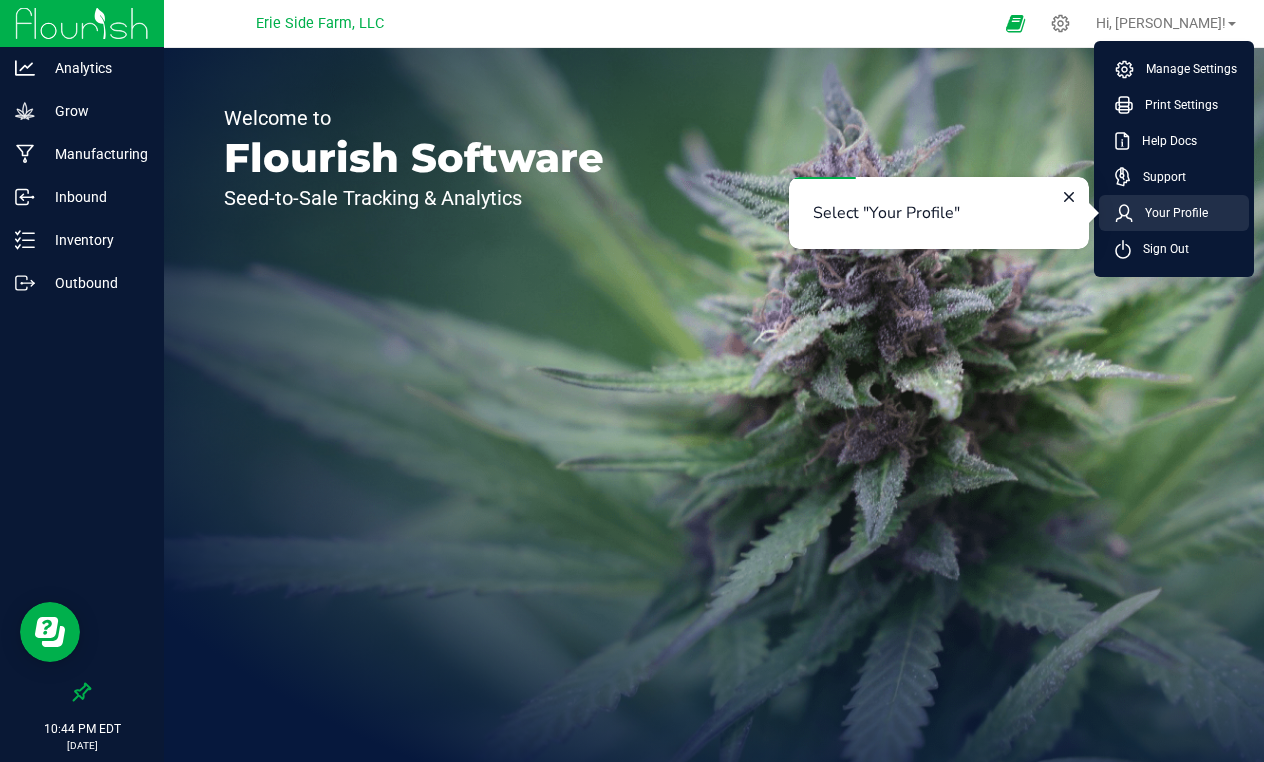 click on "Your Profile" at bounding box center (1170, 213) 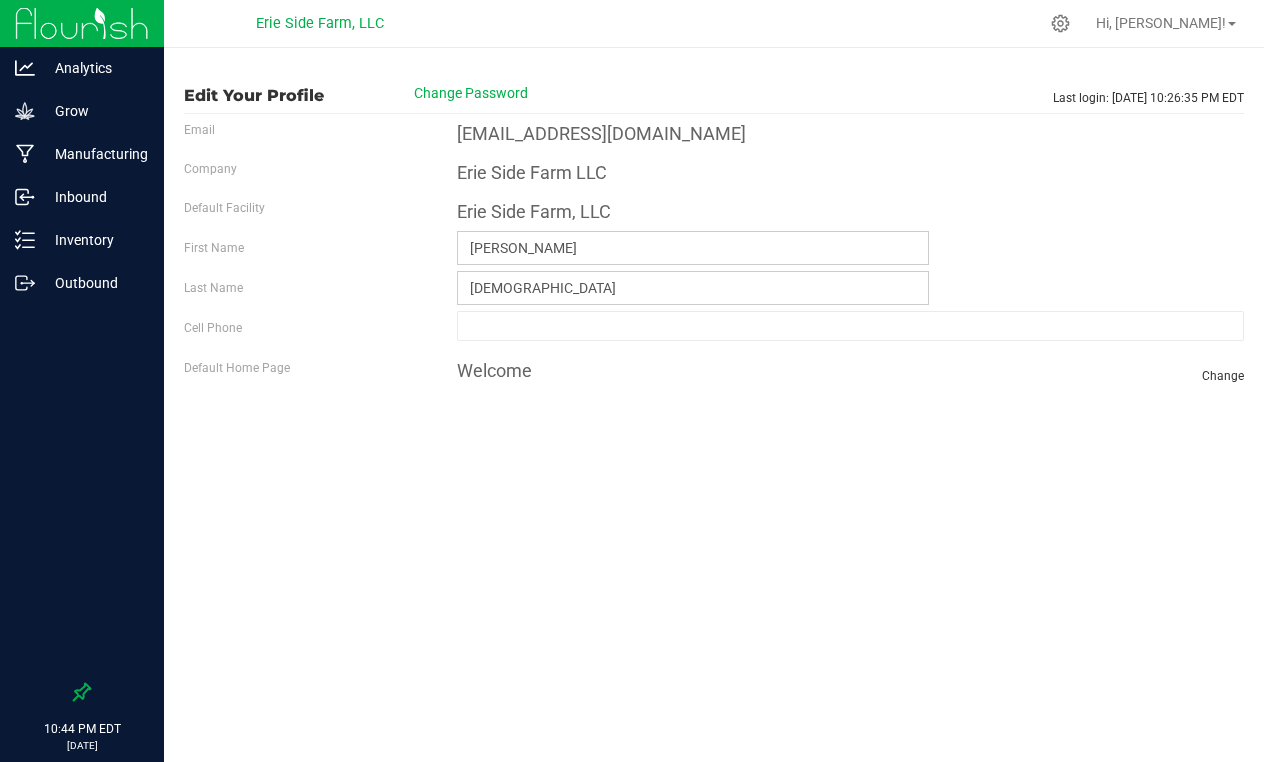 scroll, scrollTop: 0, scrollLeft: 0, axis: both 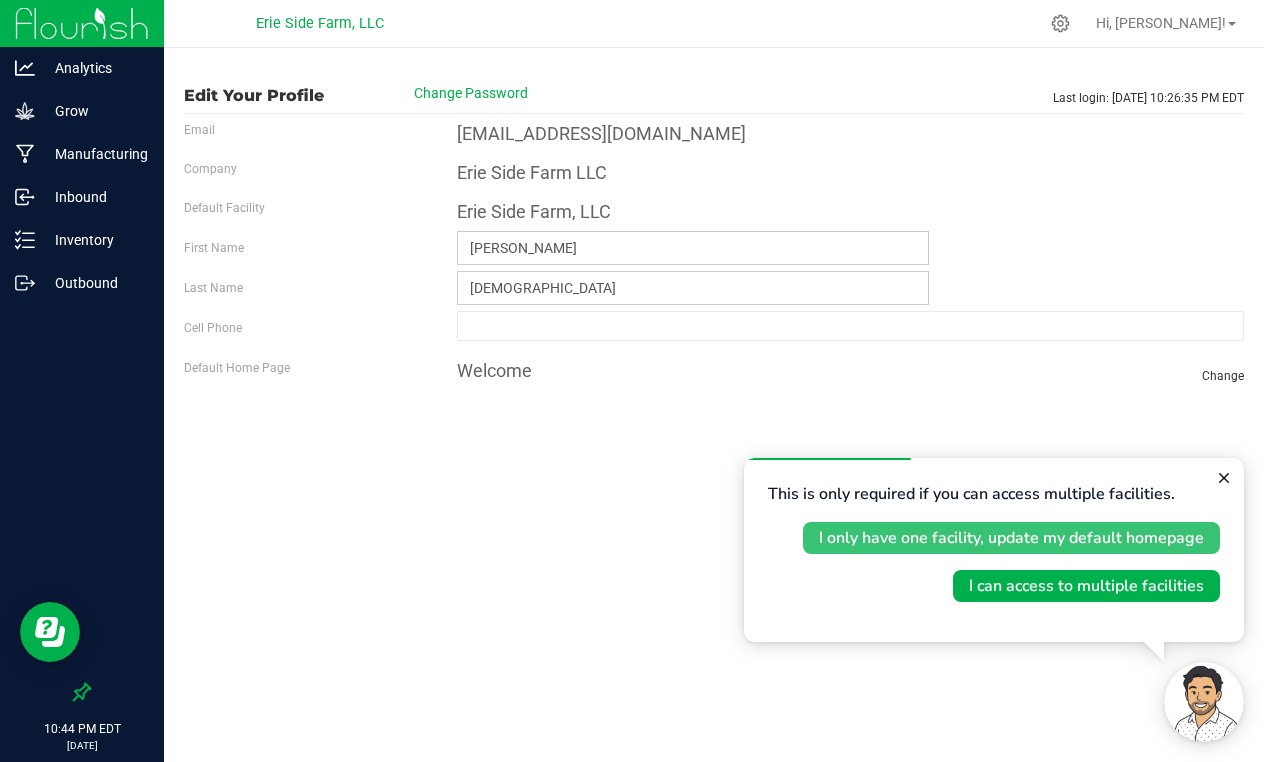 click on "I only have one facility, update my default homepage" at bounding box center (1011, 538) 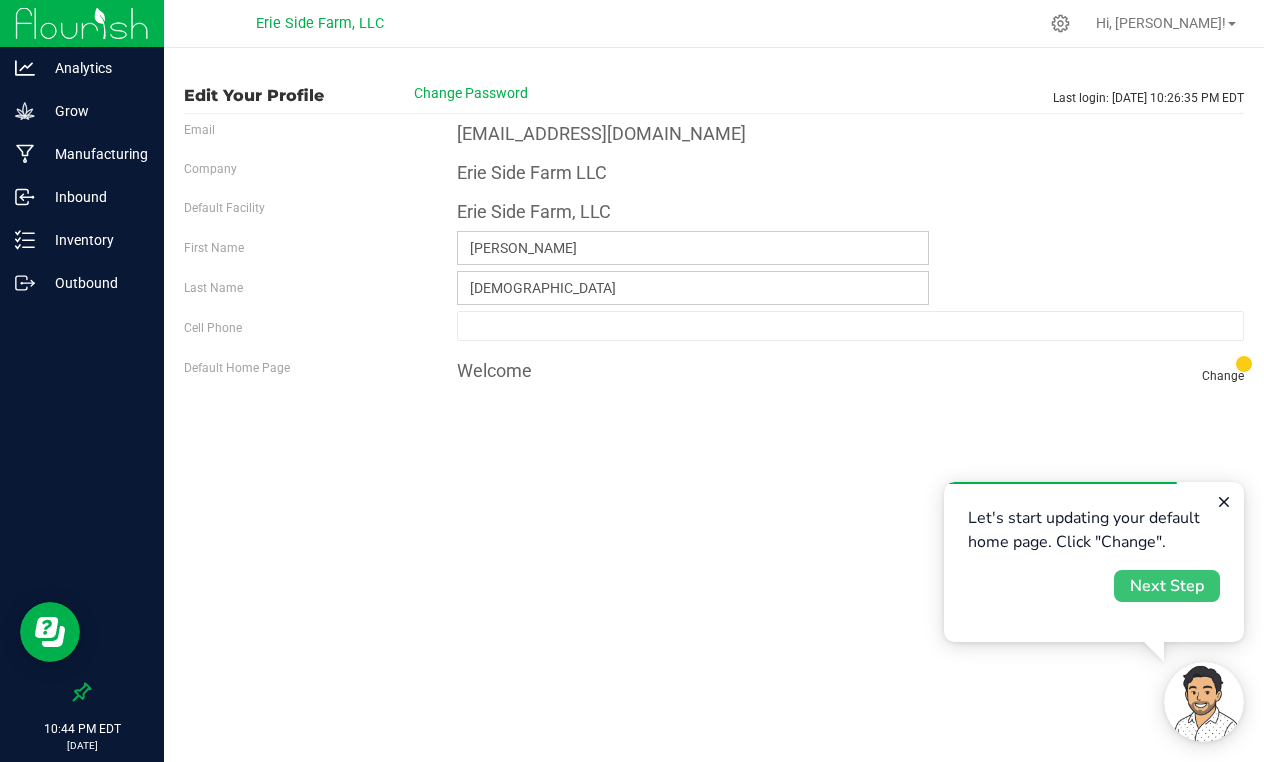 click on "Next Step" at bounding box center [1167, 586] 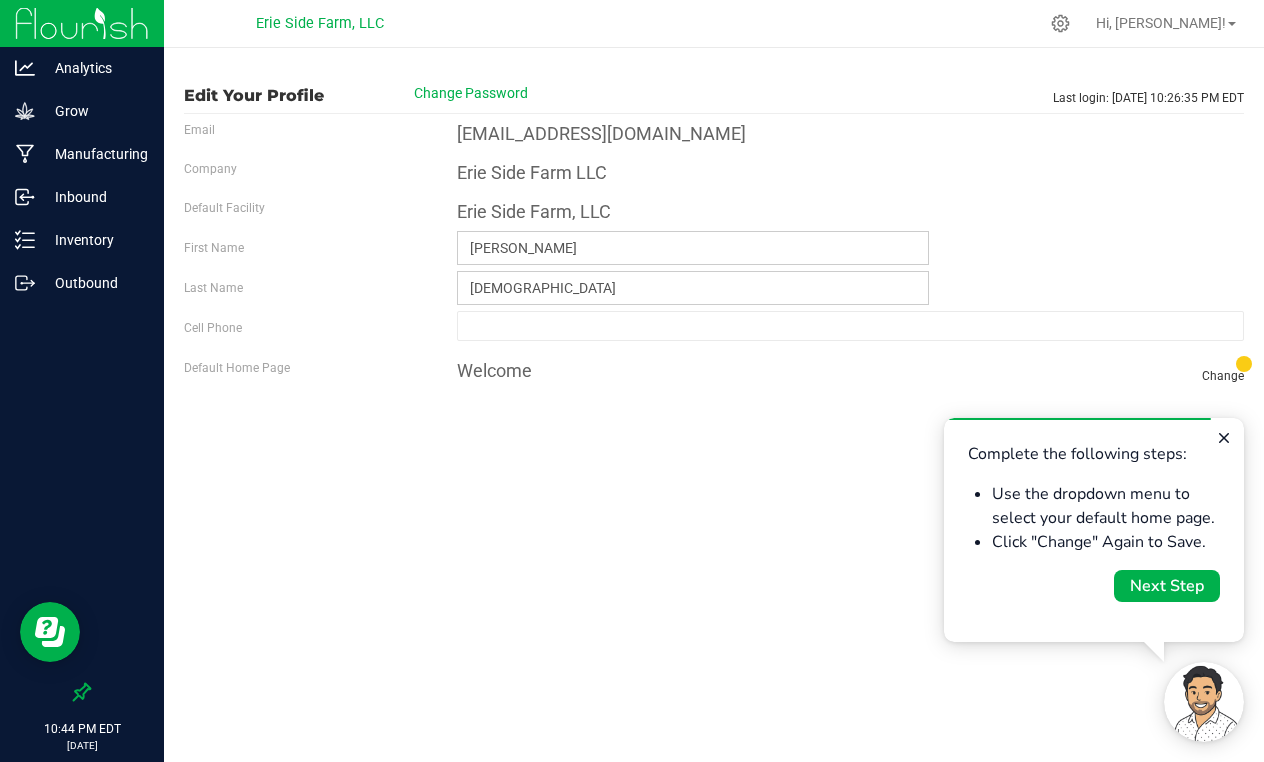 click on "Next Step" at bounding box center [1167, 586] 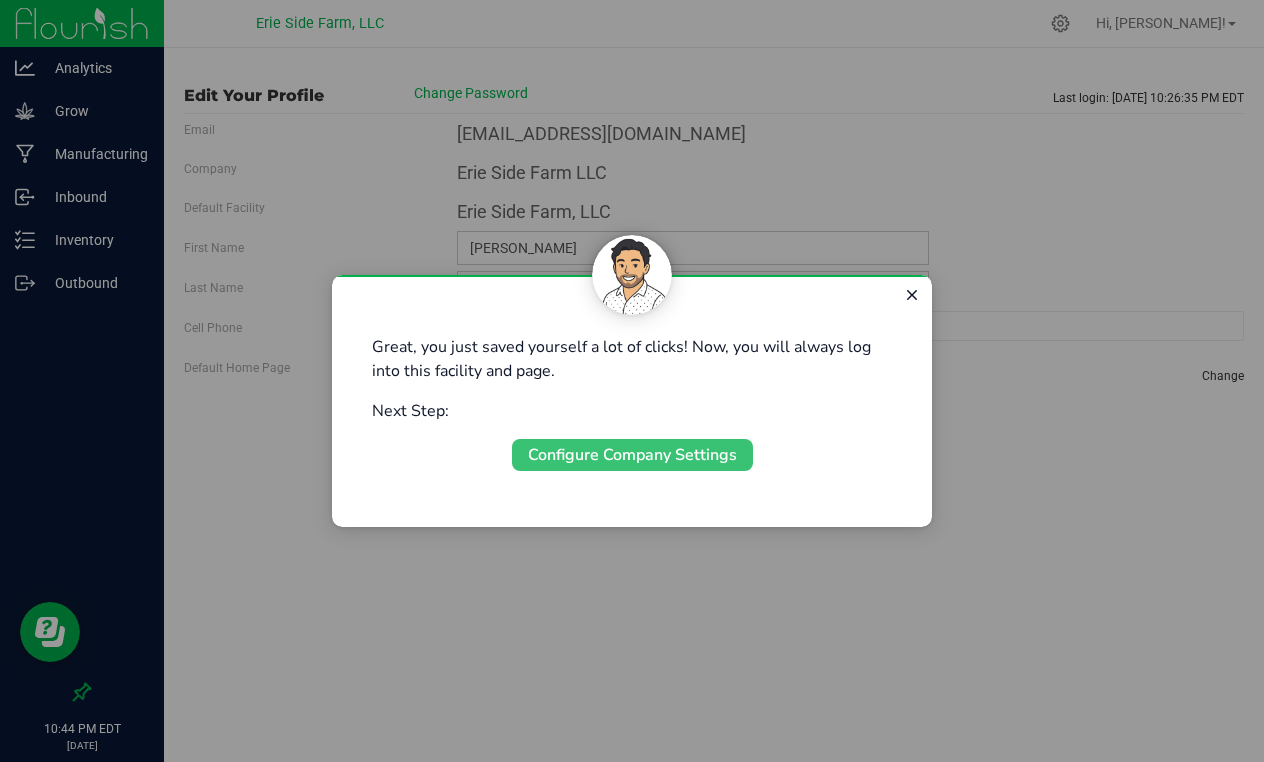 click on "Configure Company Settings" at bounding box center [632, 455] 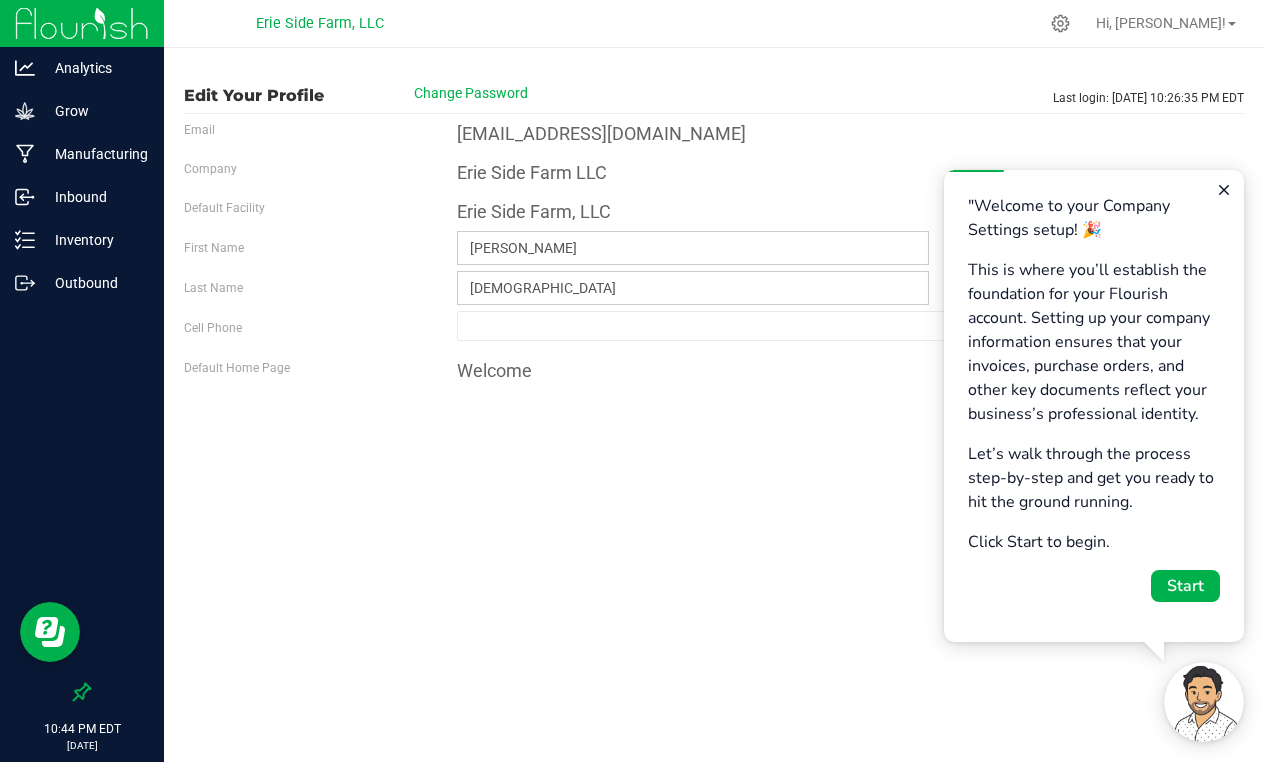 scroll, scrollTop: 0, scrollLeft: 0, axis: both 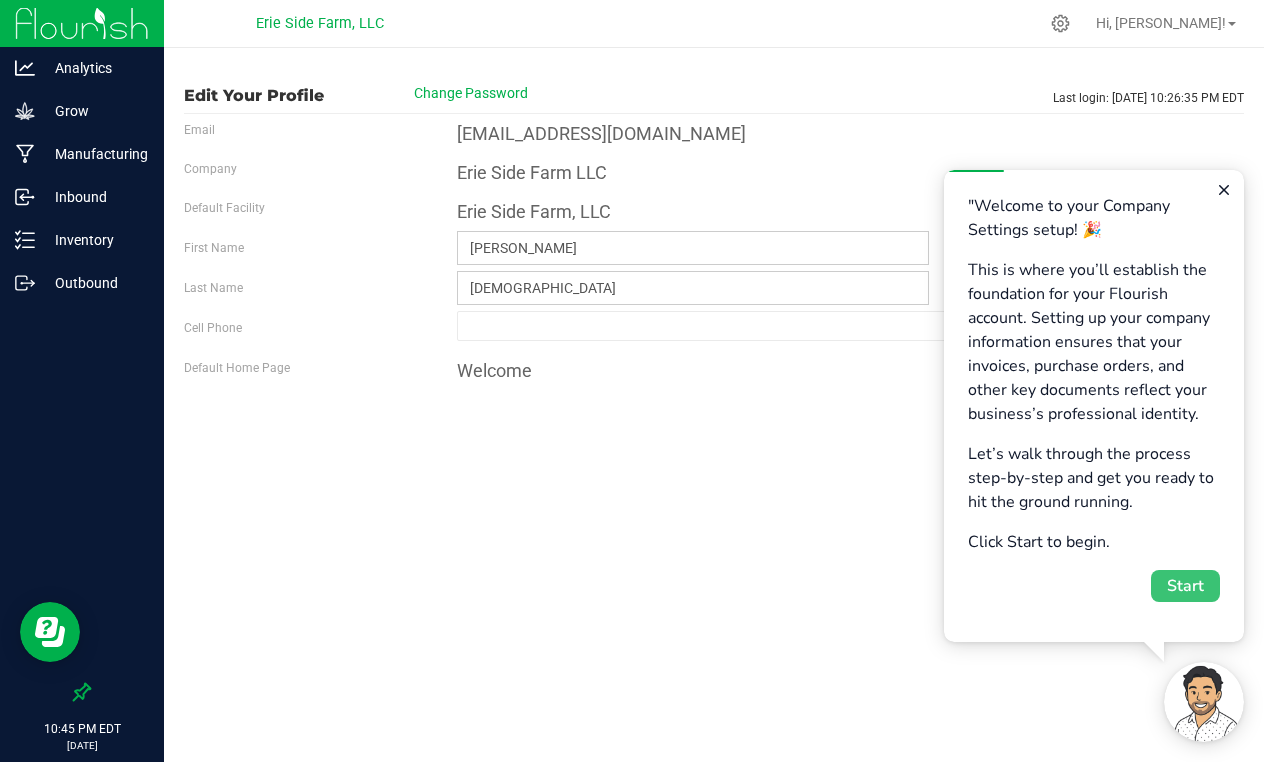 click on "Start" at bounding box center (1185, 586) 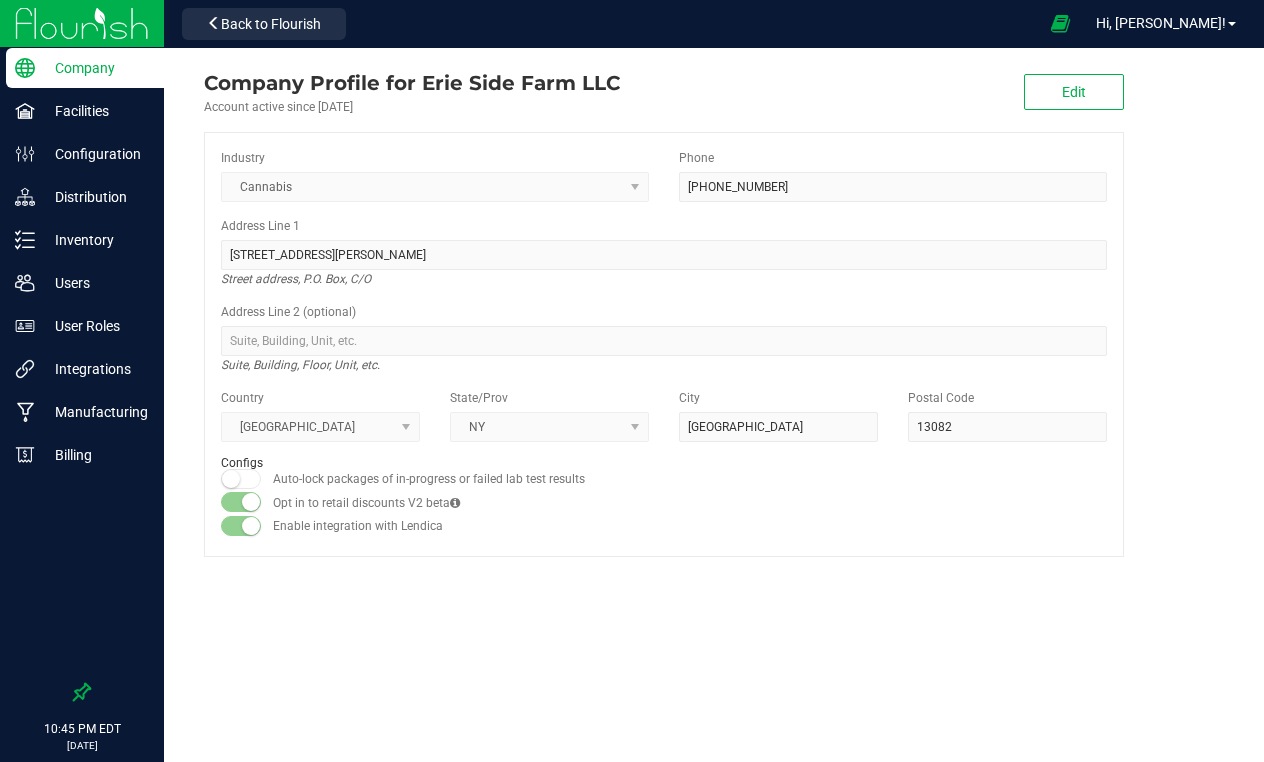 scroll, scrollTop: 0, scrollLeft: 0, axis: both 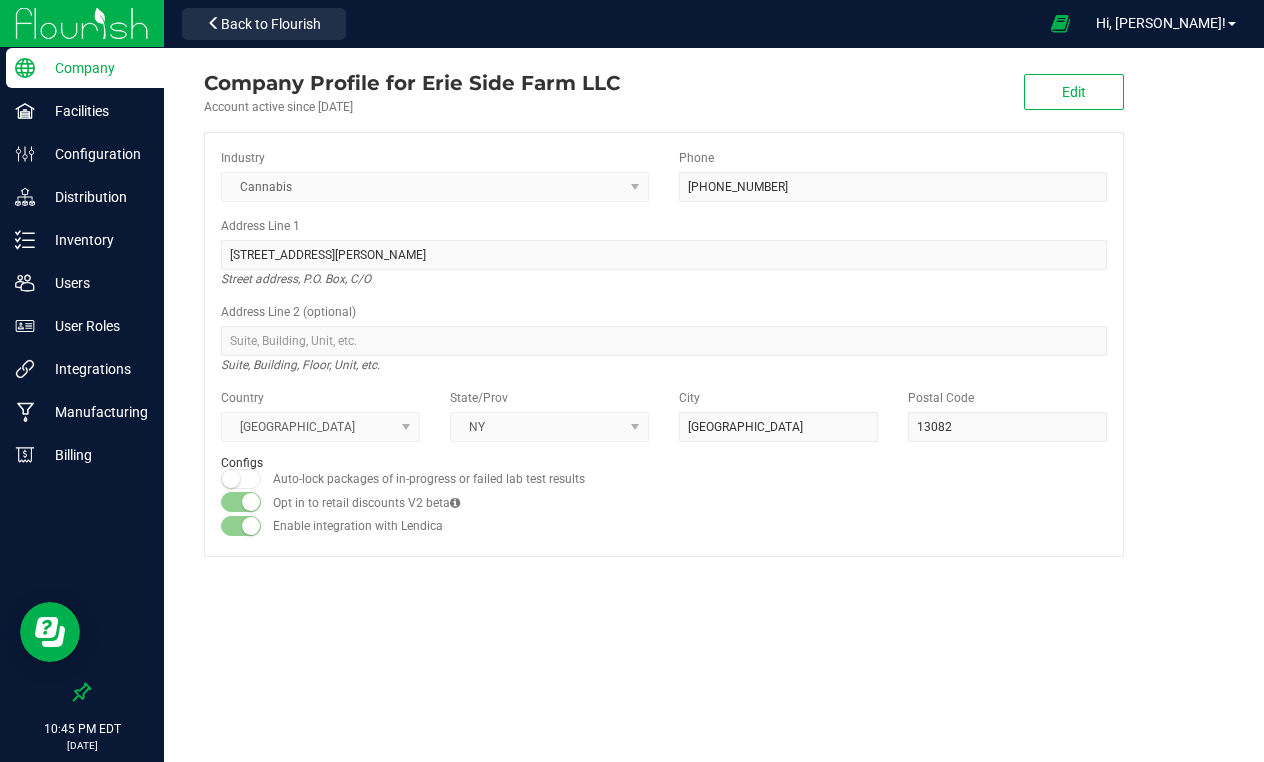 click on "Cannabis" at bounding box center (435, 187) 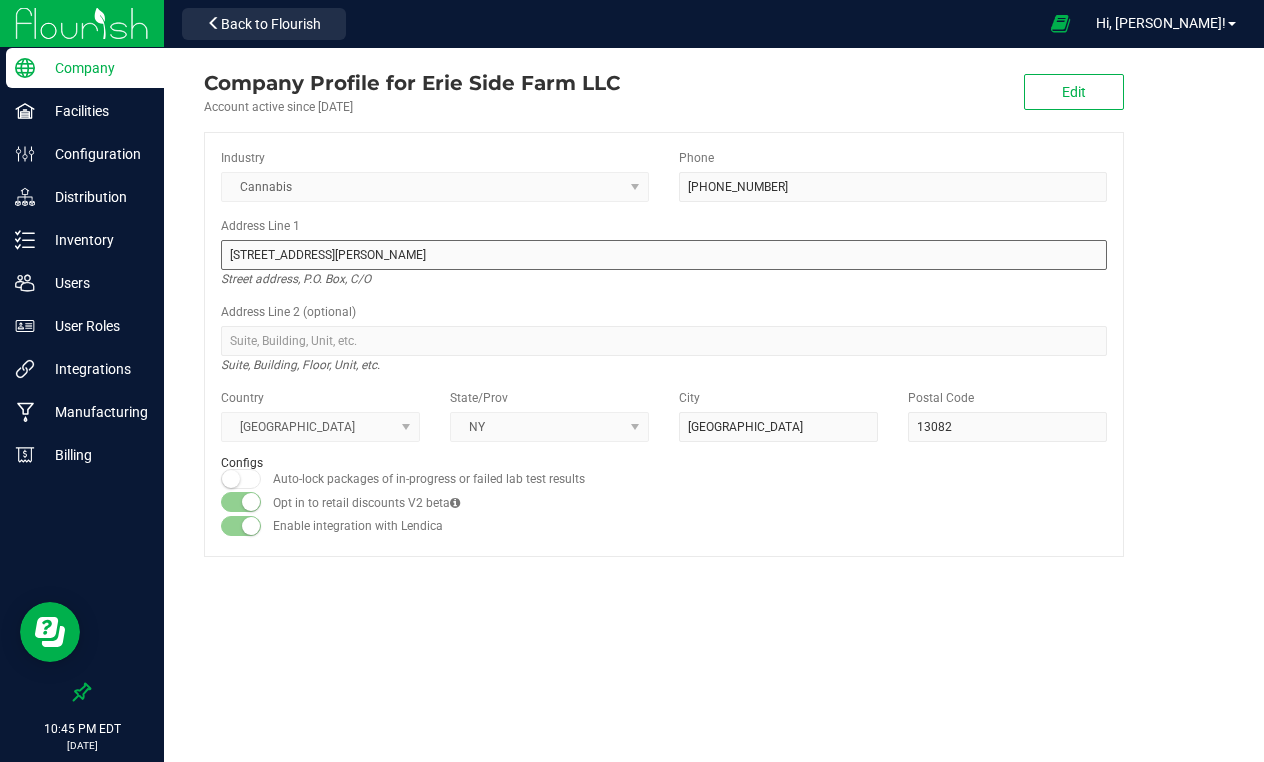 click on "371 Fyler rd" at bounding box center [664, 255] 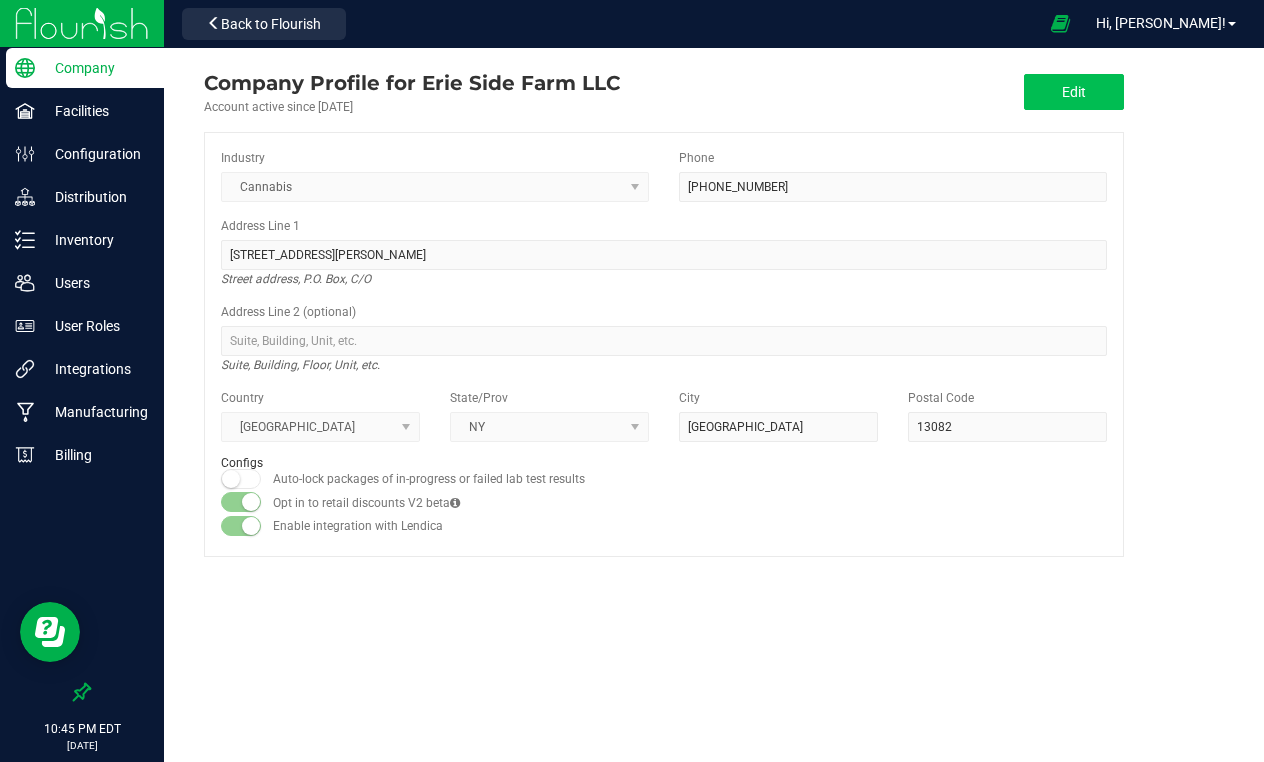 click on "Edit" at bounding box center [1074, 92] 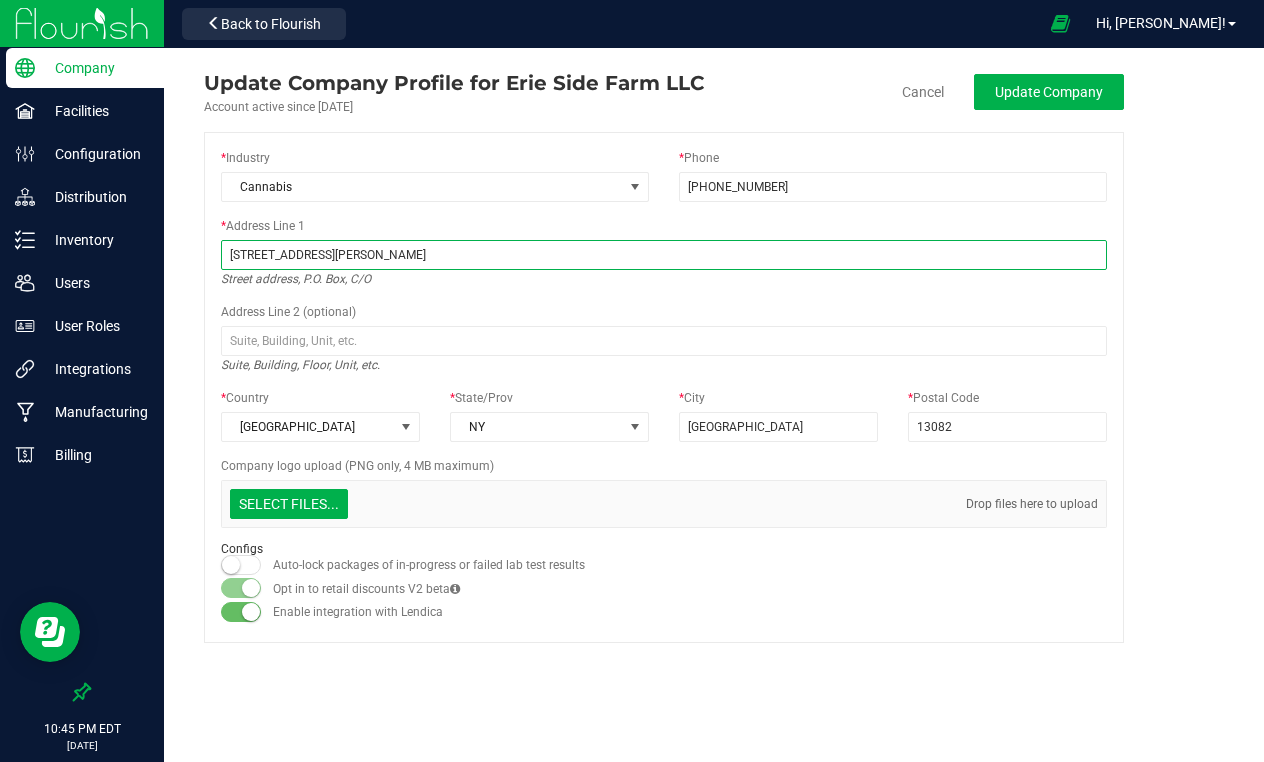 click on "371 Fyler rd" at bounding box center [664, 255] 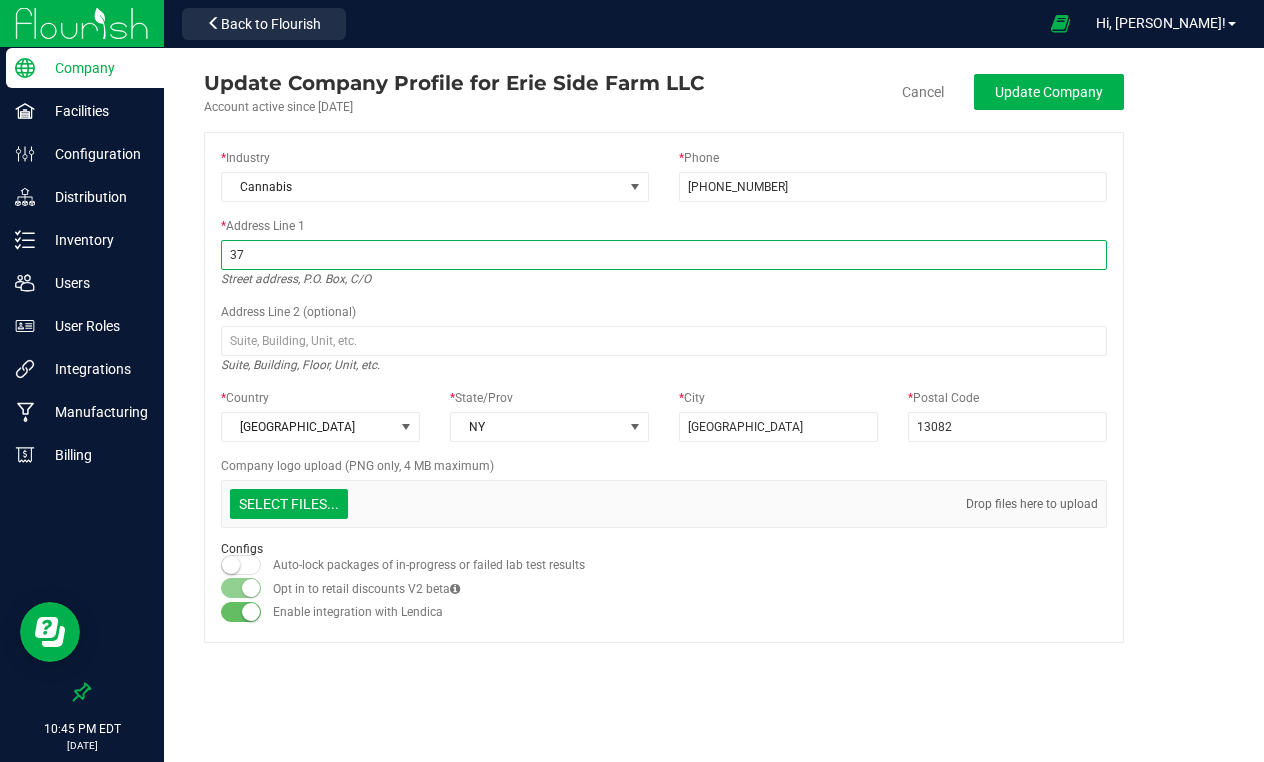 type on "3" 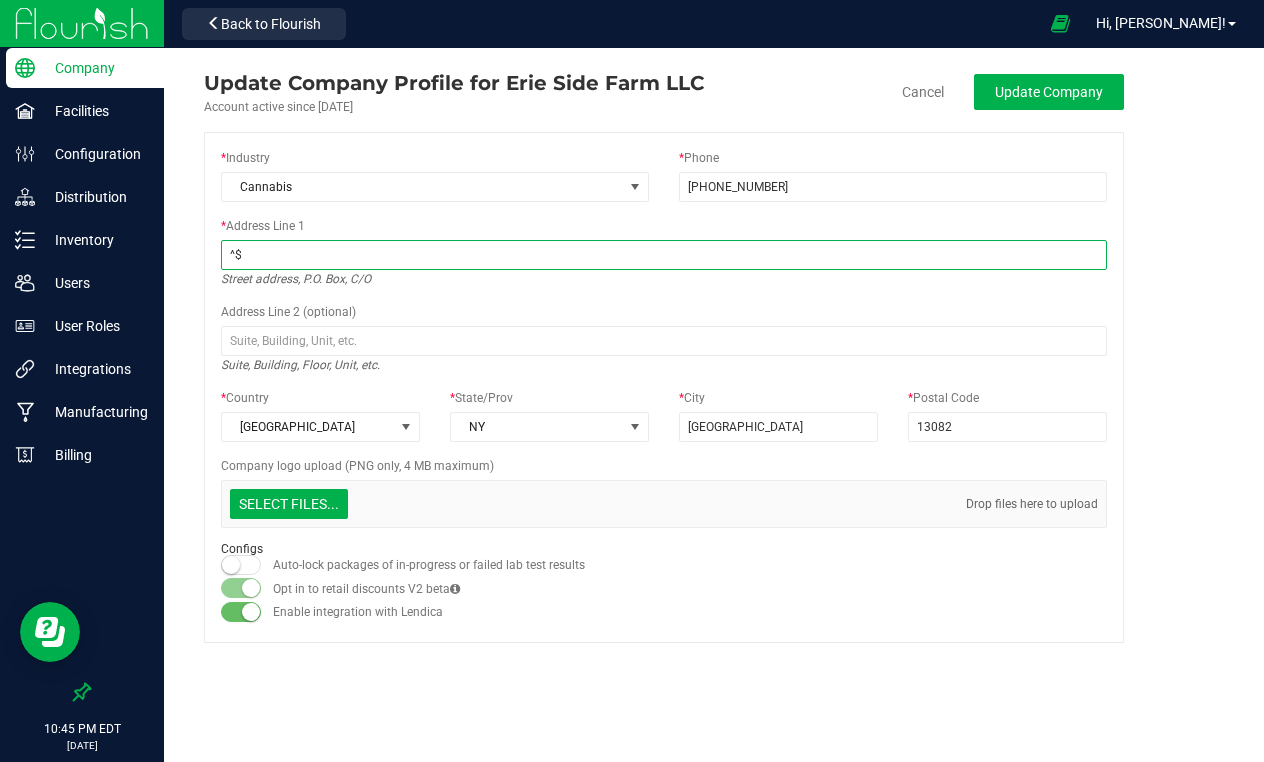 type on "^" 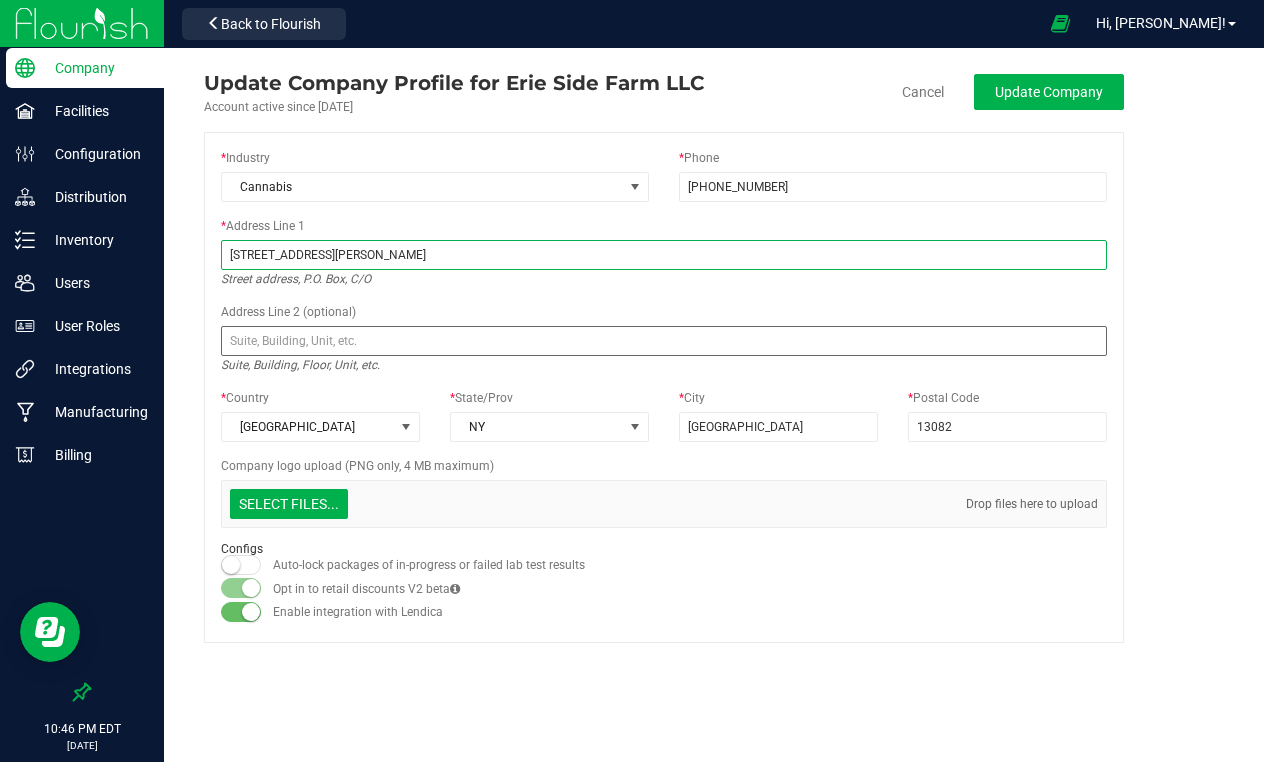 type on "[STREET_ADDRESS][PERSON_NAME]" 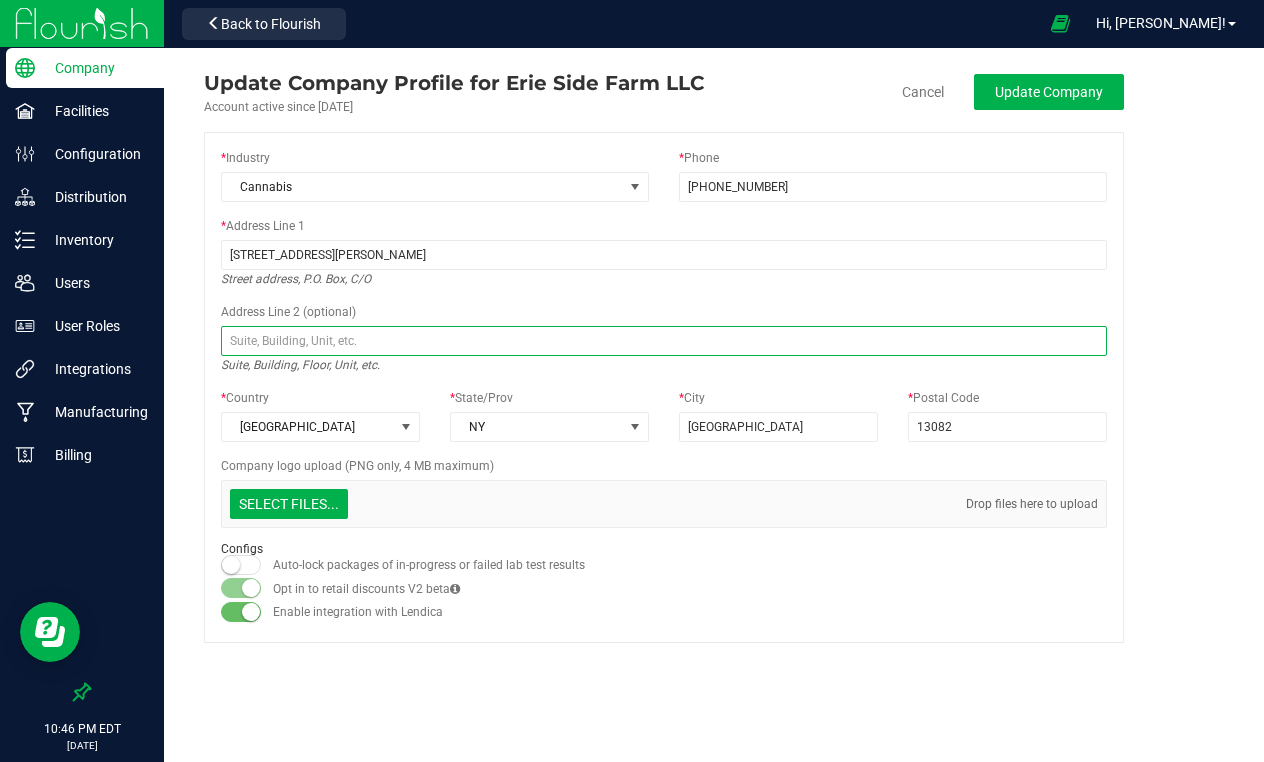 click at bounding box center (664, 341) 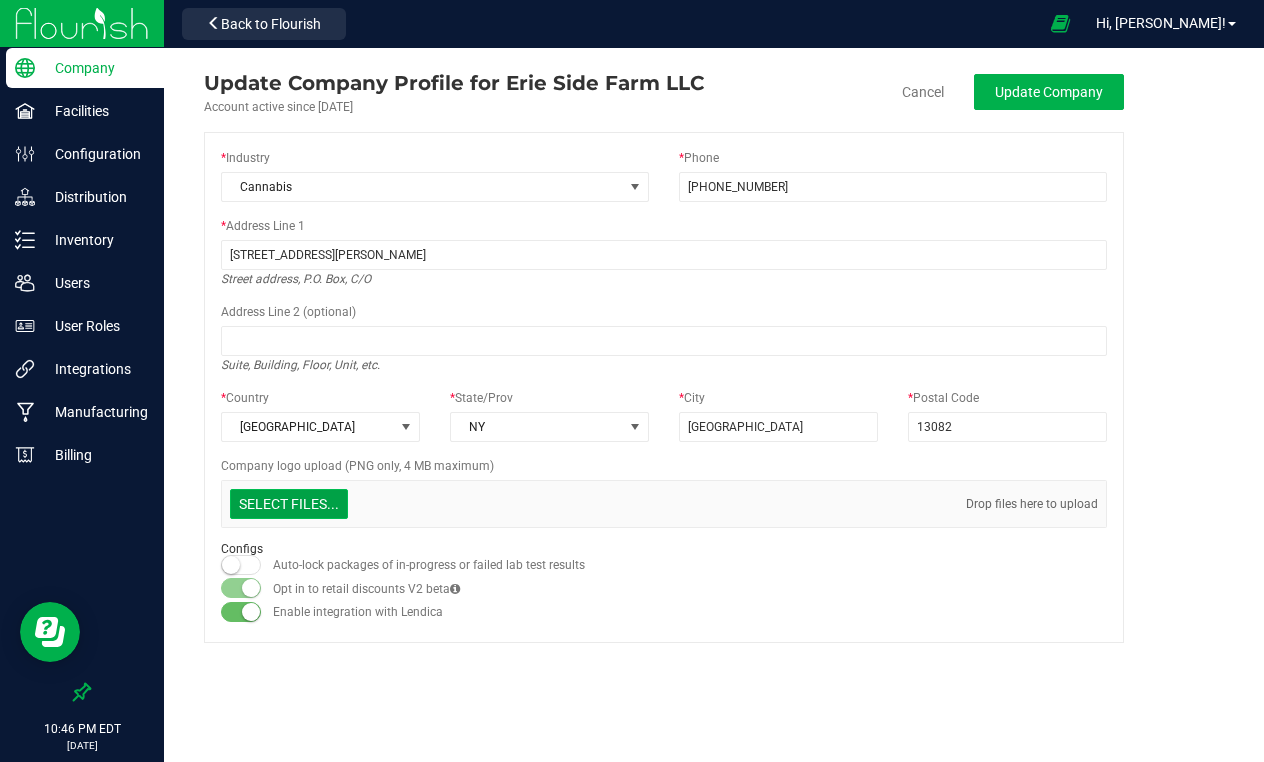 click at bounding box center (-1098, 400) 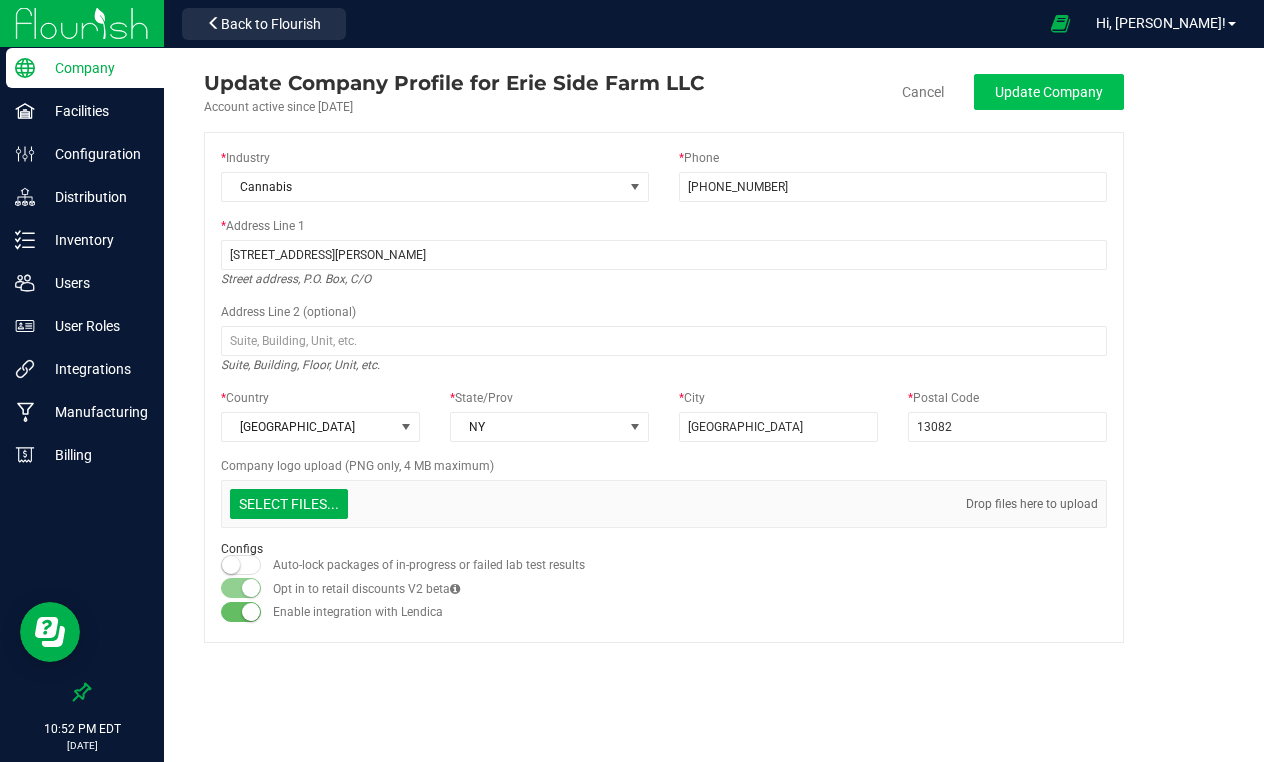 click on "Update Company" 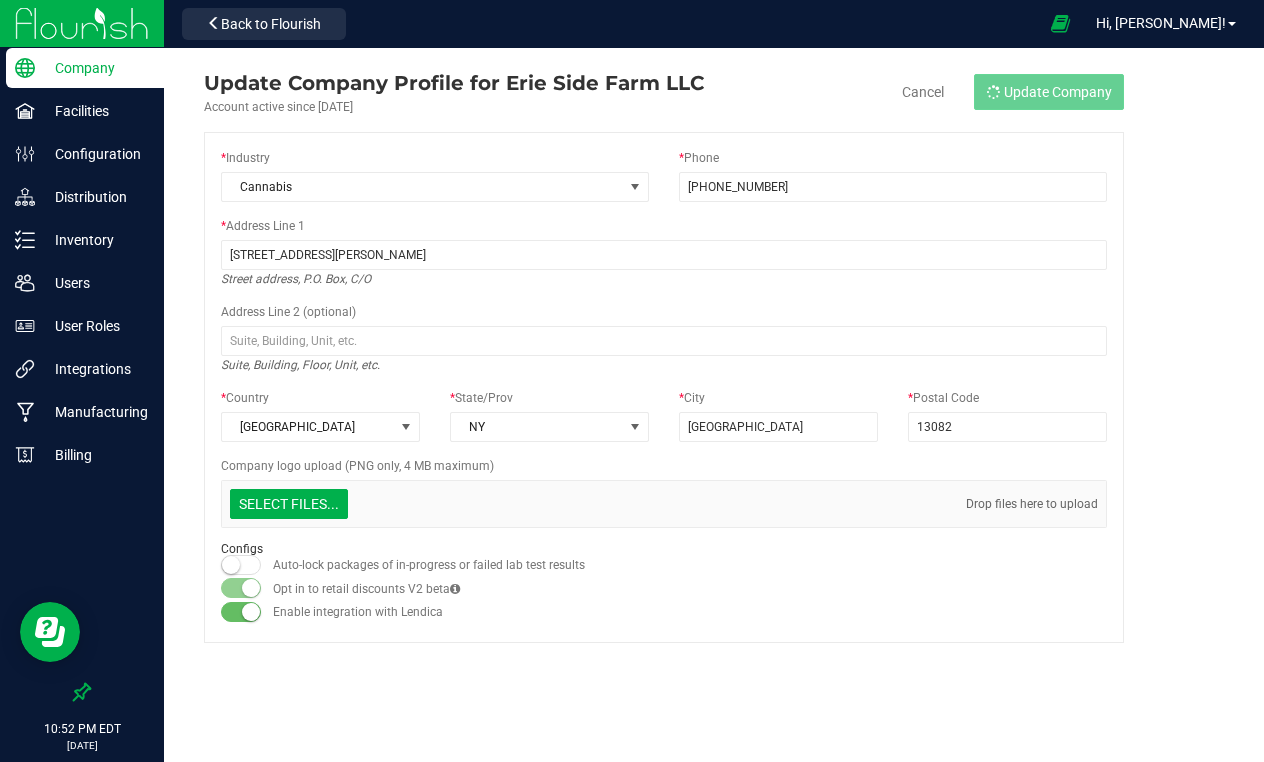 type on "[PHONE_NUMBER]" 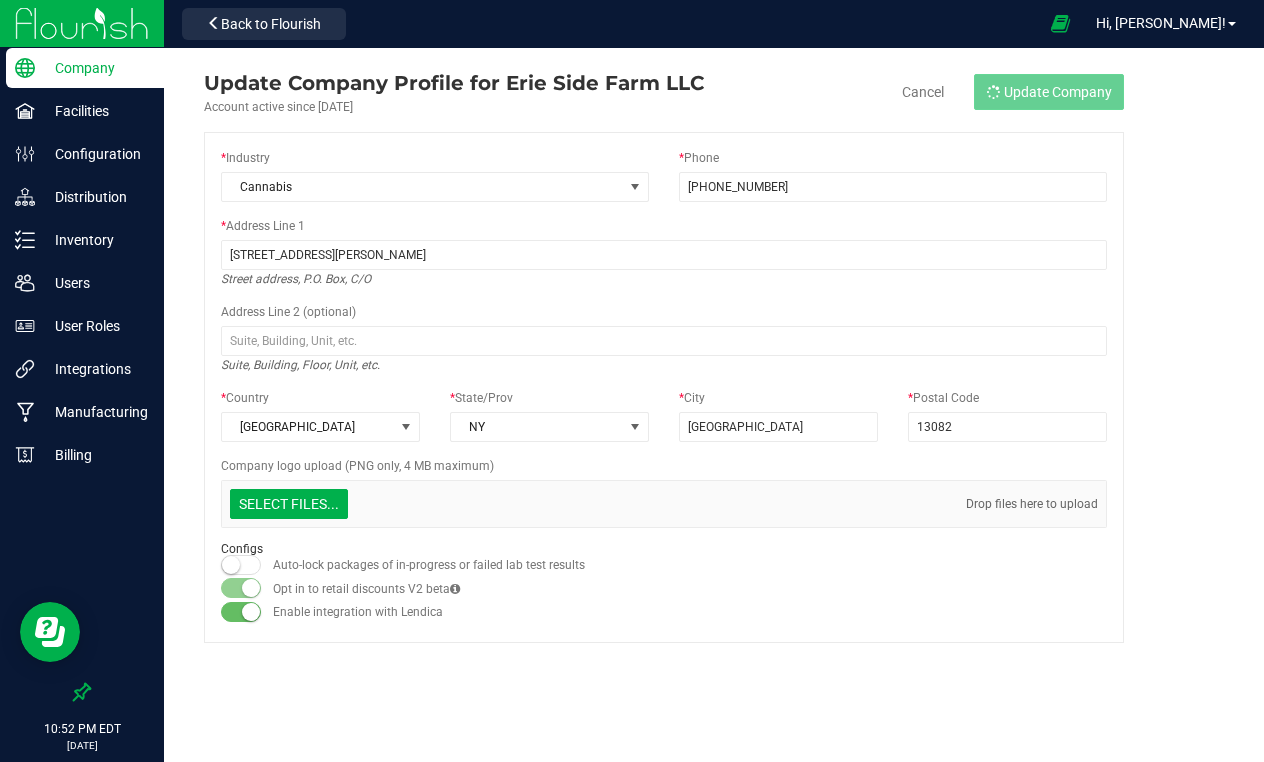 type on "[STREET_ADDRESS][PERSON_NAME]" 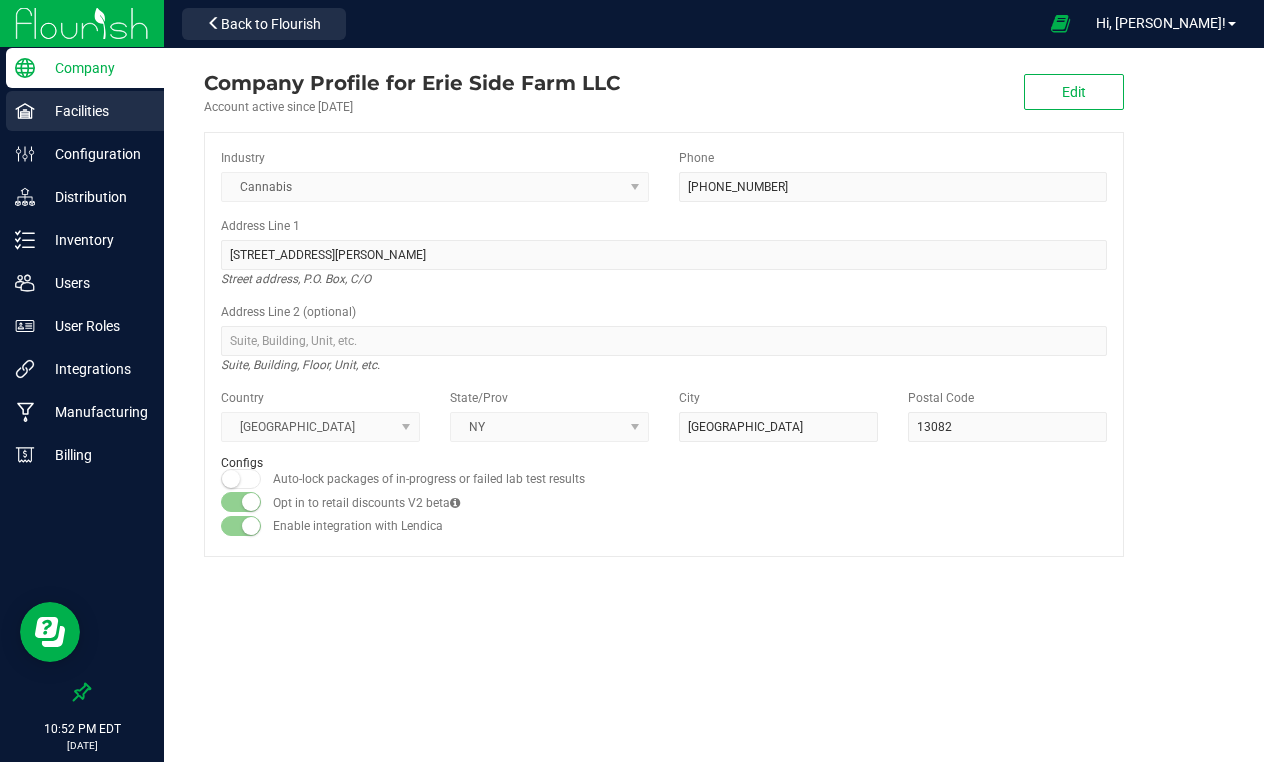 click on "Facilities" at bounding box center (95, 111) 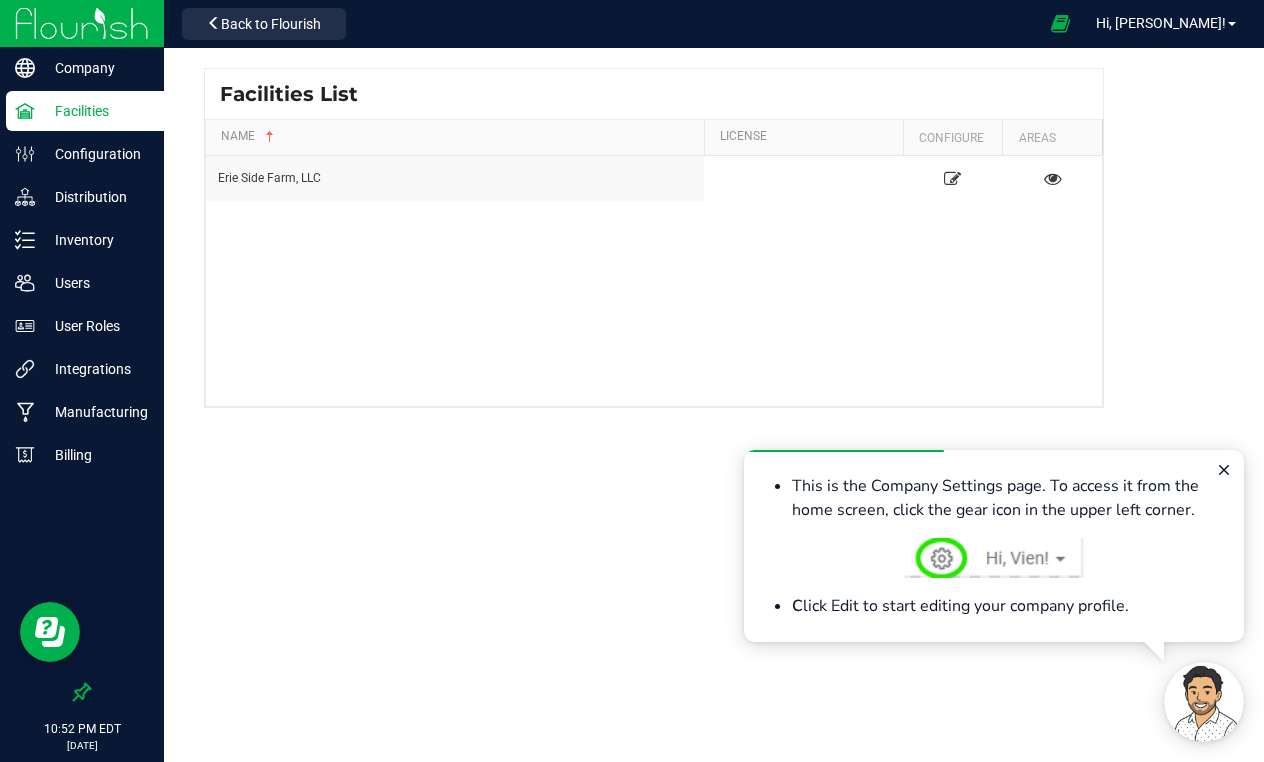 scroll, scrollTop: 0, scrollLeft: 0, axis: both 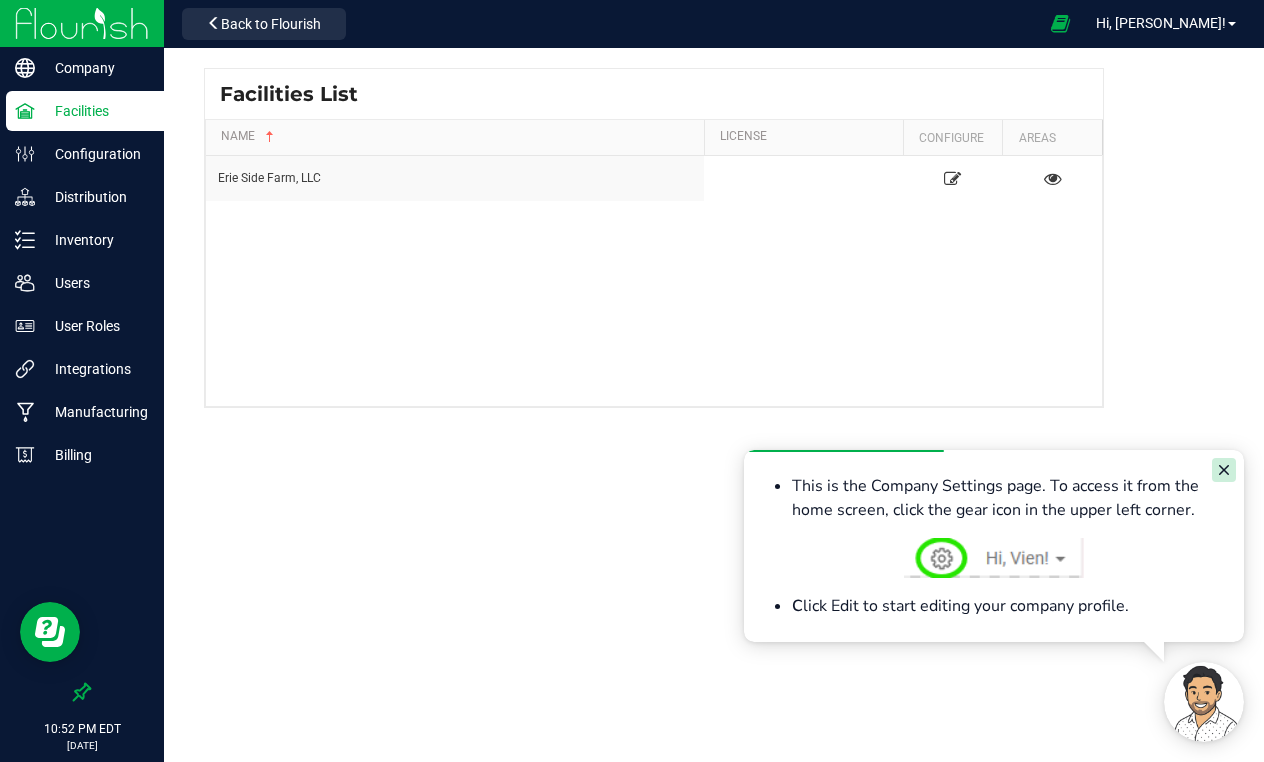 click 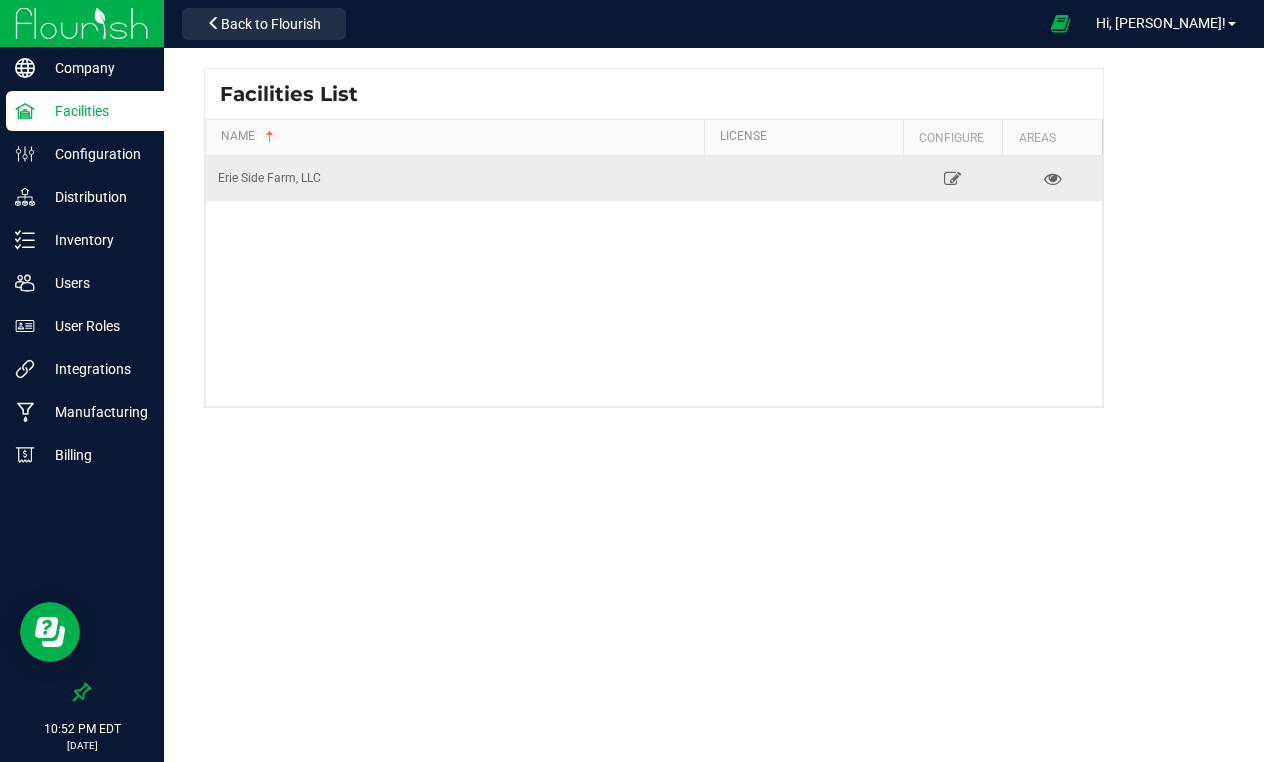 click at bounding box center [803, 178] 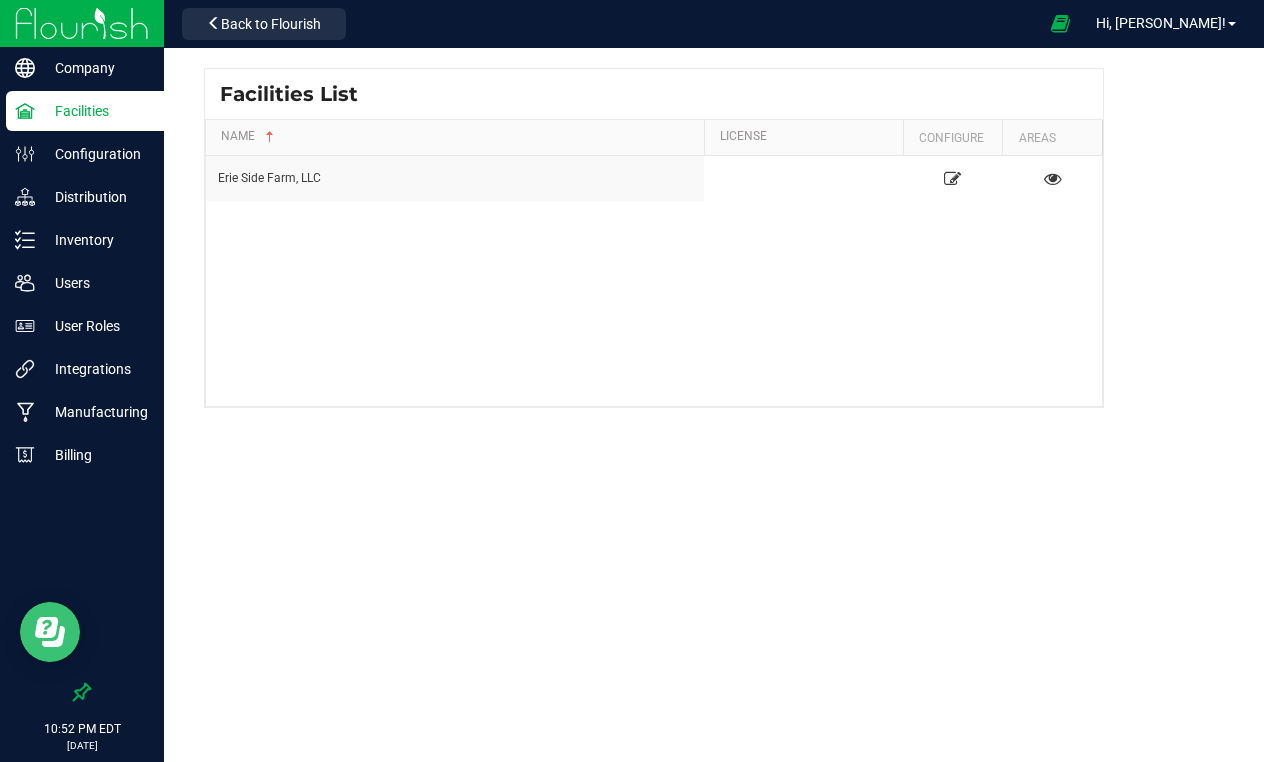 click 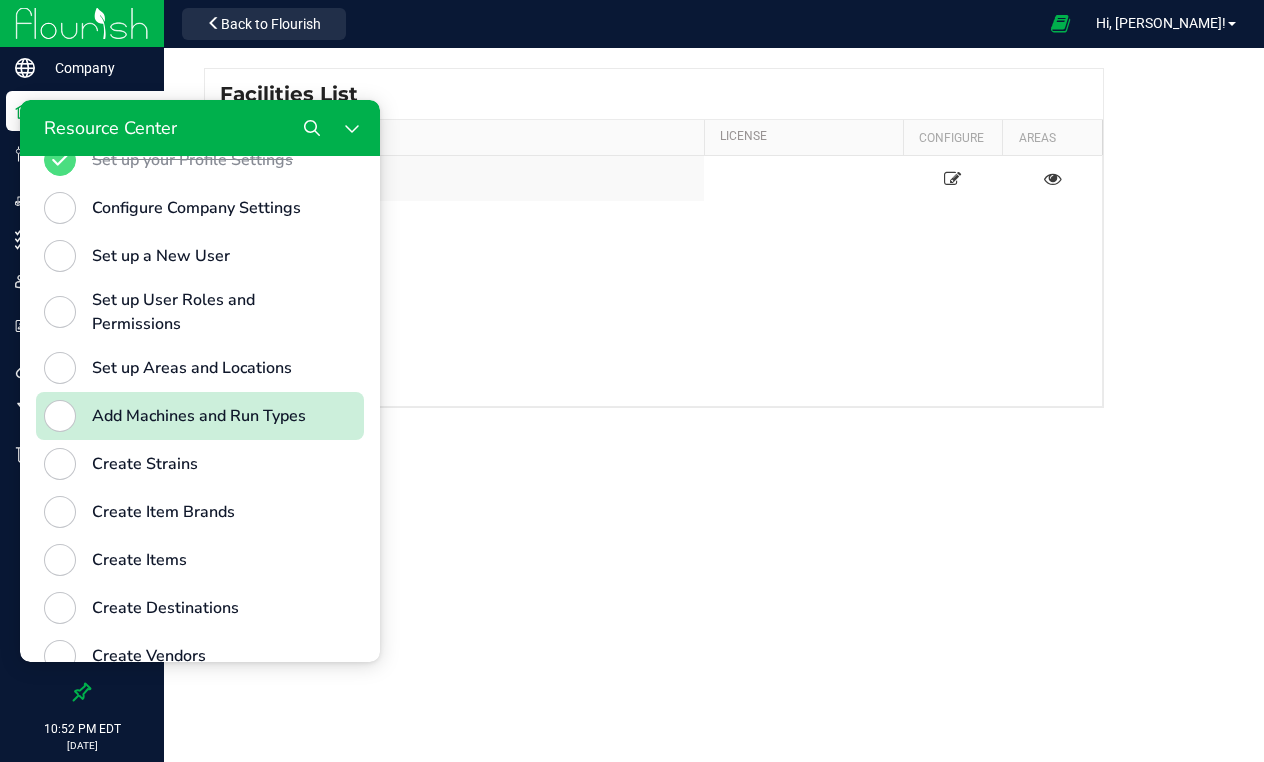 scroll, scrollTop: 541, scrollLeft: 0, axis: vertical 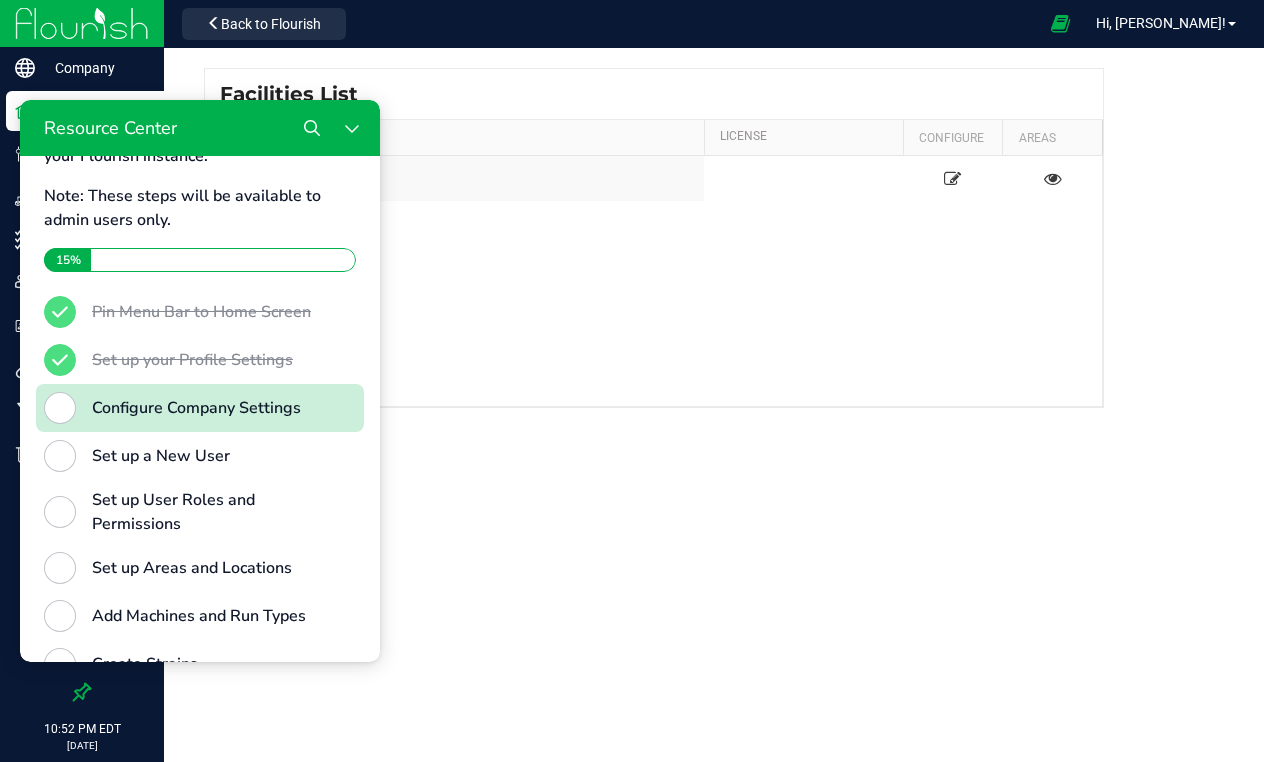click at bounding box center [60, 408] 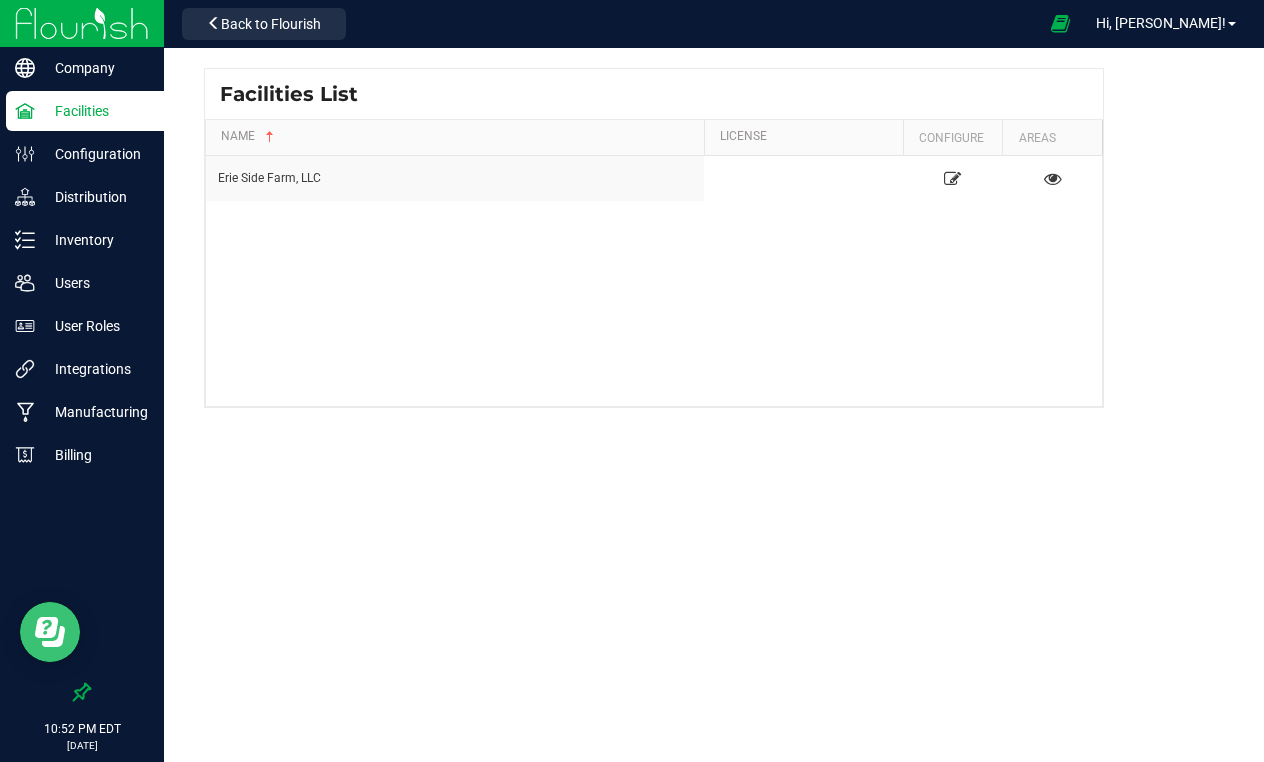 scroll, scrollTop: 0, scrollLeft: 0, axis: both 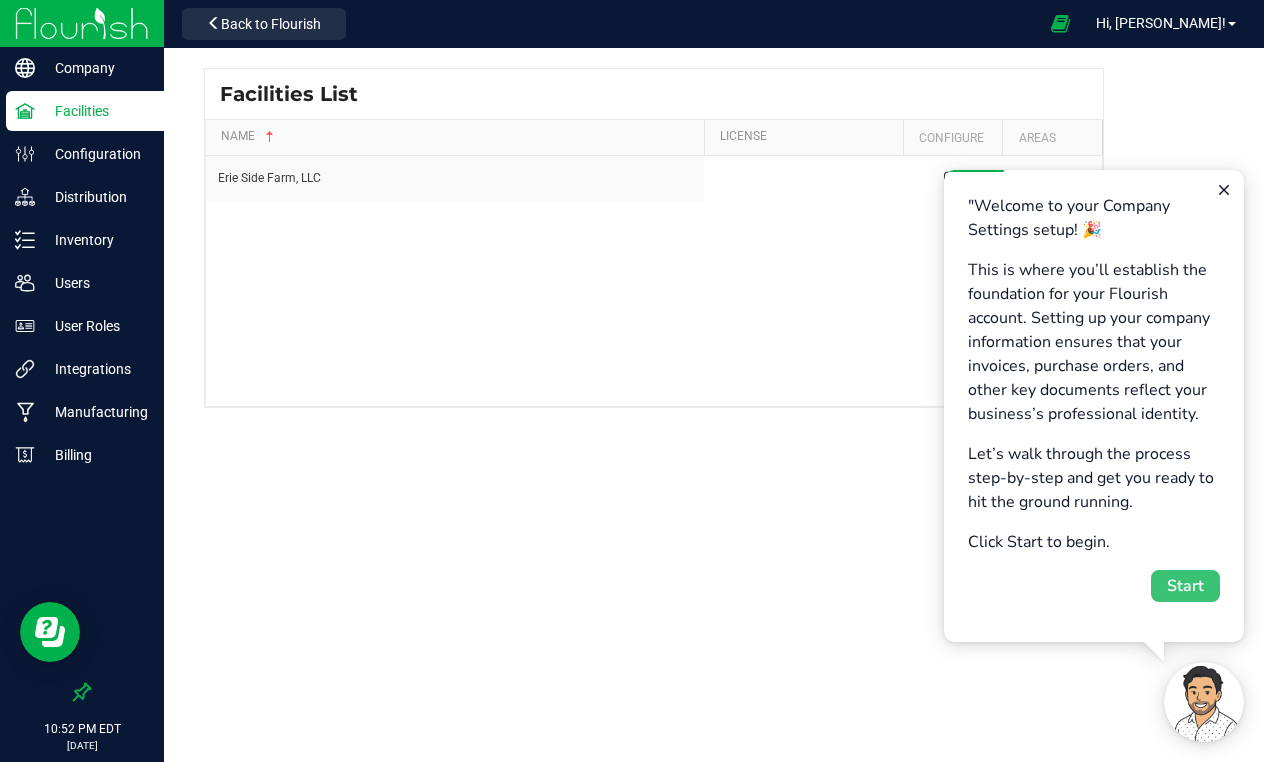 click on "Start" at bounding box center (1185, 586) 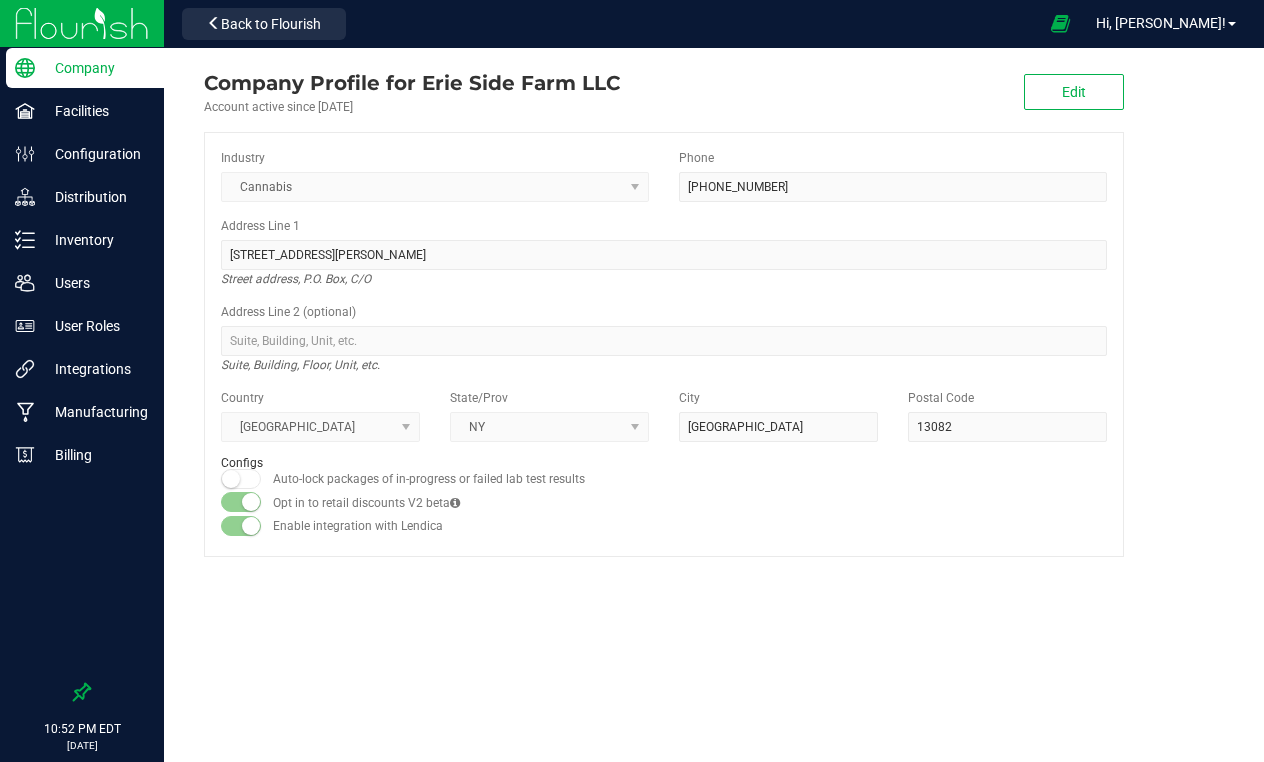 scroll, scrollTop: 0, scrollLeft: 0, axis: both 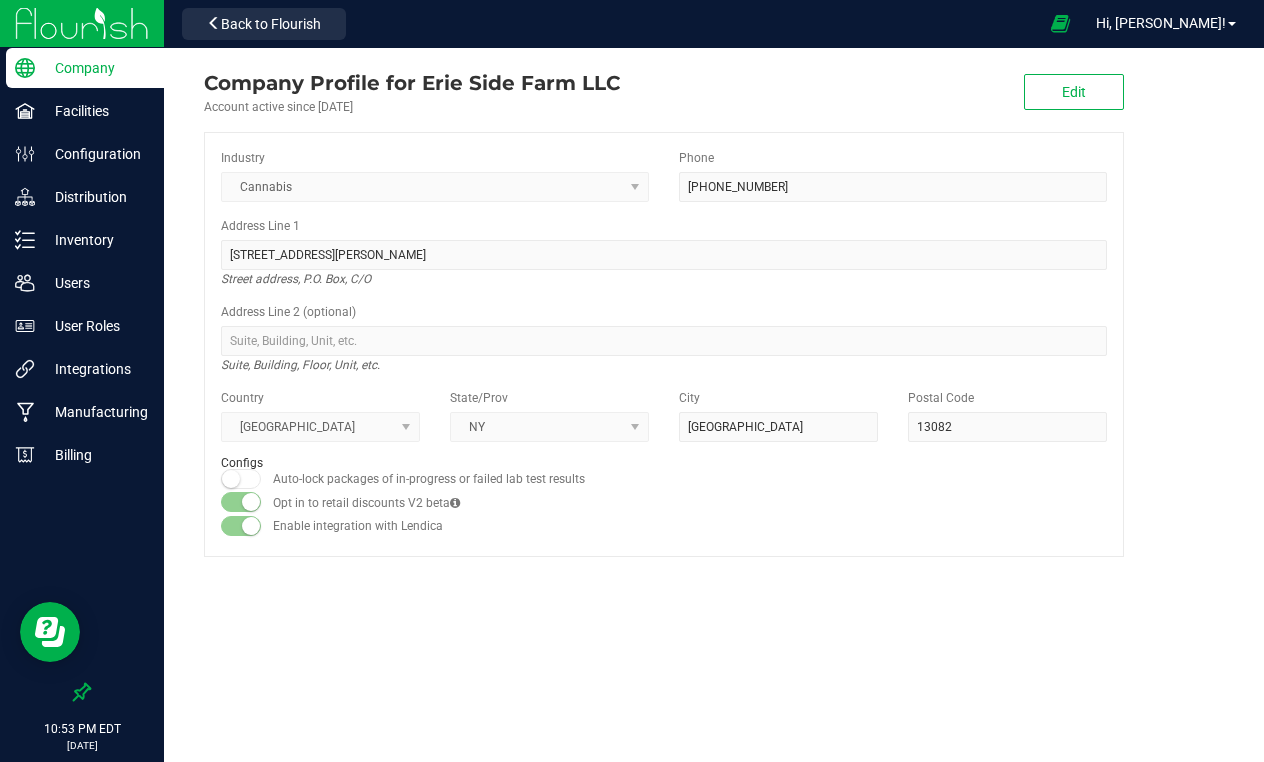 click on "Cannabis" at bounding box center (435, 187) 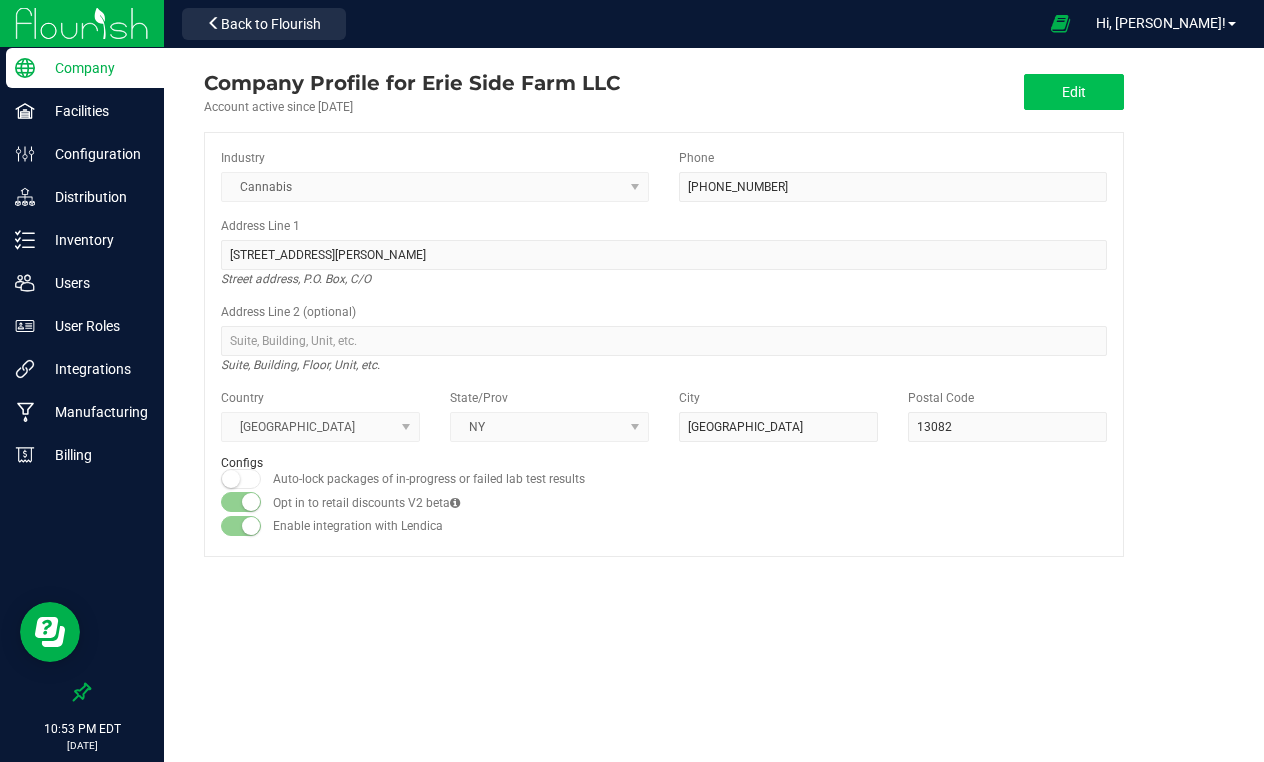 click on "Edit" at bounding box center [1074, 92] 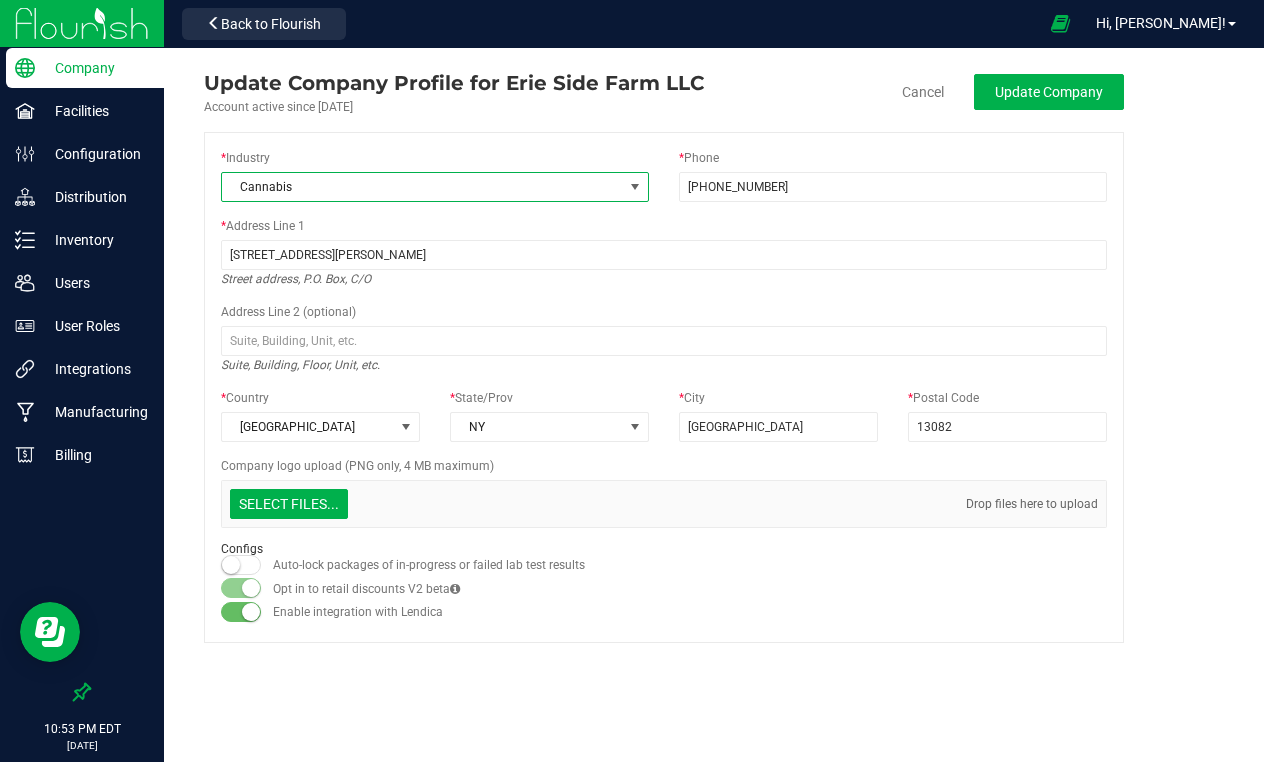 click at bounding box center [635, 187] 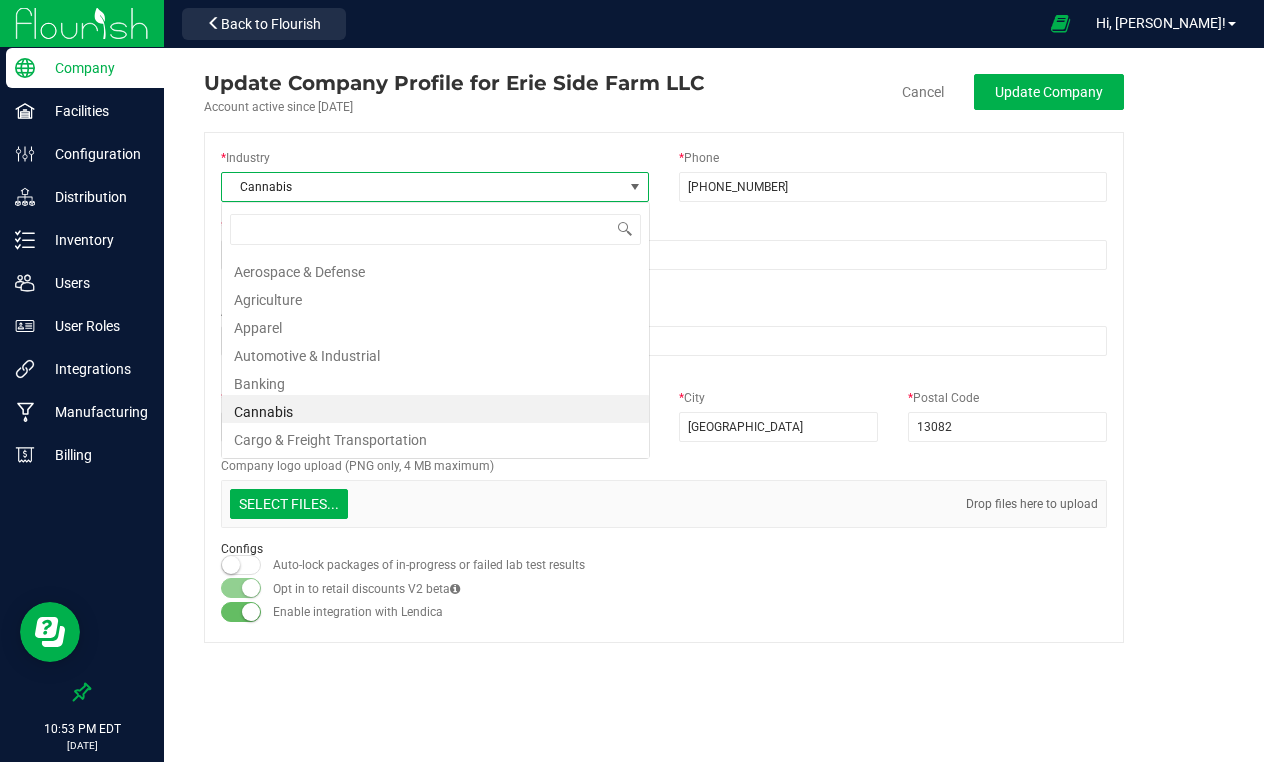 scroll, scrollTop: 99970, scrollLeft: 99571, axis: both 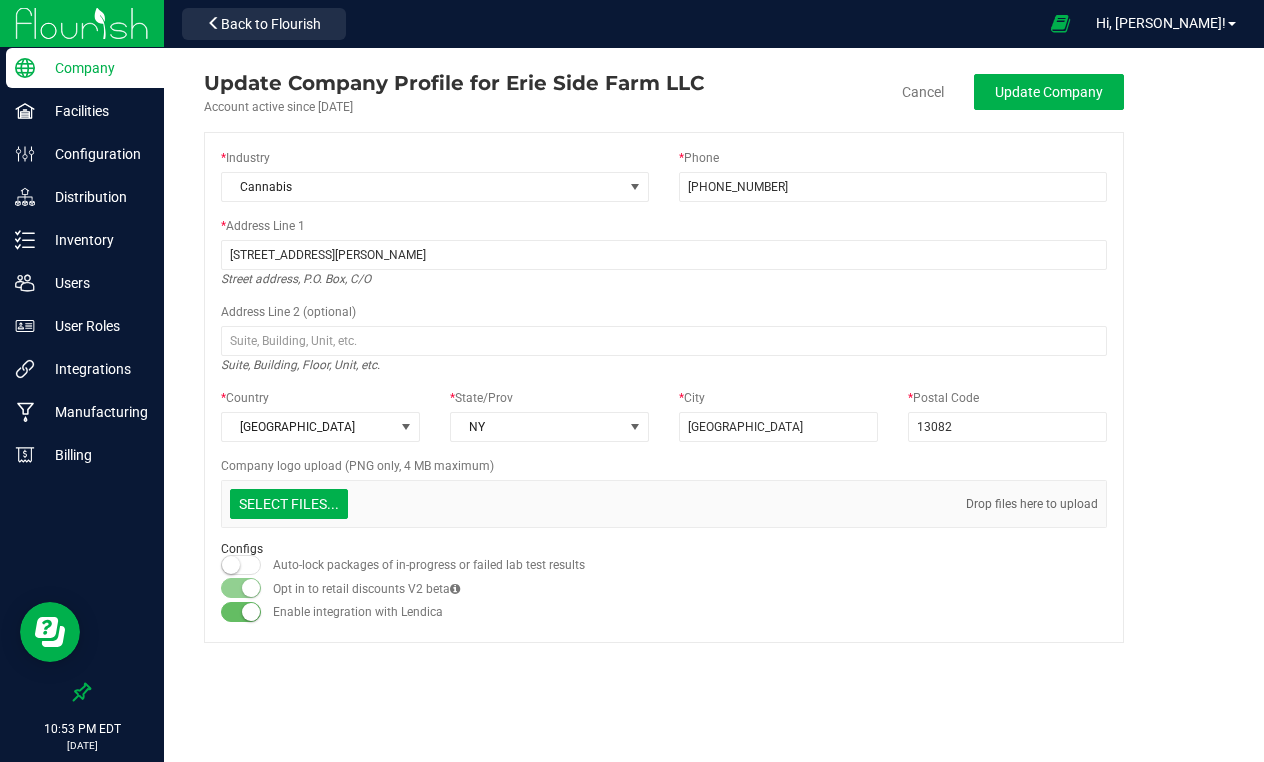 click on "Update Company Profile for Erie Side Farm LLC   Account active since [DATE]   Cancel   Update Company  *  Industry  Cannabis *  Phone  [PHONE_NUMBER] *  Address Line 1  [STREET_ADDRESS][GEOGRAPHIC_DATA][PERSON_NAME], P.O. Box, C/O   Address Line 2 (optional)   Suite, Building, Floor, Unit, etc.  *  Country  [GEOGRAPHIC_DATA] *  State/Prov  [GEOGRAPHIC_DATA] *  City  [GEOGRAPHIC_DATA] *  Postal Code  13082  Company logo upload (PNG only, 4 MB maximum)  Select files... Drop files here to upload Configs  Auto-lock packages of in-progress or failed lab test results   Opt in to retail discounts V2 beta   Enable integration with Lendica" at bounding box center [714, 355] 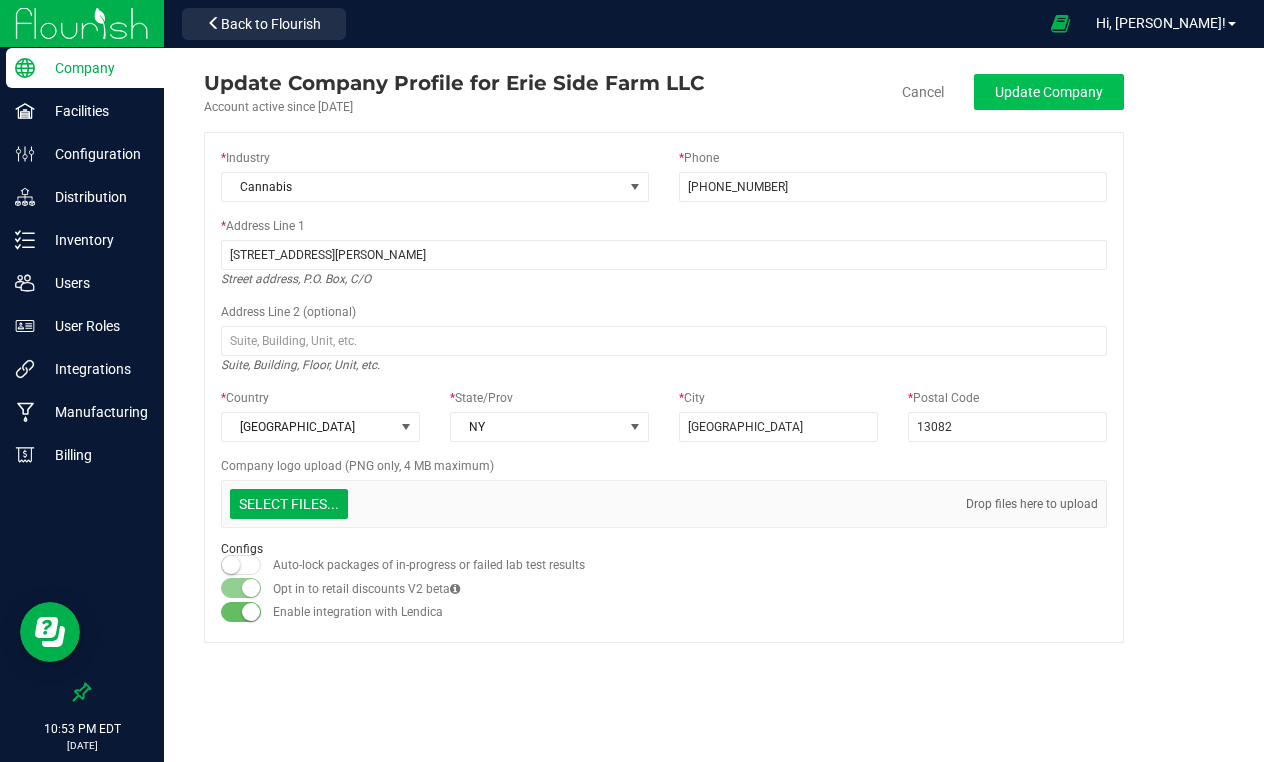 click on "Update Company" 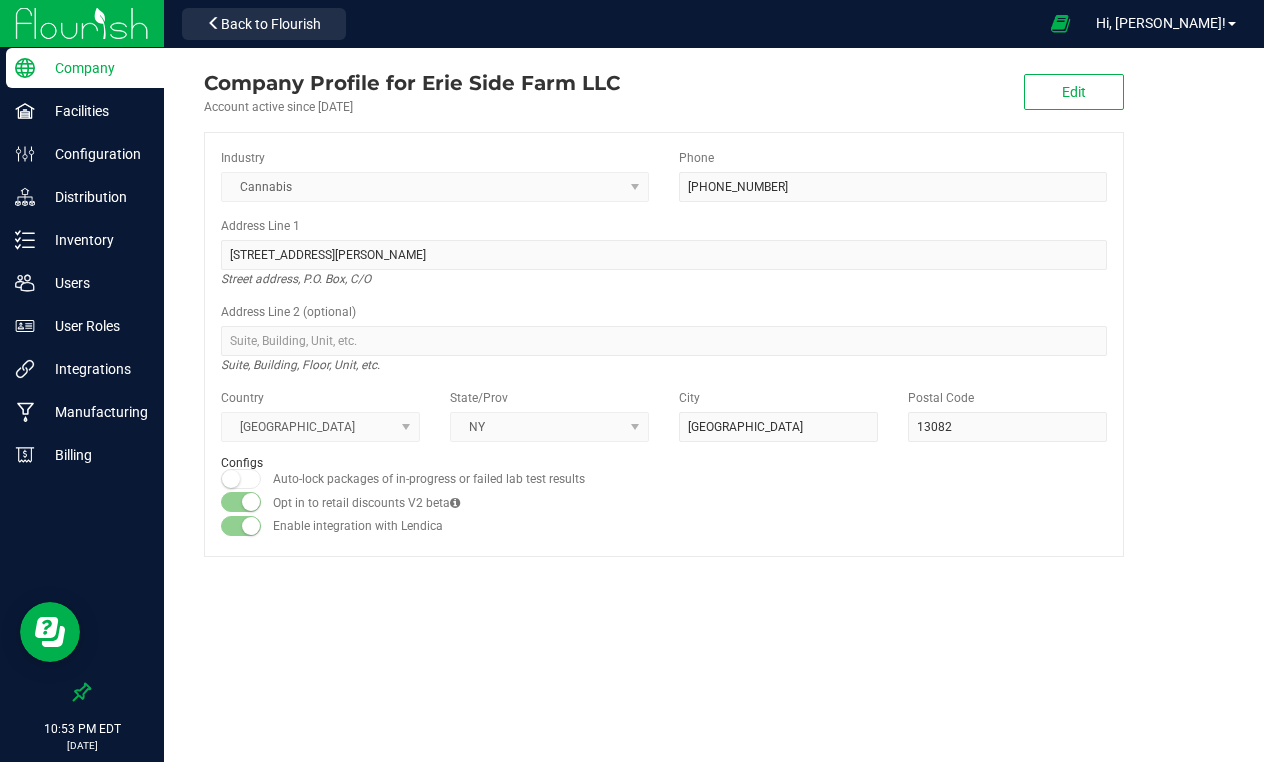 scroll, scrollTop: 0, scrollLeft: 0, axis: both 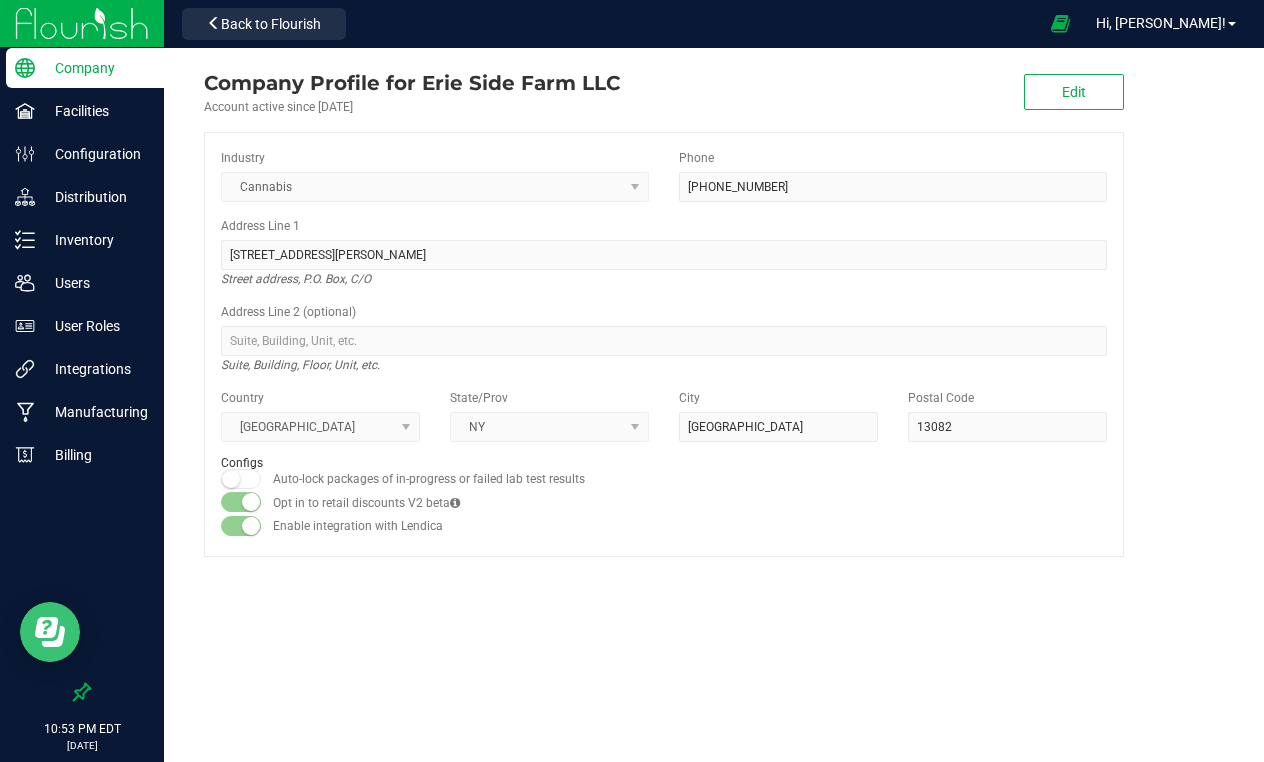 click 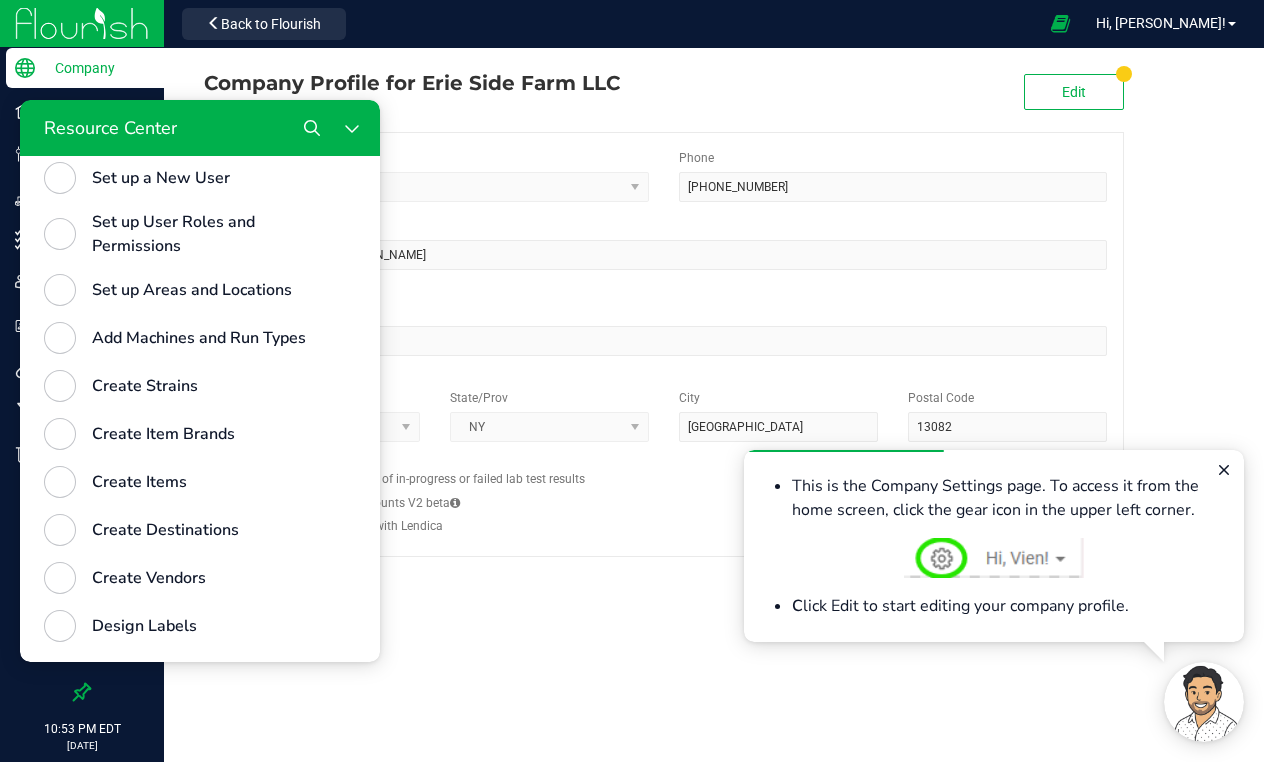 scroll, scrollTop: 0, scrollLeft: 0, axis: both 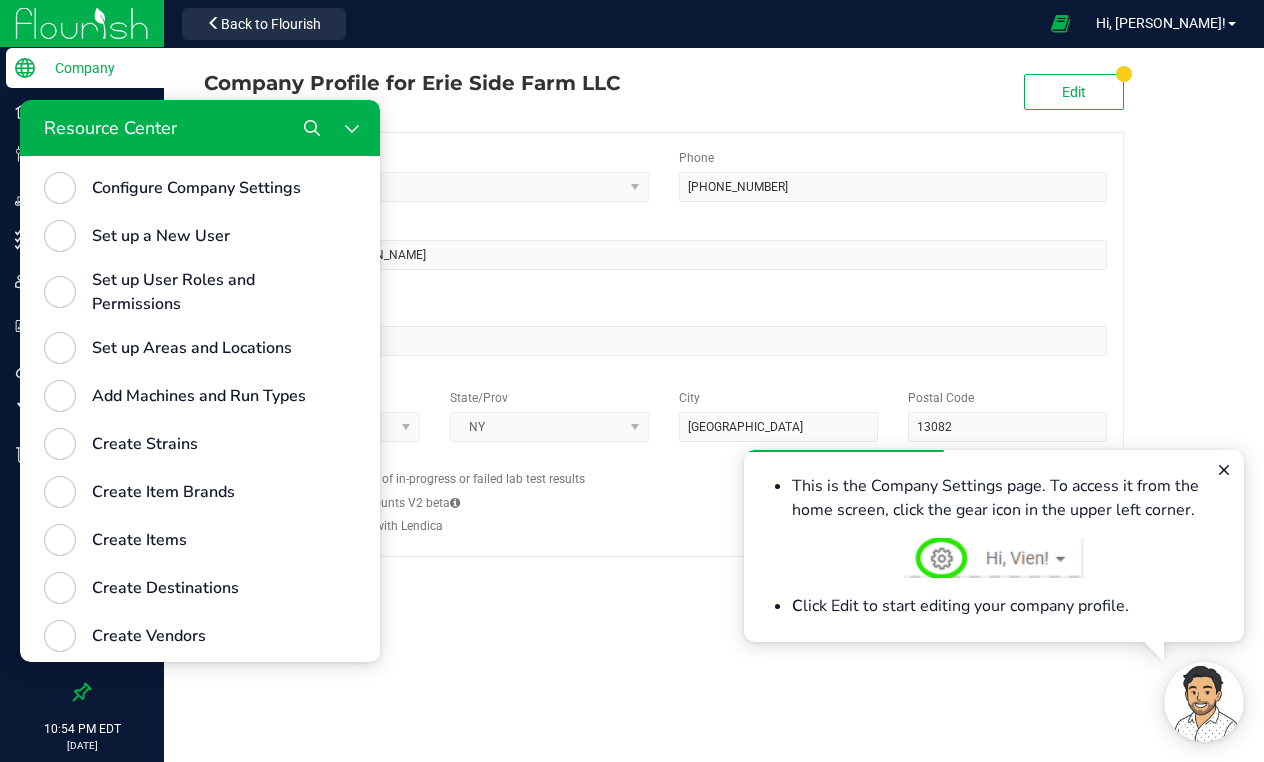 click at bounding box center [994, 558] 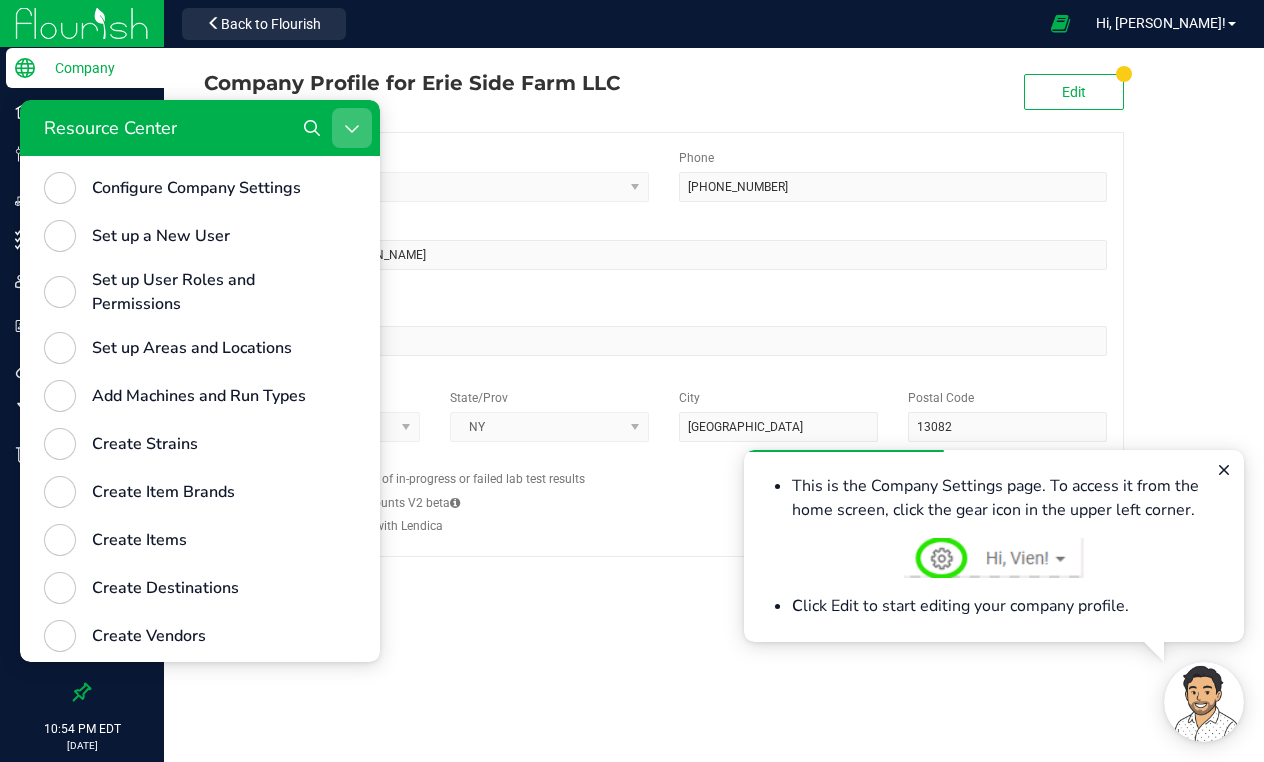 click at bounding box center [352, 128] 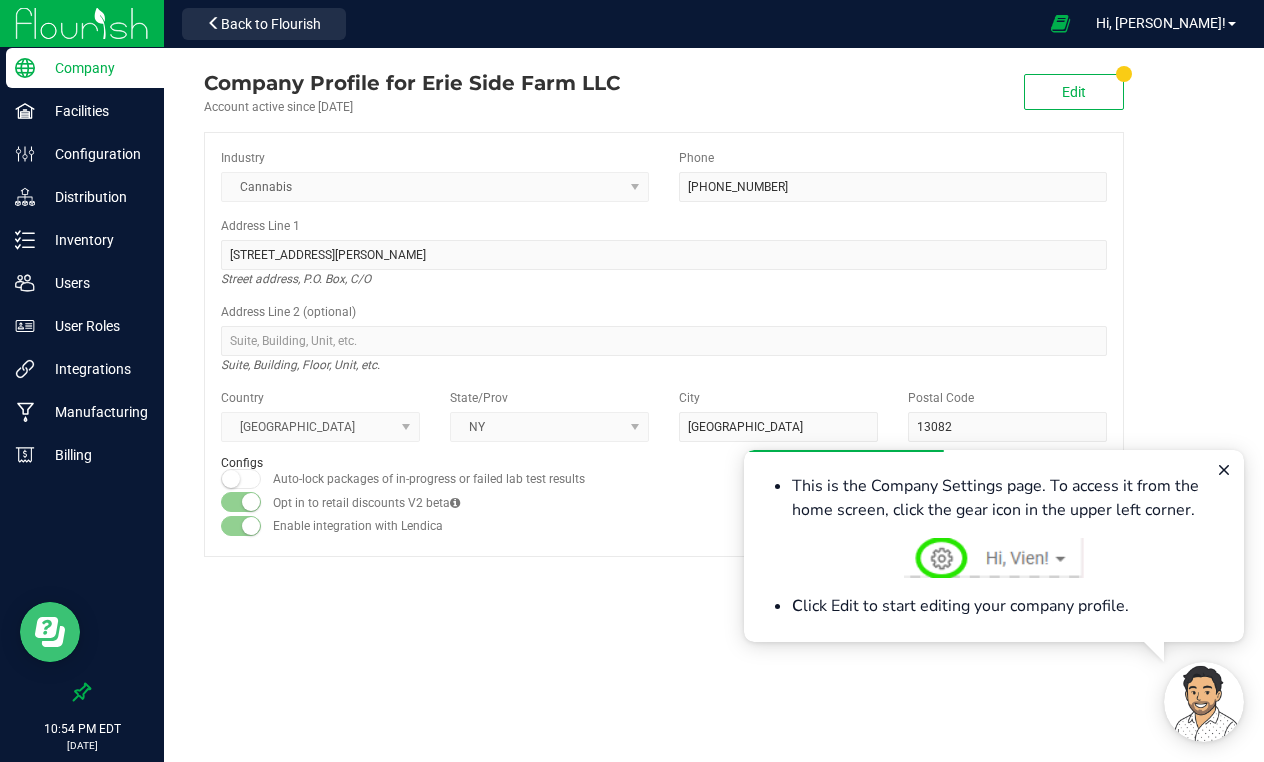 scroll, scrollTop: 0, scrollLeft: 0, axis: both 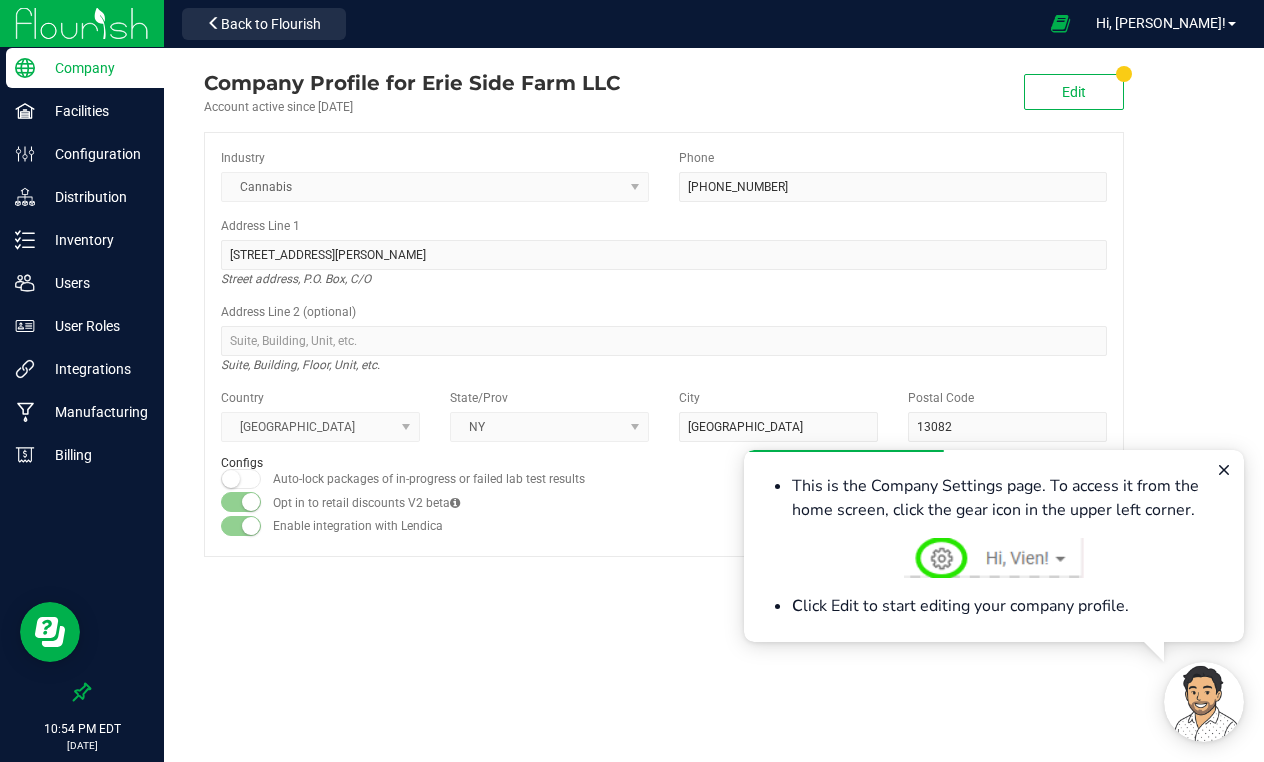 drag, startPoint x: 1037, startPoint y: 527, endPoint x: 1048, endPoint y: 546, distance: 21.954498 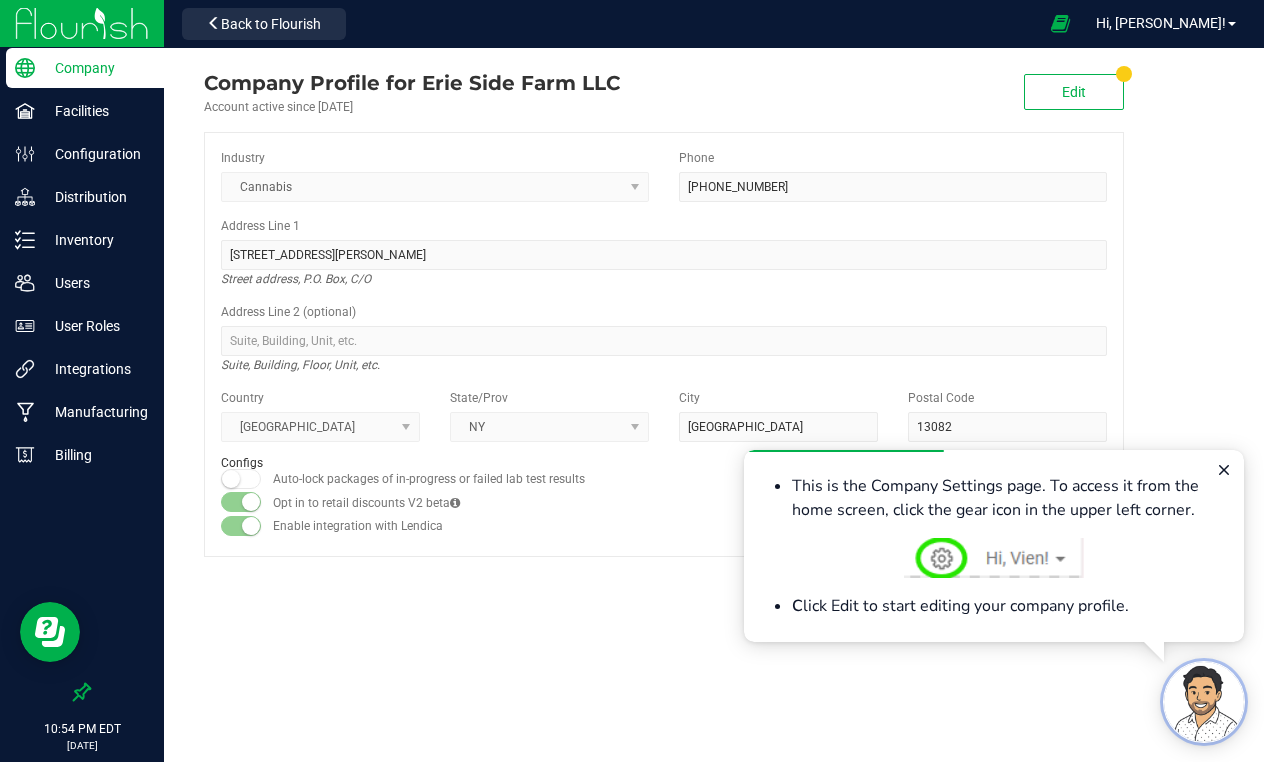 click at bounding box center [1204, 702] 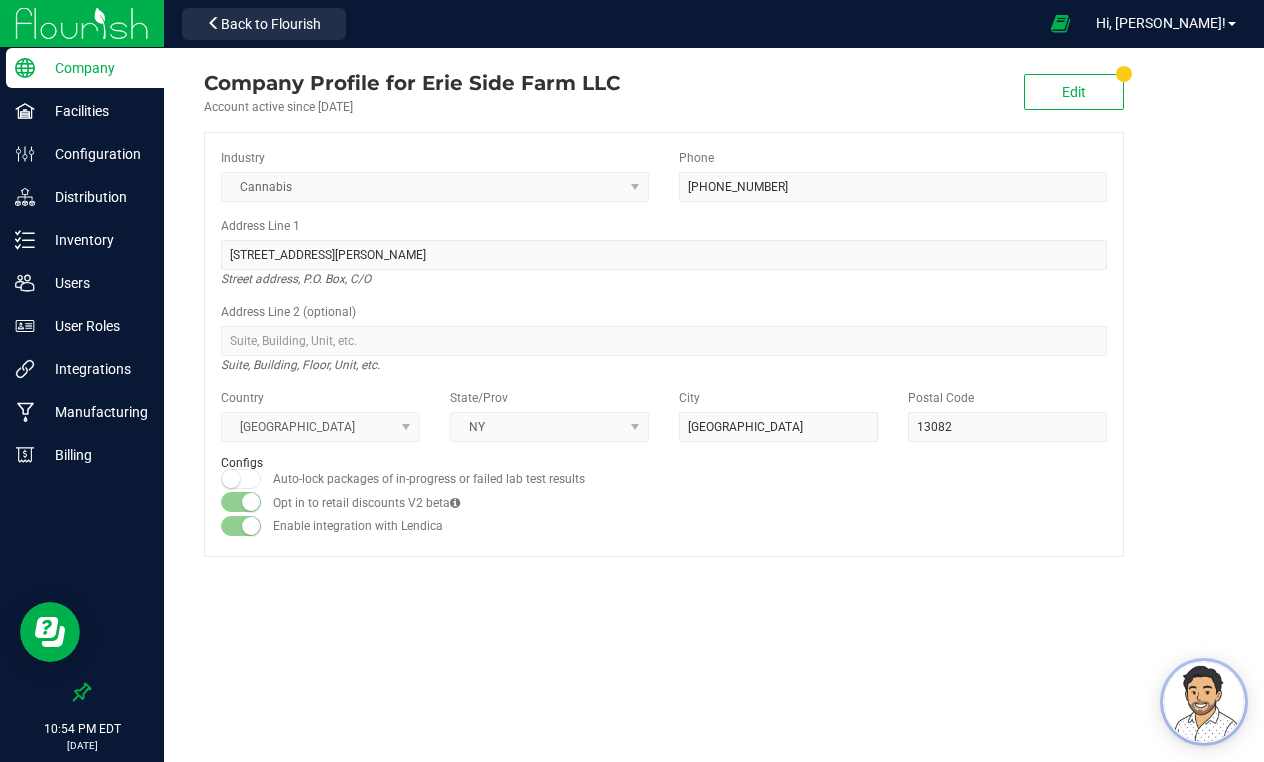 click at bounding box center (1204, 702) 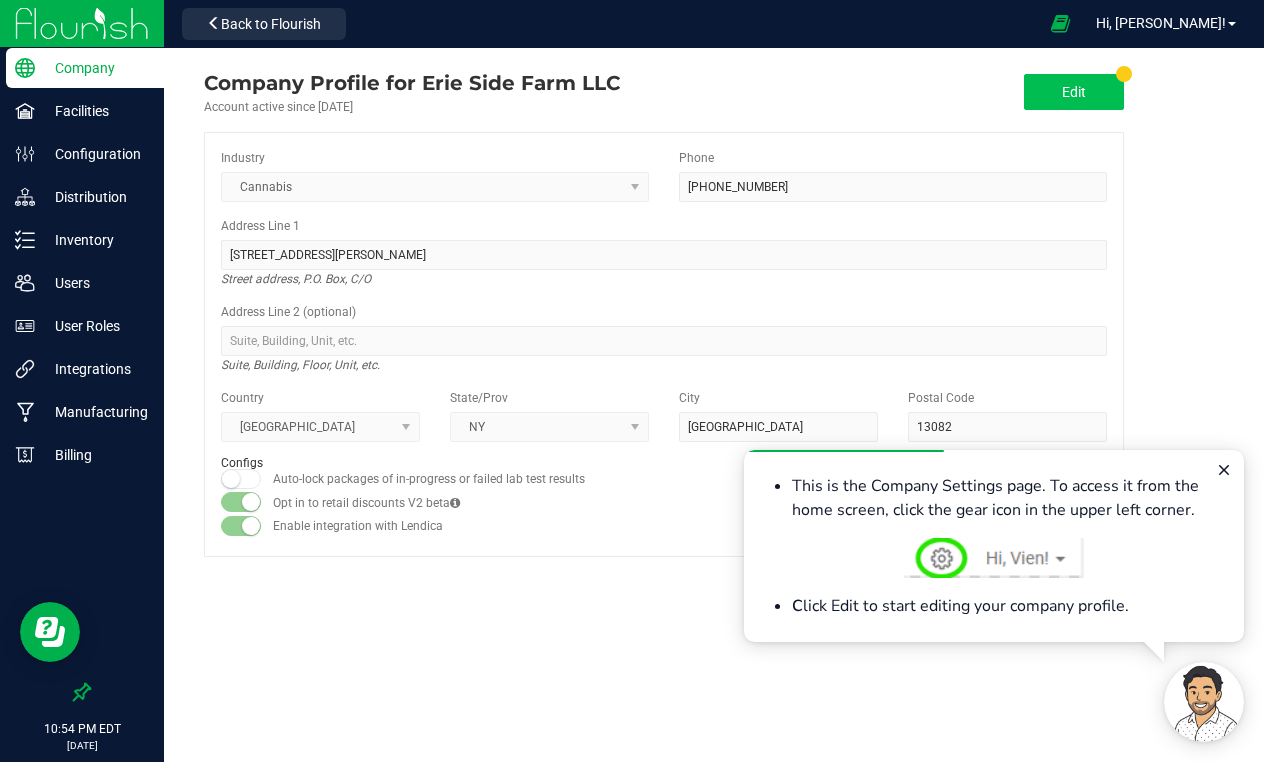 click on "Edit" at bounding box center [1074, 92] 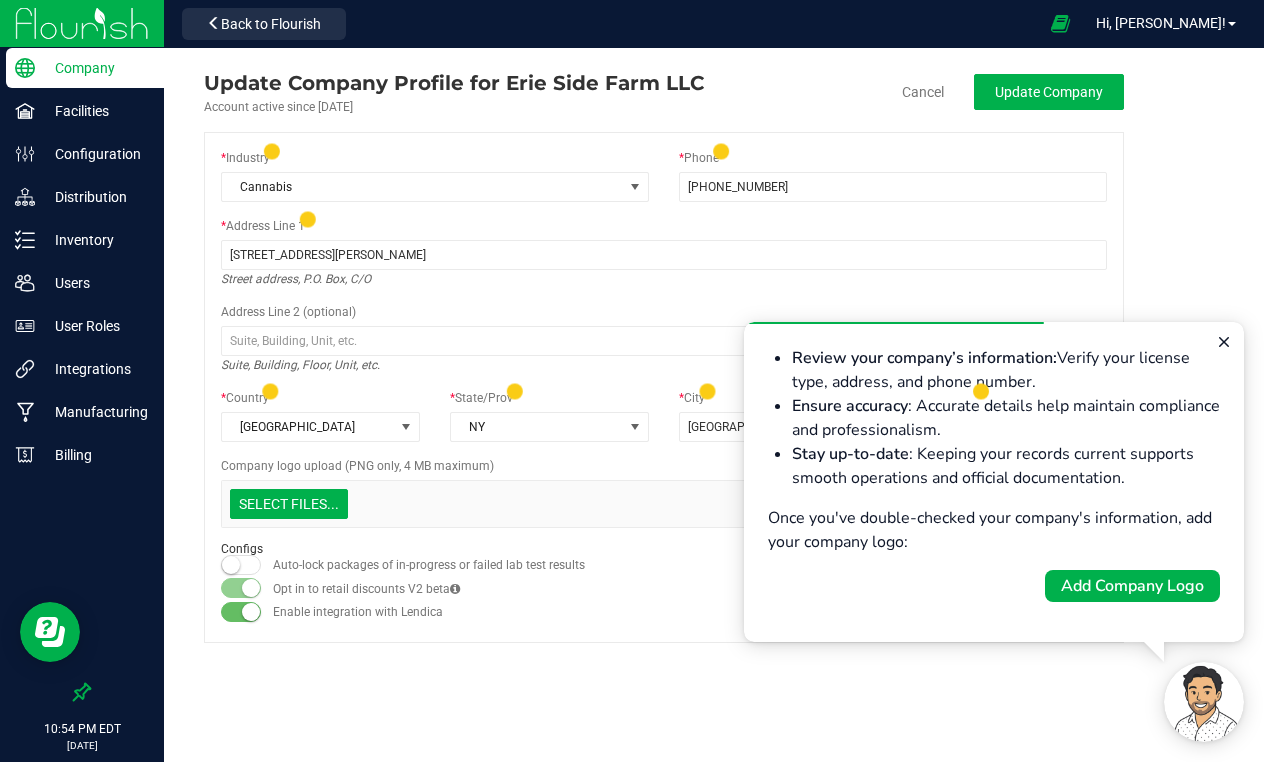 scroll, scrollTop: 0, scrollLeft: 0, axis: both 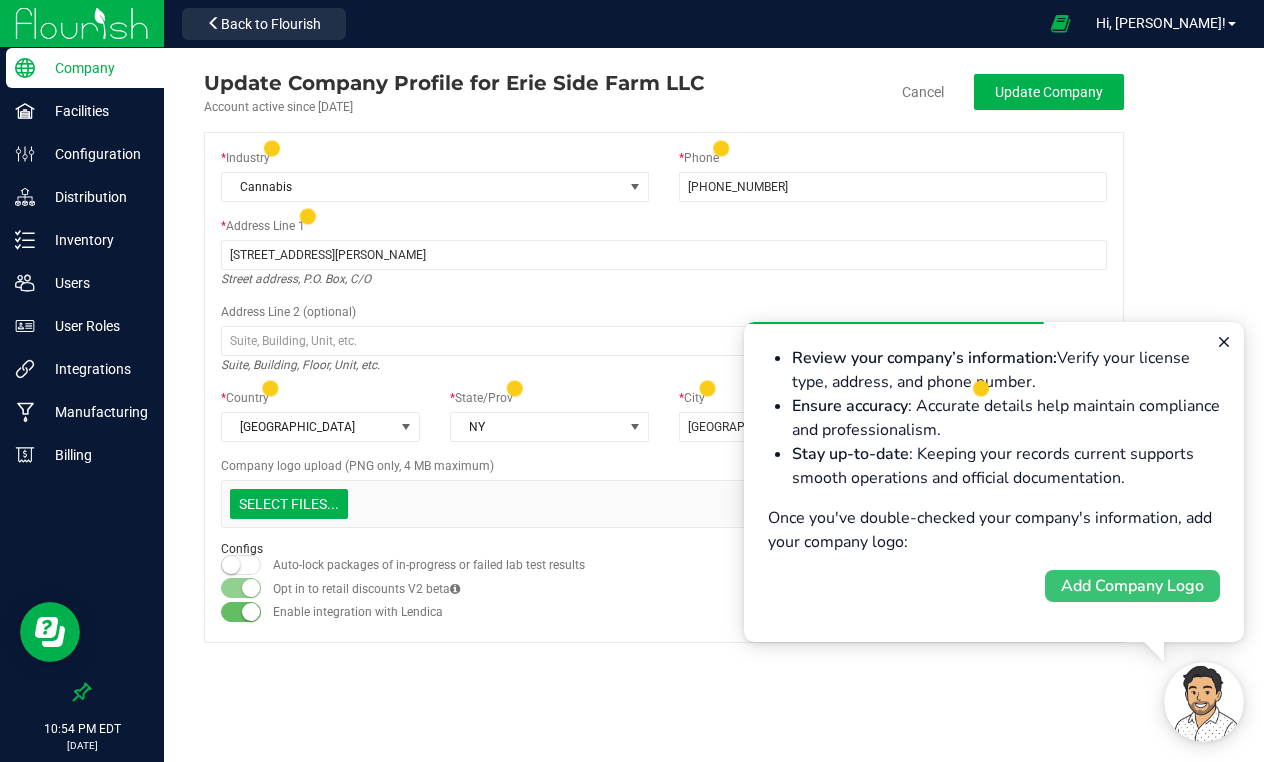 click on "Add Company Logo" at bounding box center [1132, 586] 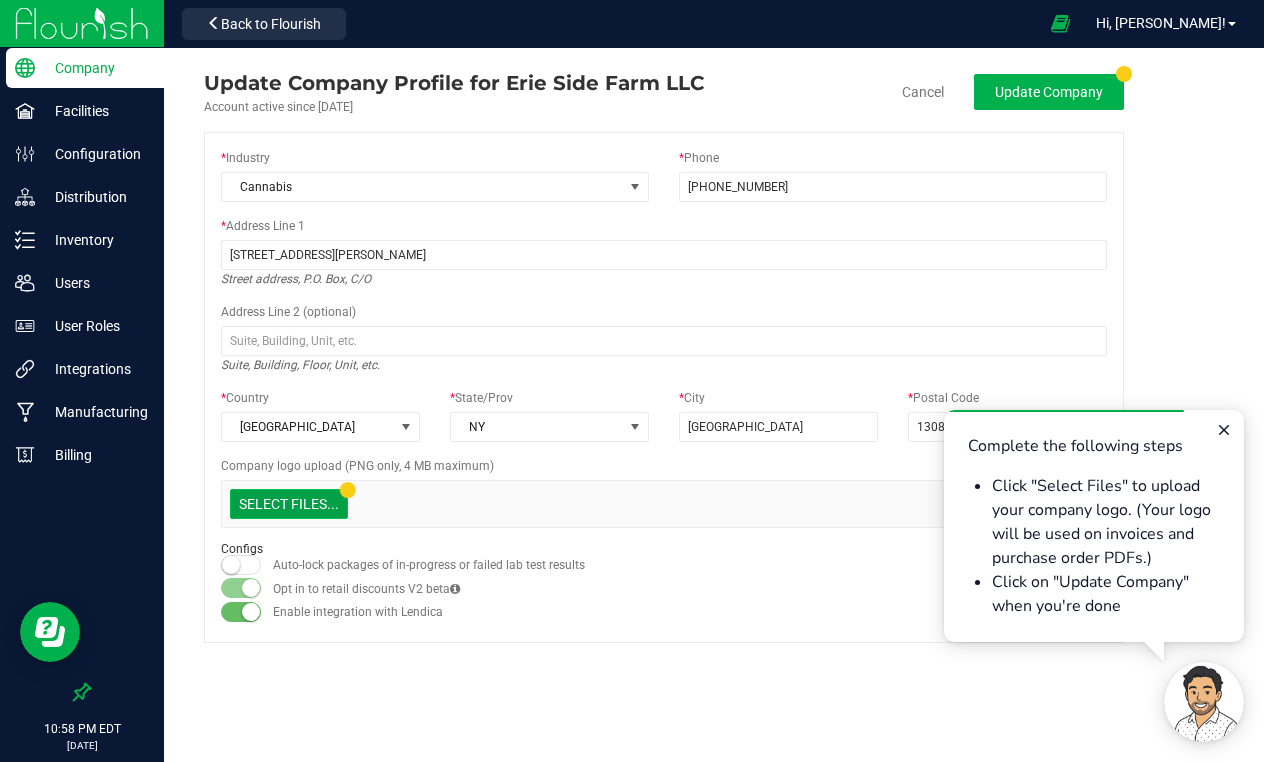 click at bounding box center (-1098, 400) 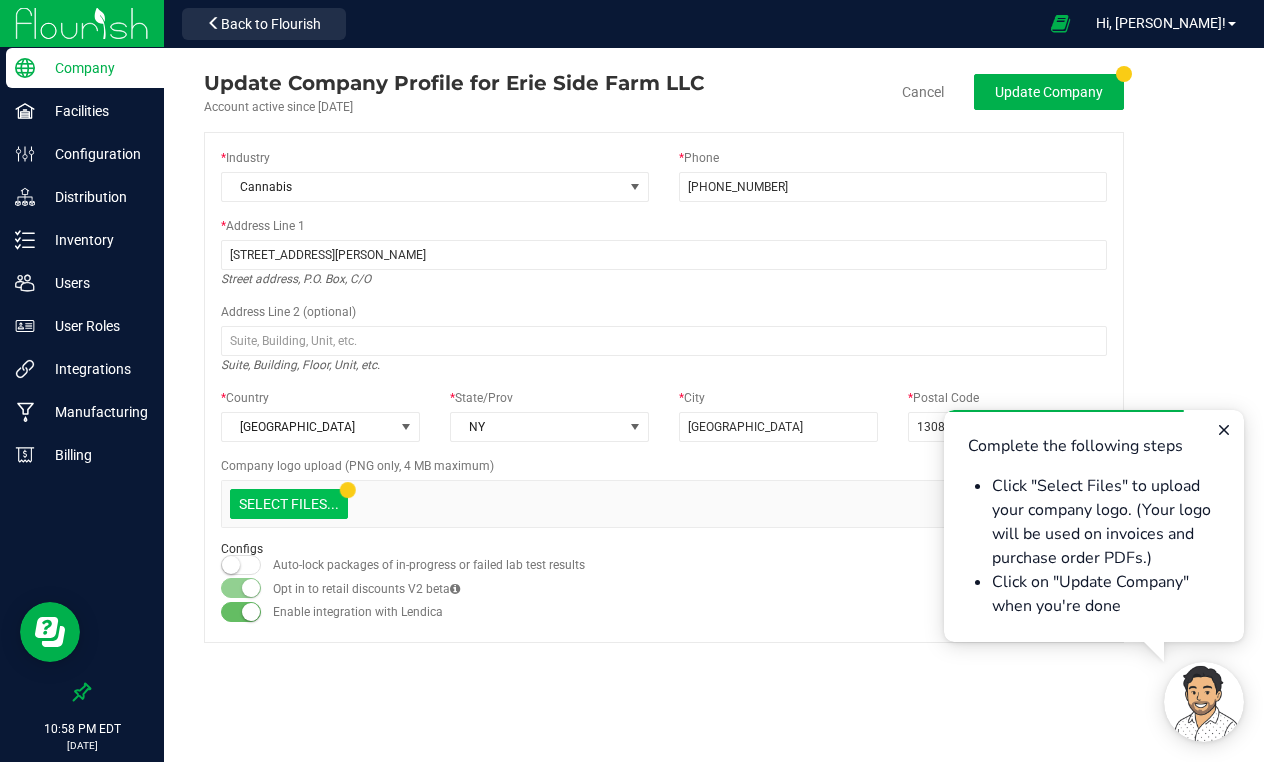 type on "C:\fakepath\New Erie side logo .JPEG" 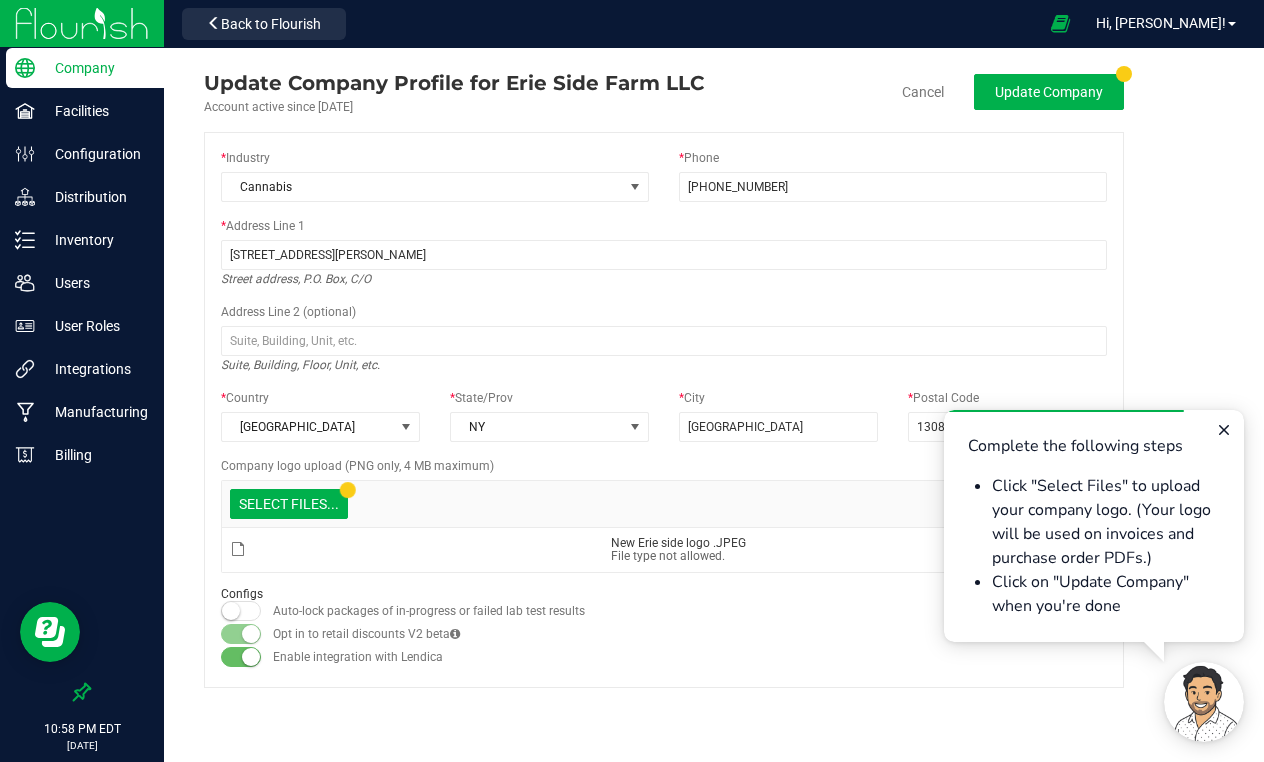 click on "New Erie side logo .JPEG File type not allowed." at bounding box center [664, 549] 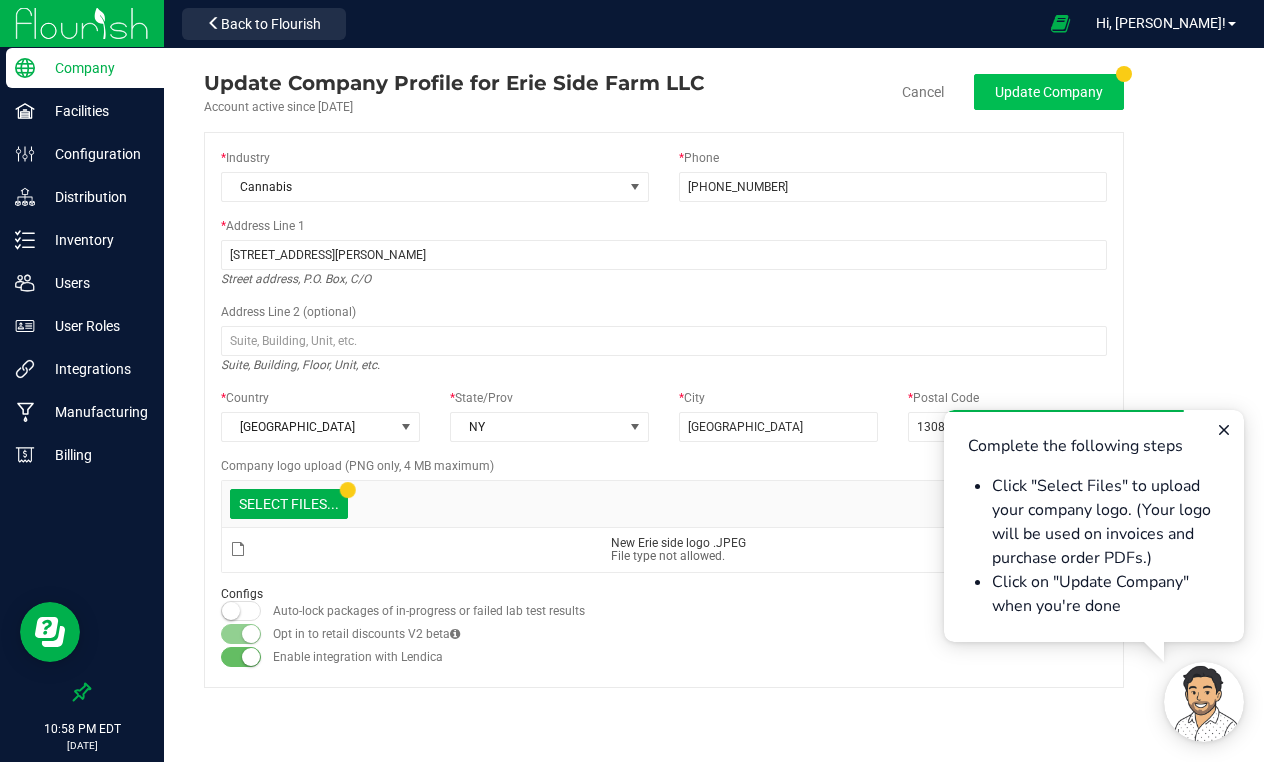 click on "Update Company" 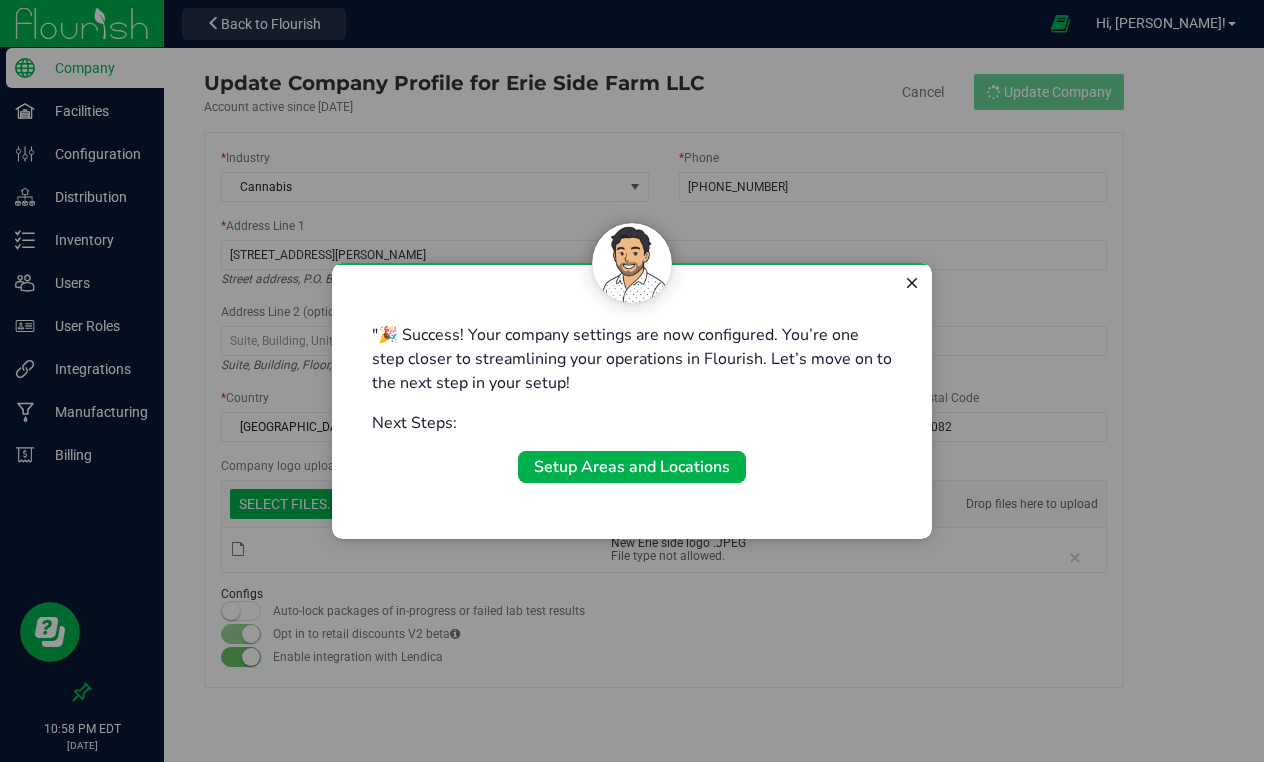 type on "[PHONE_NUMBER]" 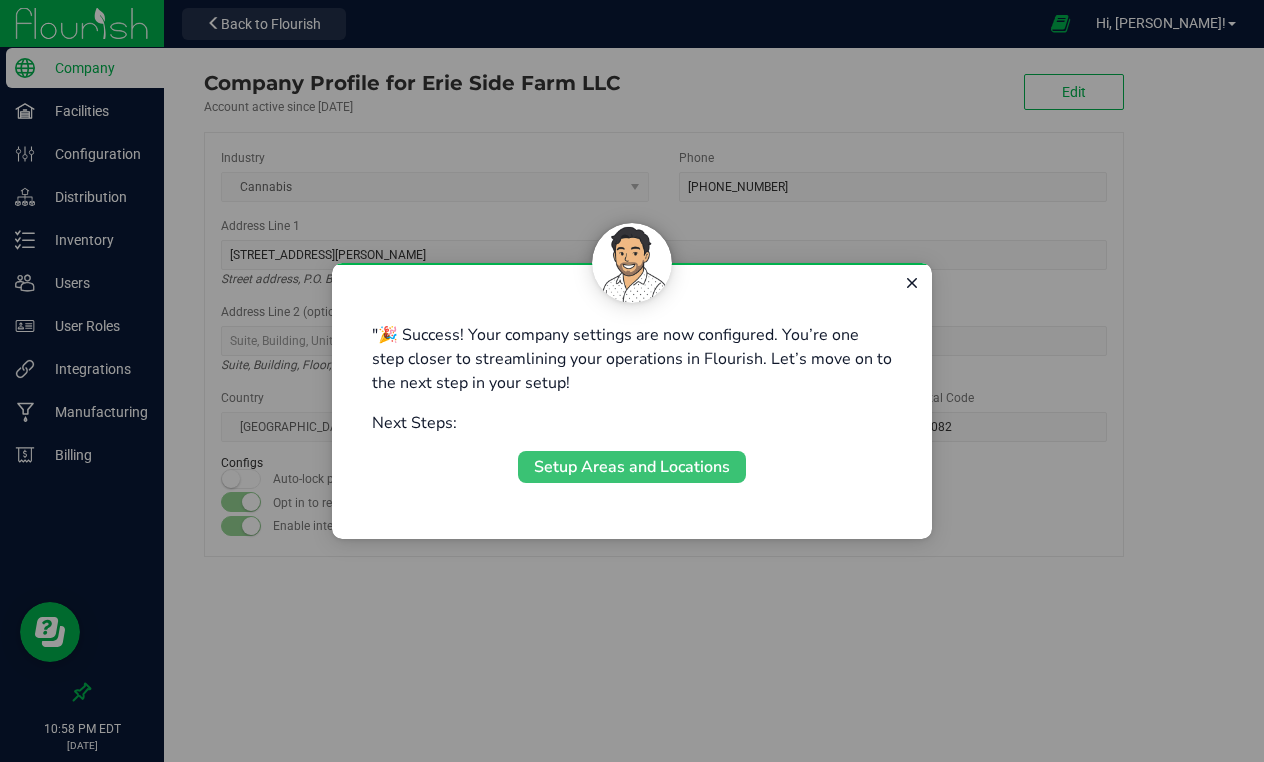 click on "Setup Areas and Locations" at bounding box center [632, 467] 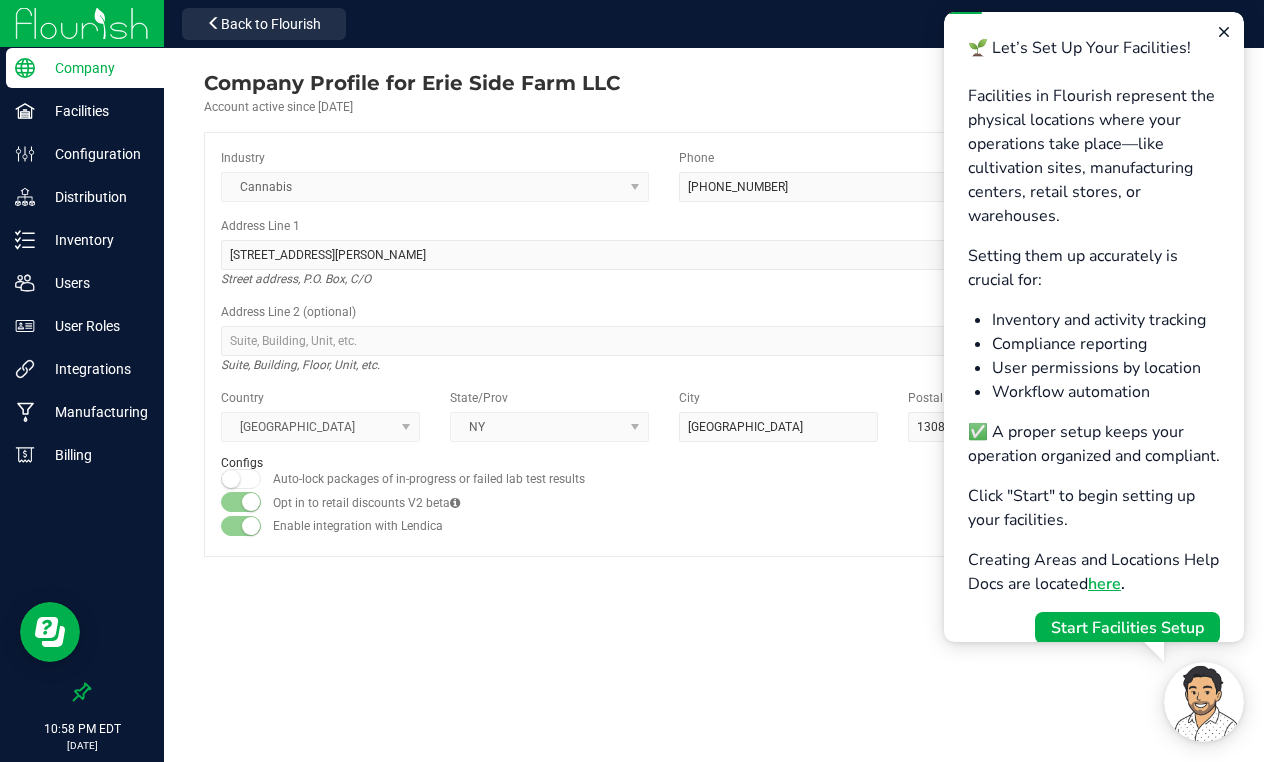 scroll, scrollTop: 0, scrollLeft: 0, axis: both 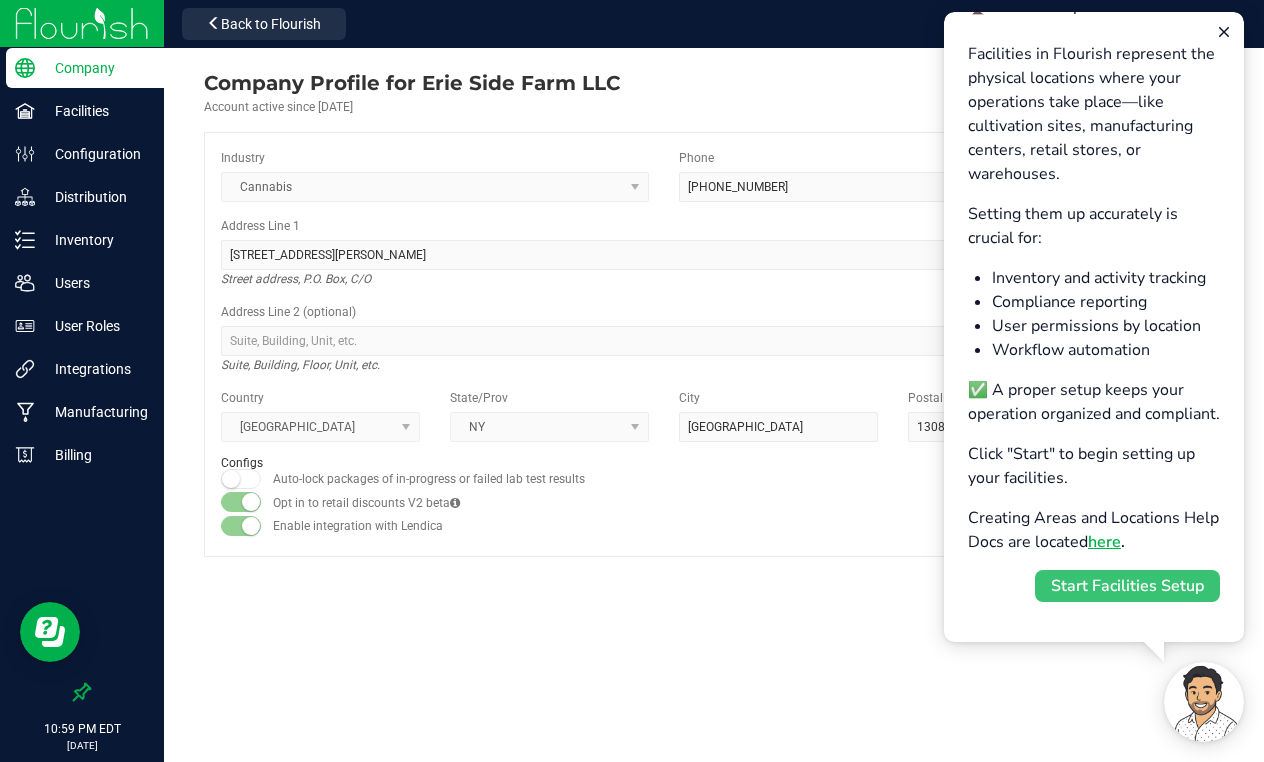 click on "Start Facilities Setup" at bounding box center [1127, 586] 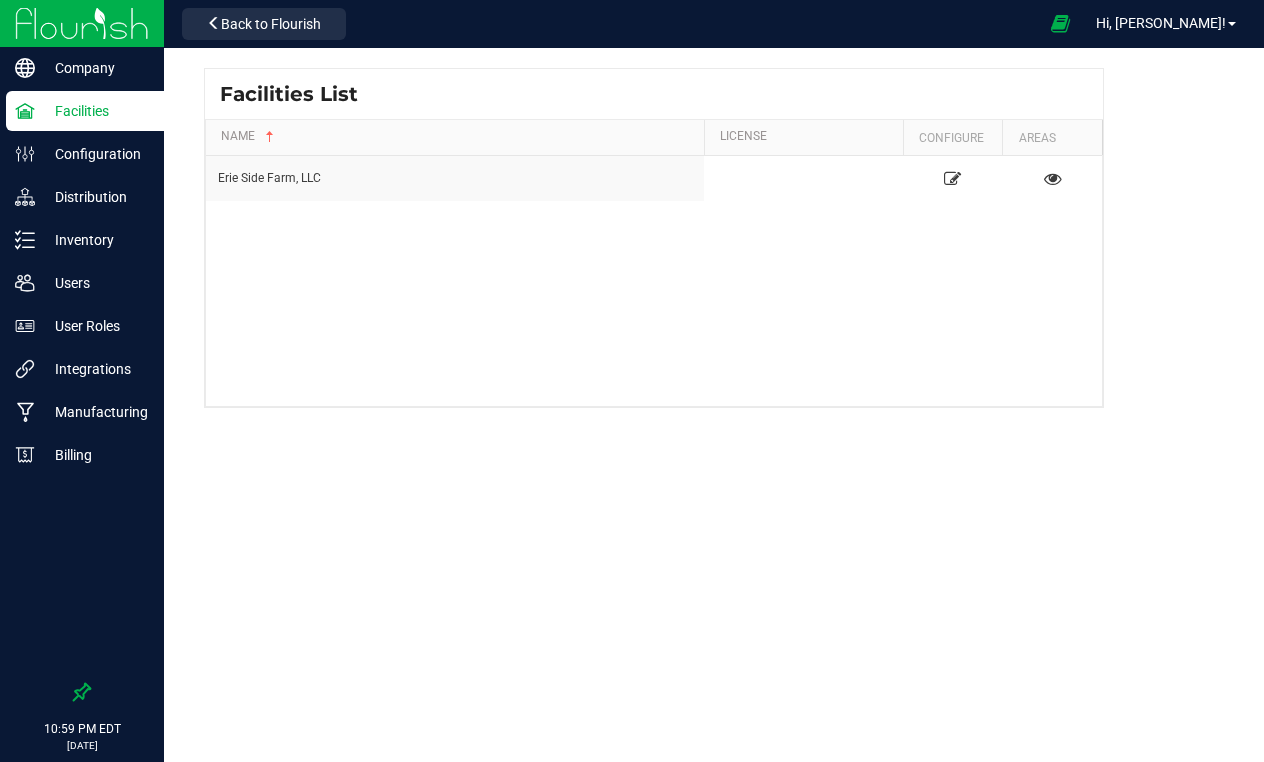 scroll, scrollTop: 0, scrollLeft: 0, axis: both 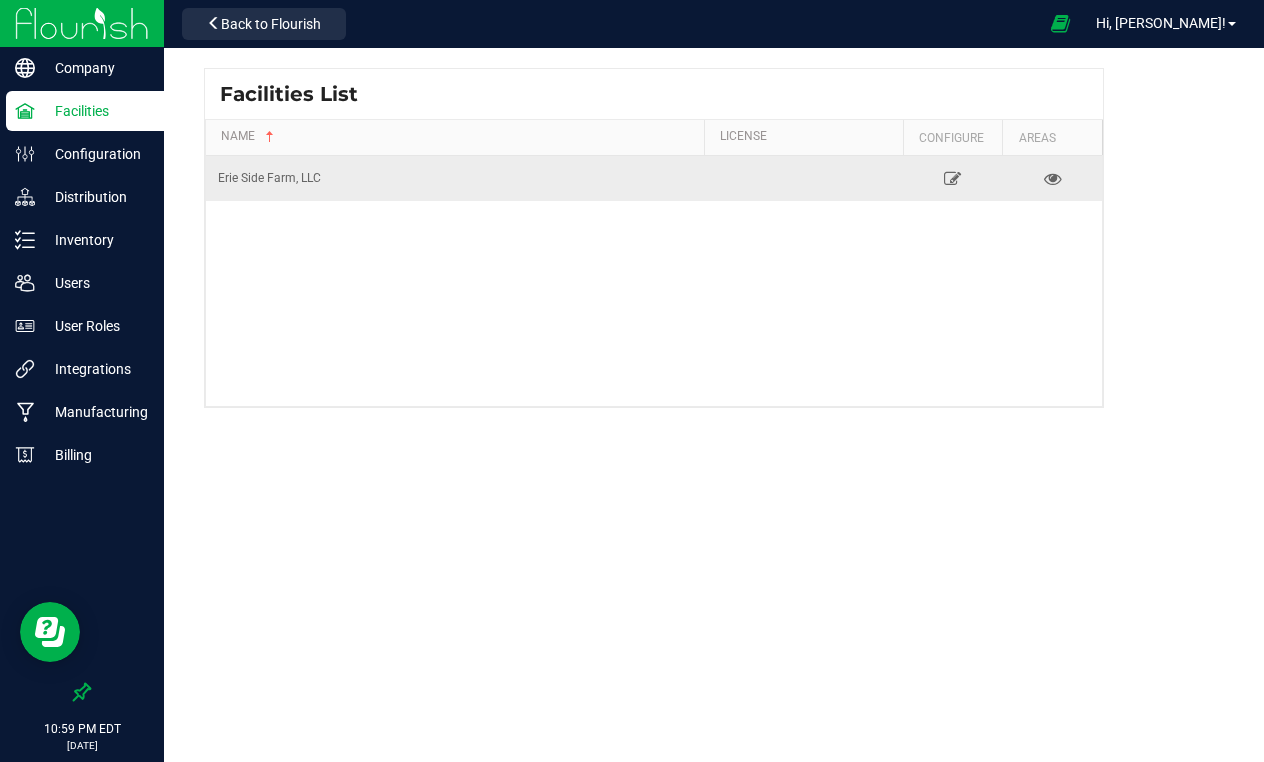 click on "Erie Side Farm, LLC" at bounding box center (455, 178) 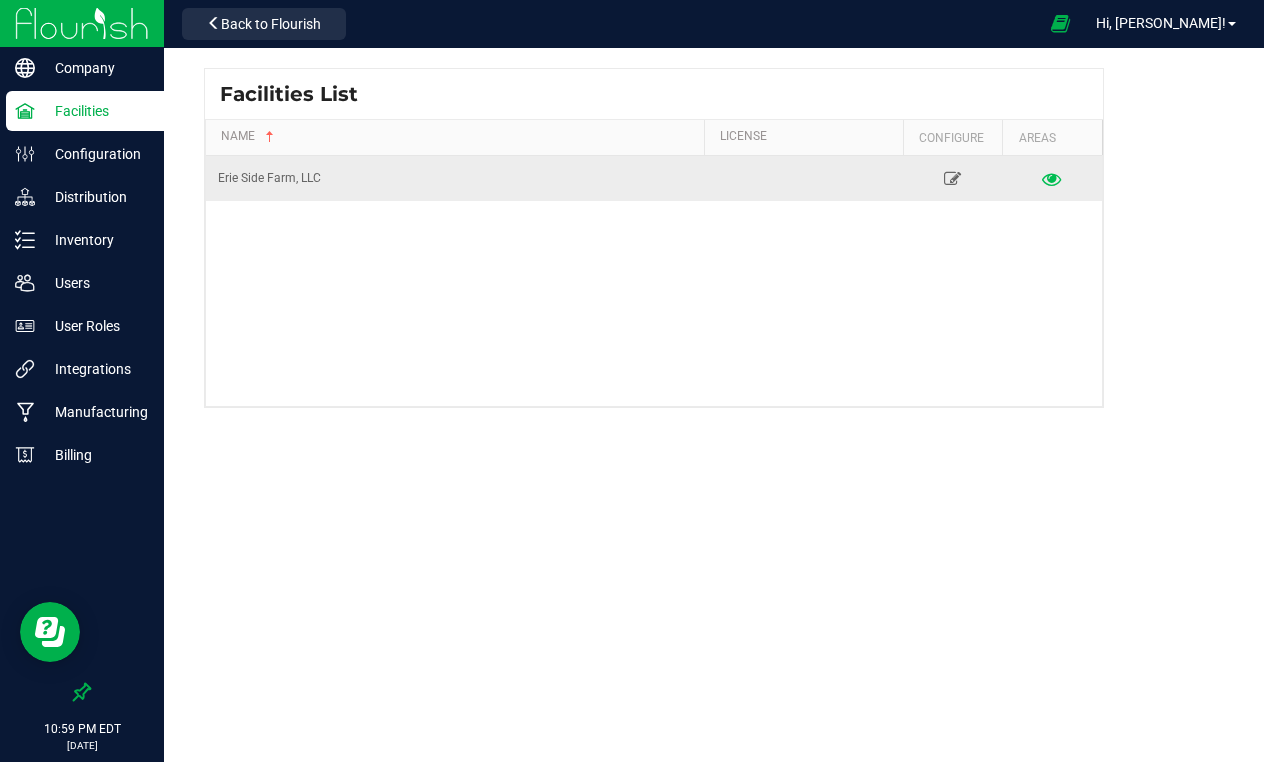 click at bounding box center (1052, 178) 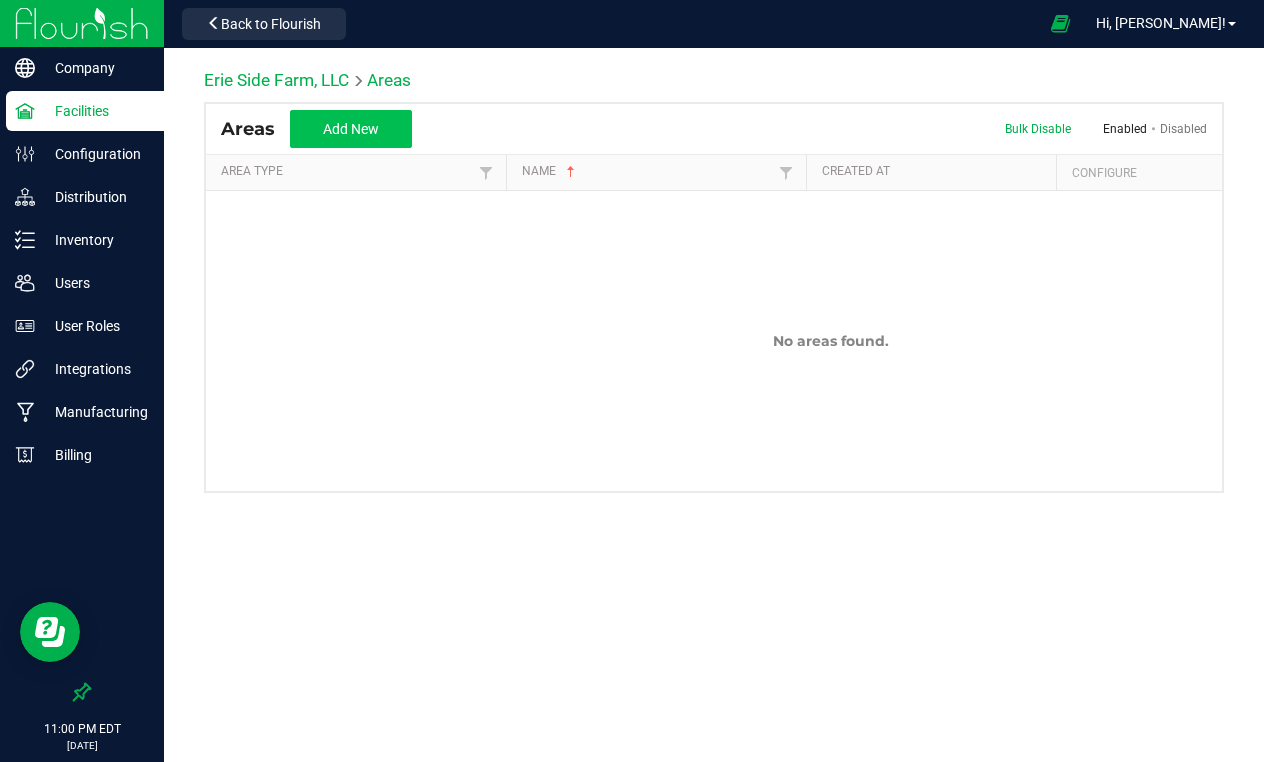 click on "Add New" at bounding box center (351, 129) 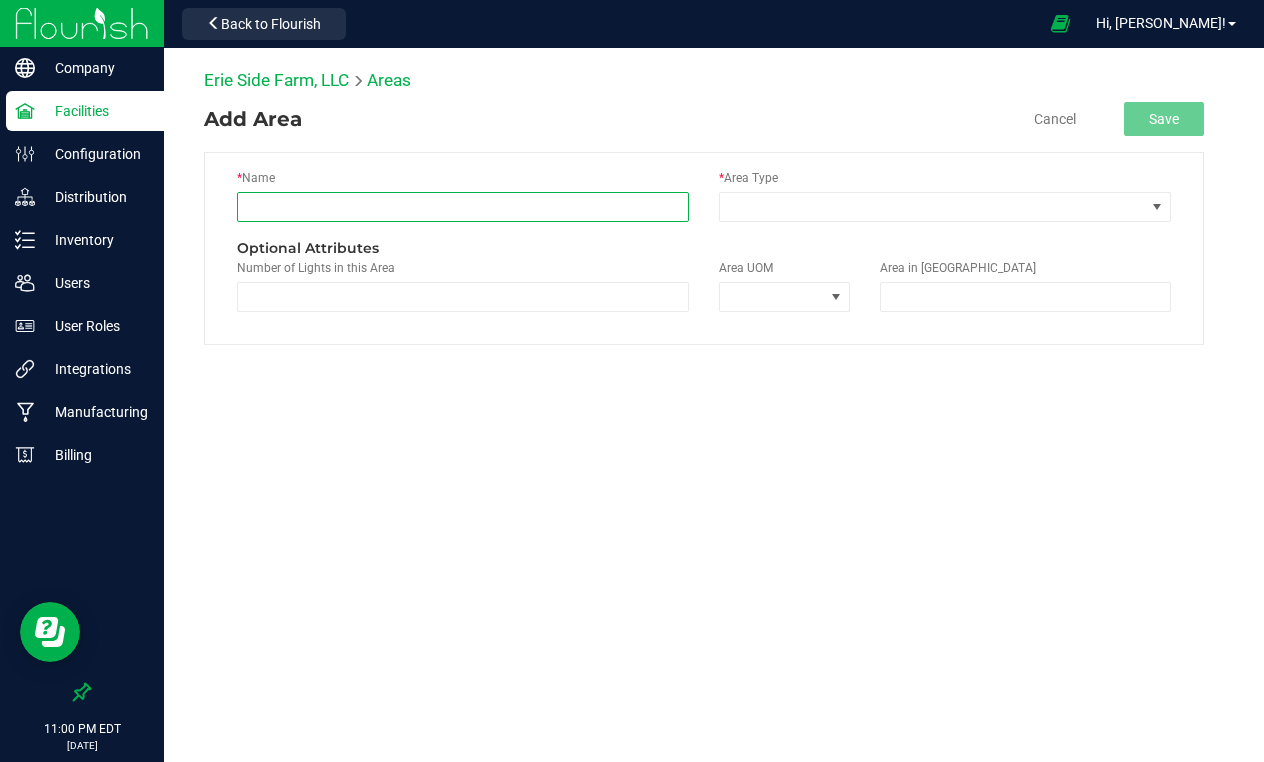 click at bounding box center (463, 207) 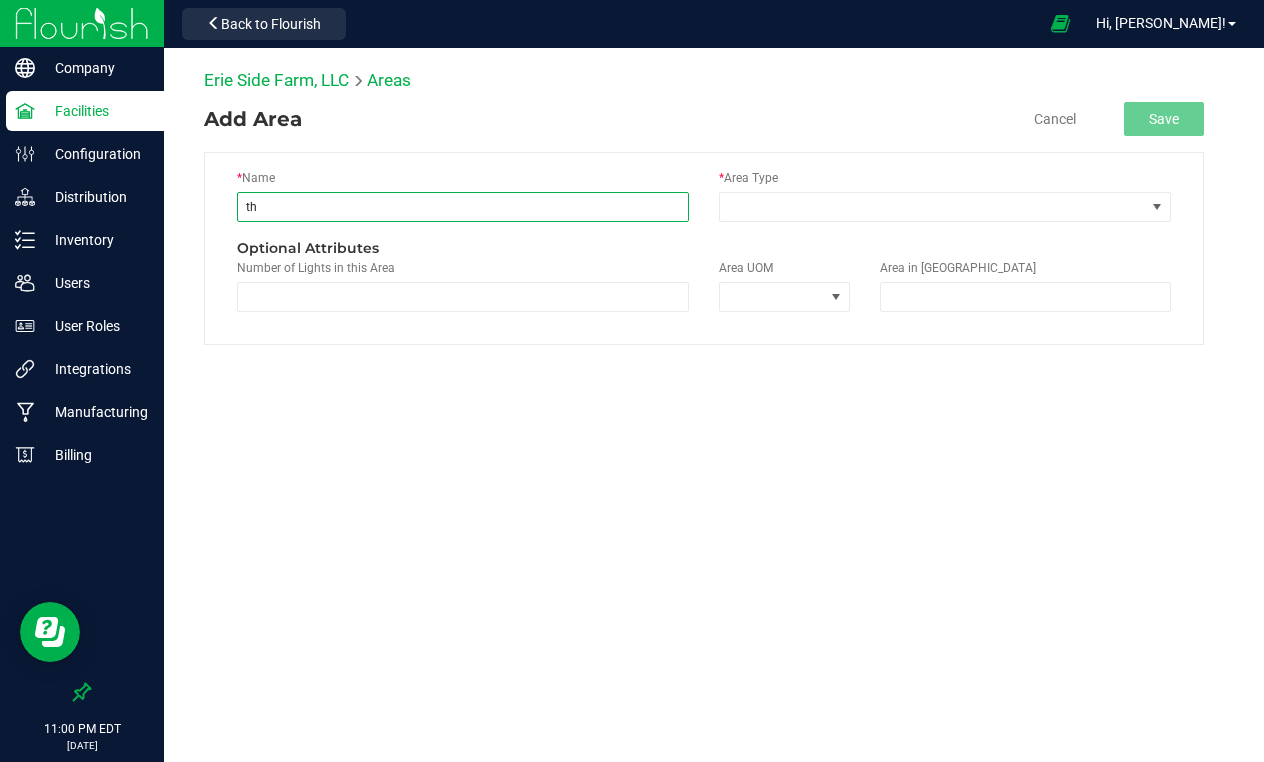 type on "t" 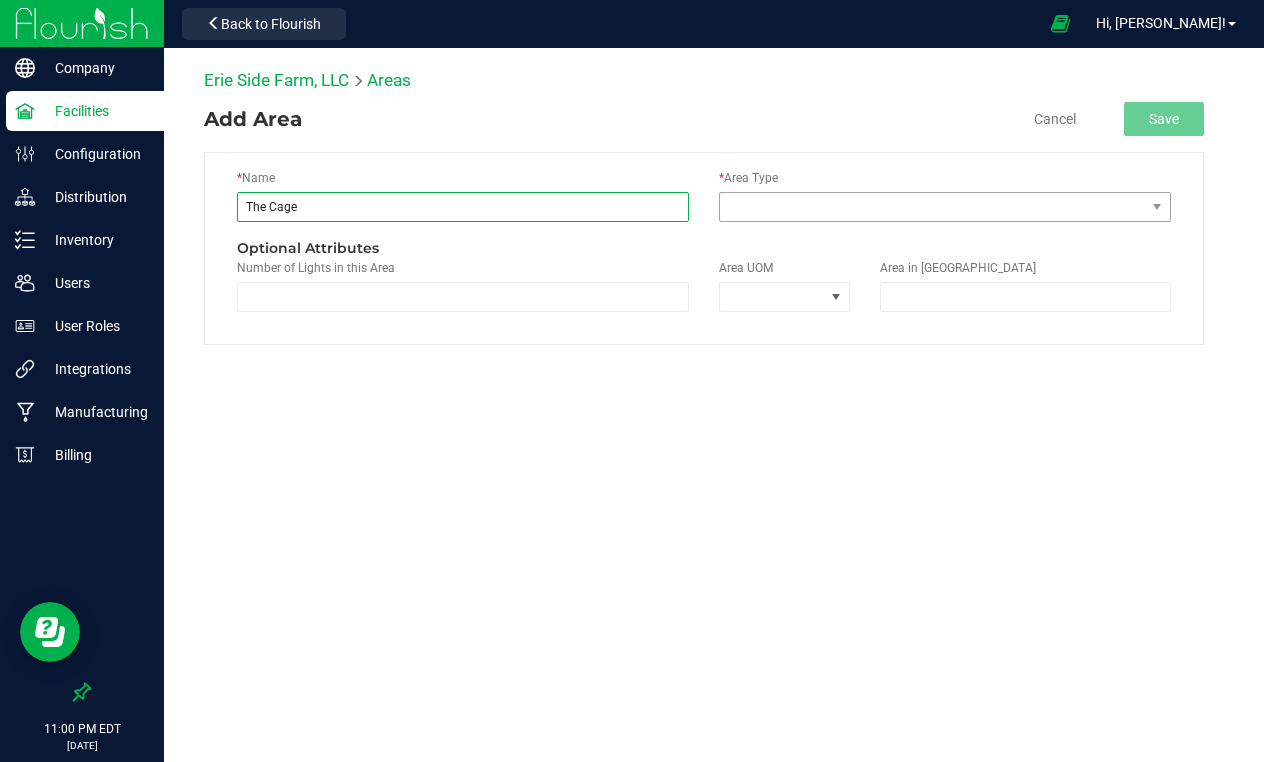 type on "The Cage" 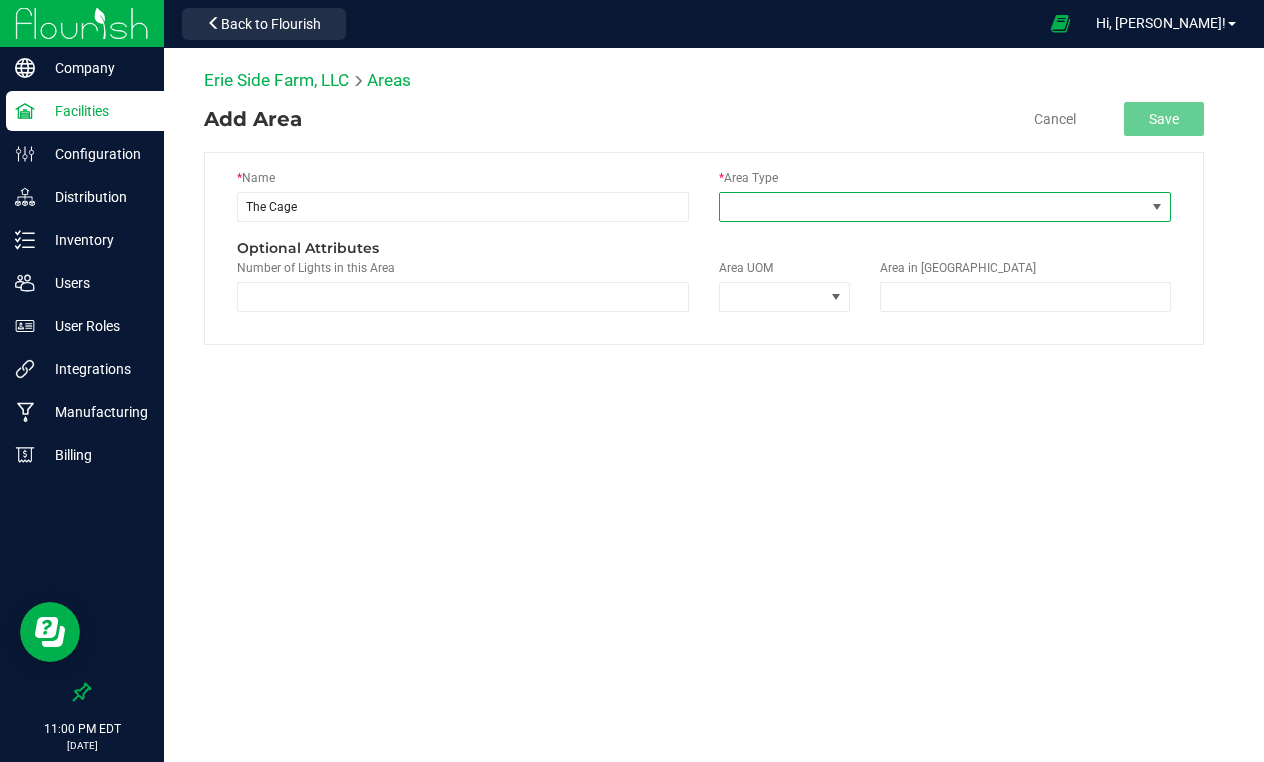 click at bounding box center (932, 207) 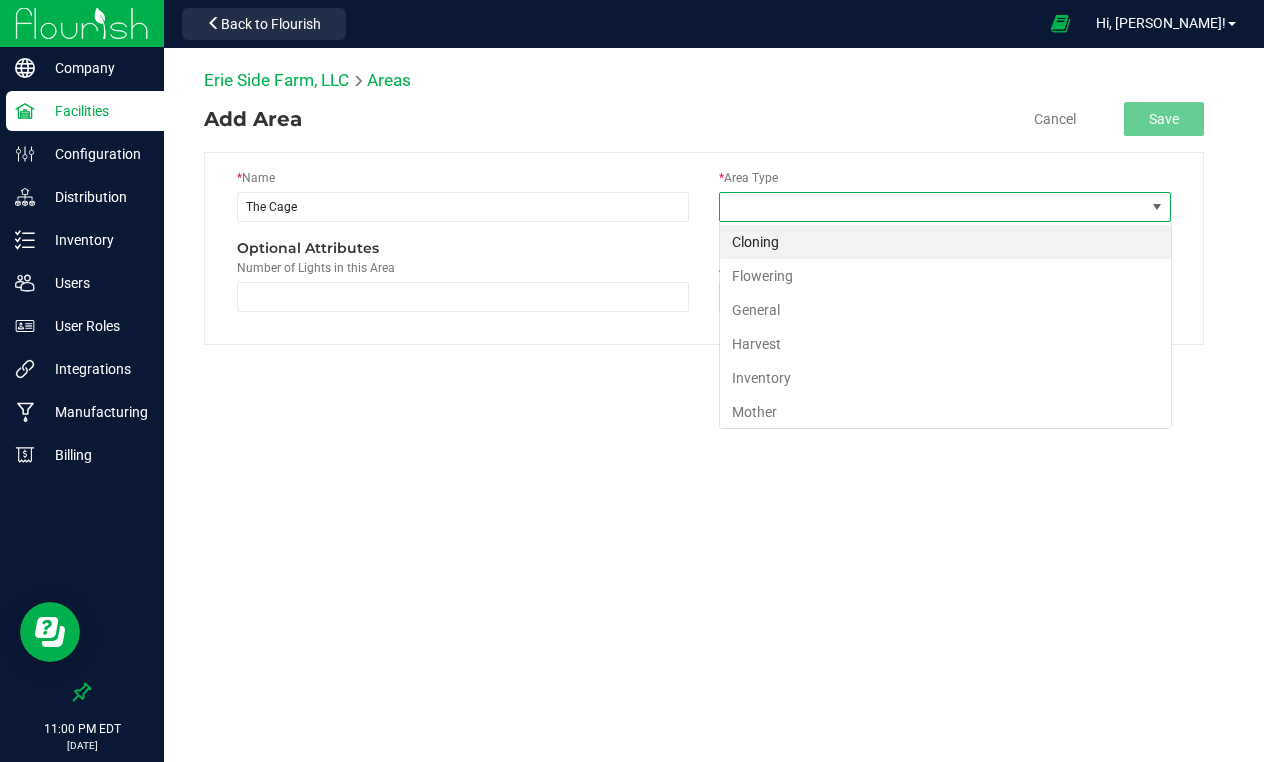 scroll, scrollTop: 99970, scrollLeft: 99547, axis: both 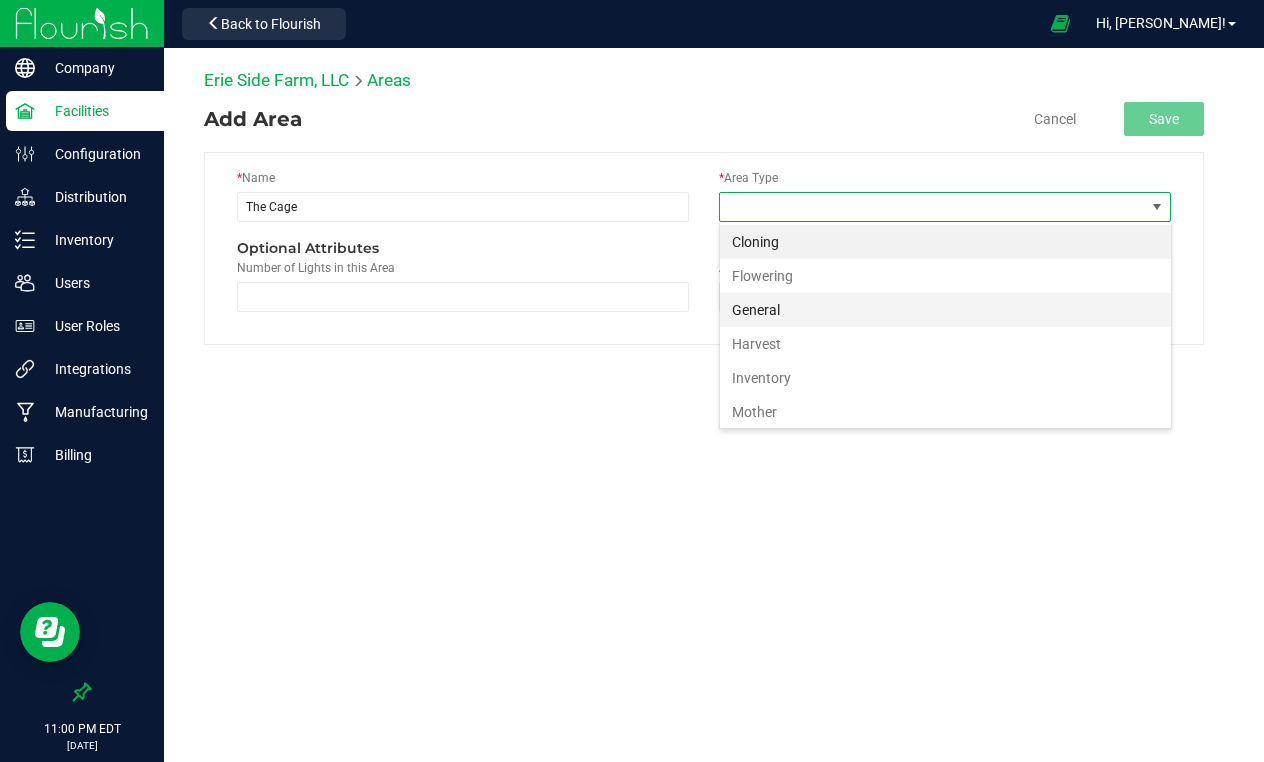 click on "General" at bounding box center [945, 310] 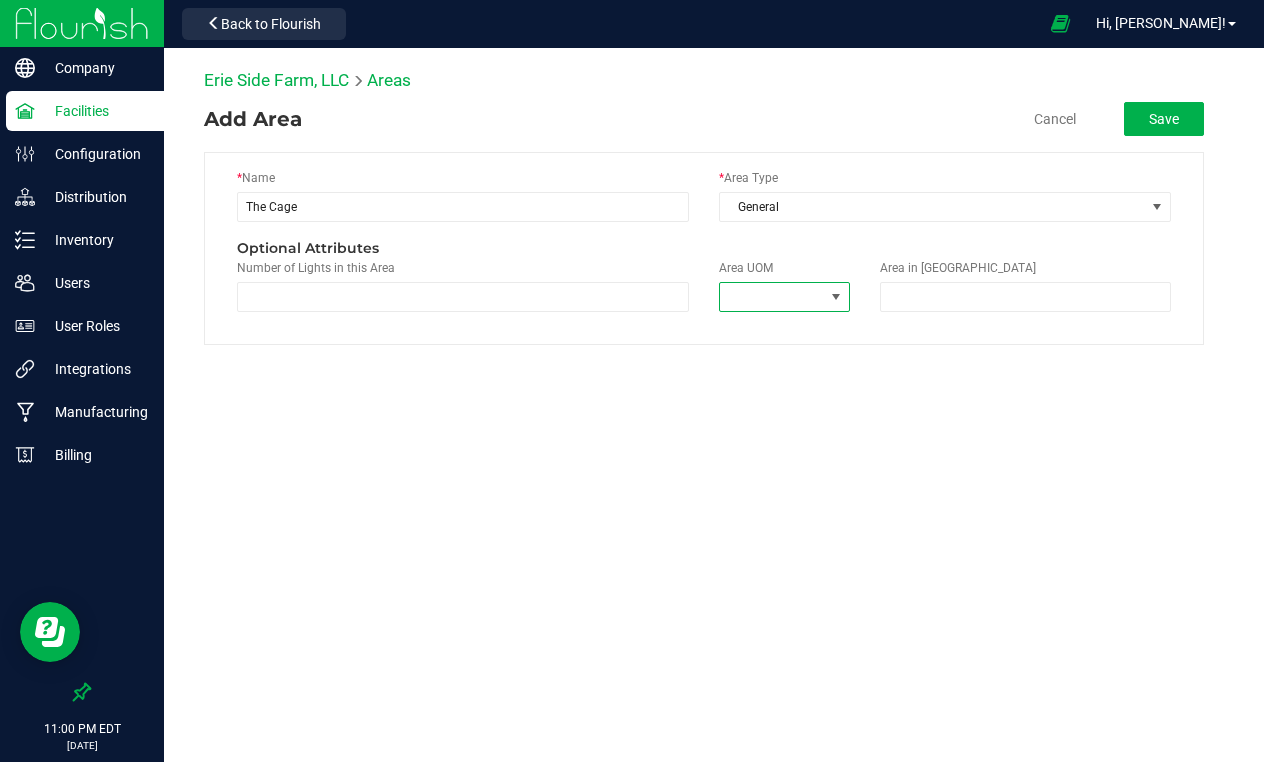 click at bounding box center (772, 297) 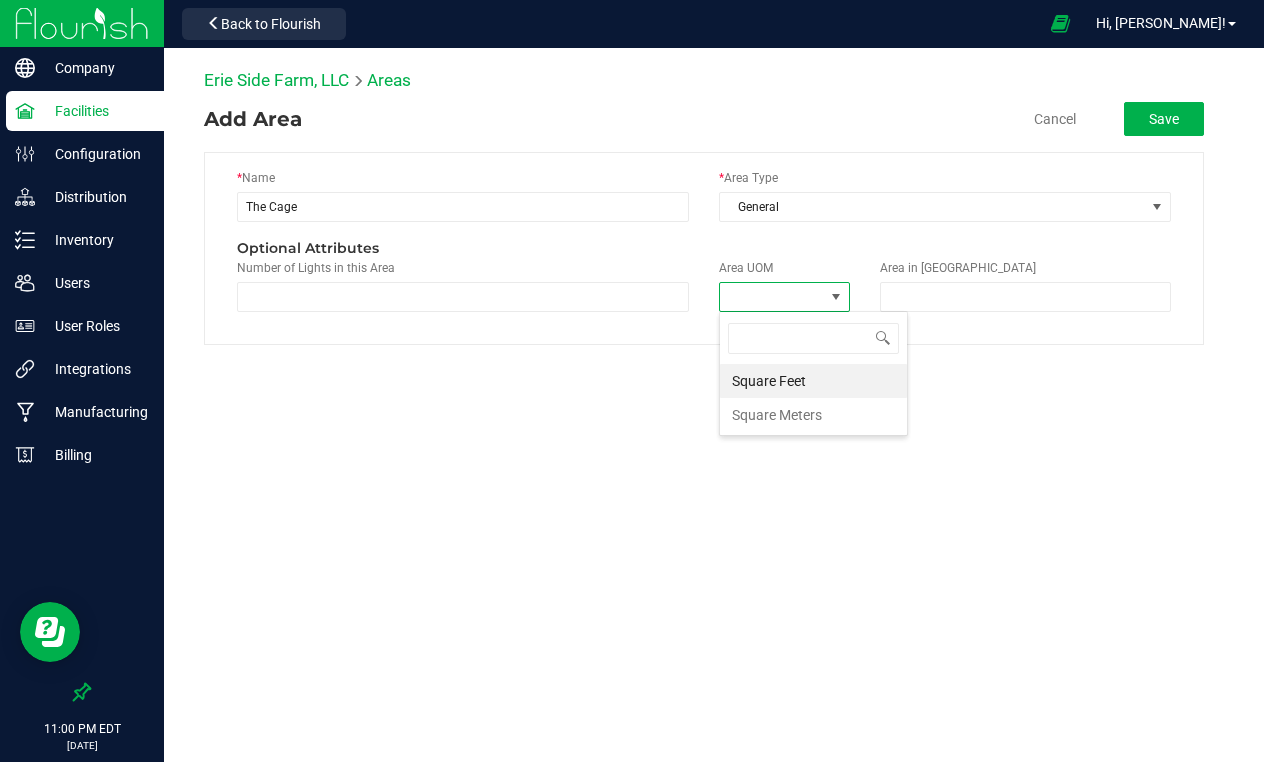 scroll, scrollTop: 99970, scrollLeft: 99869, axis: both 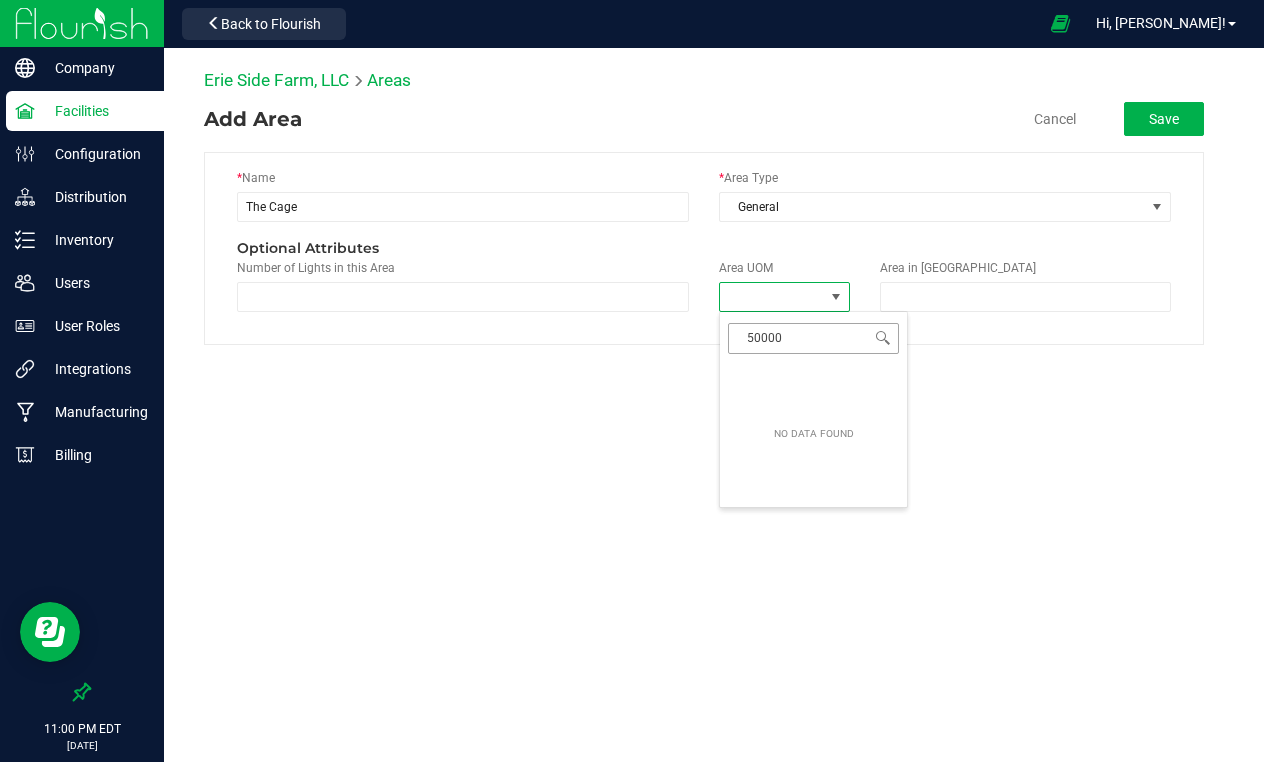 type on "5000" 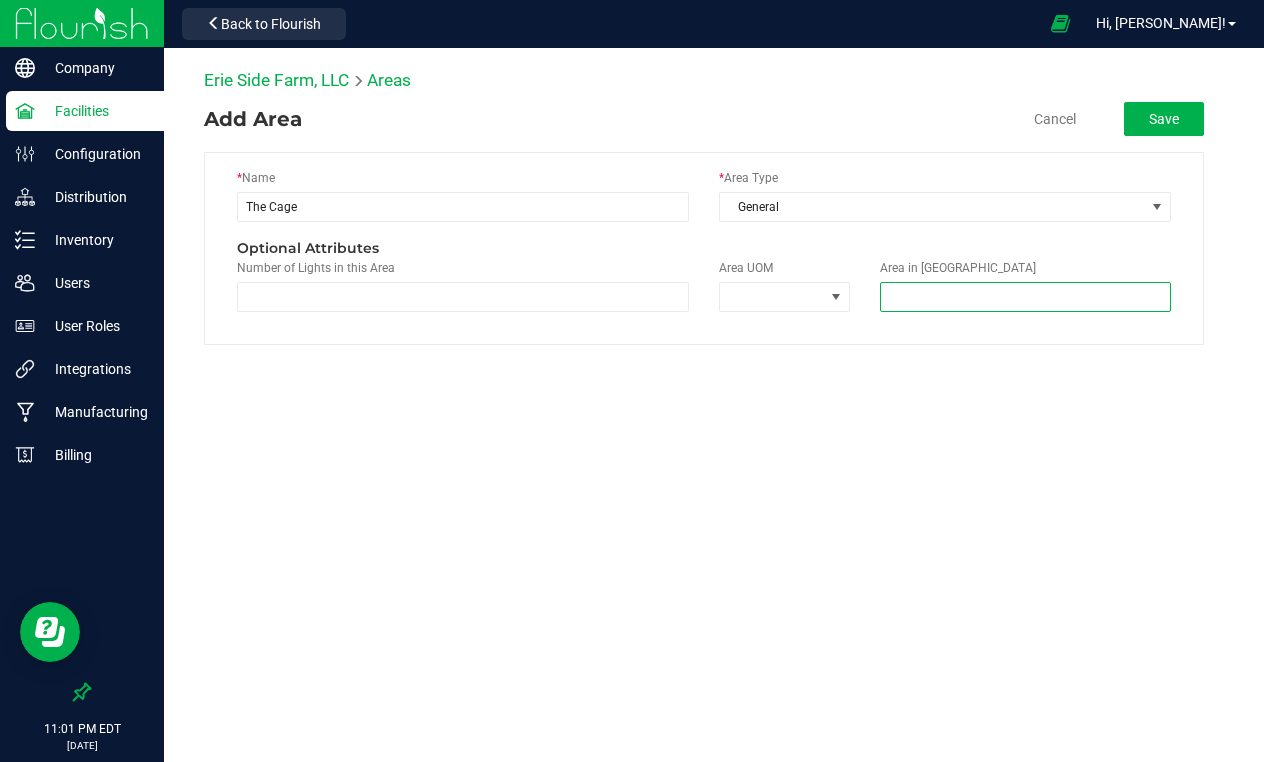 click at bounding box center (1025, 297) 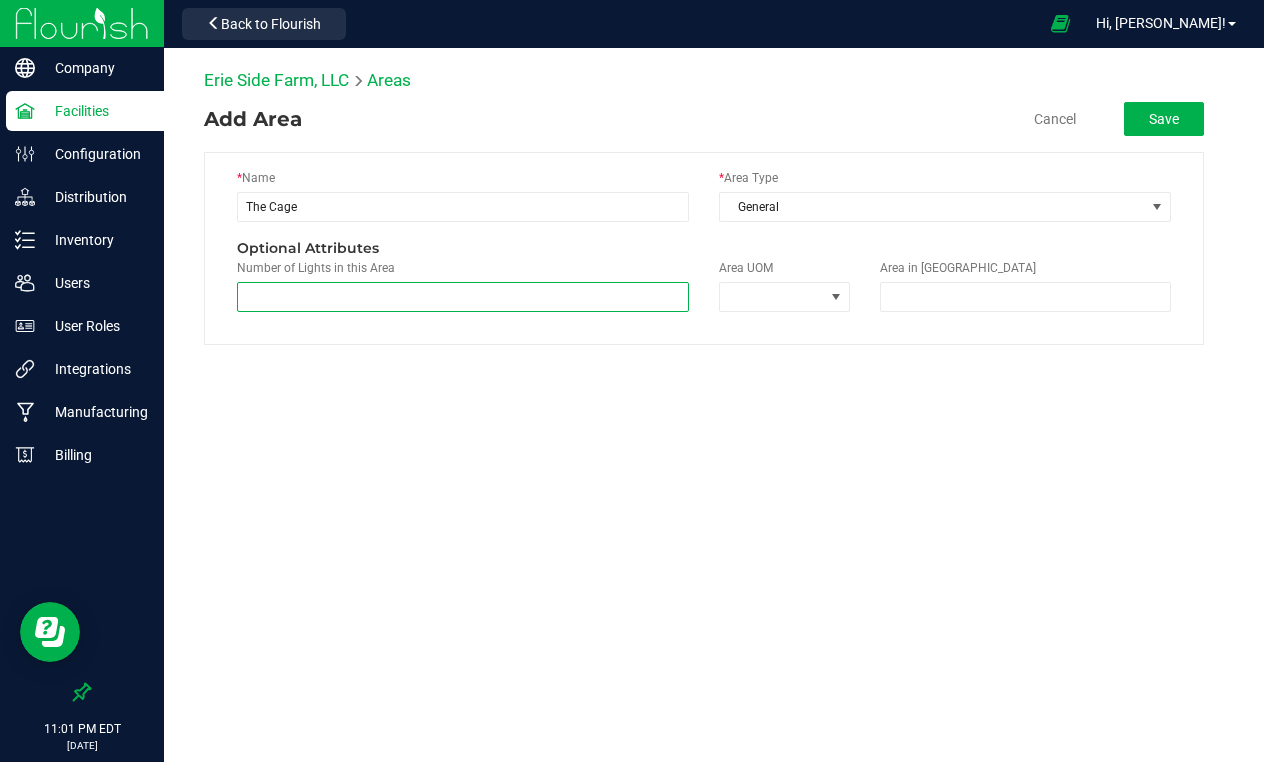 type on "0" 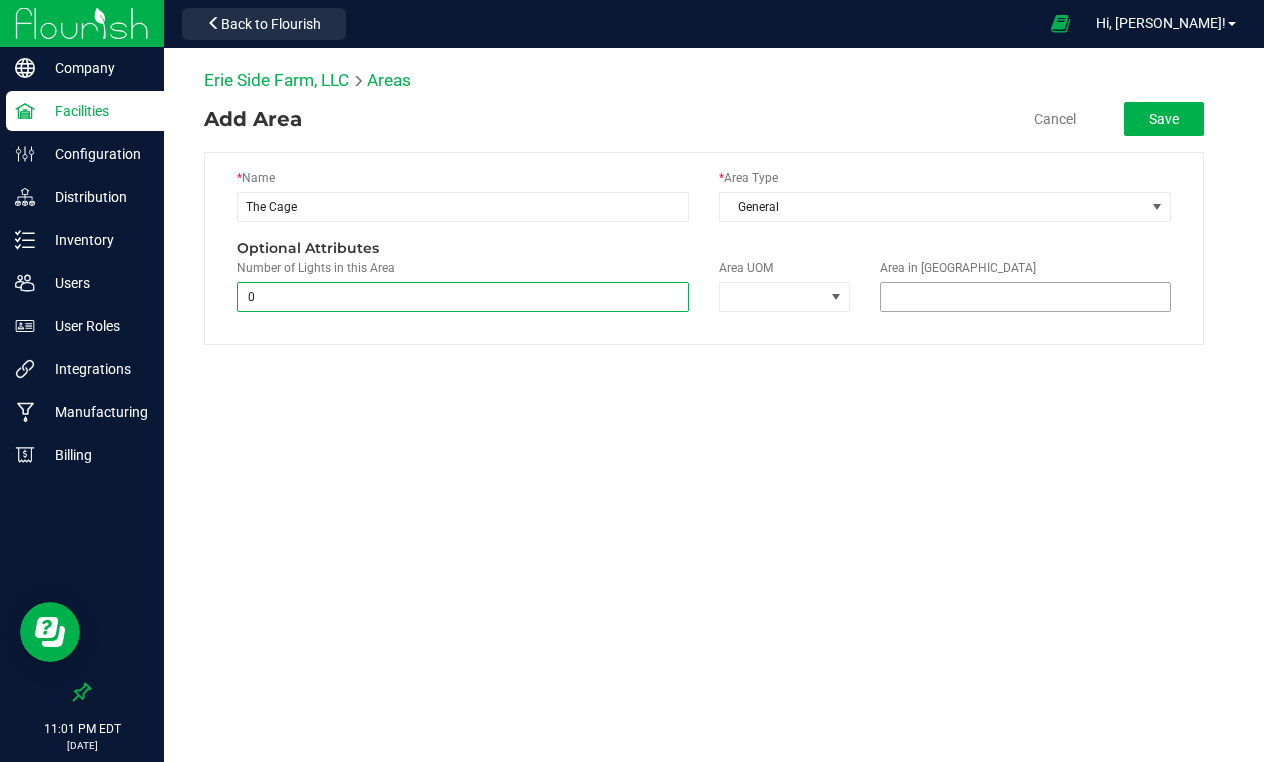 type on "0" 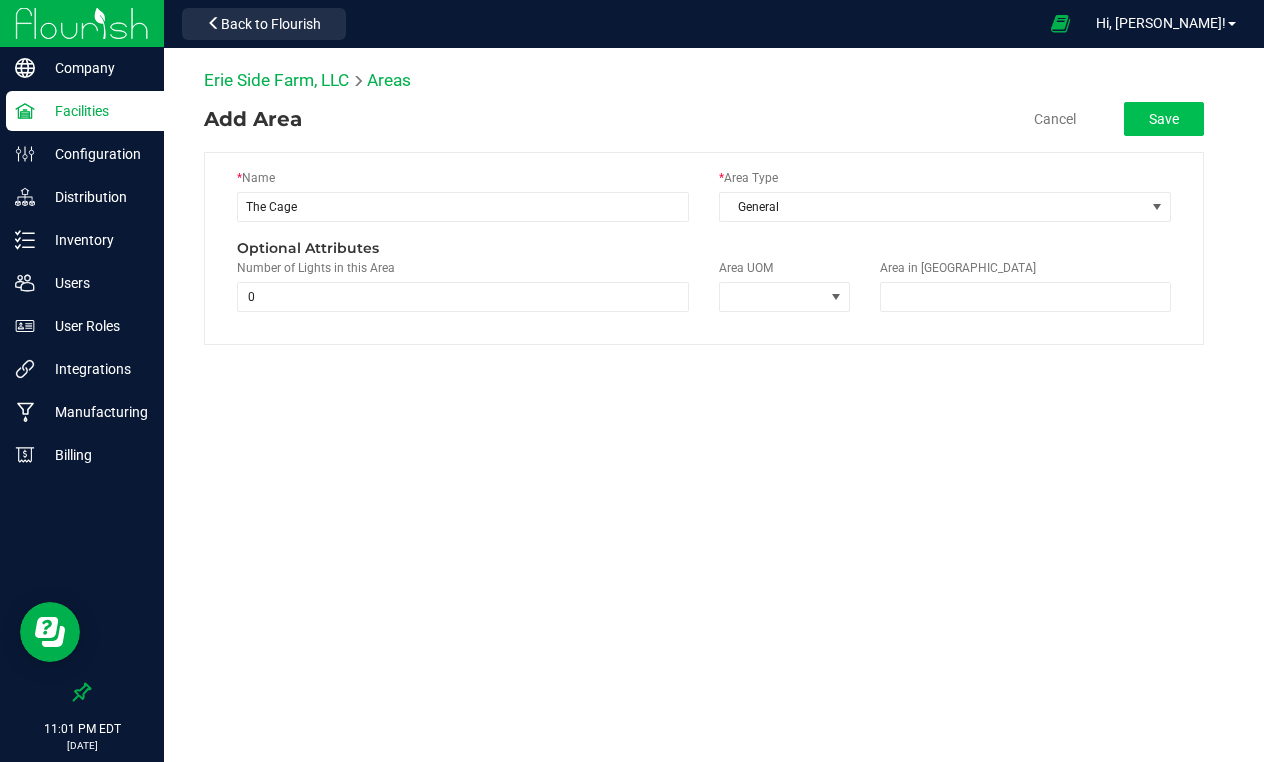 click on "Save" at bounding box center (1164, 119) 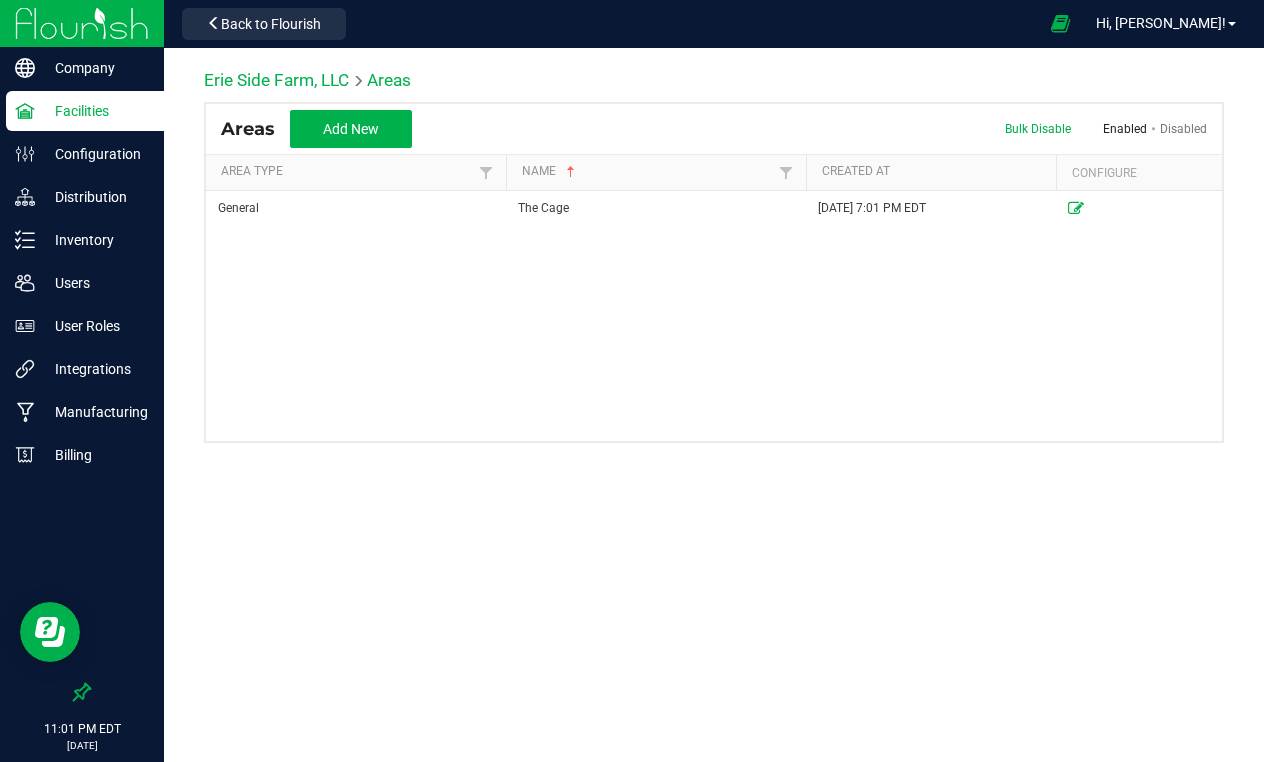 scroll, scrollTop: 0, scrollLeft: 0, axis: both 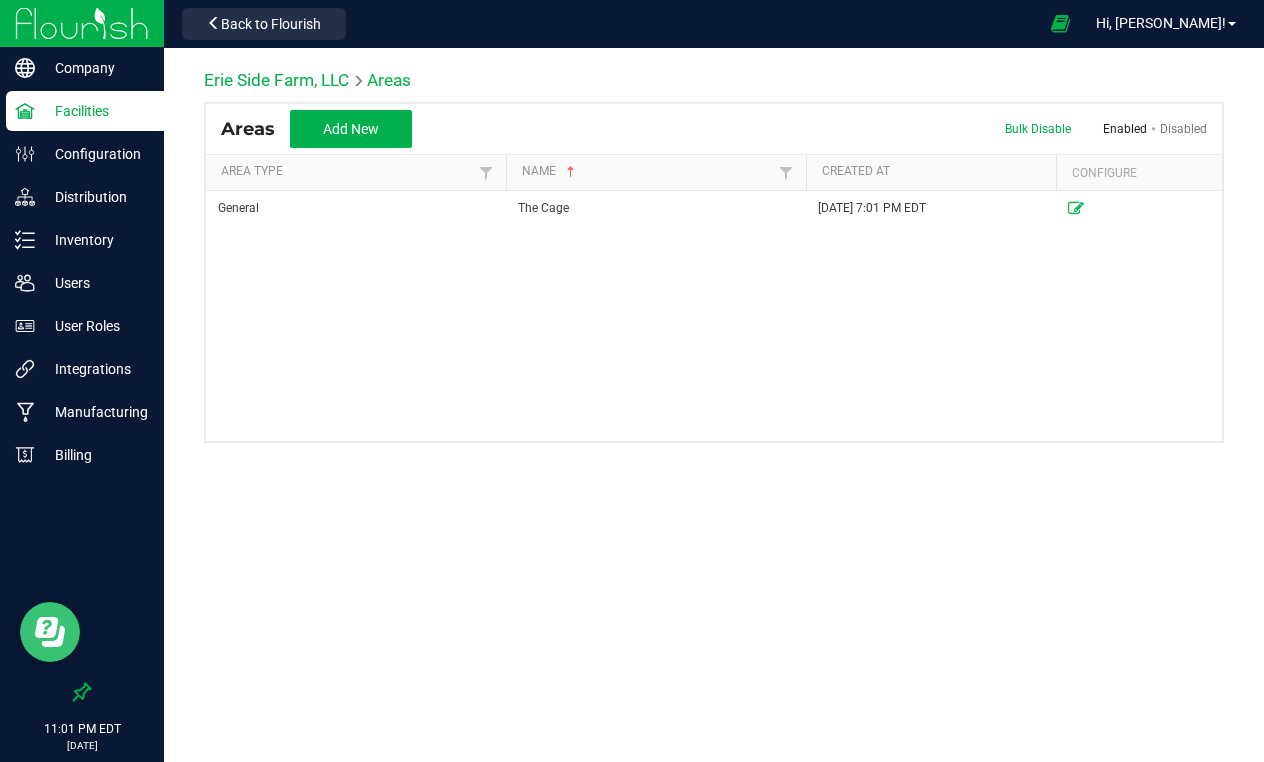 click at bounding box center [50, 632] 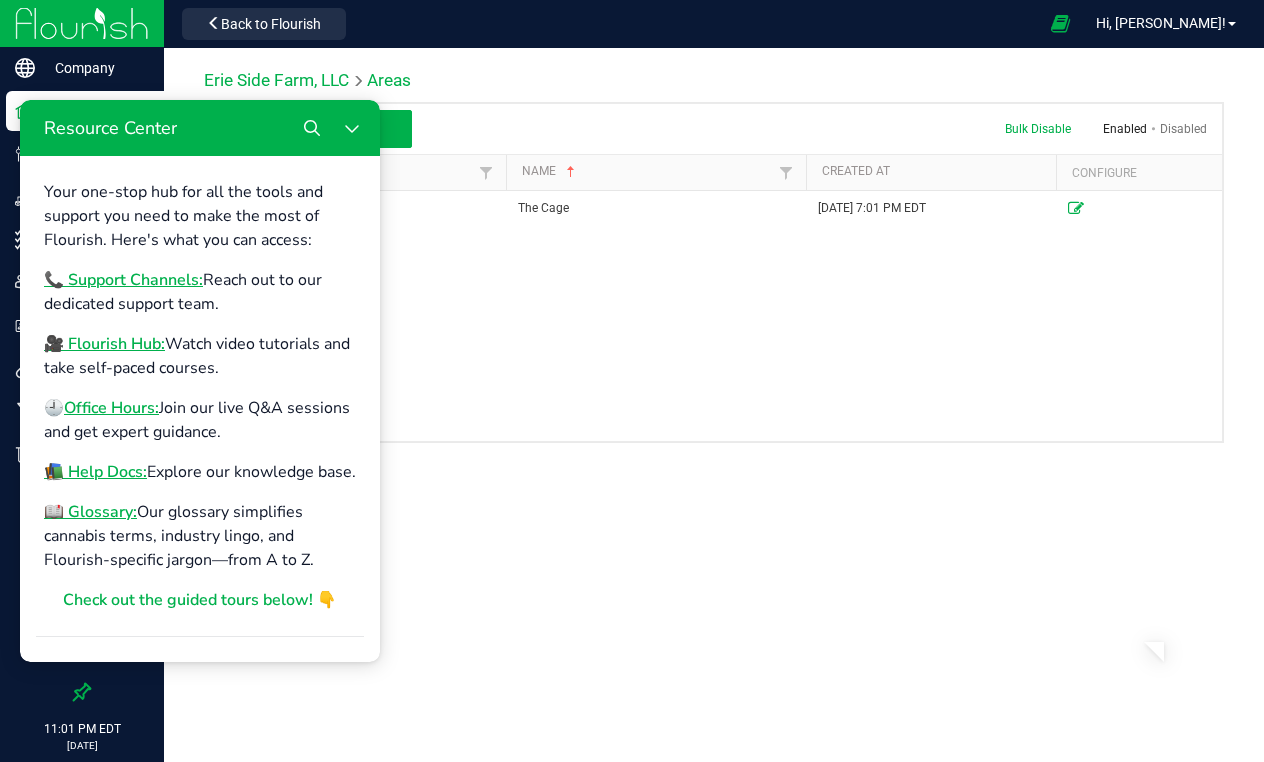 scroll, scrollTop: 869, scrollLeft: 0, axis: vertical 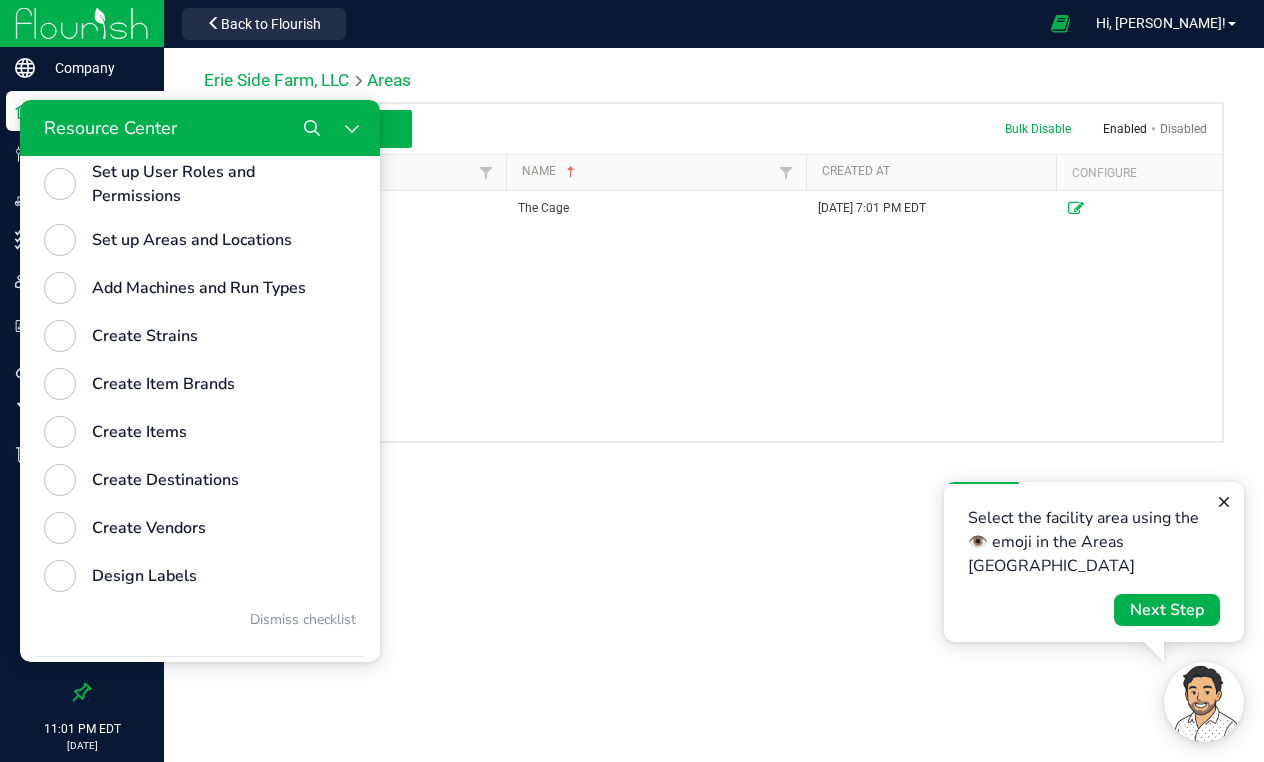 click on "Erie Side Farm, LLC
Areas
Areas   Add New   Bulk Disable   Enabled   Disabled  Area Type Name Created At Configure Locations General  The Cage   07/11/2025 7:01 PM EDT" at bounding box center (714, 318) 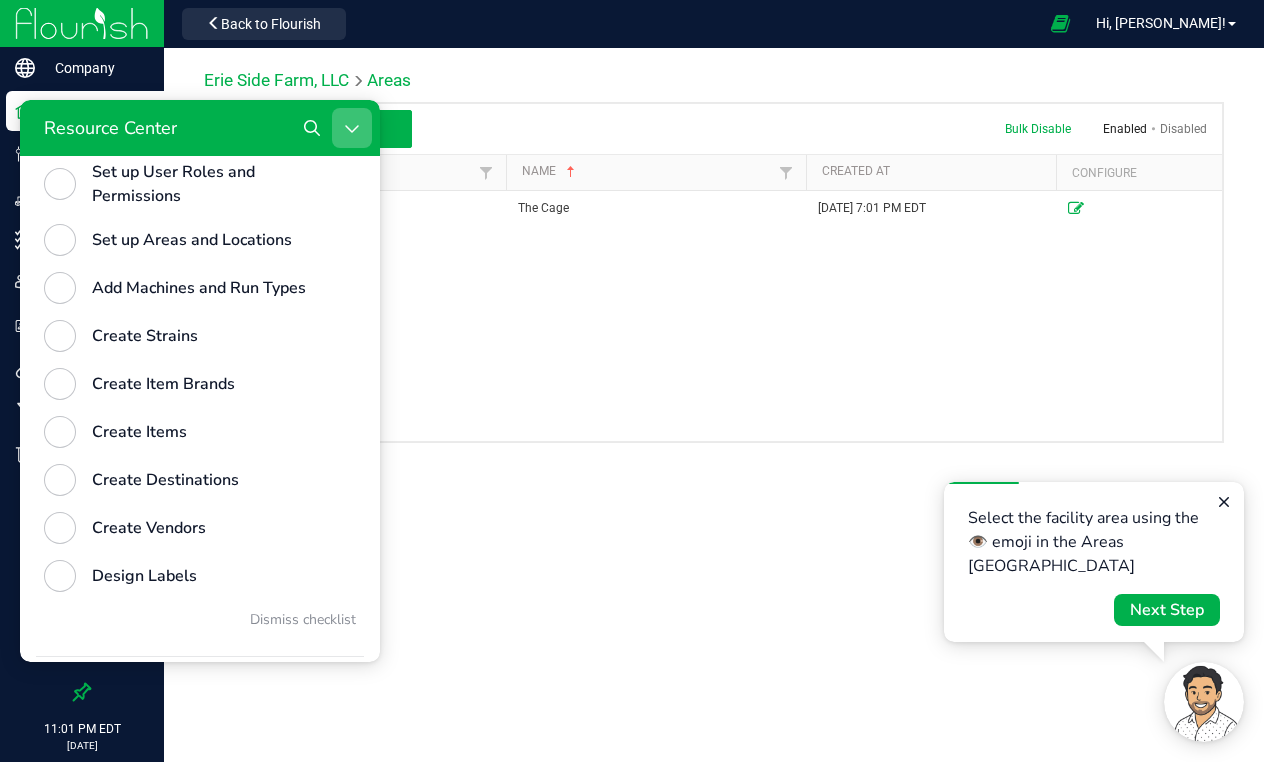 click at bounding box center [352, 128] 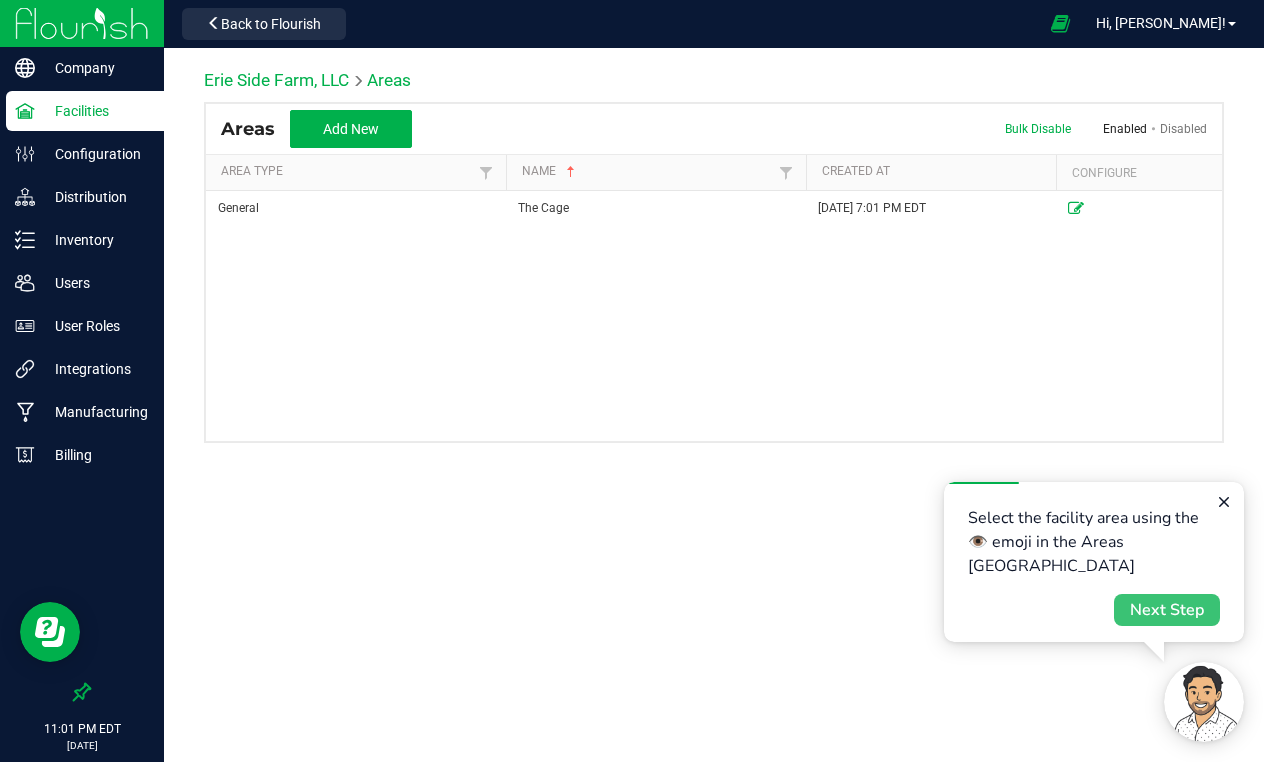 click on "Next Step" at bounding box center [1167, 610] 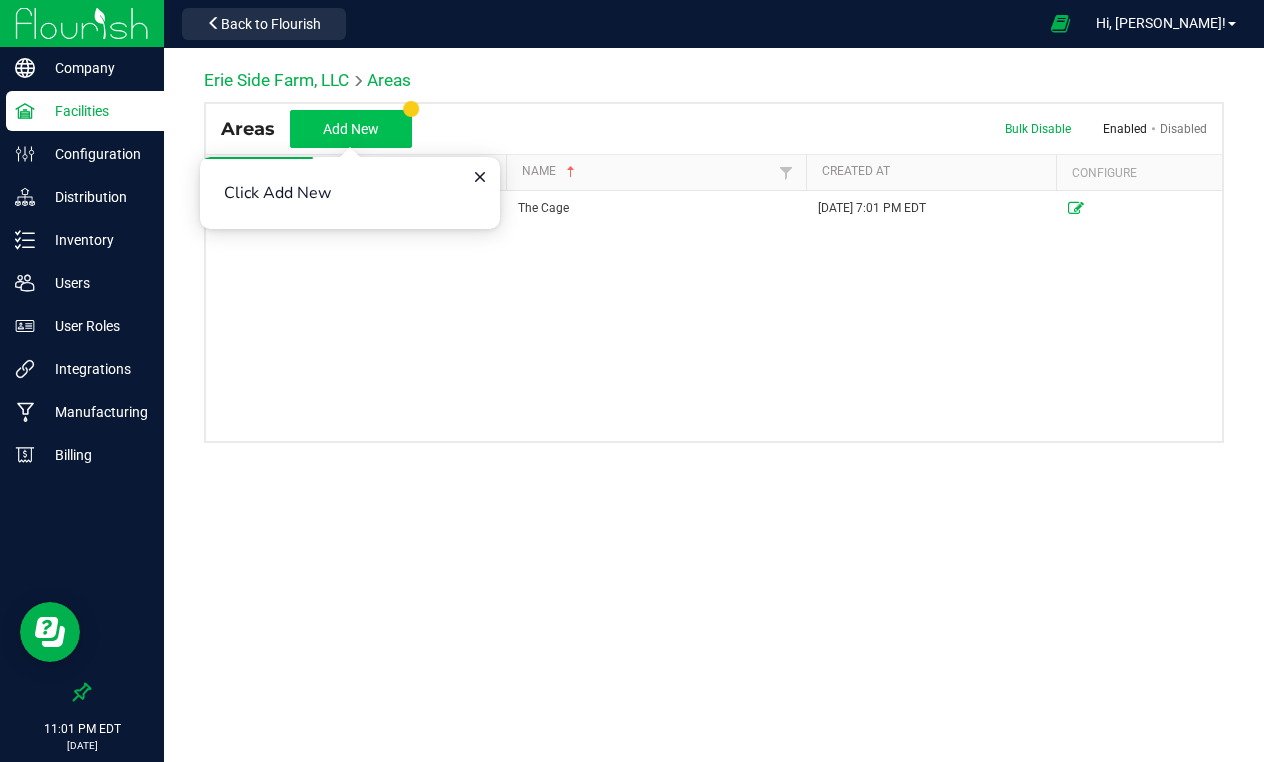 click on "Add New" at bounding box center (351, 129) 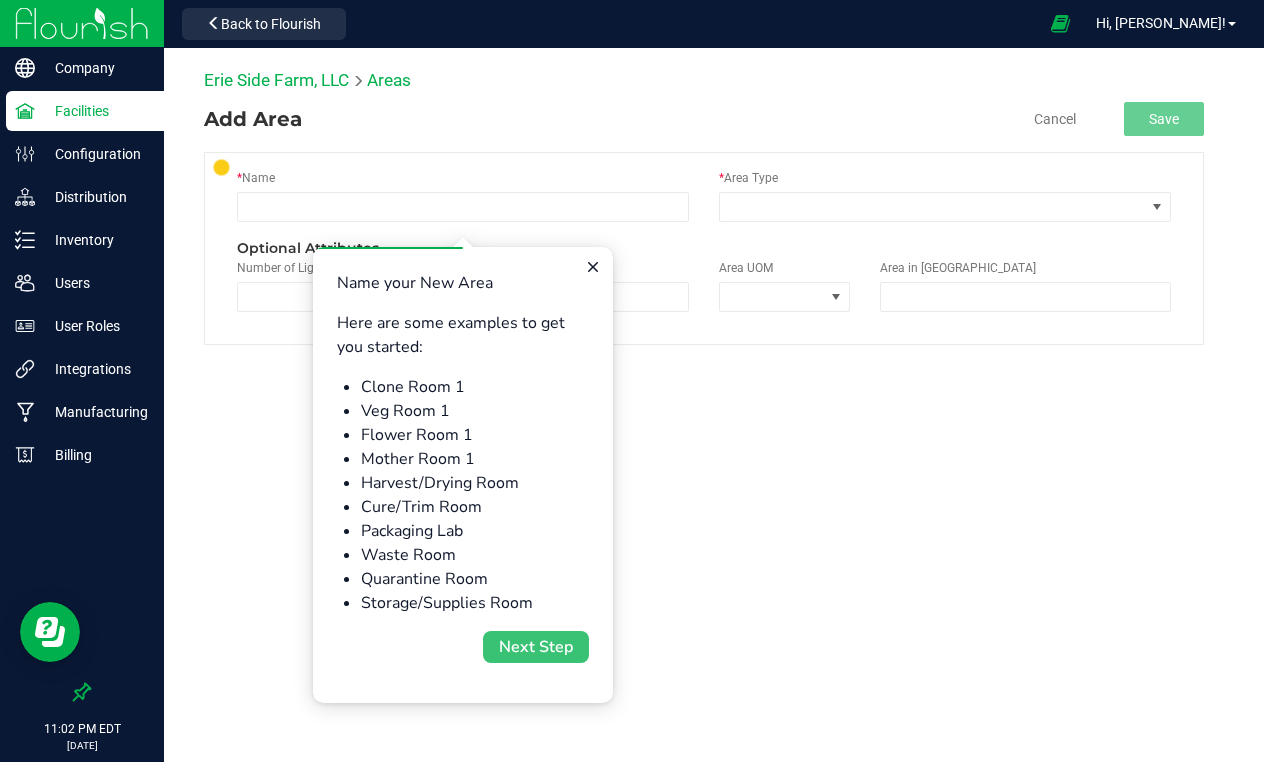 click on "Next Step" at bounding box center (536, 647) 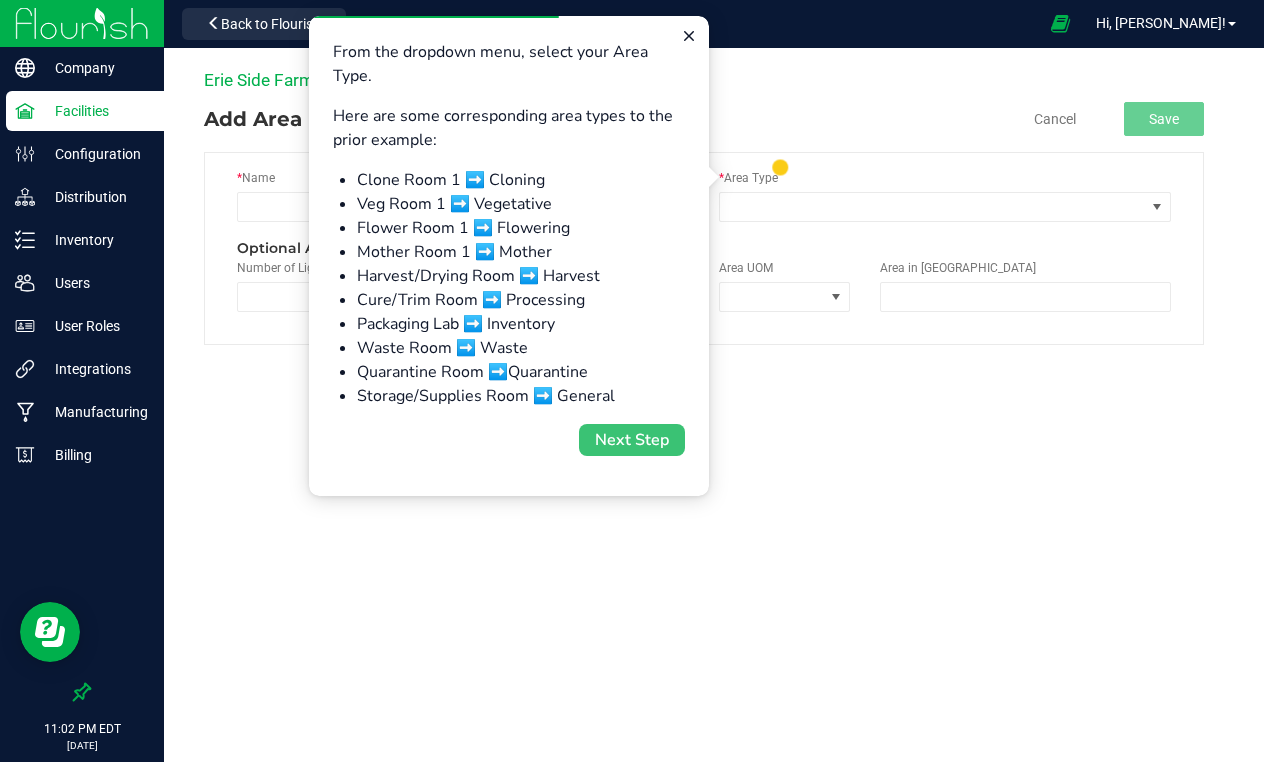 click on "Next Step" at bounding box center (632, 440) 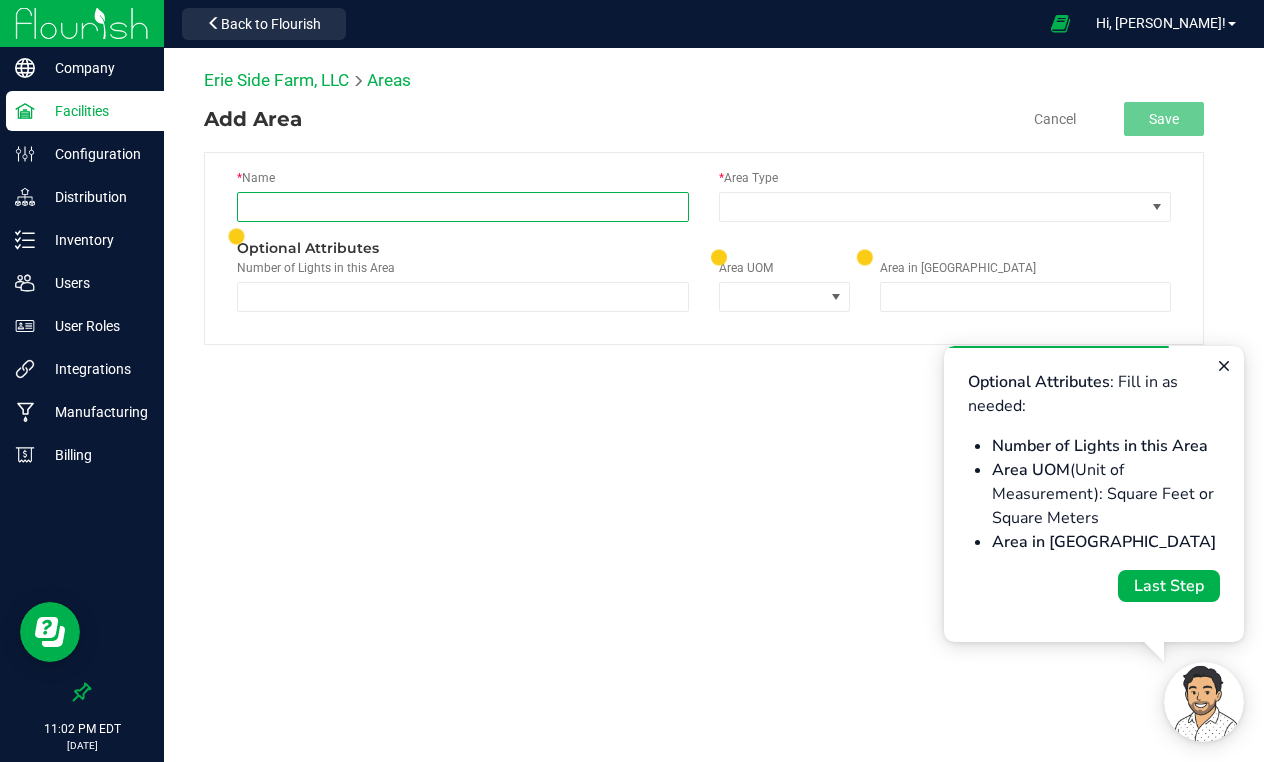 click at bounding box center [463, 207] 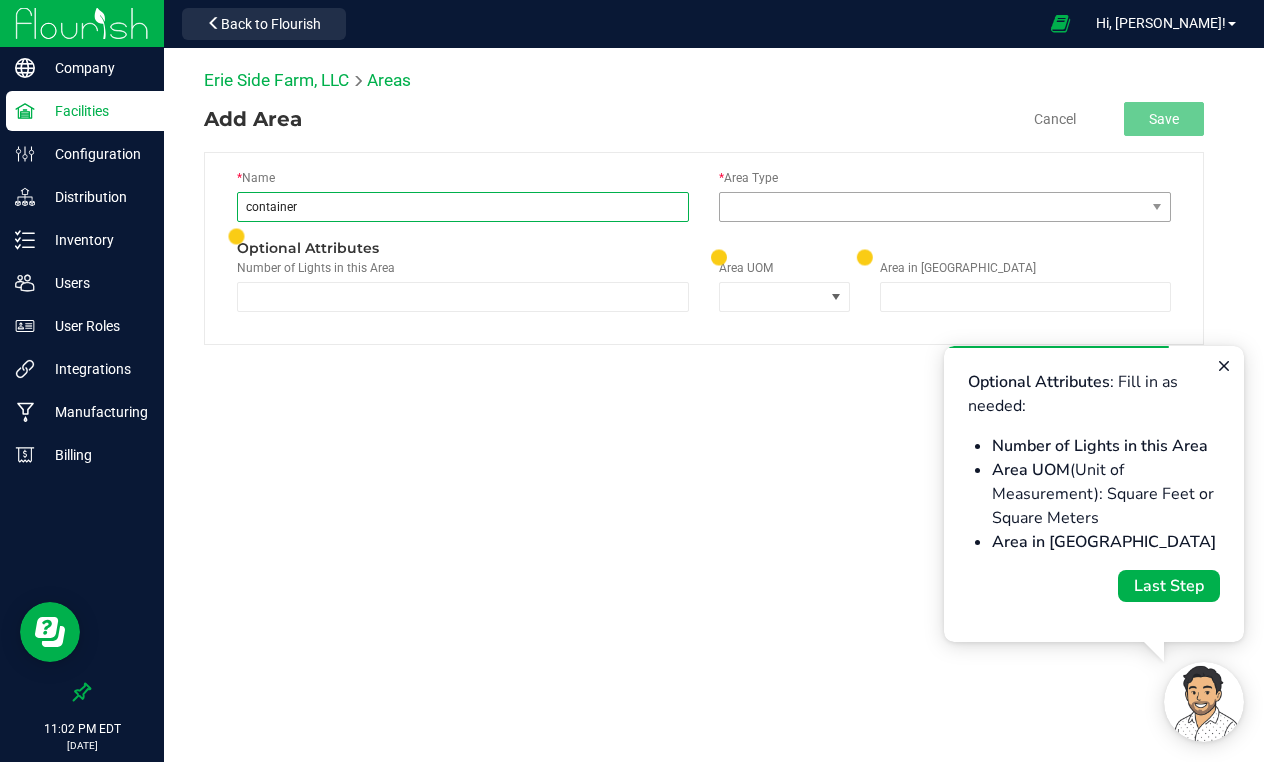 type on "container" 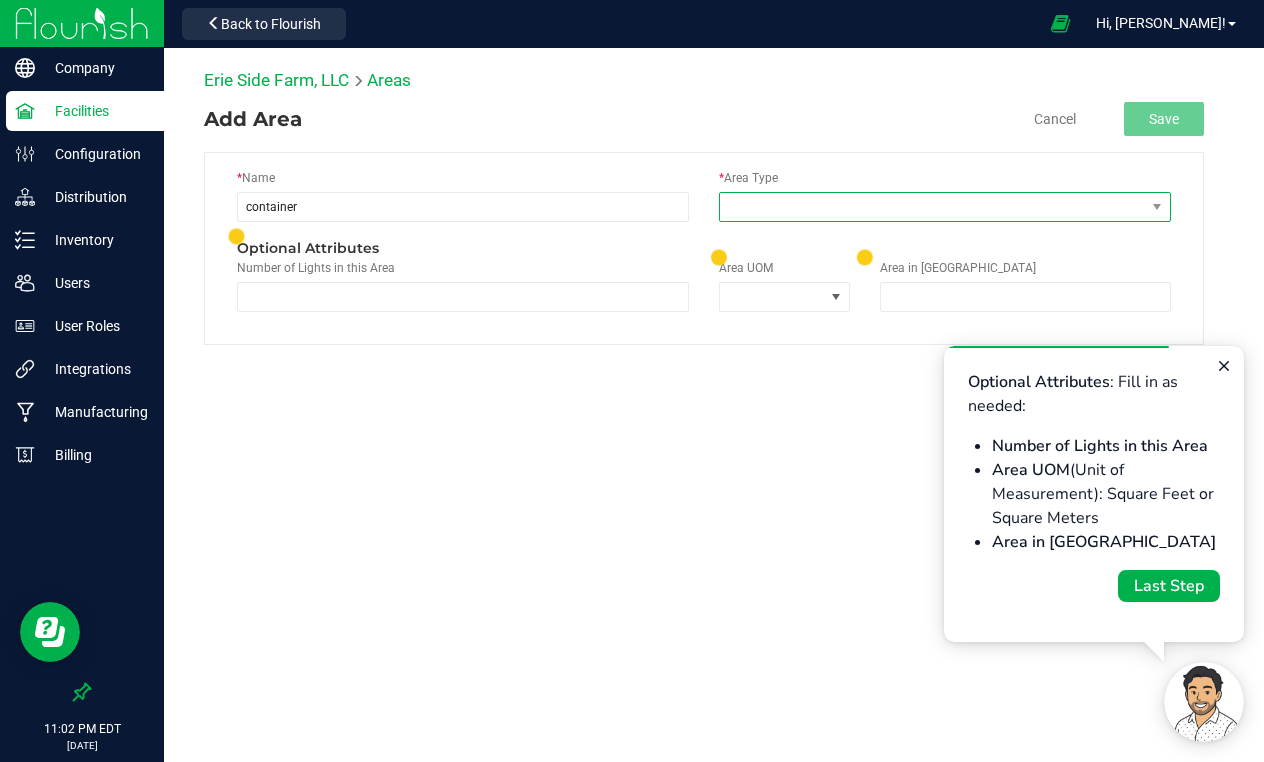 click at bounding box center [932, 207] 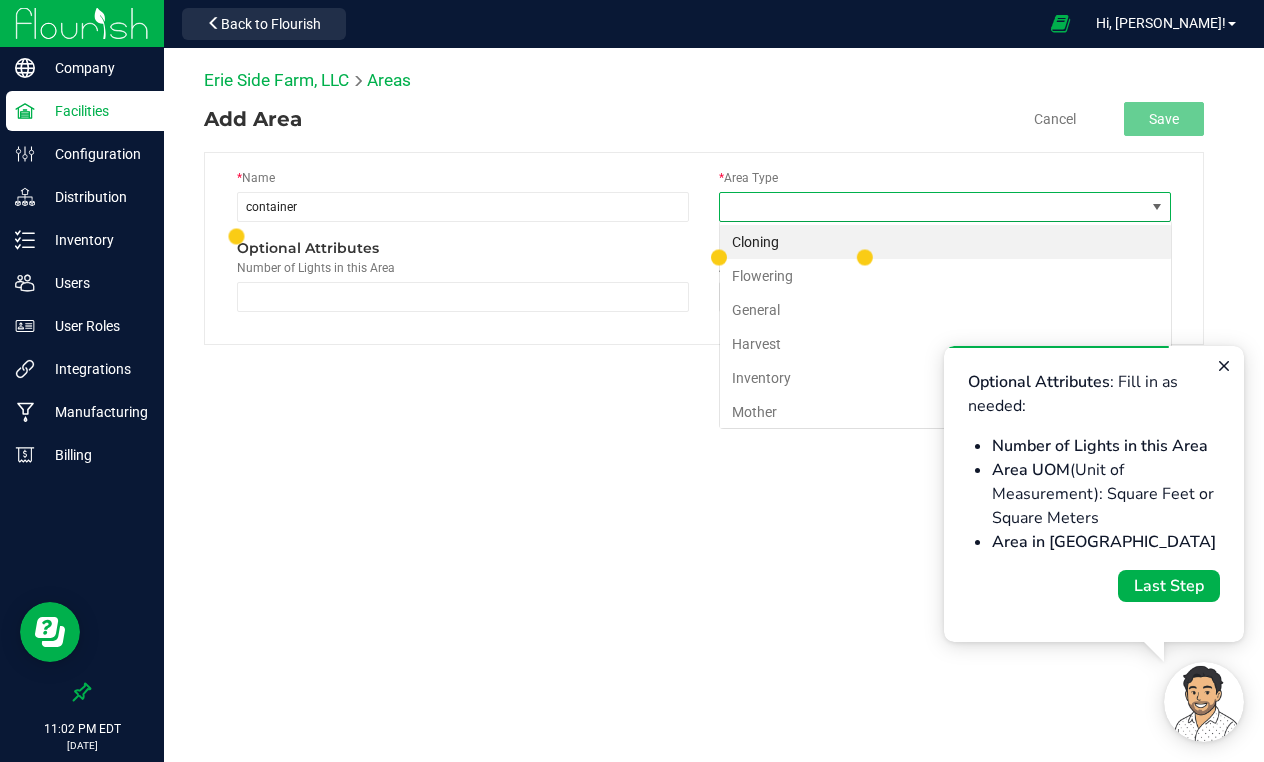 scroll, scrollTop: 99970, scrollLeft: 99547, axis: both 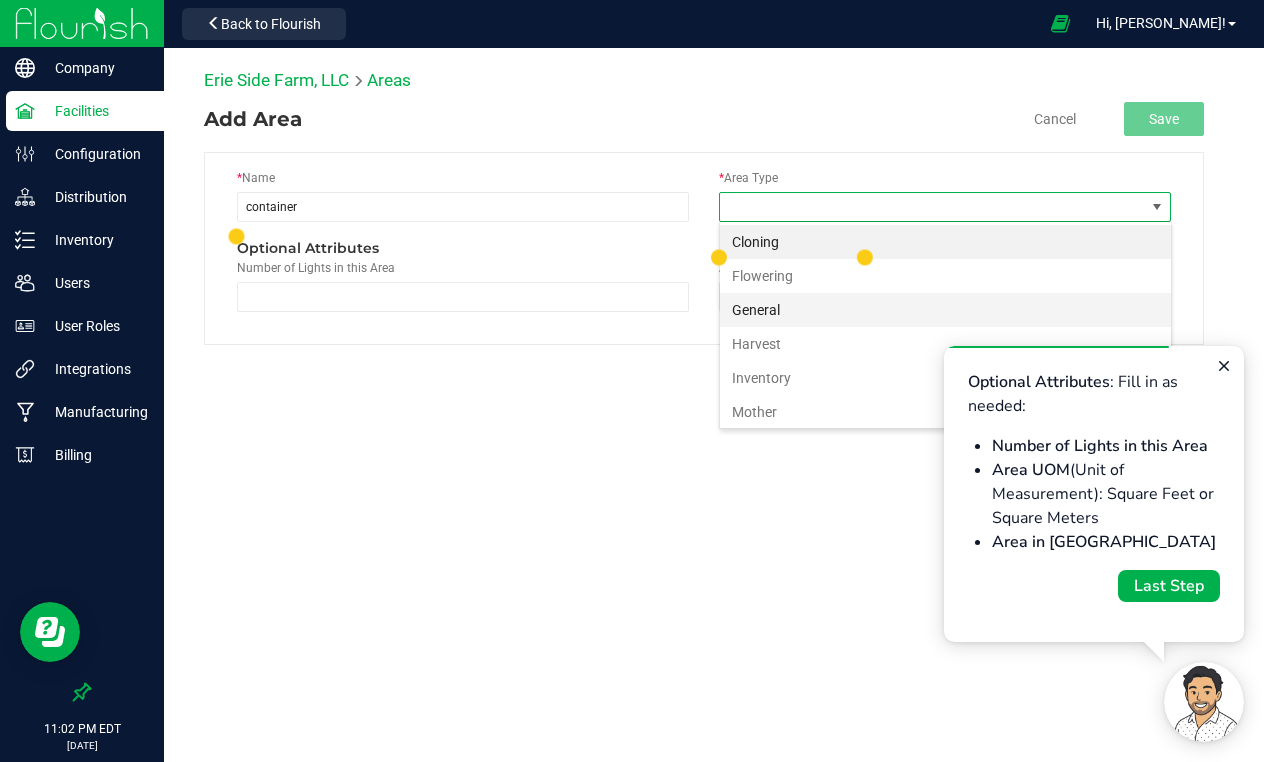 click on "General" at bounding box center (945, 310) 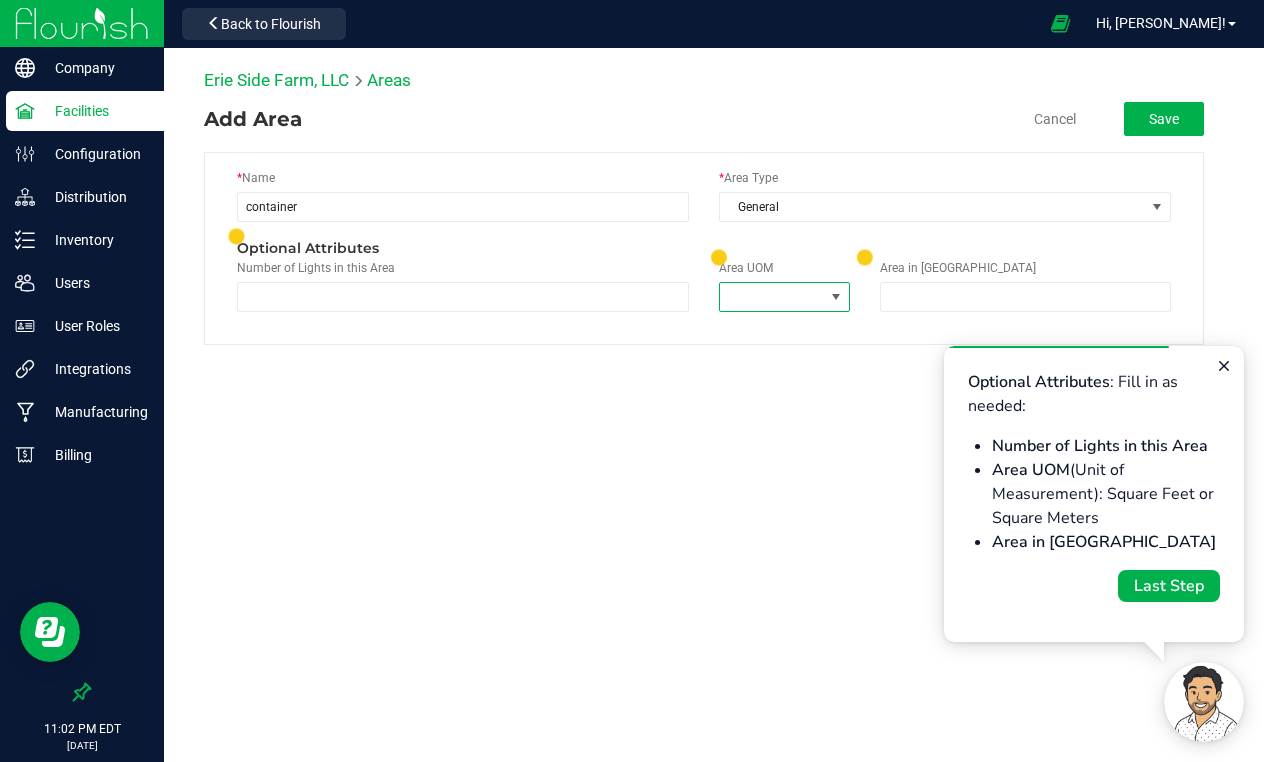 click at bounding box center (772, 297) 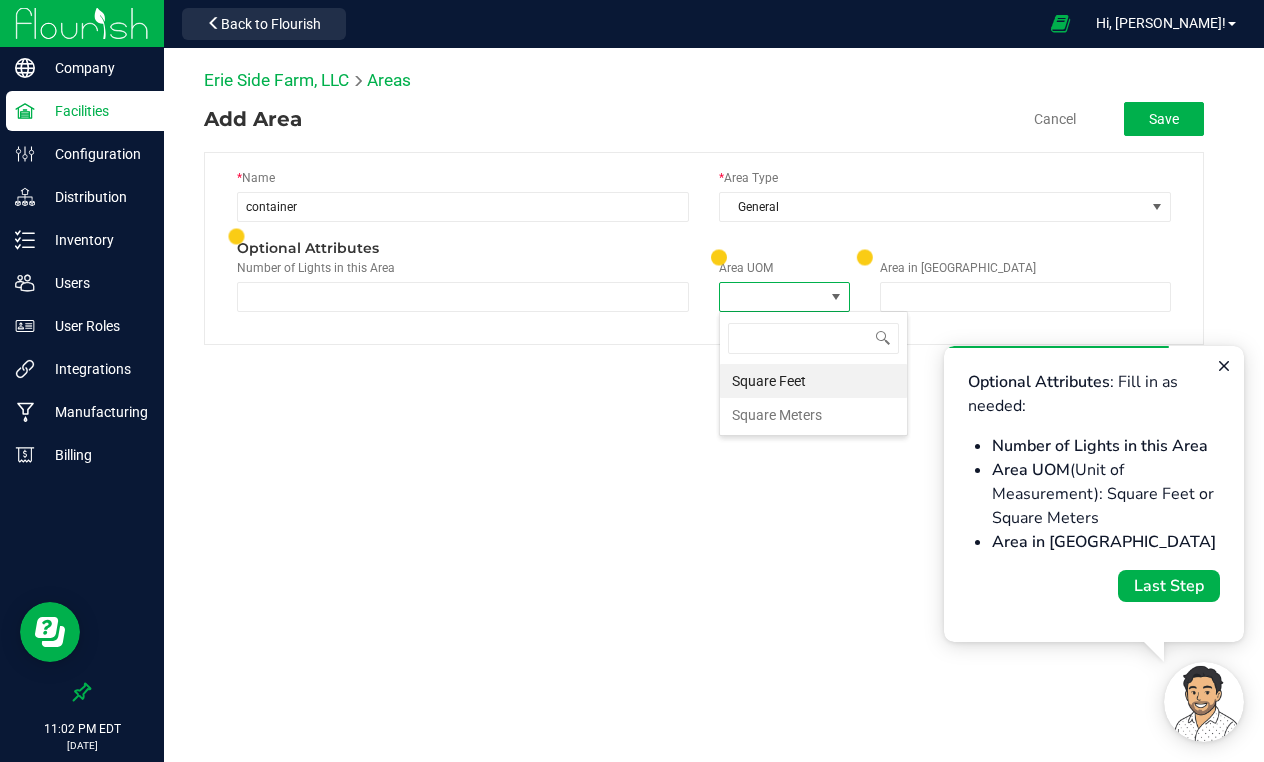 scroll, scrollTop: 99970, scrollLeft: 99869, axis: both 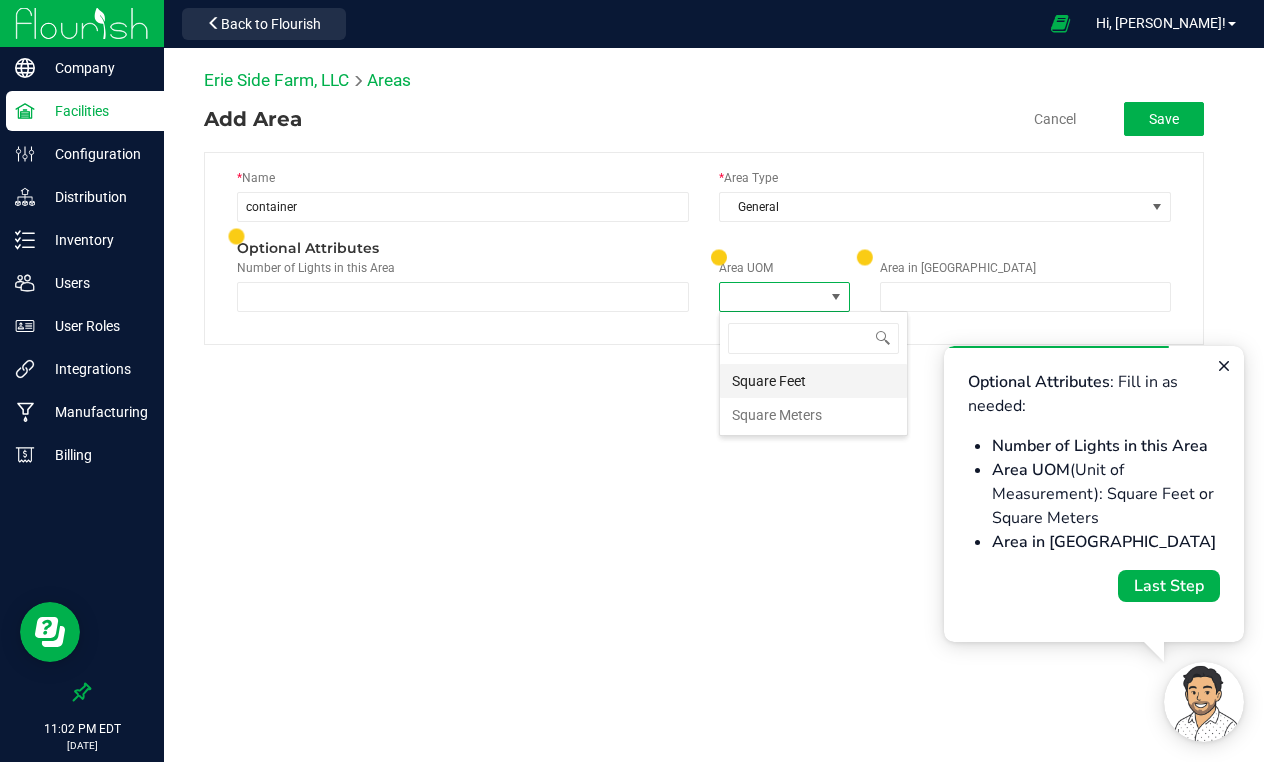 click on "Square Feet" at bounding box center (813, 381) 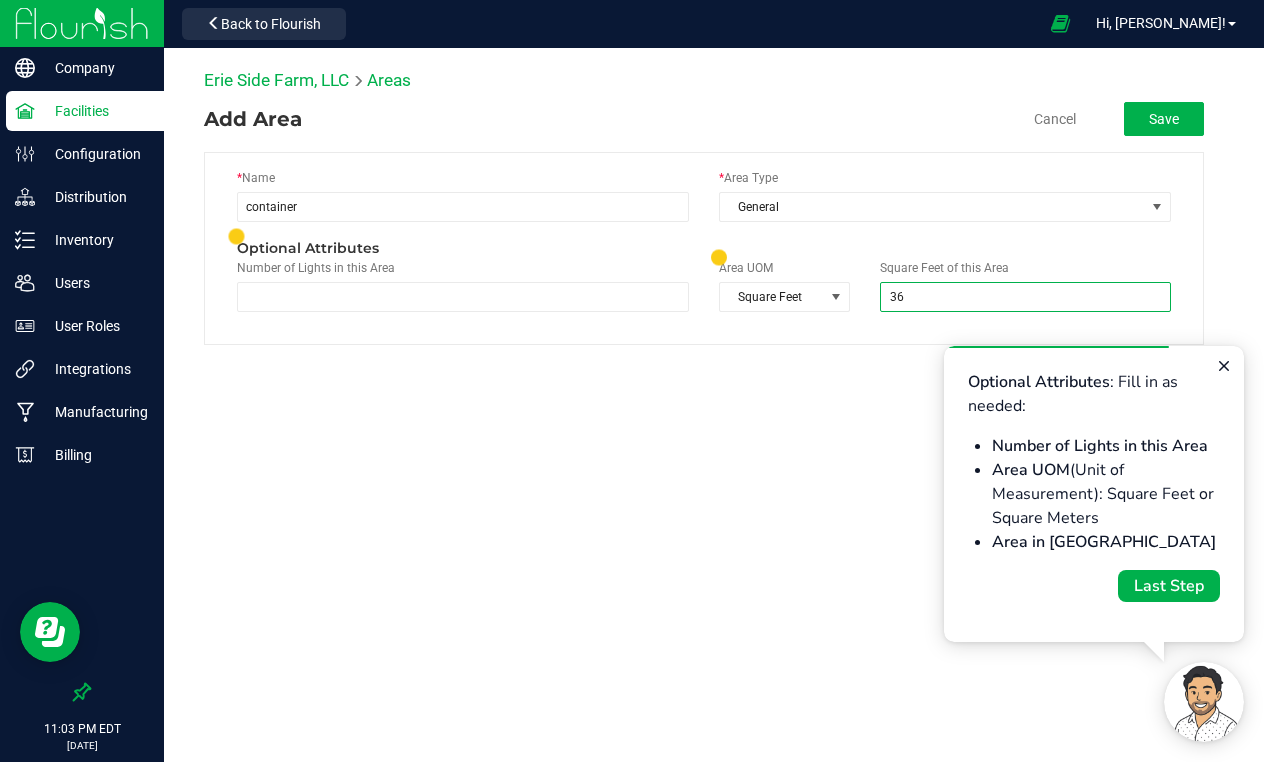 type on "360" 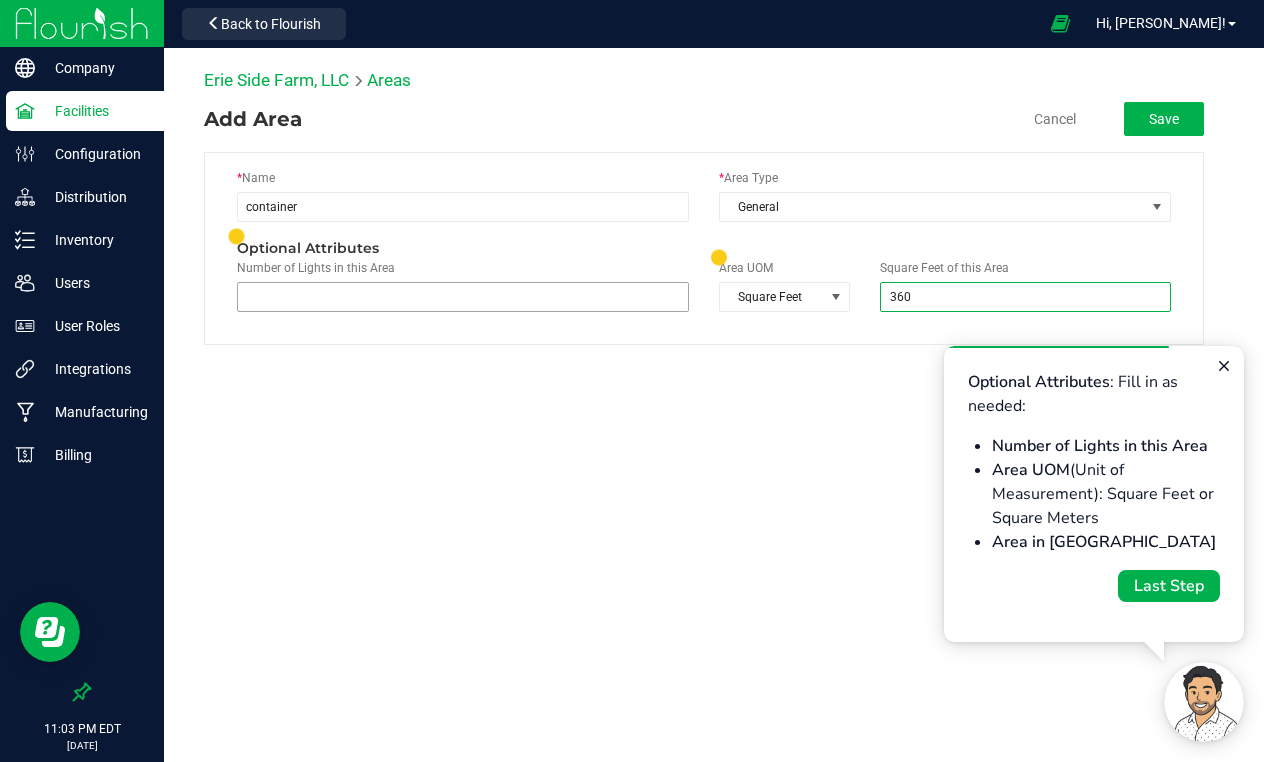 type on "360.0000" 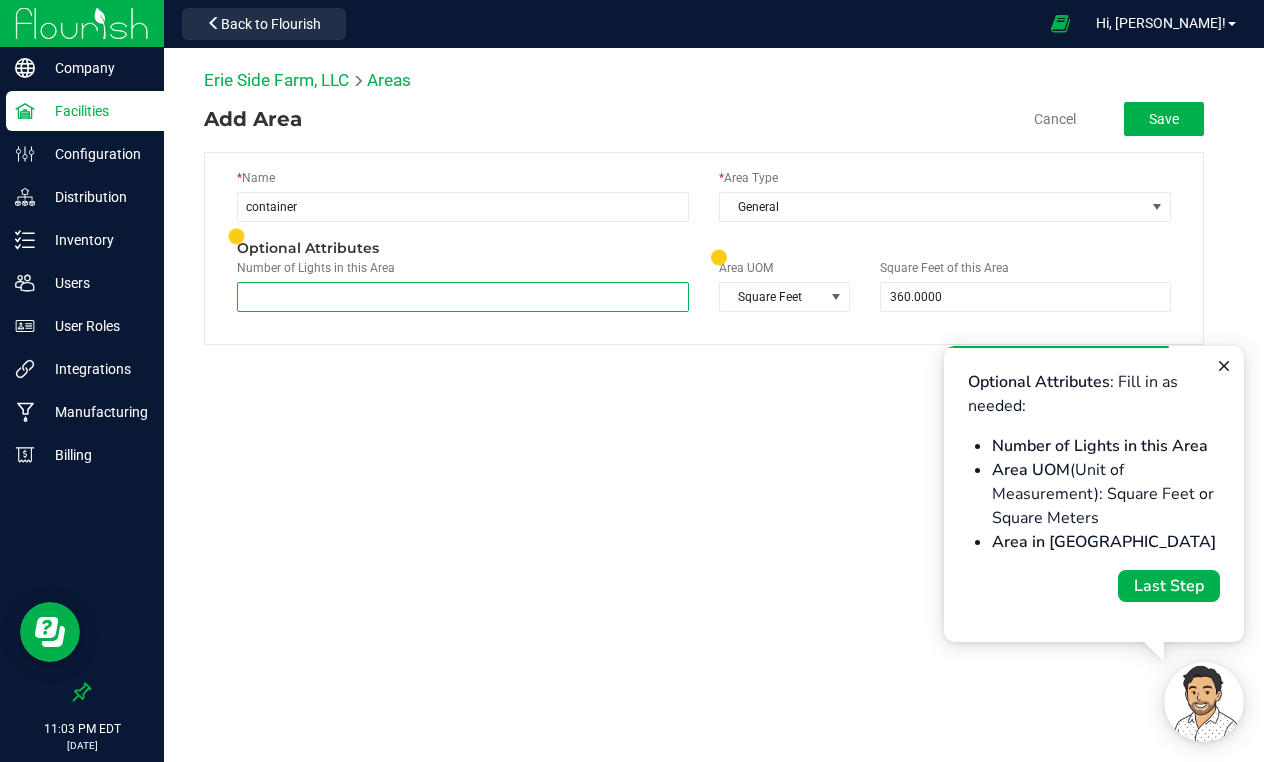 type on "0" 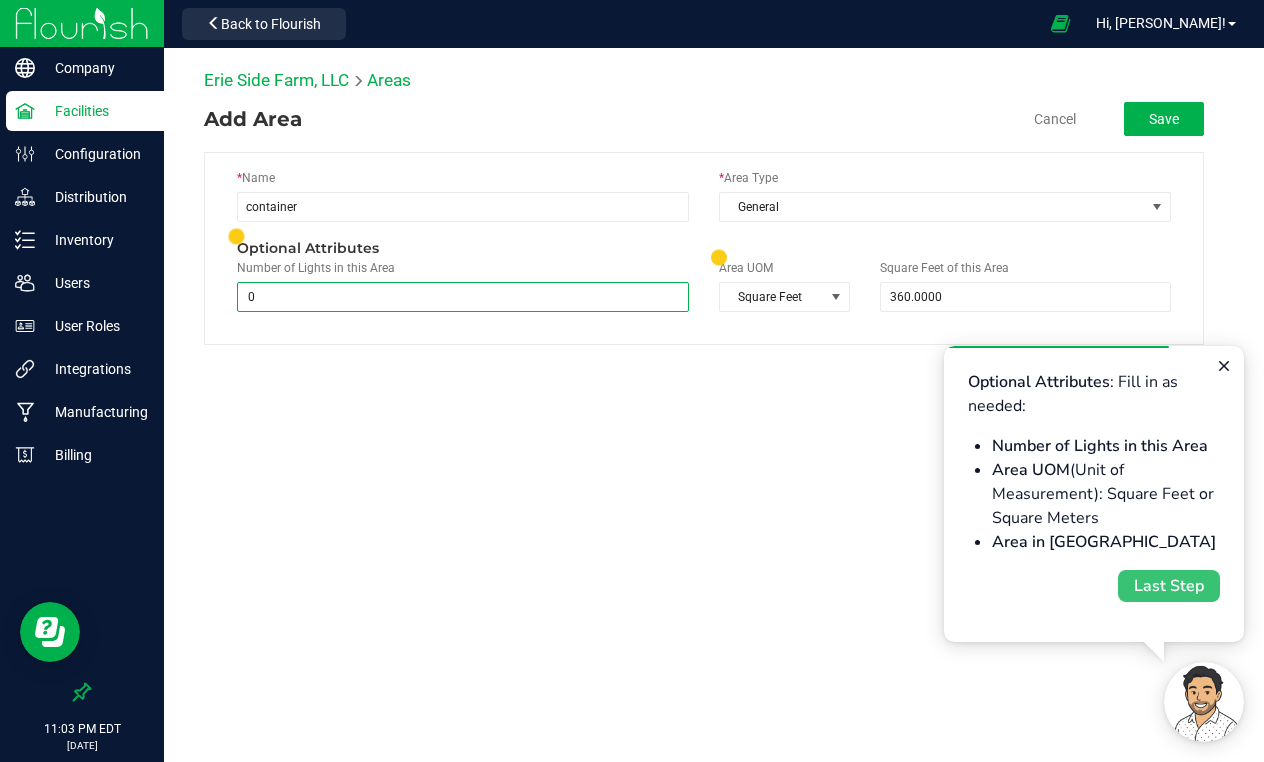 type on "0" 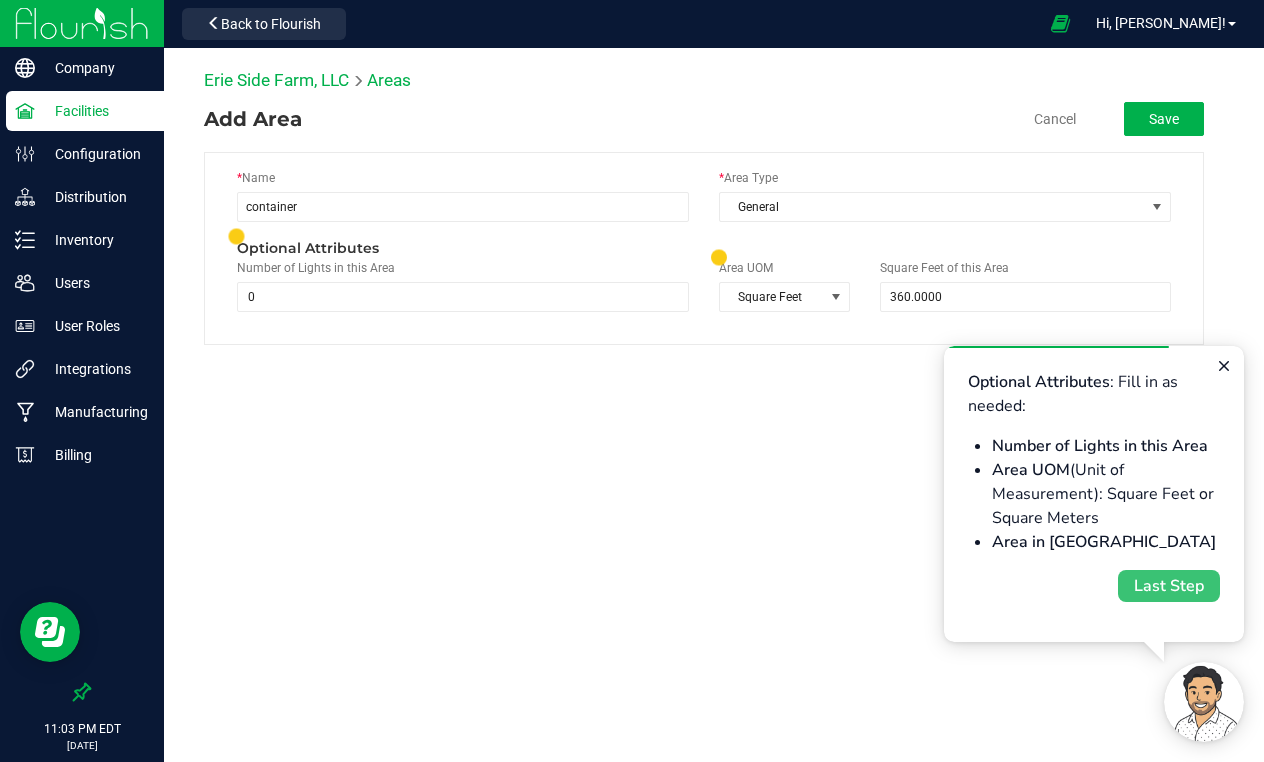 click on "Last Step" at bounding box center [1169, 586] 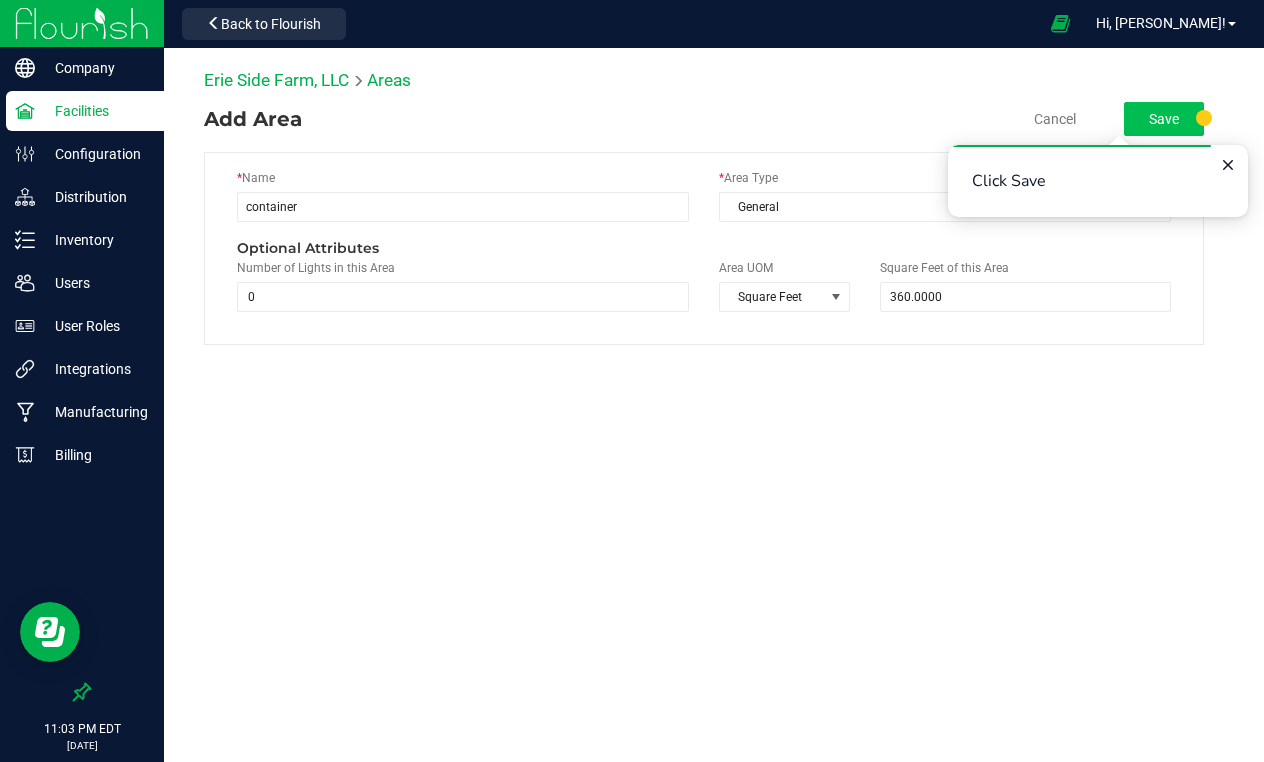 click on "Save" at bounding box center (1164, 119) 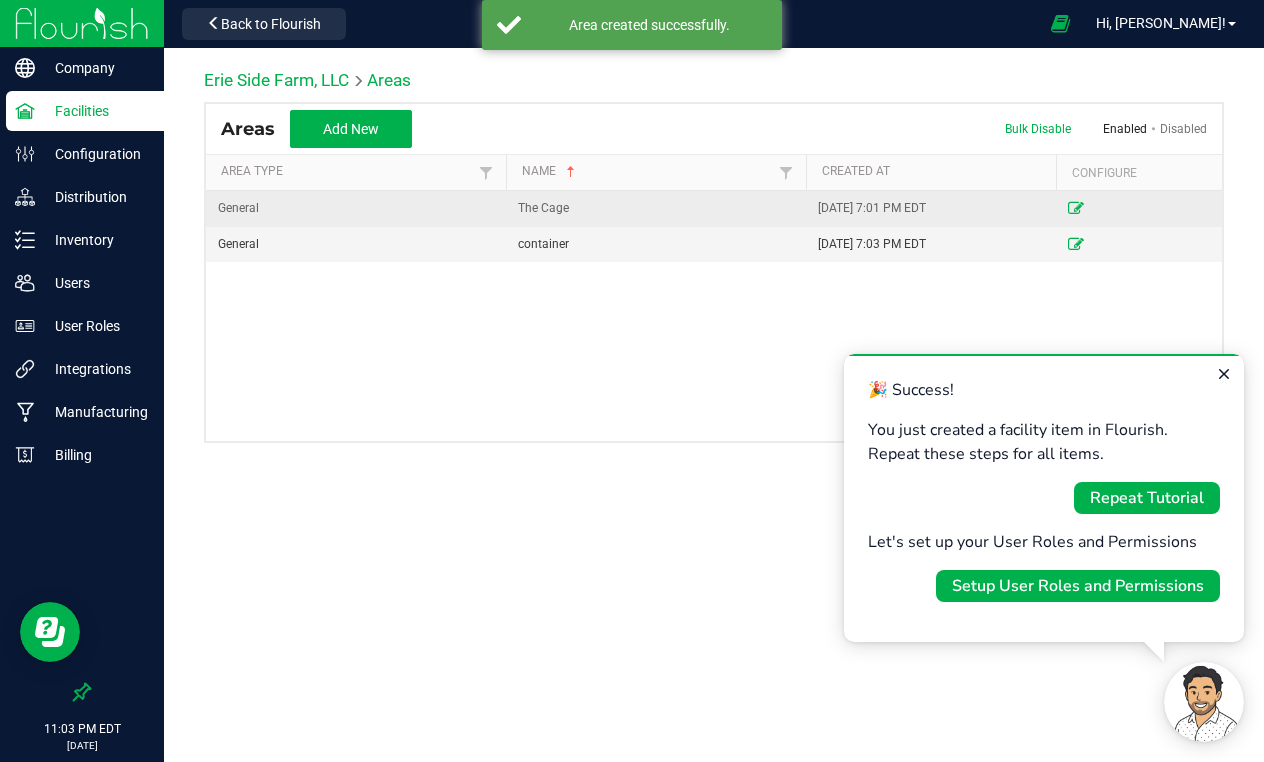 click on "07/11/2025 7:01 PM EDT" at bounding box center (872, 208) 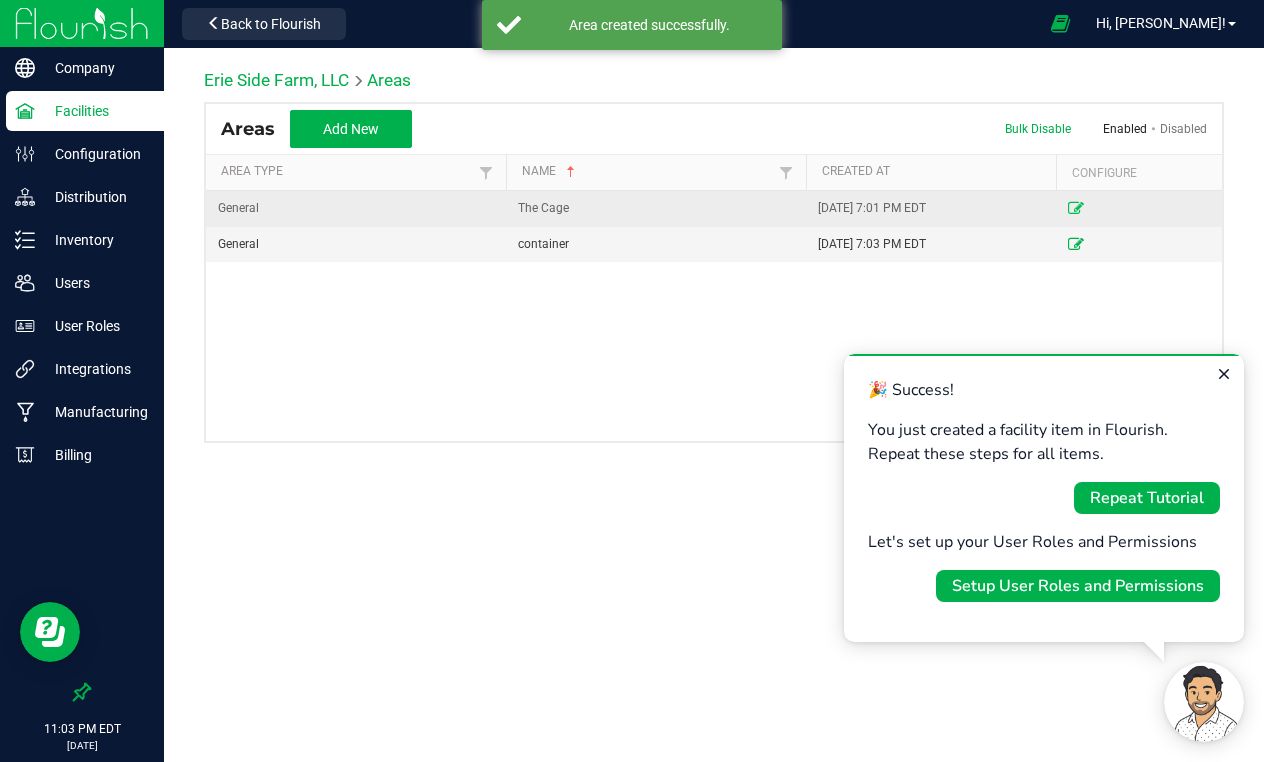 click at bounding box center [1076, 208] 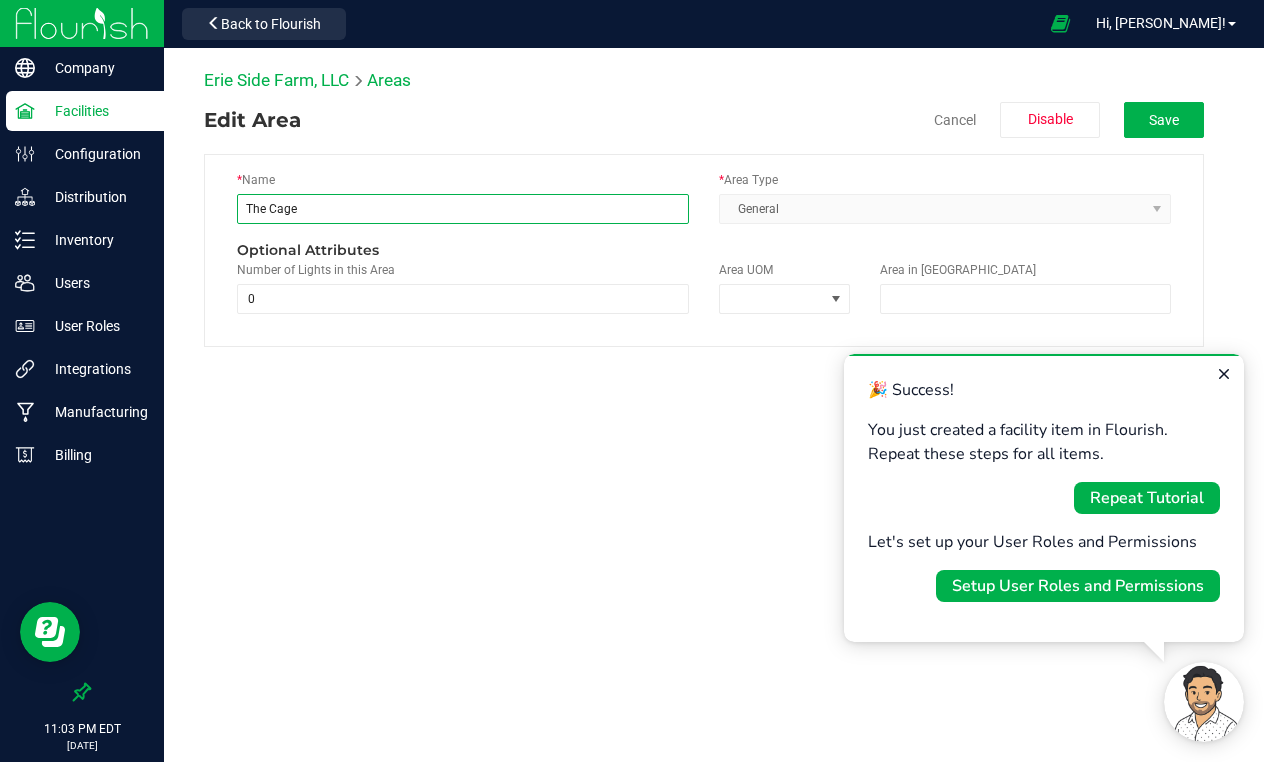 click on "The Cage" at bounding box center (463, 209) 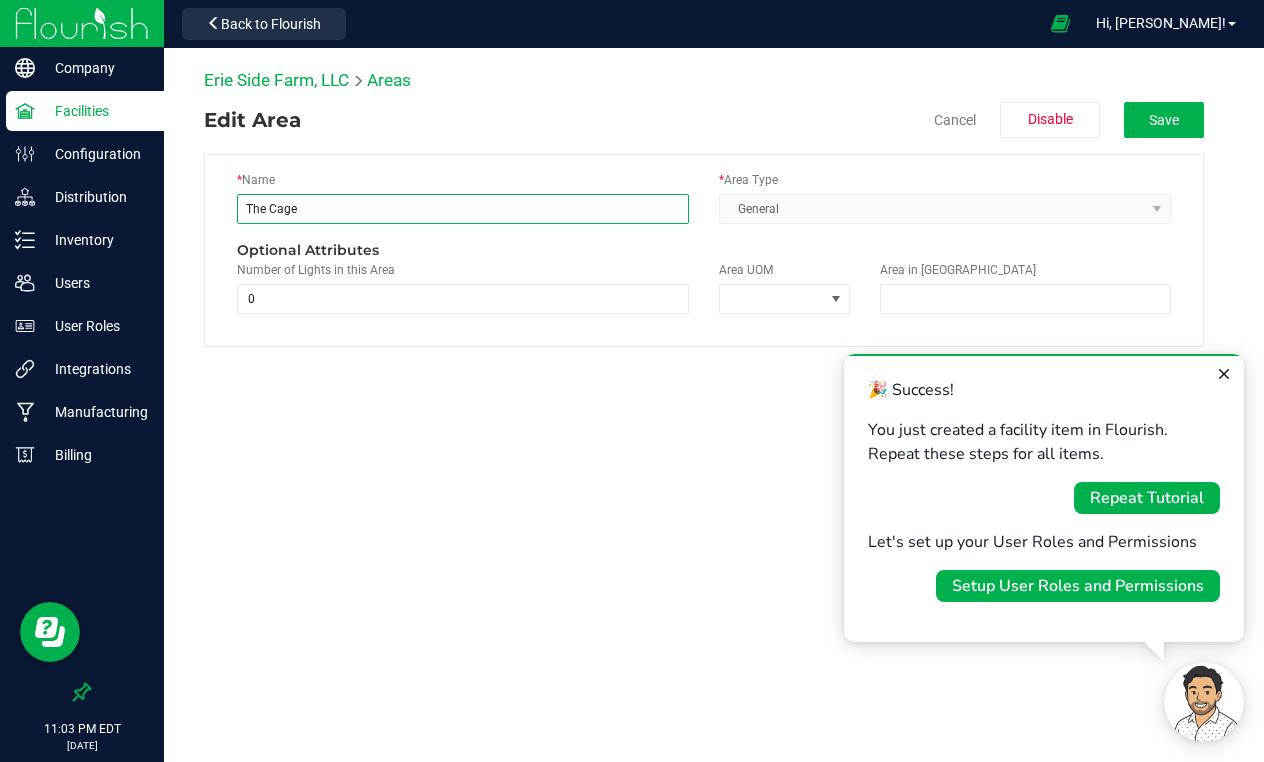 click on "The Cage" at bounding box center (463, 209) 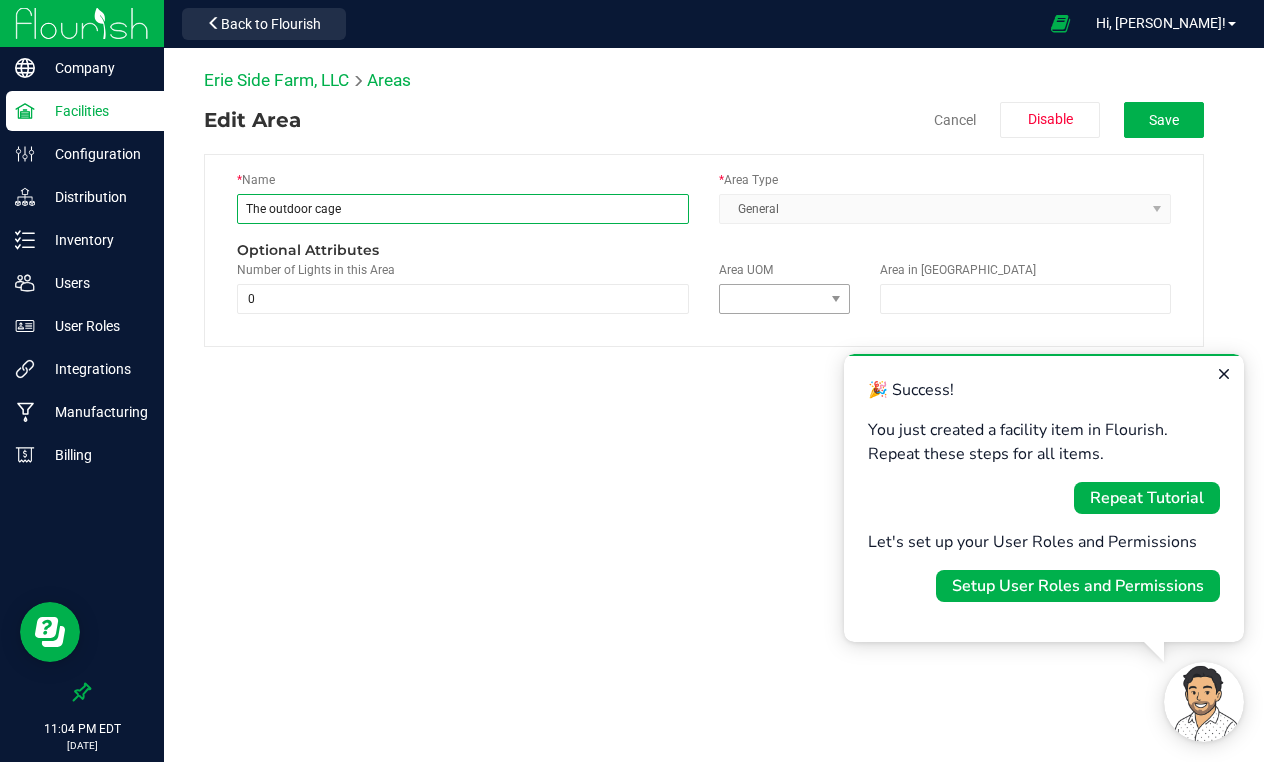 type on "The outdoor cage" 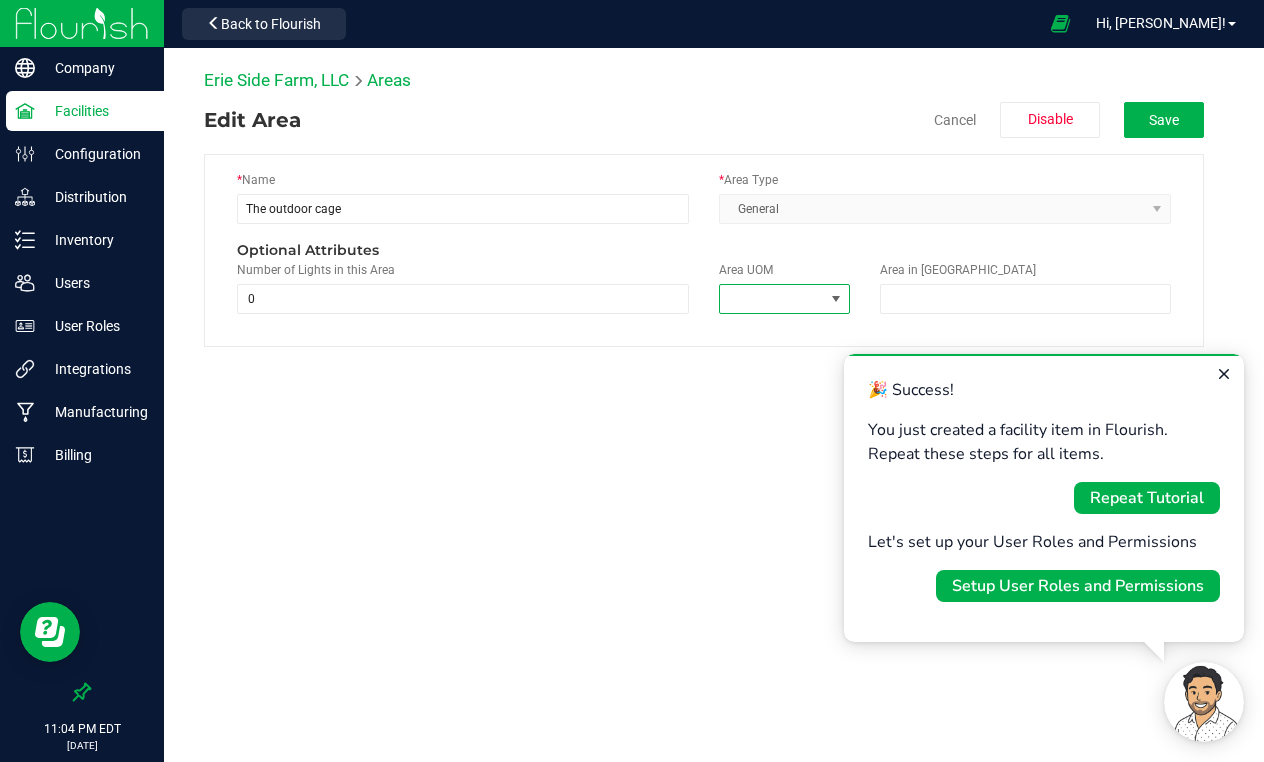 click at bounding box center (772, 299) 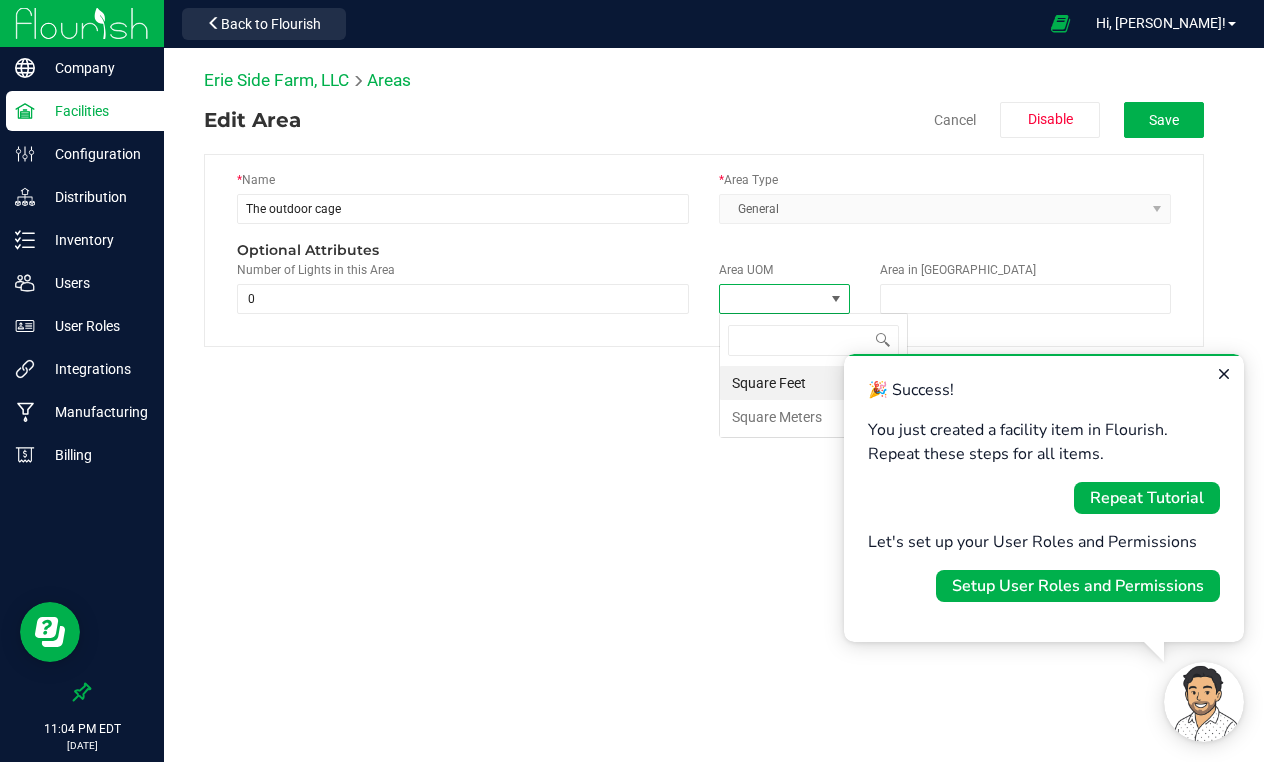 scroll, scrollTop: 99970, scrollLeft: 99869, axis: both 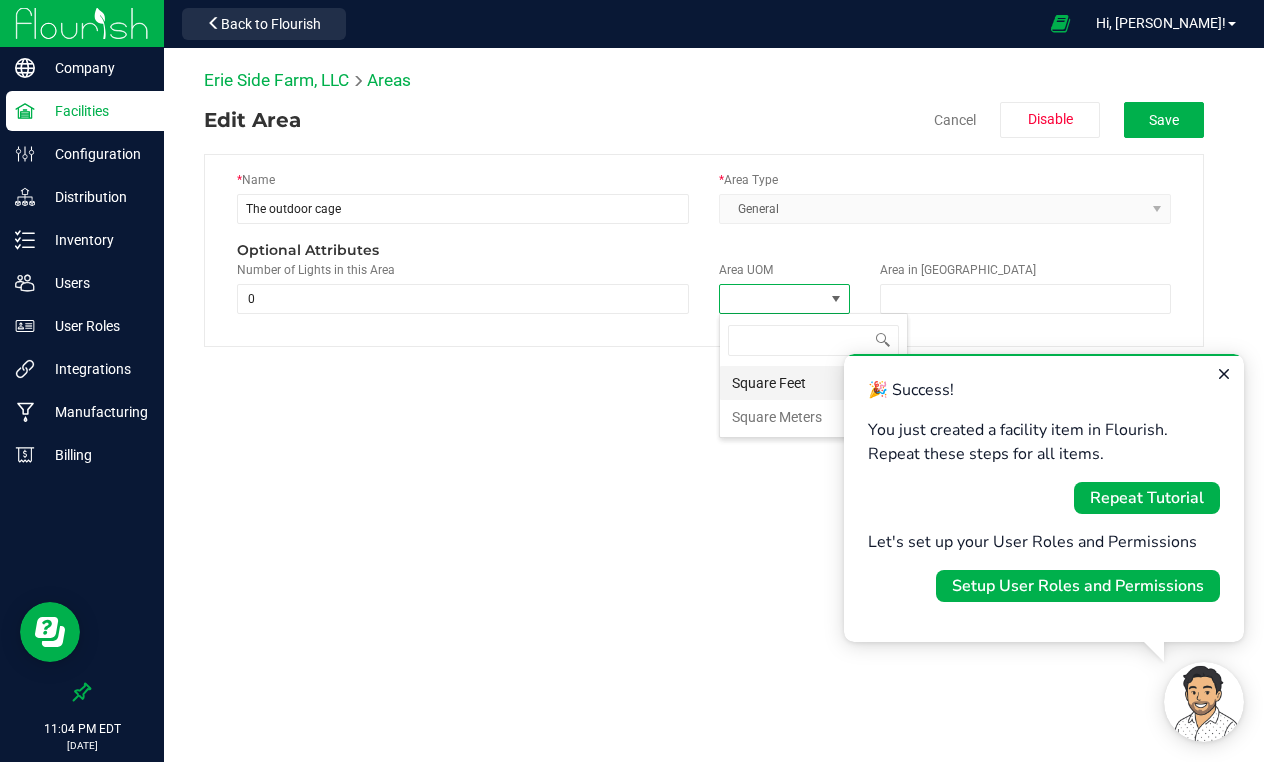 click on "Square Feet" at bounding box center [813, 383] 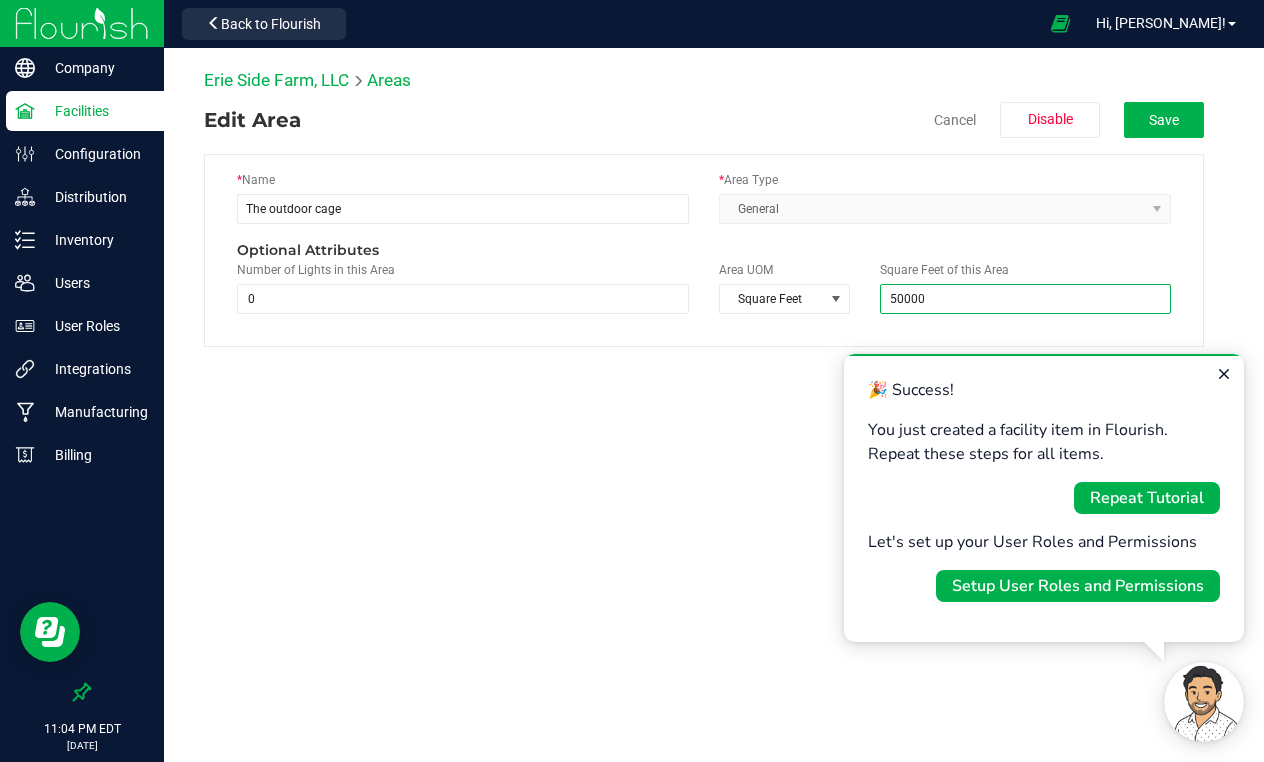 type on "5000" 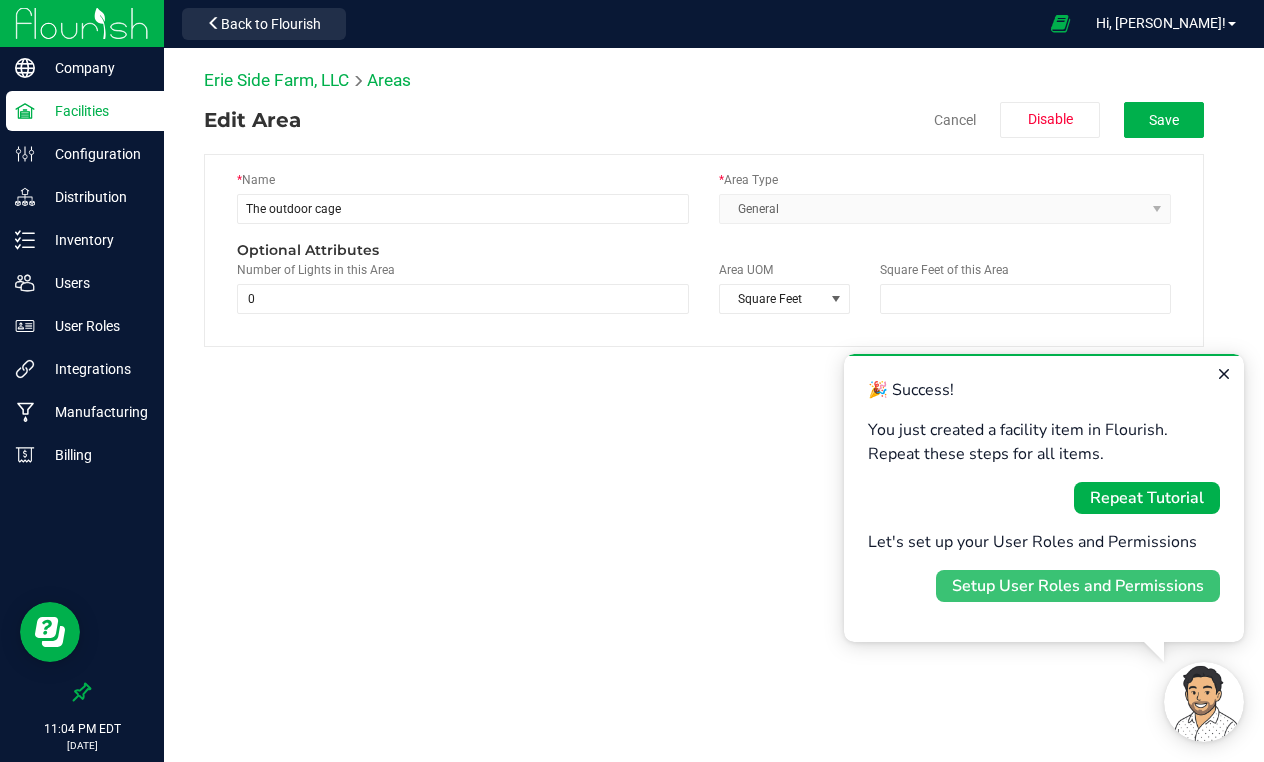 type on "5,000.0000" 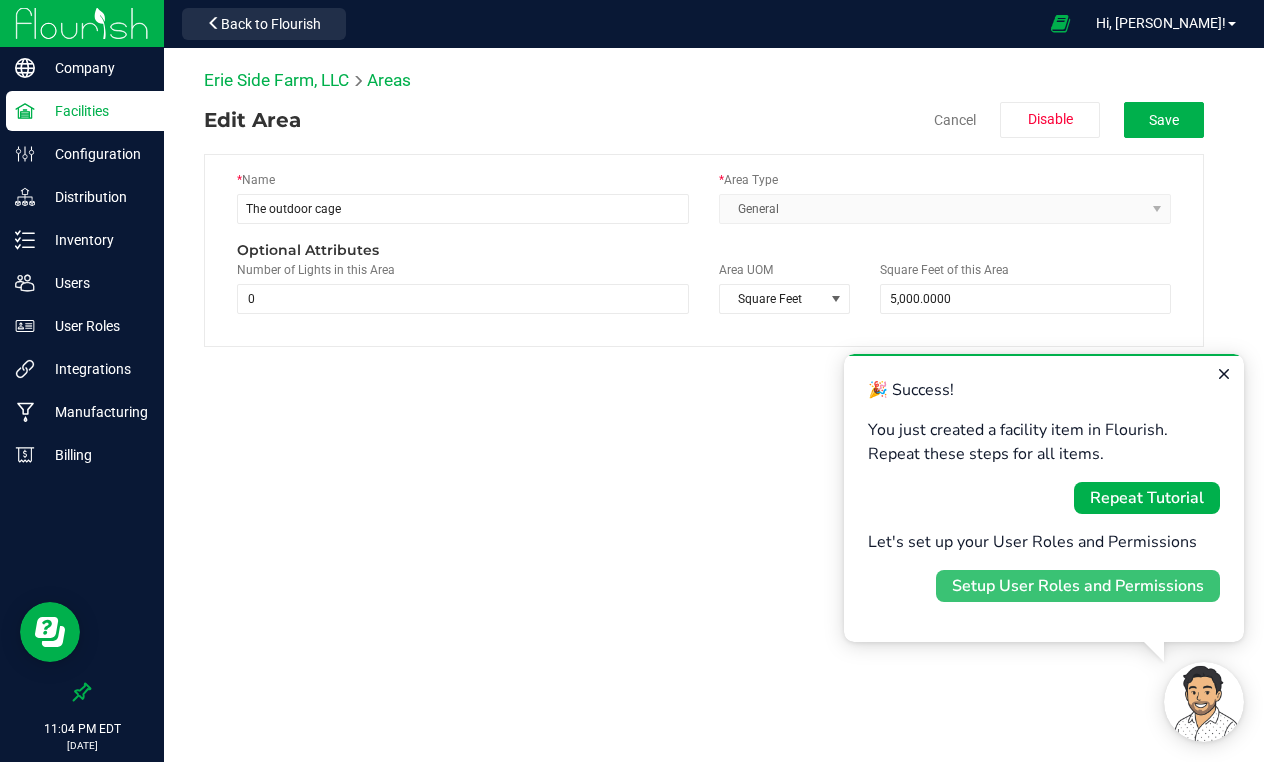 click on "Setup User Roles and Permissions" at bounding box center [1078, 586] 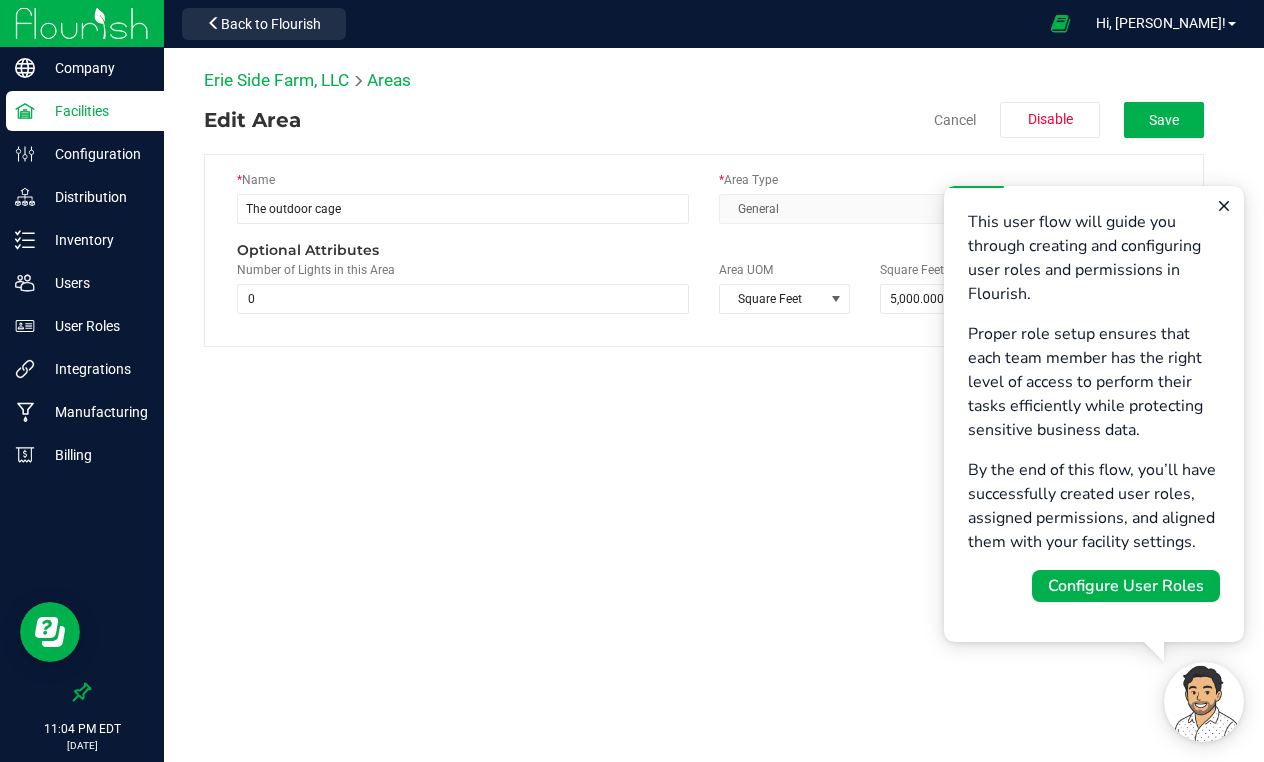 scroll, scrollTop: 0, scrollLeft: 0, axis: both 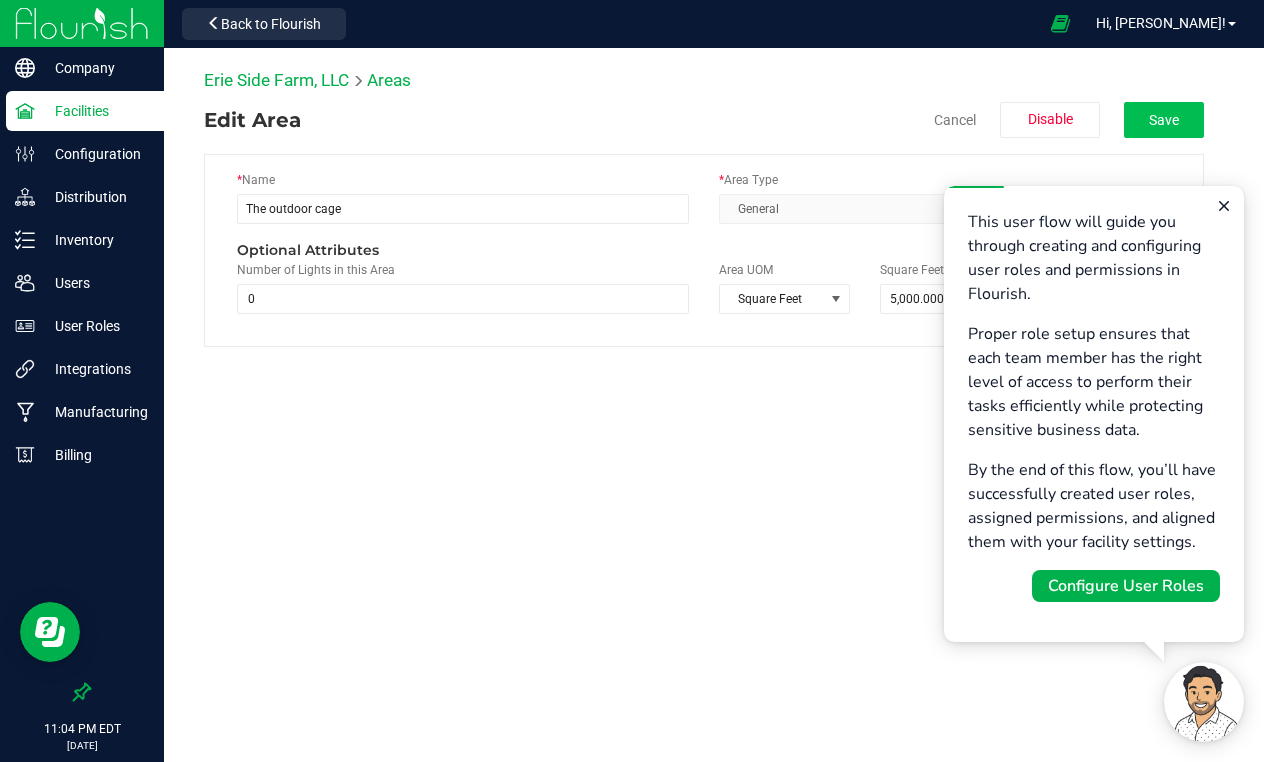 click on "Save" at bounding box center (1164, 120) 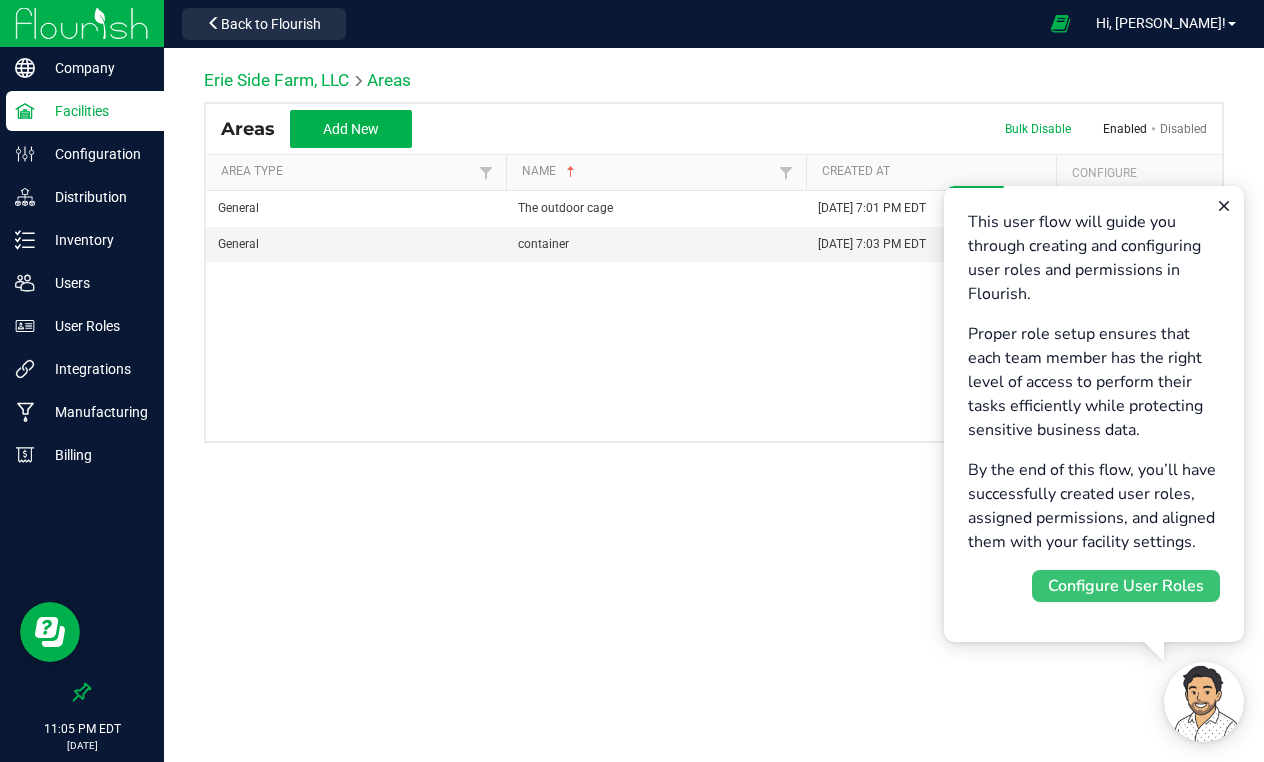 click on "Configure User Roles" at bounding box center [1126, 586] 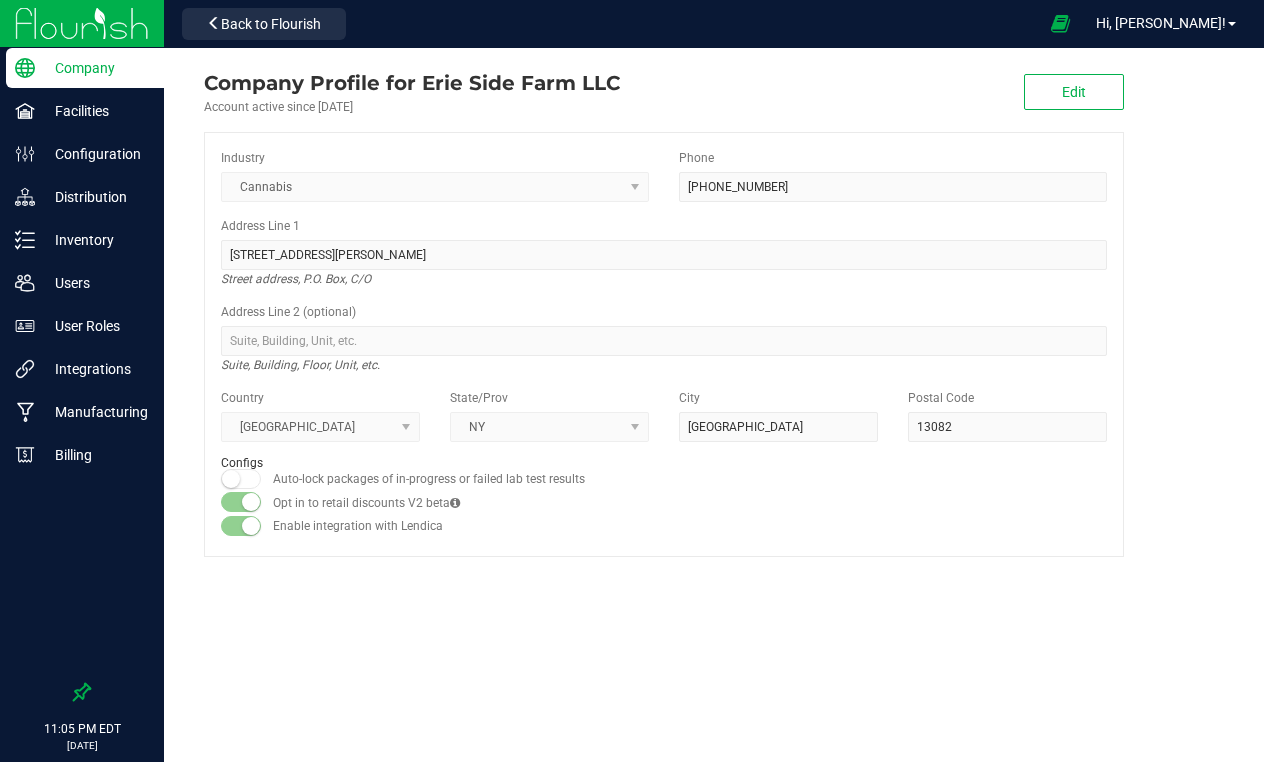 scroll, scrollTop: 0, scrollLeft: 0, axis: both 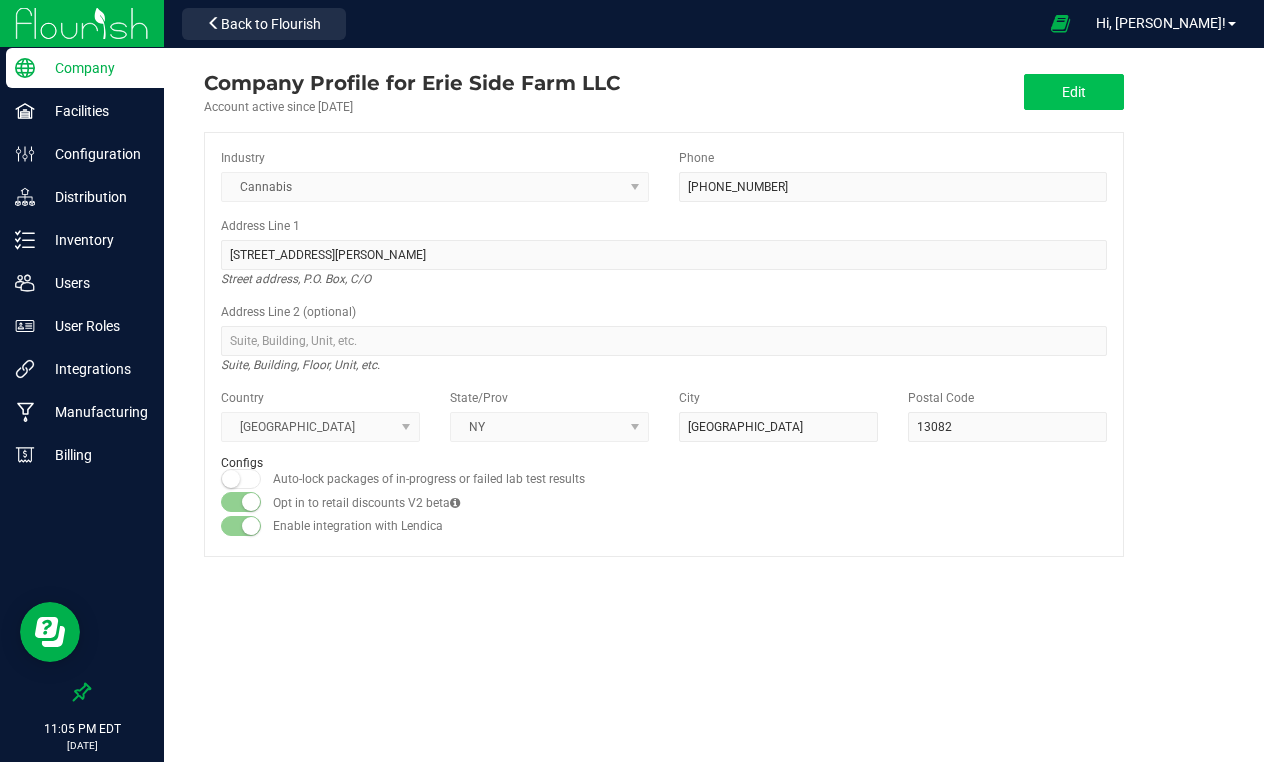 click on "Edit" at bounding box center (1074, 92) 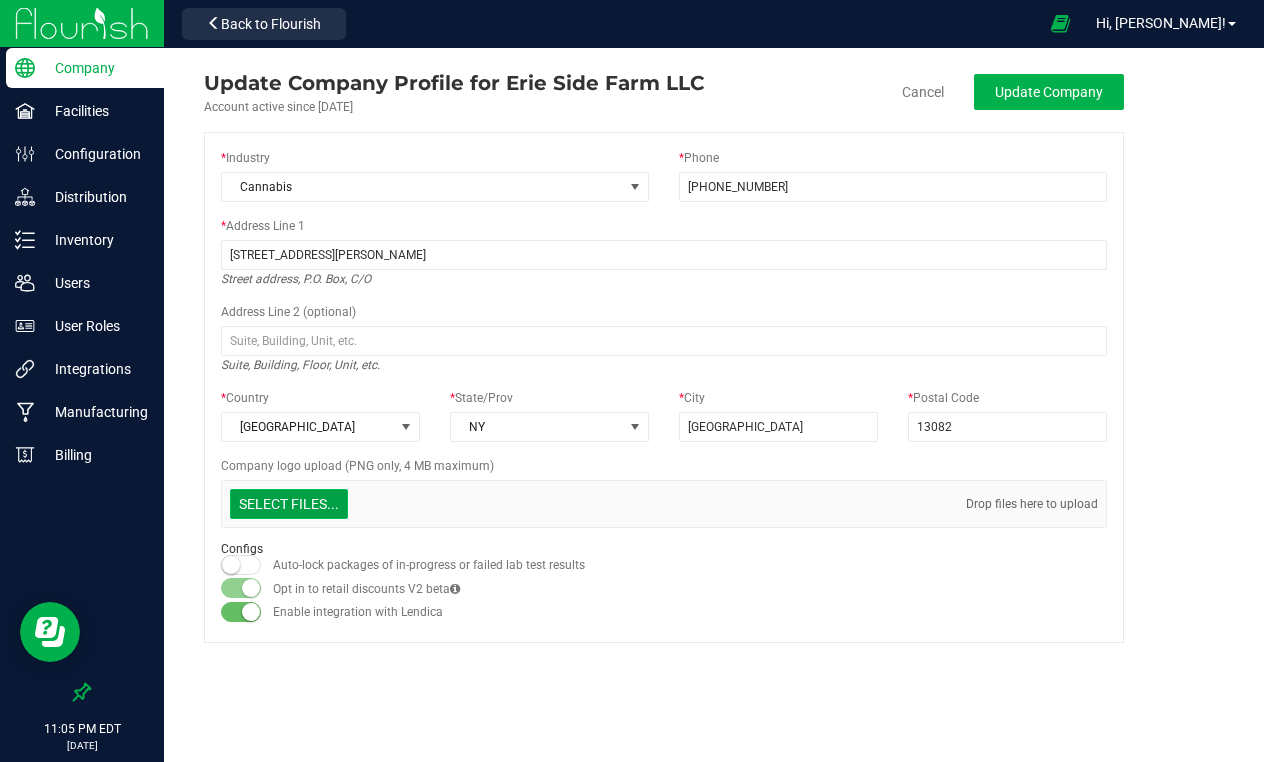 click at bounding box center (-1098, 400) 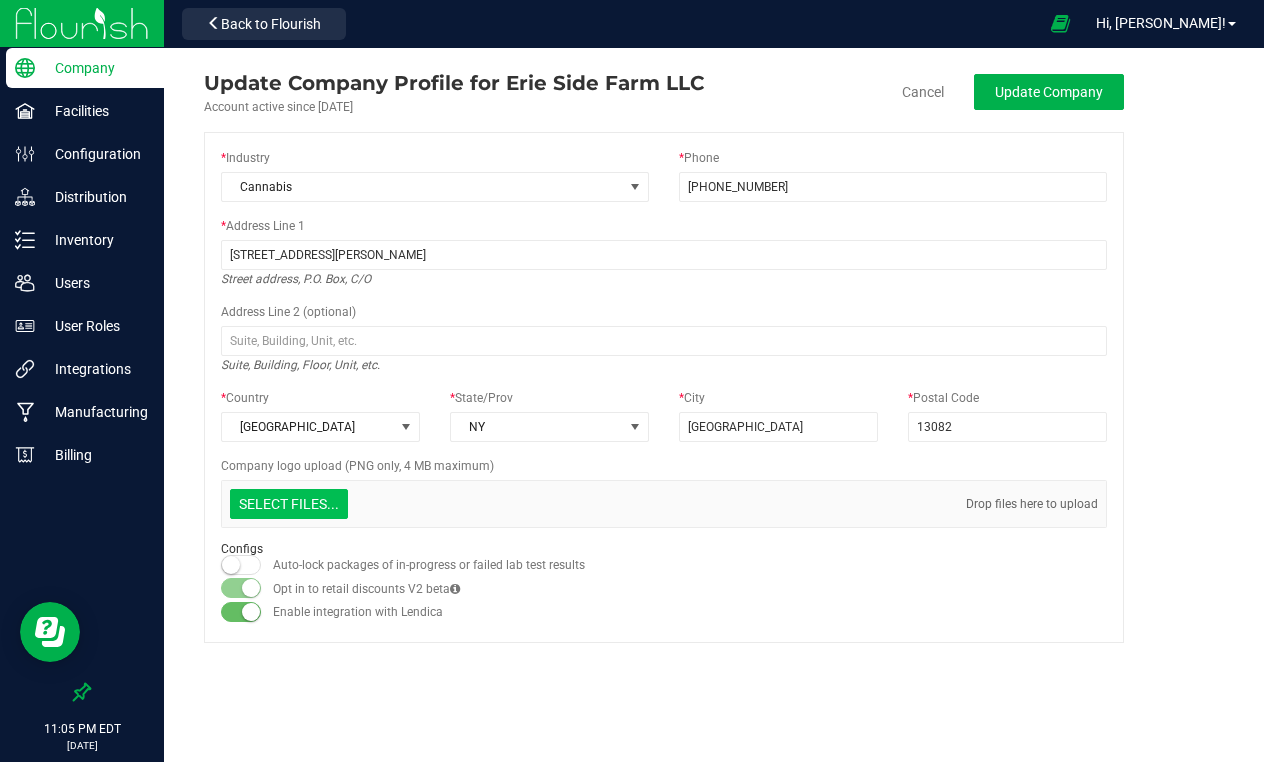 type on "C:\fakepath\New Erie side logo .JPEG" 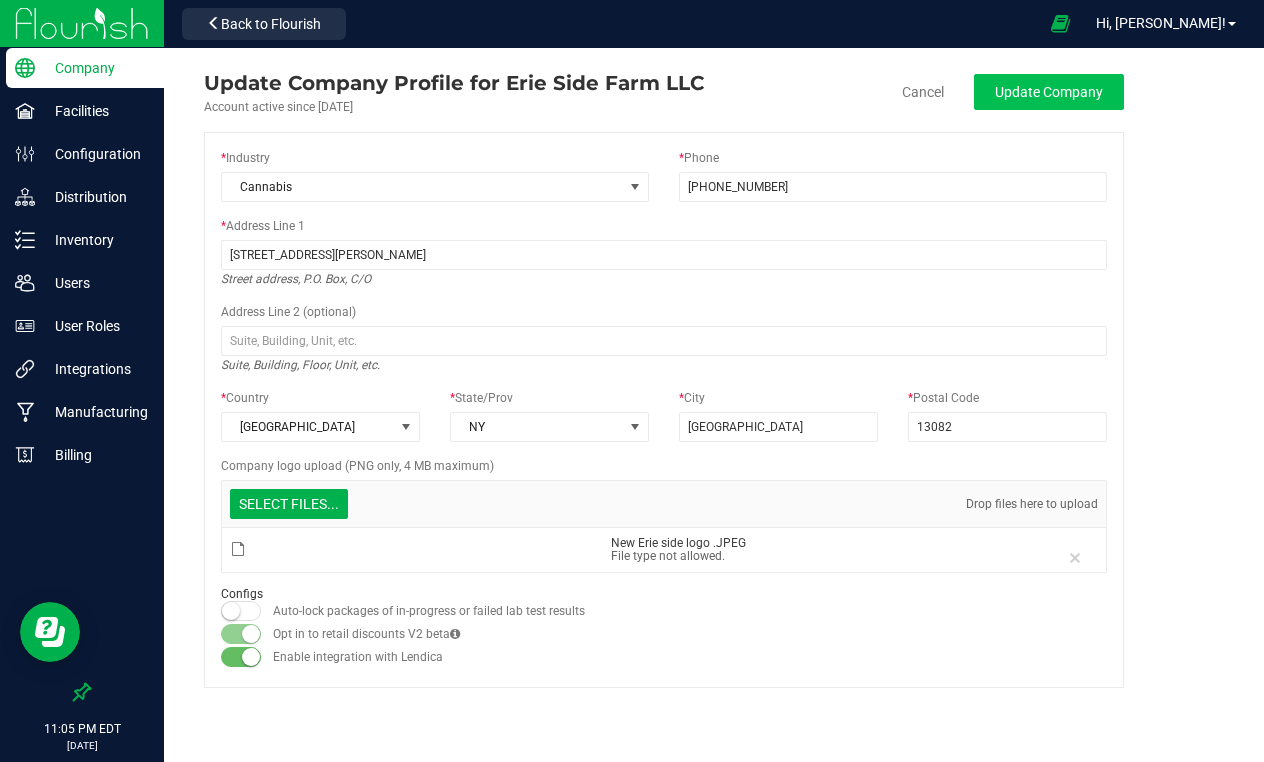click on "Update Company" 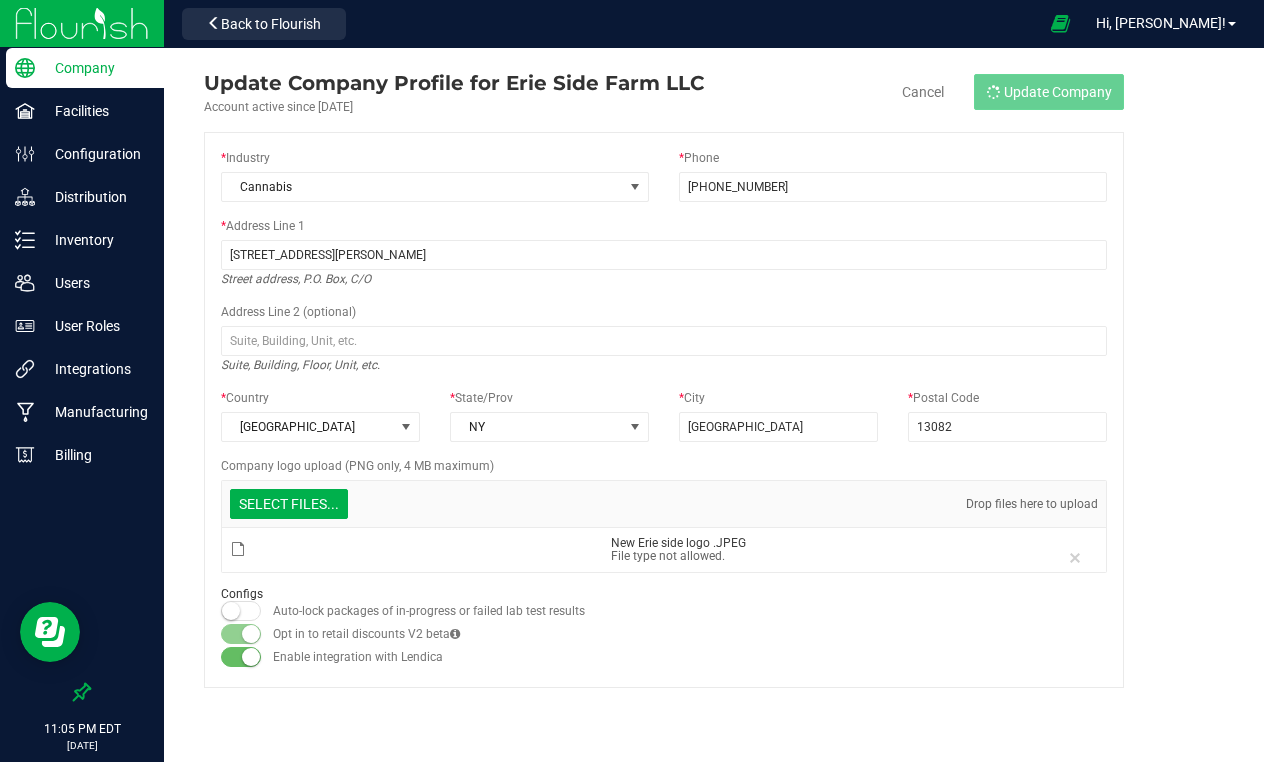 type on "[PHONE_NUMBER]" 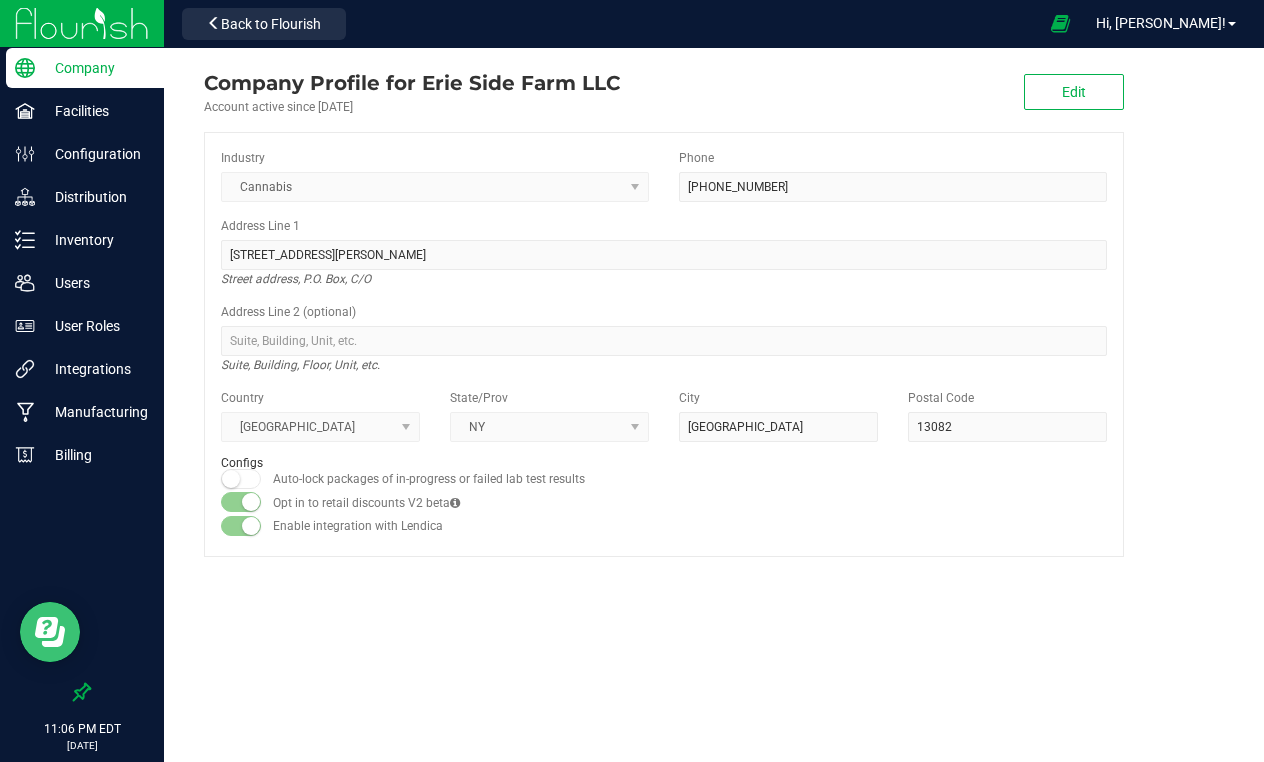 click 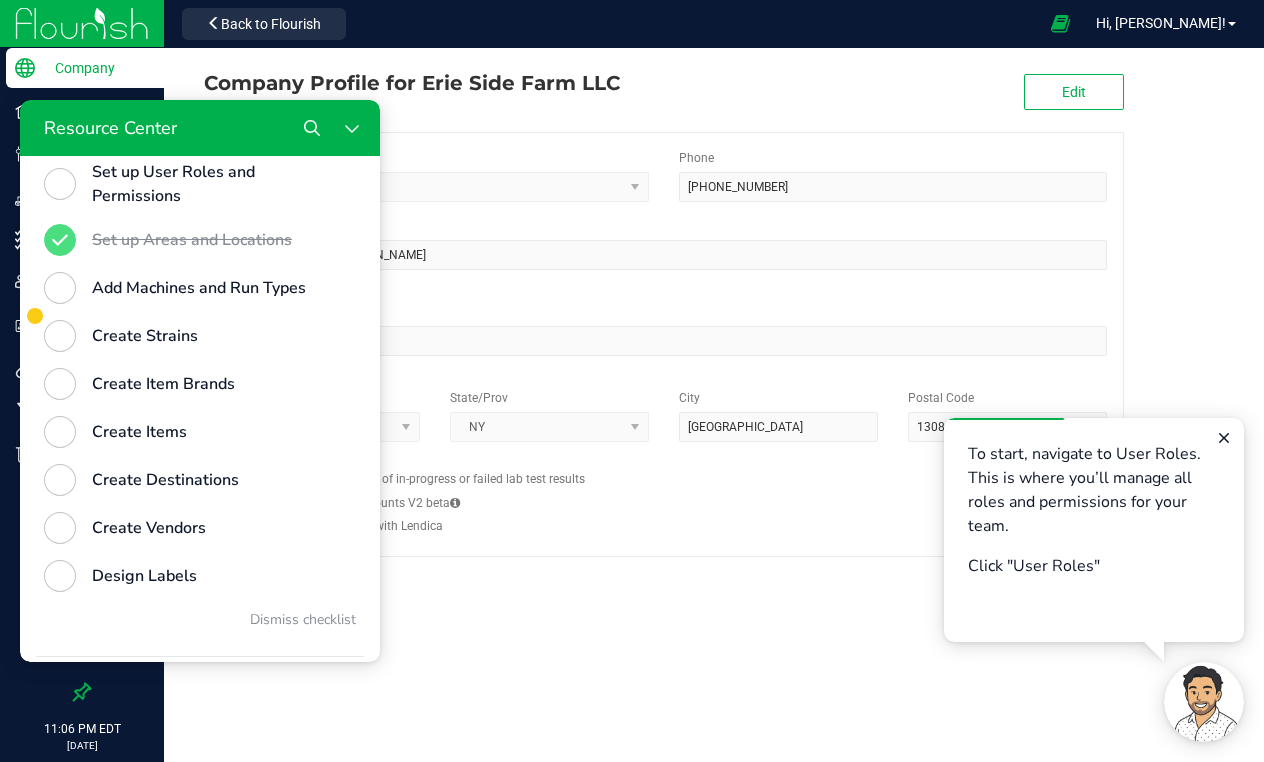 scroll, scrollTop: 0, scrollLeft: 0, axis: both 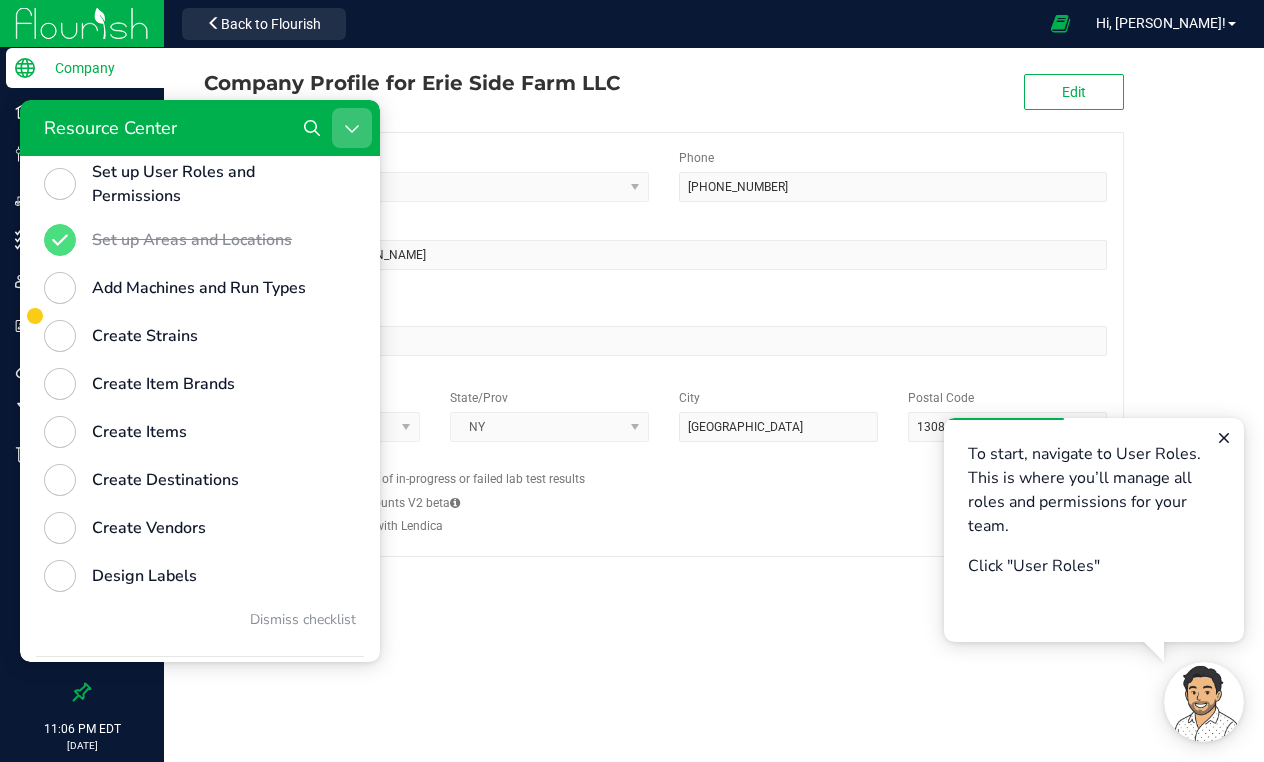 click 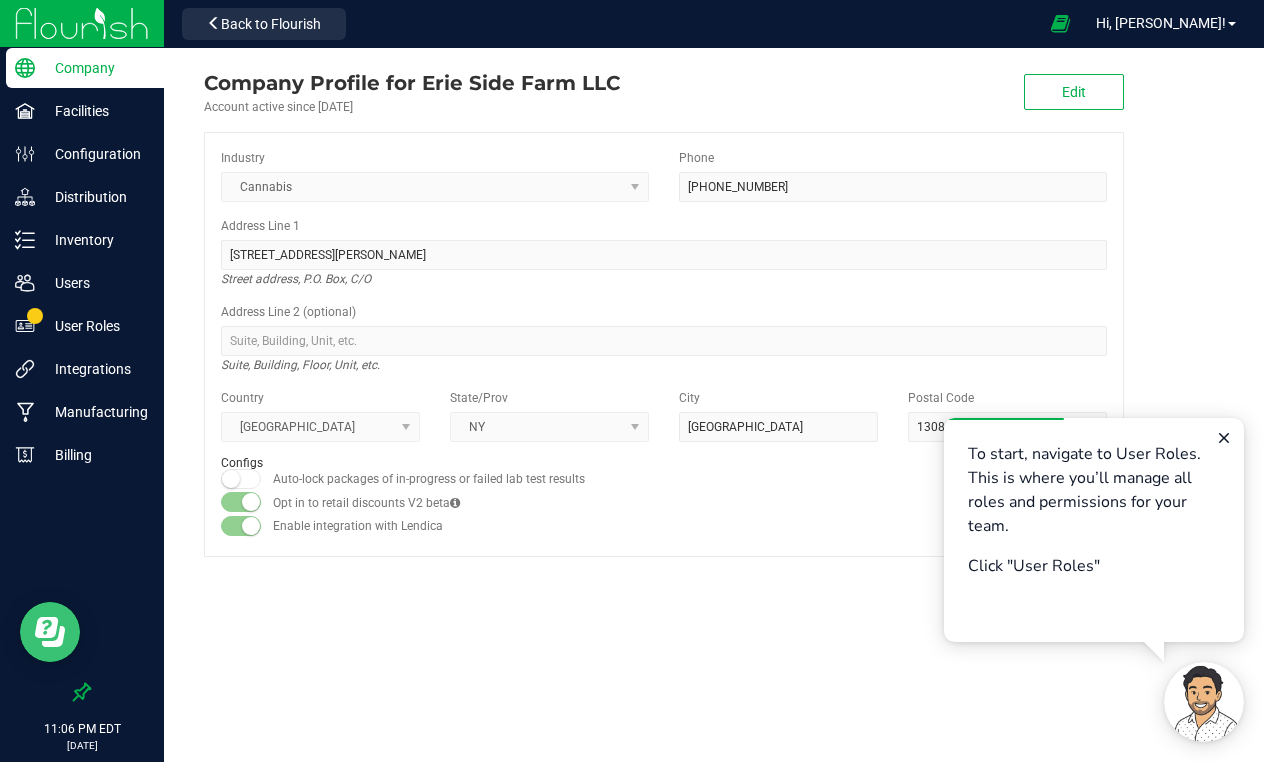 scroll, scrollTop: 0, scrollLeft: 0, axis: both 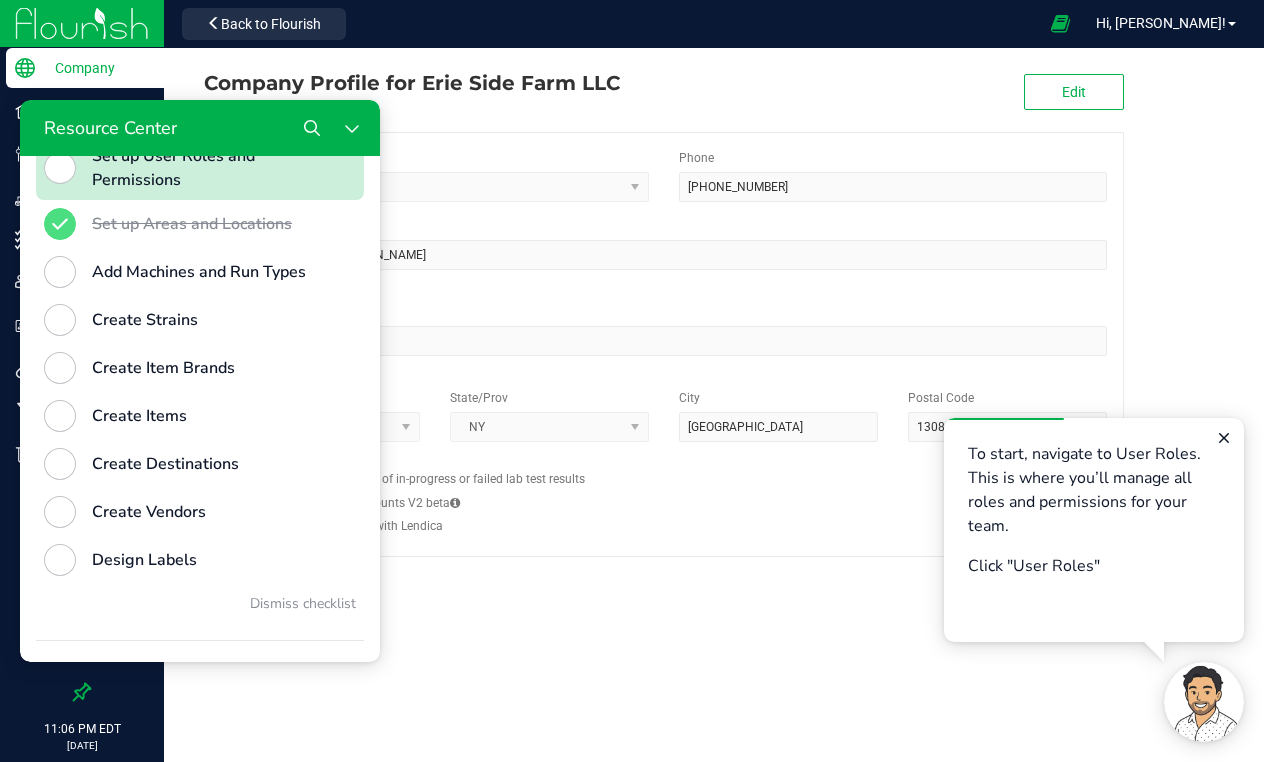 click at bounding box center (60, 168) 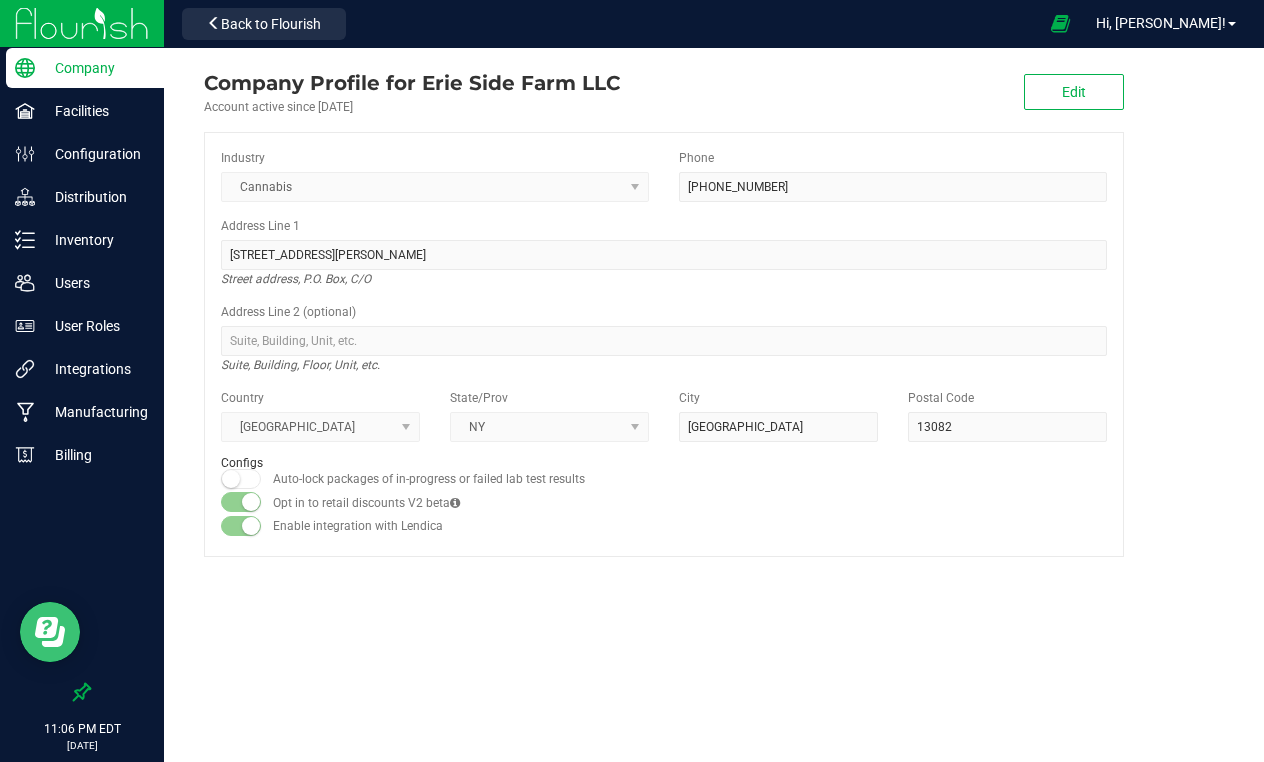 scroll, scrollTop: 0, scrollLeft: 0, axis: both 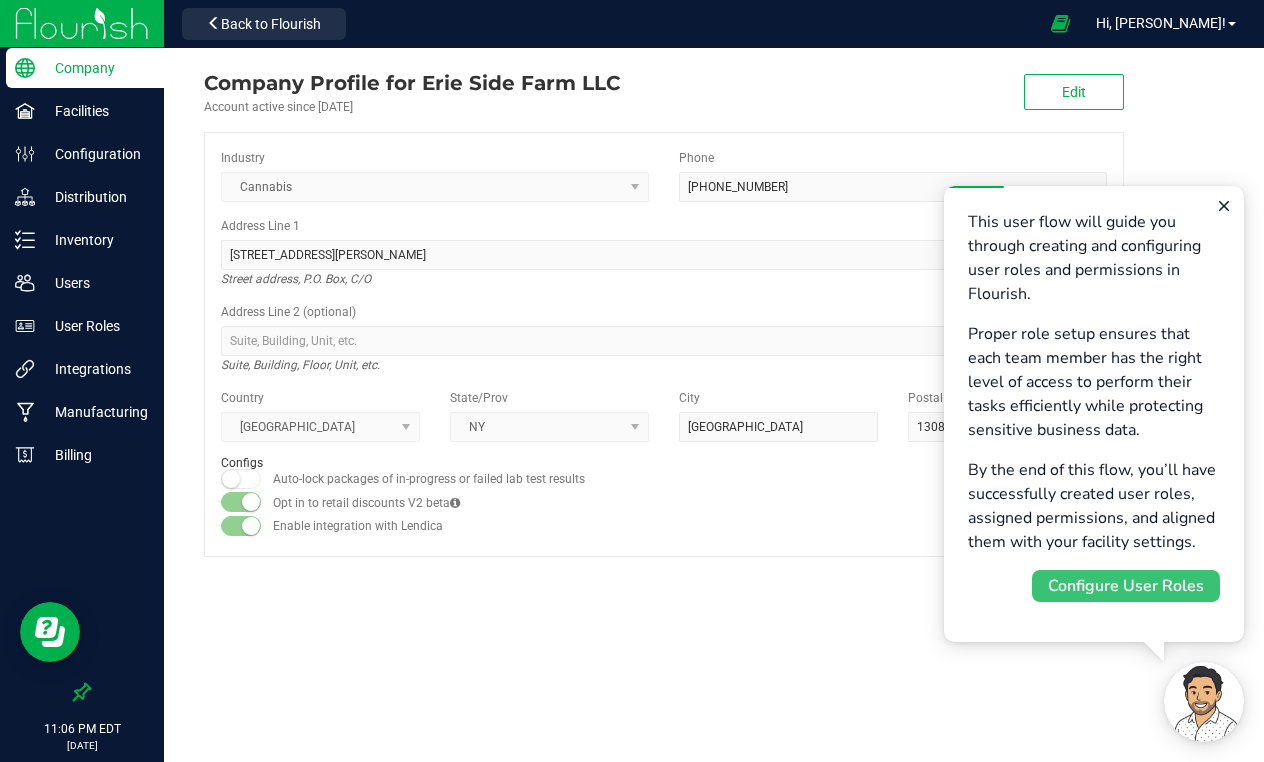 click on "Configure User Roles" at bounding box center (1126, 586) 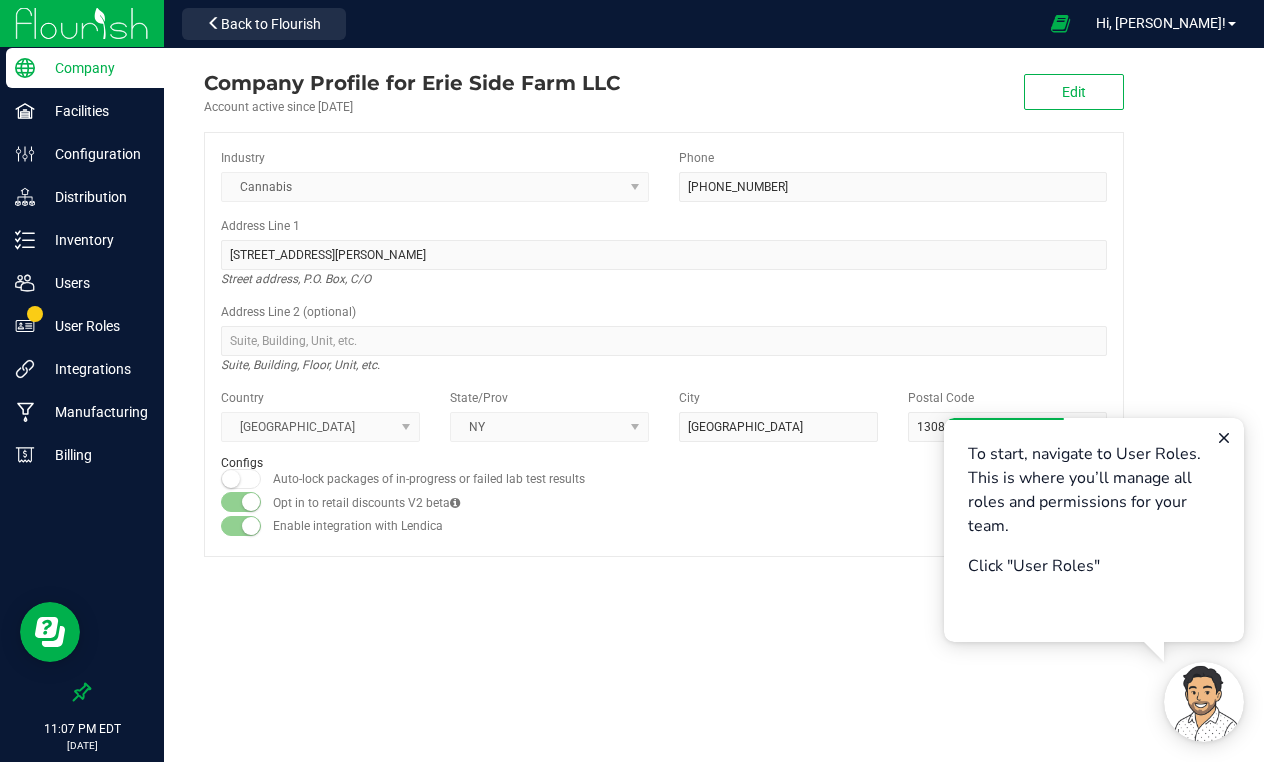 scroll, scrollTop: 0, scrollLeft: 0, axis: both 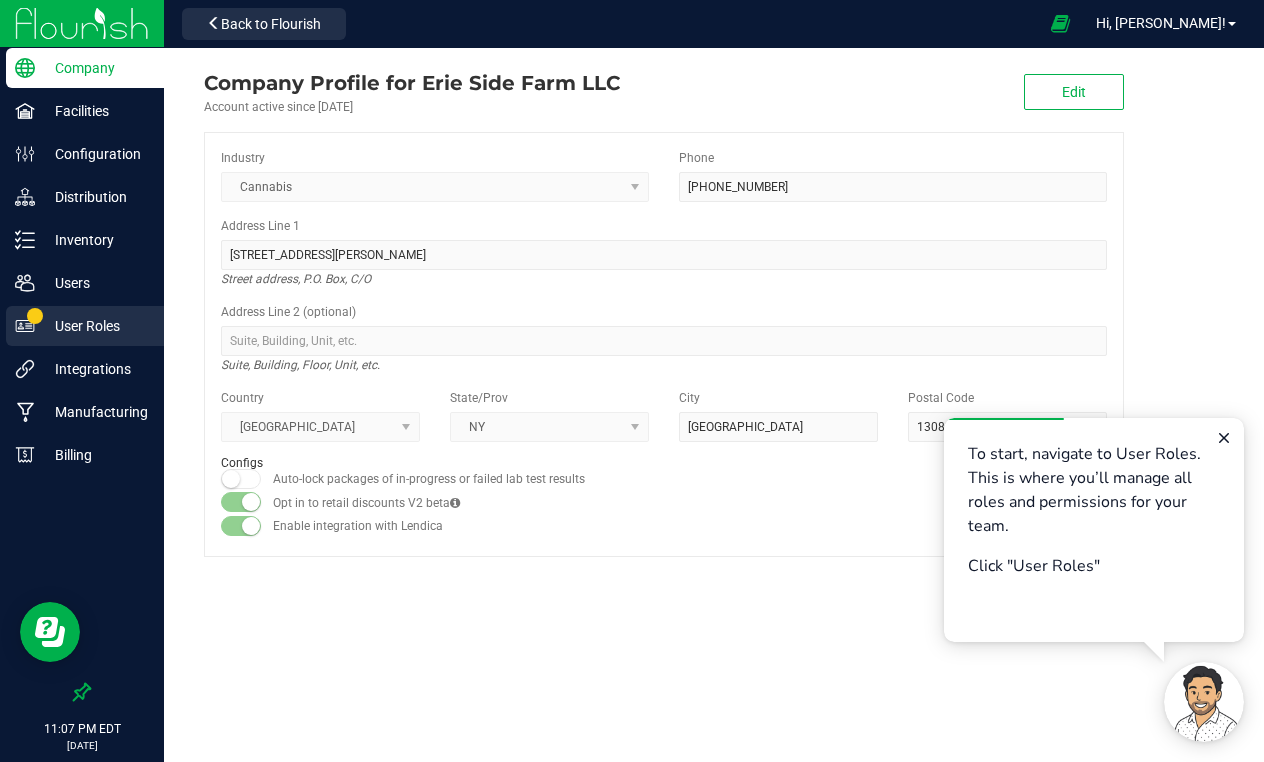 click on "User Roles" at bounding box center [95, 326] 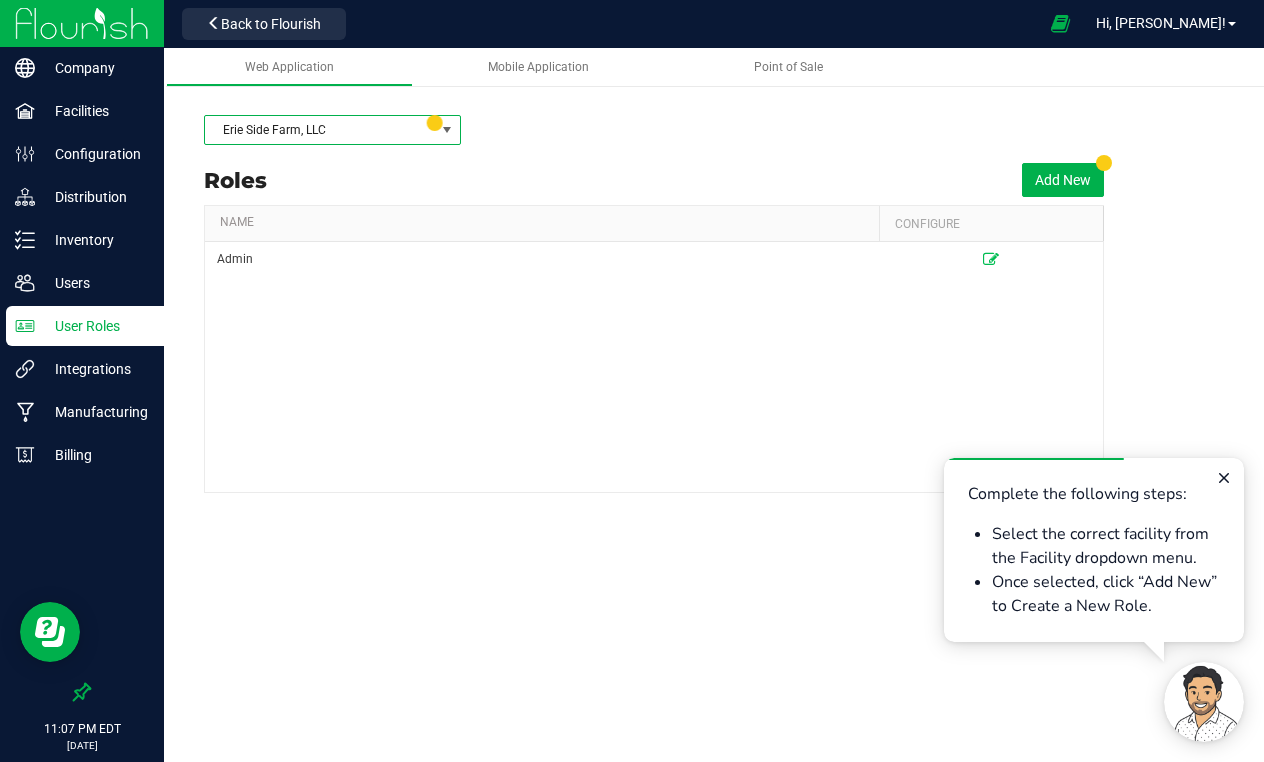 click at bounding box center (447, 130) 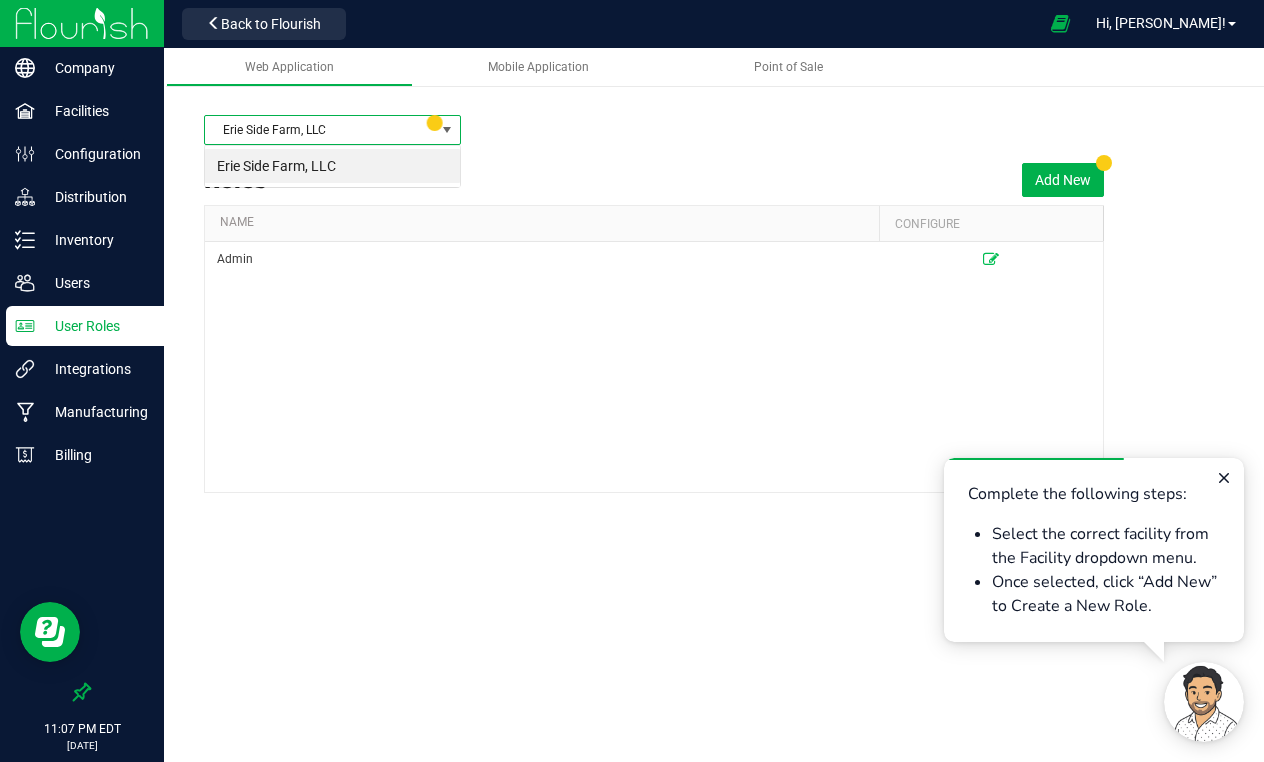 scroll, scrollTop: 99970, scrollLeft: 99743, axis: both 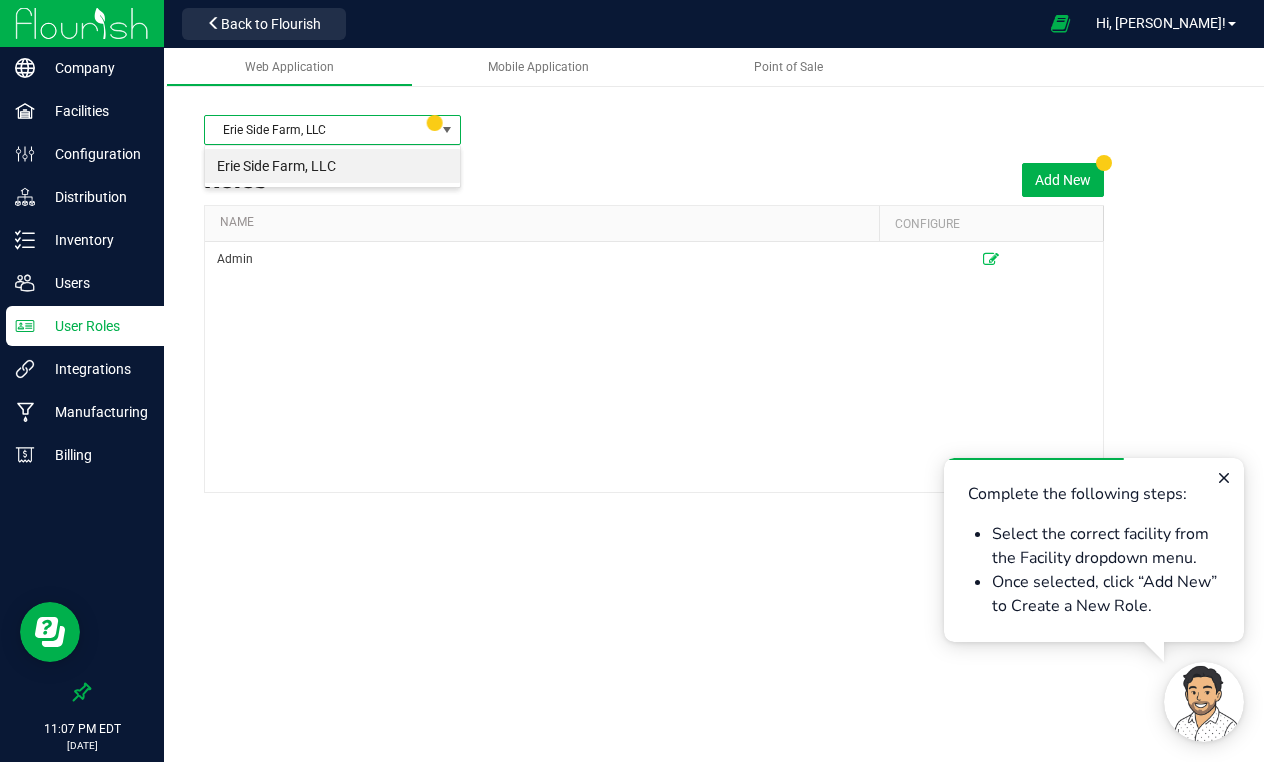 click on "Erie Side Farm, LLC" at bounding box center (332, 166) 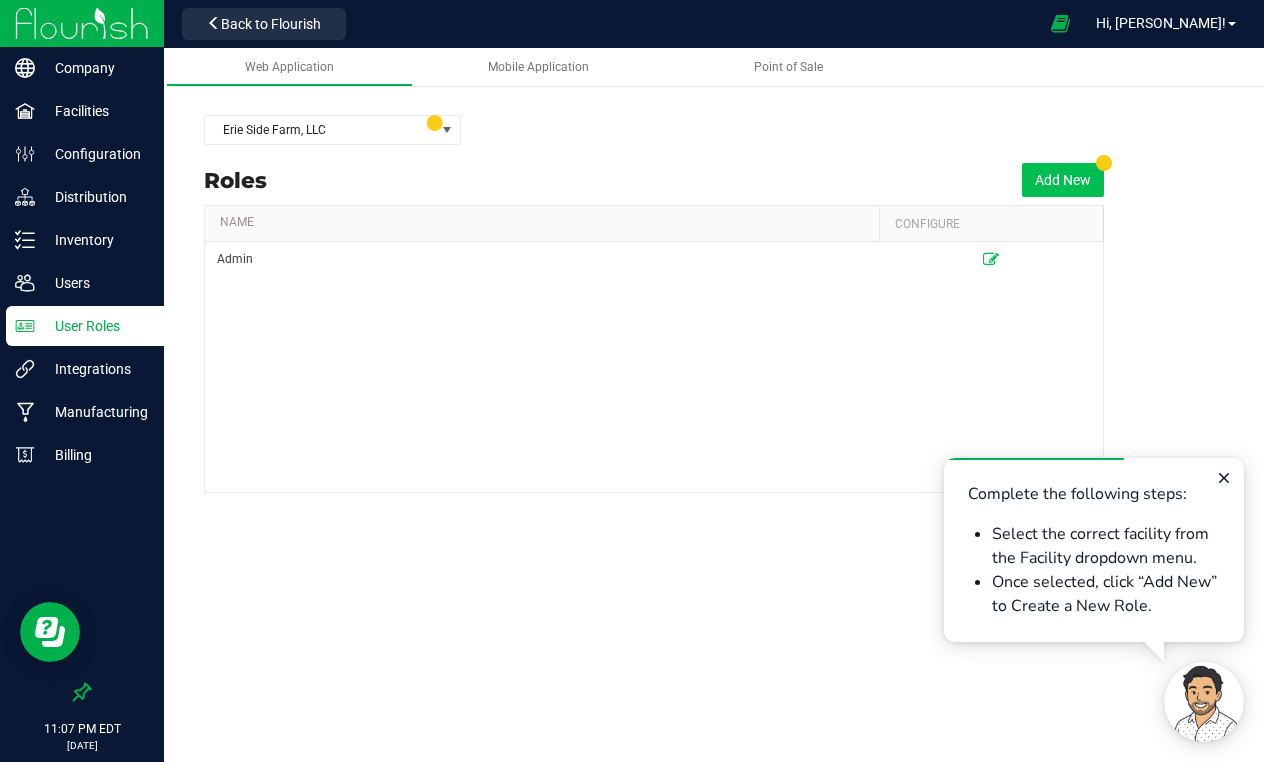click on "Add New" at bounding box center [1063, 180] 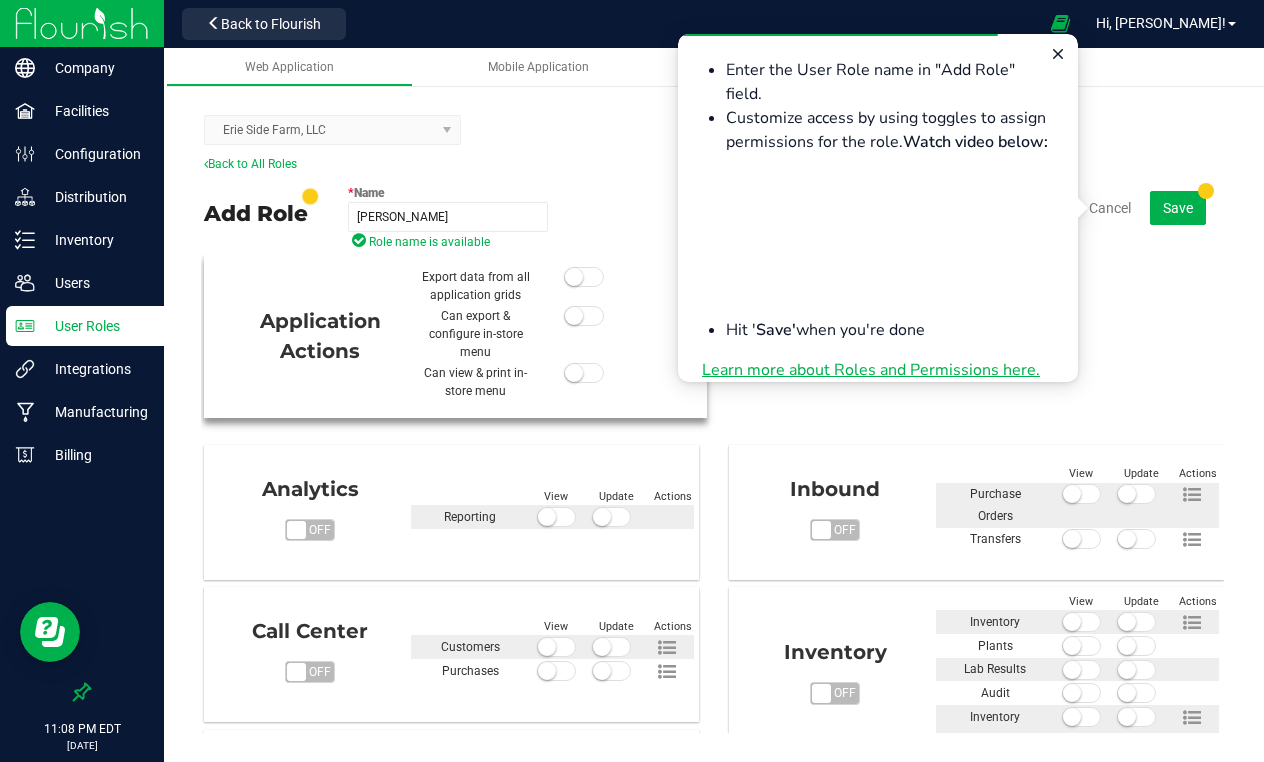 type on "Shawn Wood" 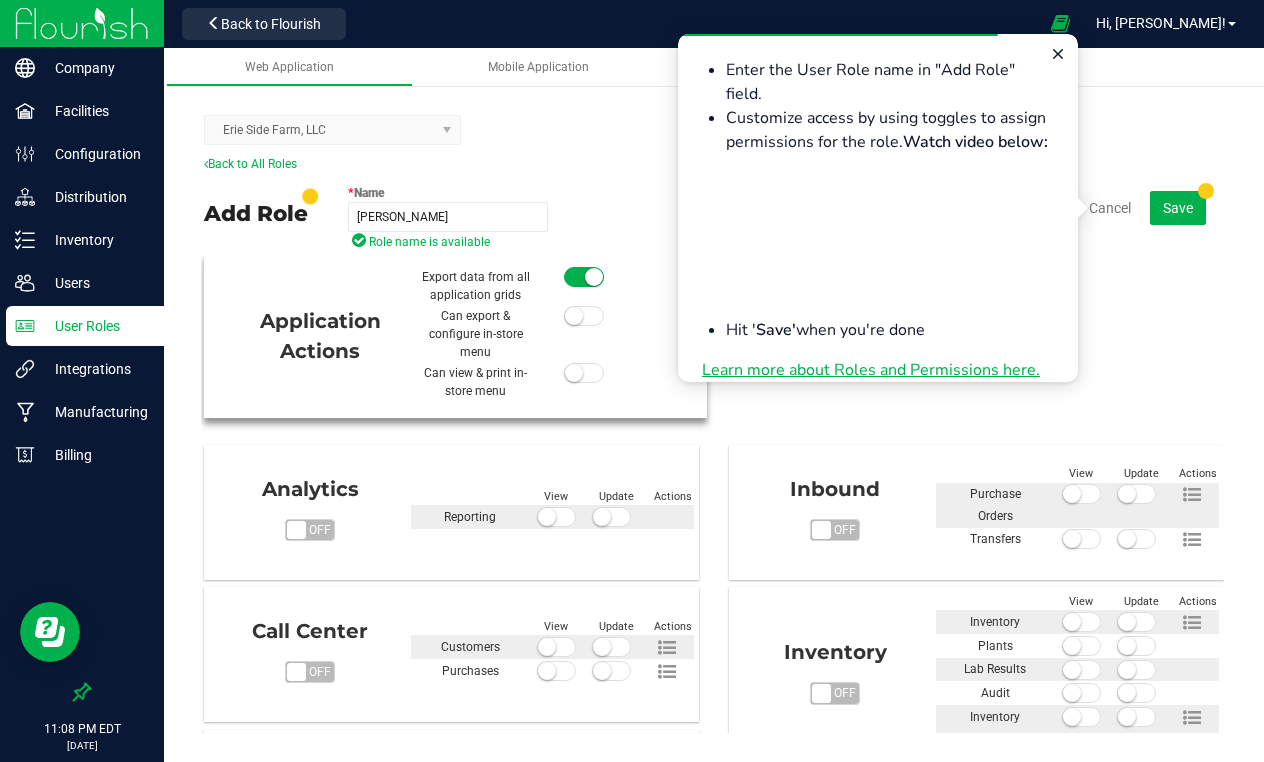 click at bounding box center [574, 316] 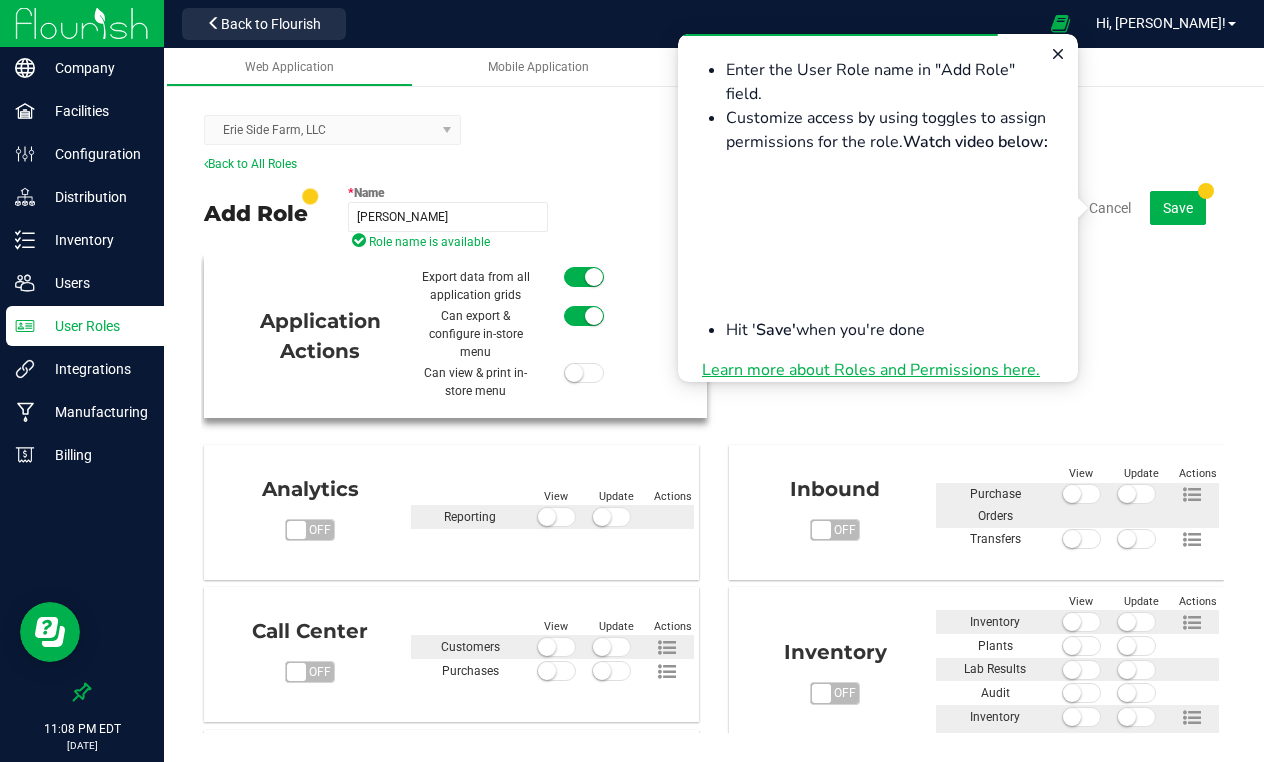 click at bounding box center (574, 373) 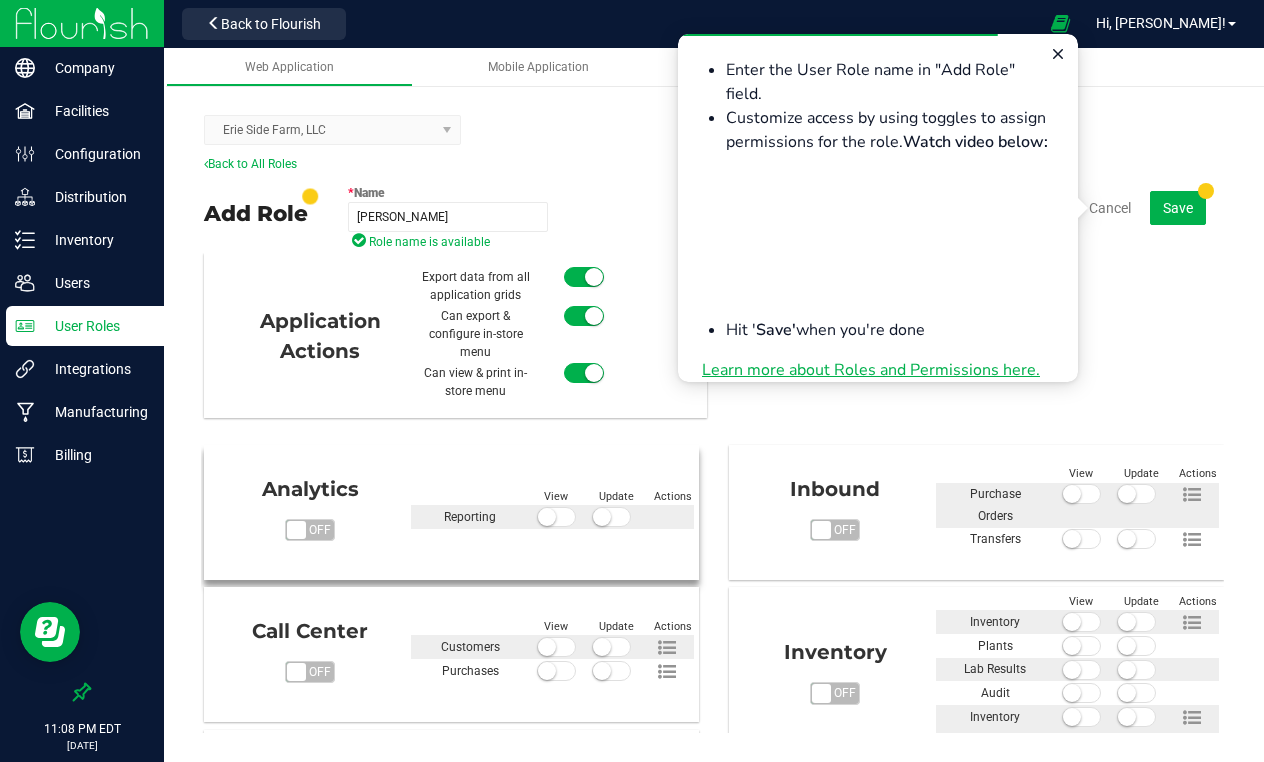 click at bounding box center [547, 517] 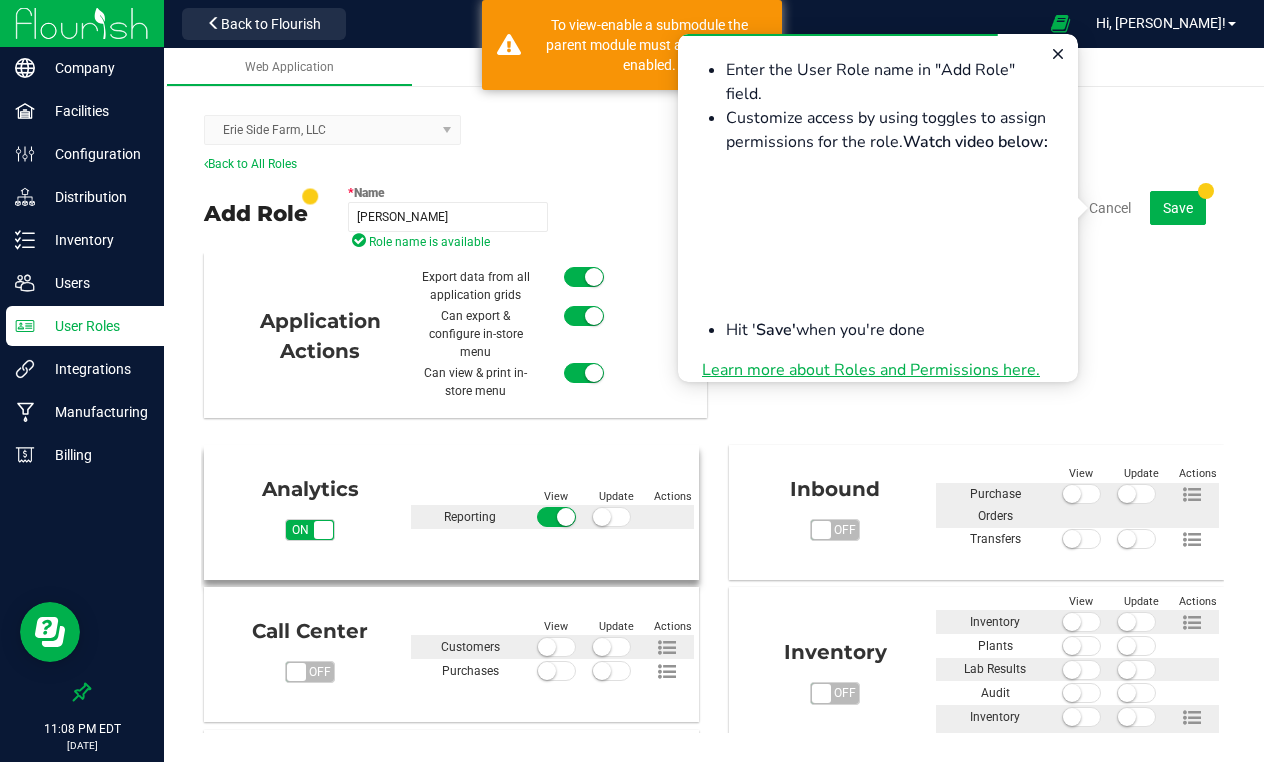 click at bounding box center [602, 517] 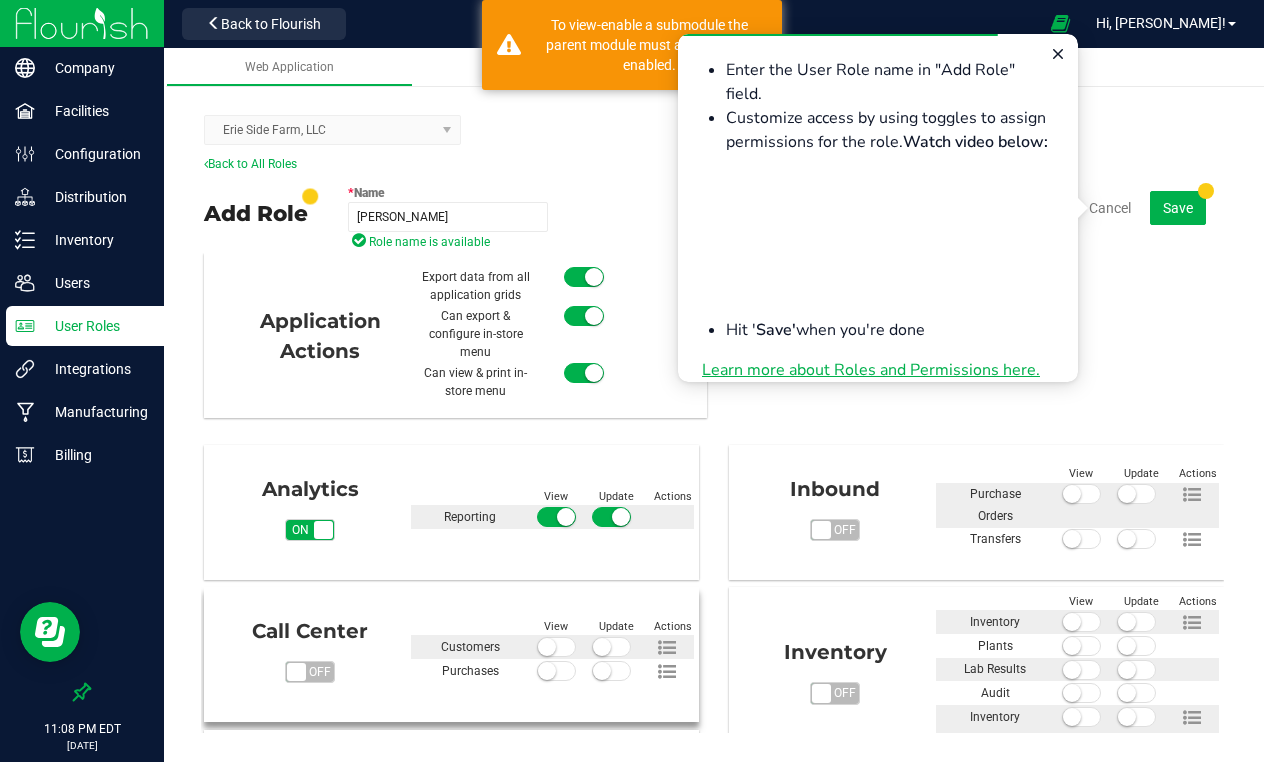 click on "on  	                 off" at bounding box center [296, 672] 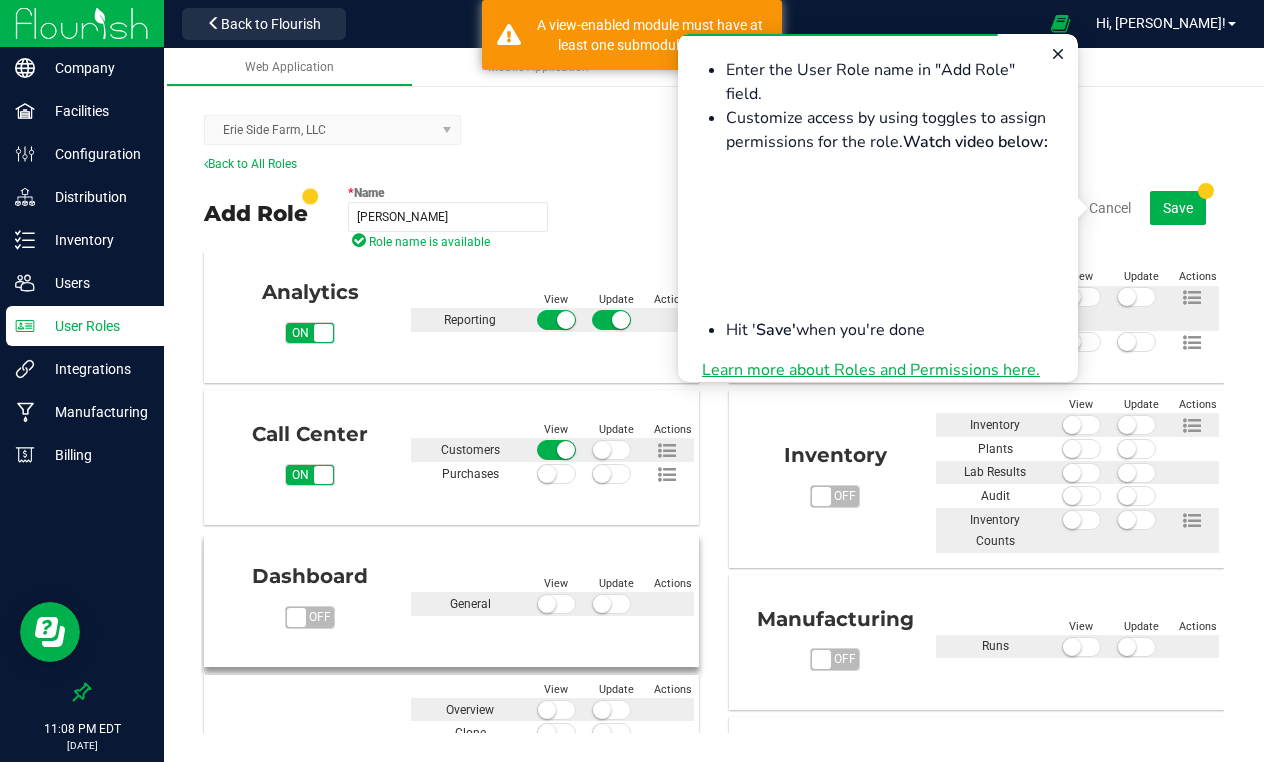 scroll, scrollTop: 201, scrollLeft: 0, axis: vertical 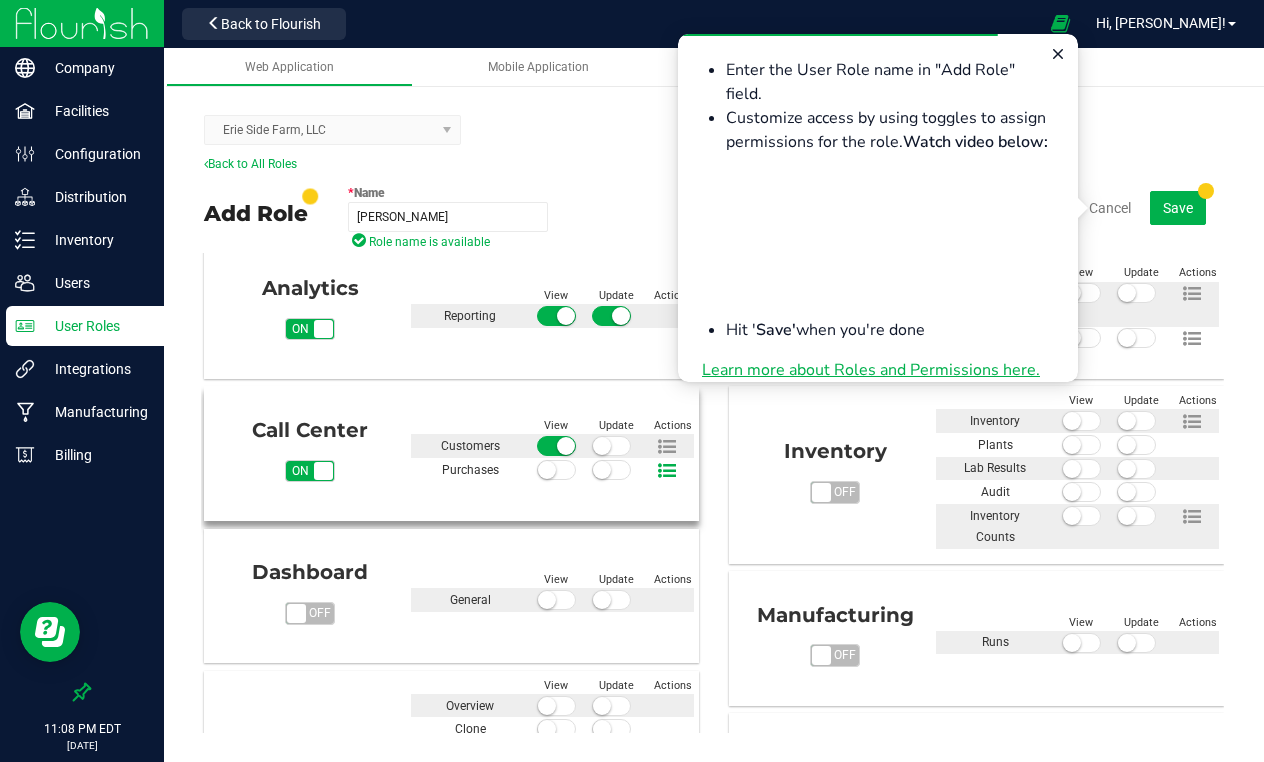 click at bounding box center [667, 471] 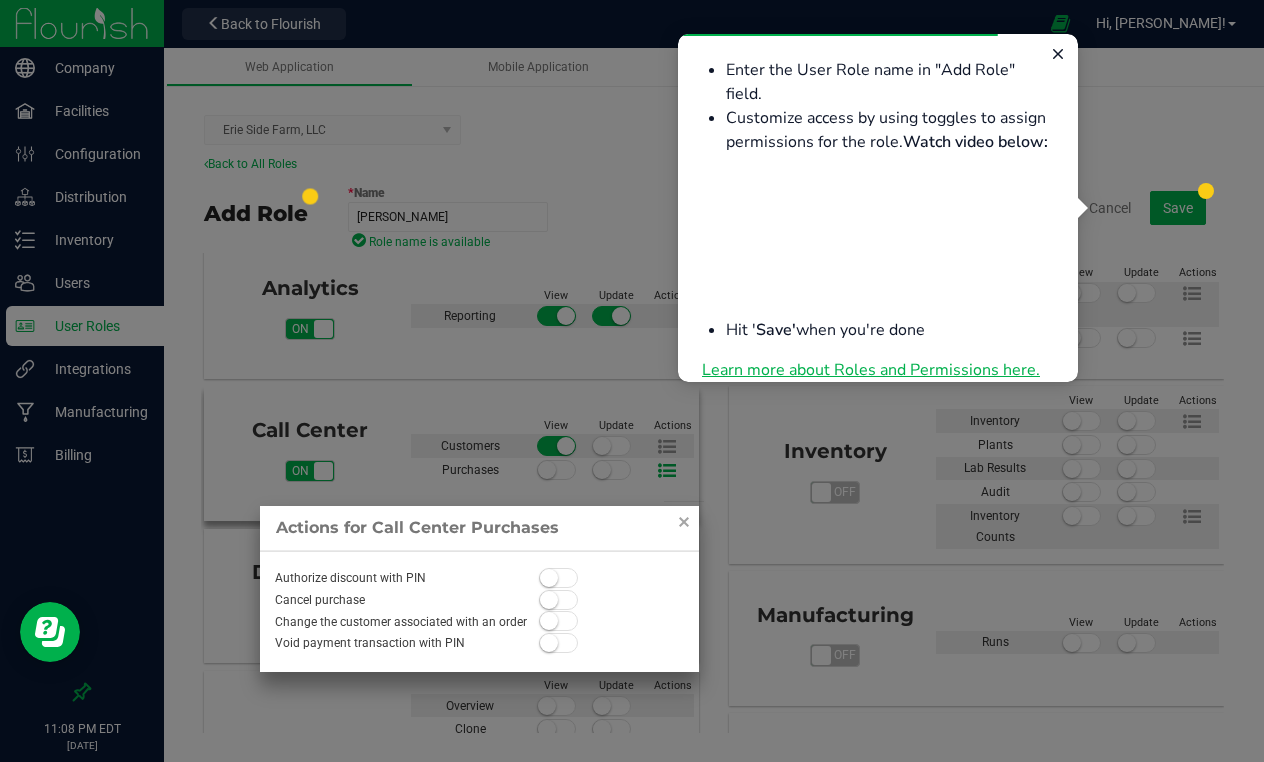 scroll, scrollTop: 149, scrollLeft: 0, axis: vertical 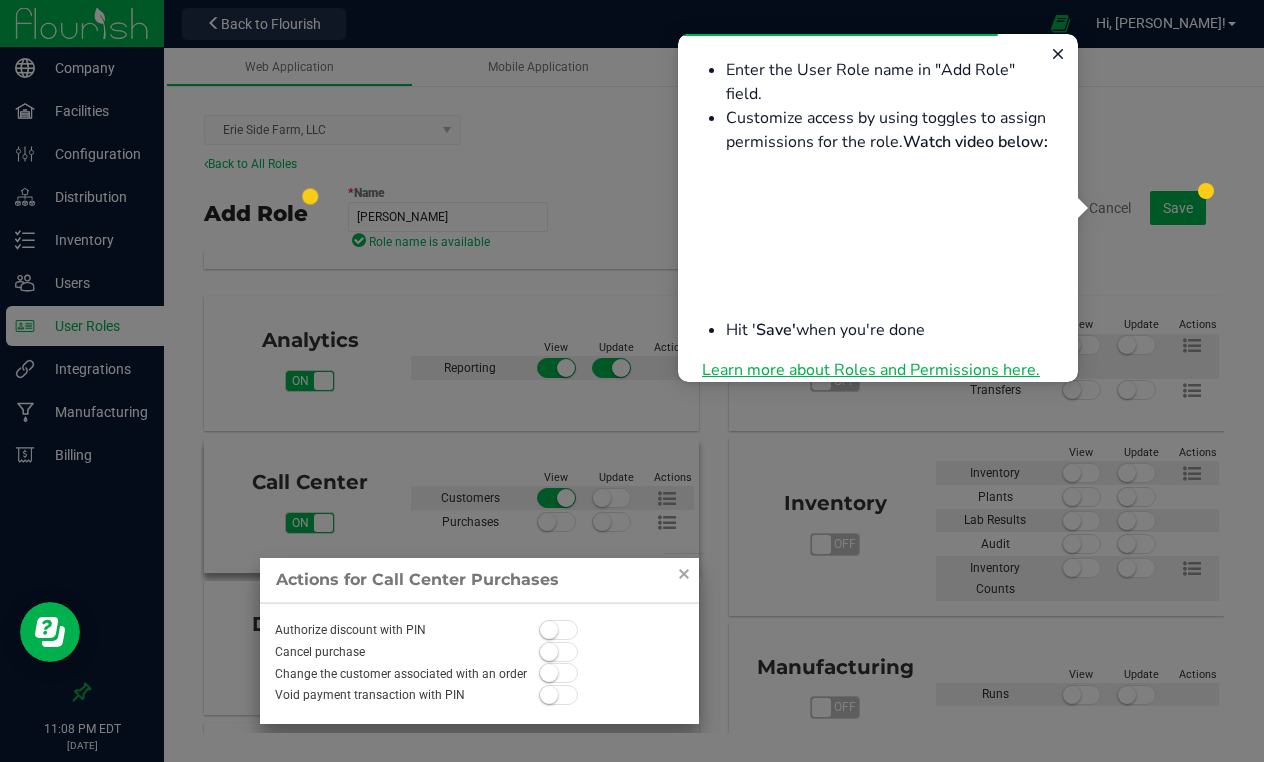 click at bounding box center [632, 381] 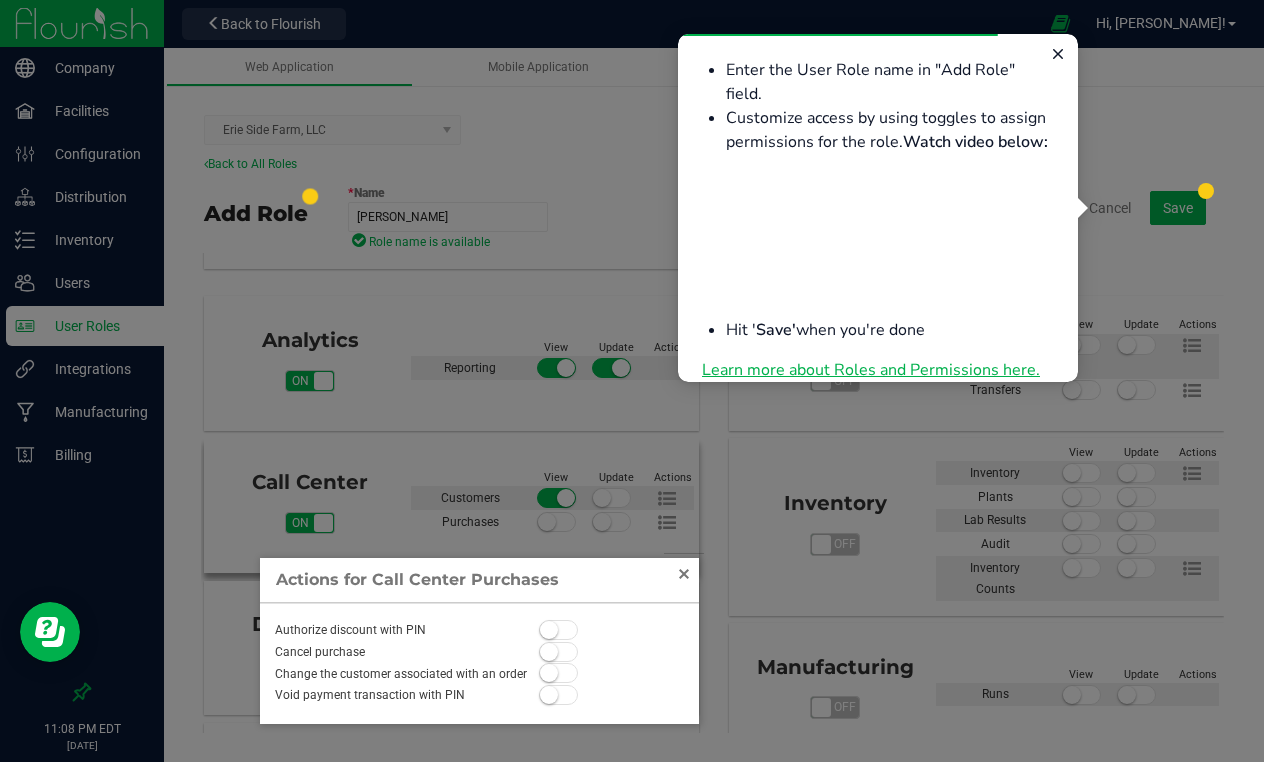 click at bounding box center [684, 574] 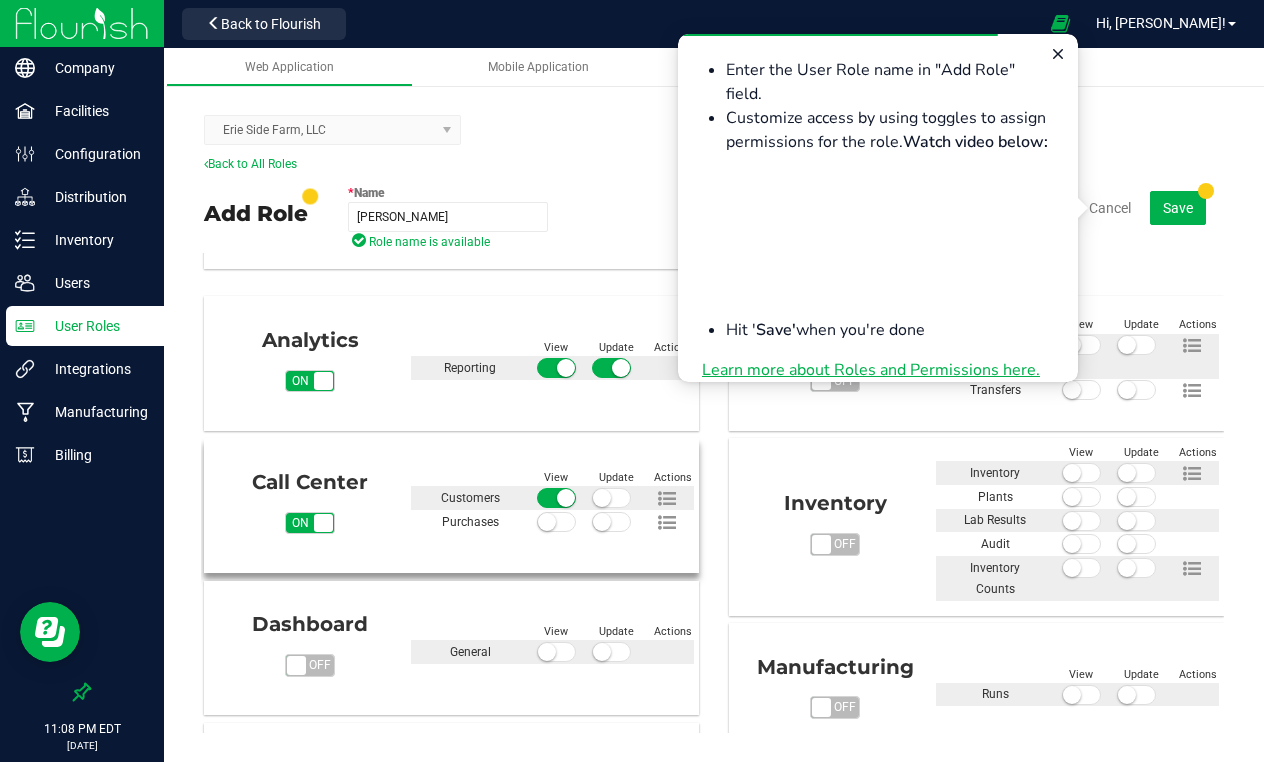 click at bounding box center (547, 522) 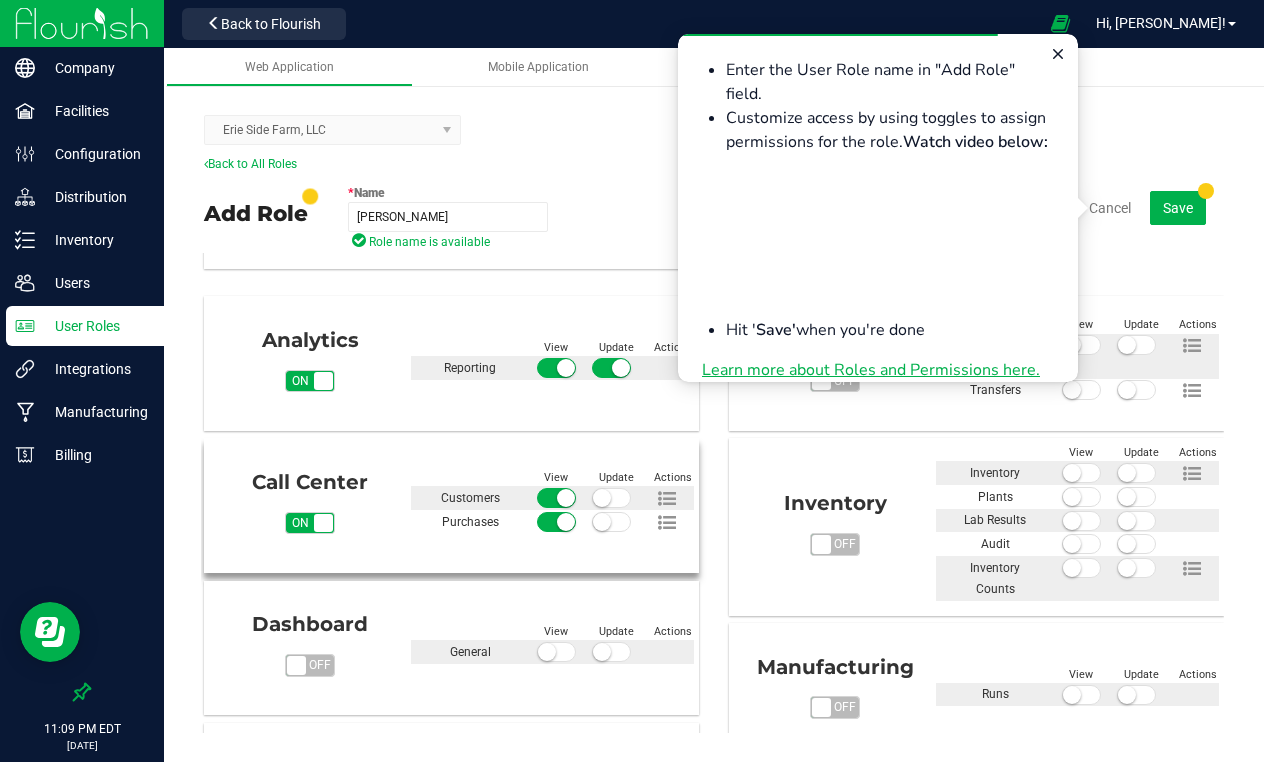 click at bounding box center [612, 498] 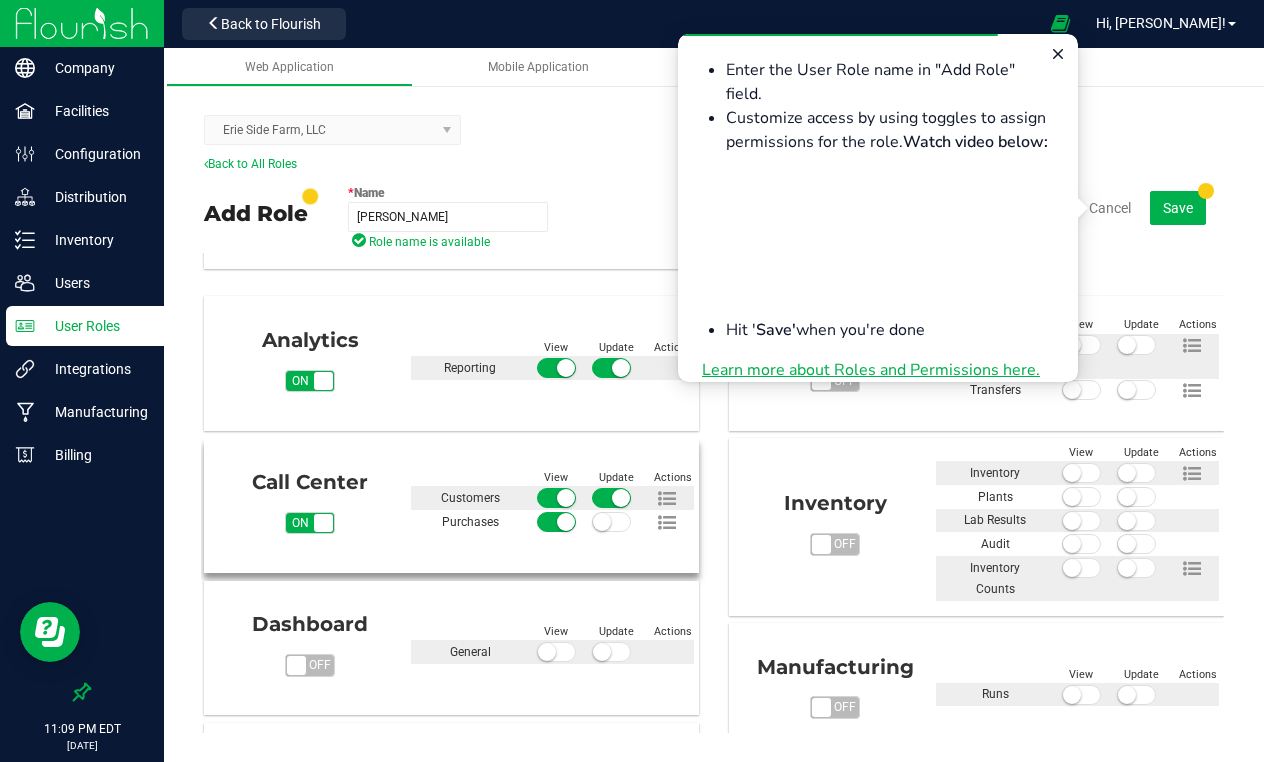click at bounding box center [602, 522] 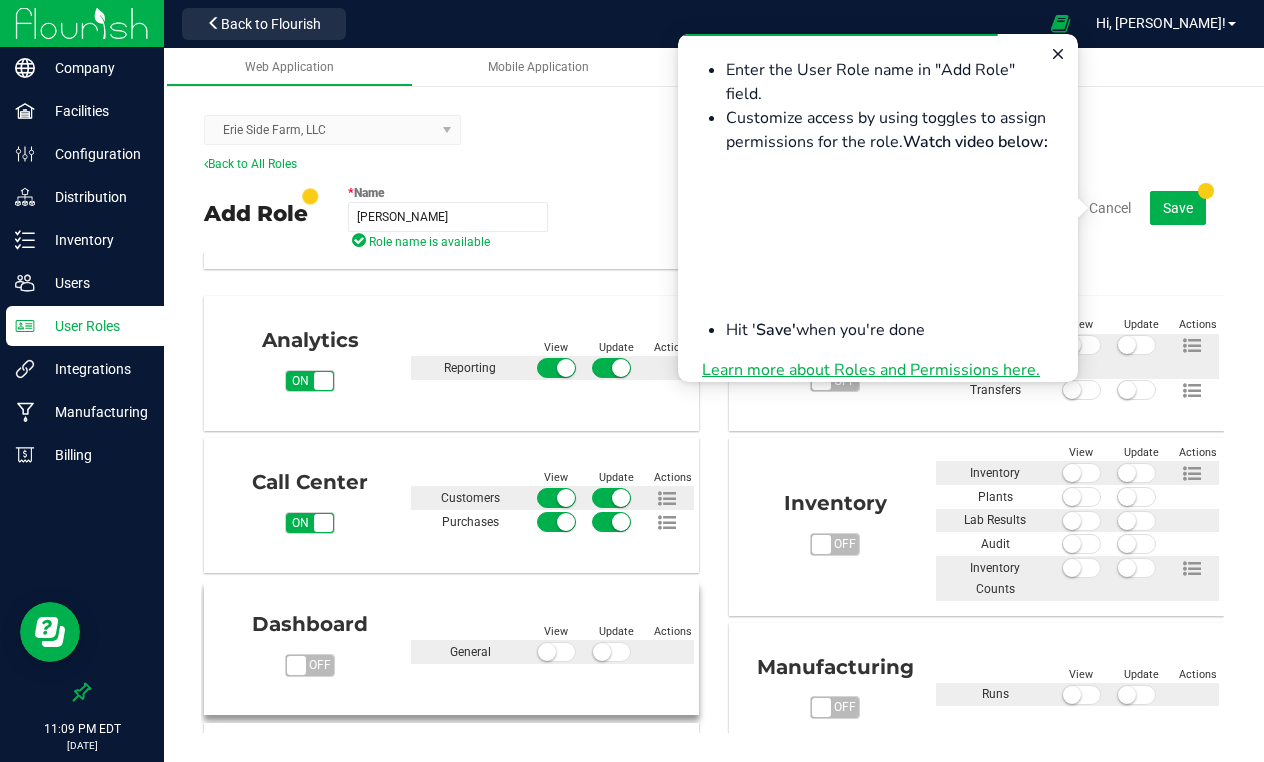 click at bounding box center (547, 652) 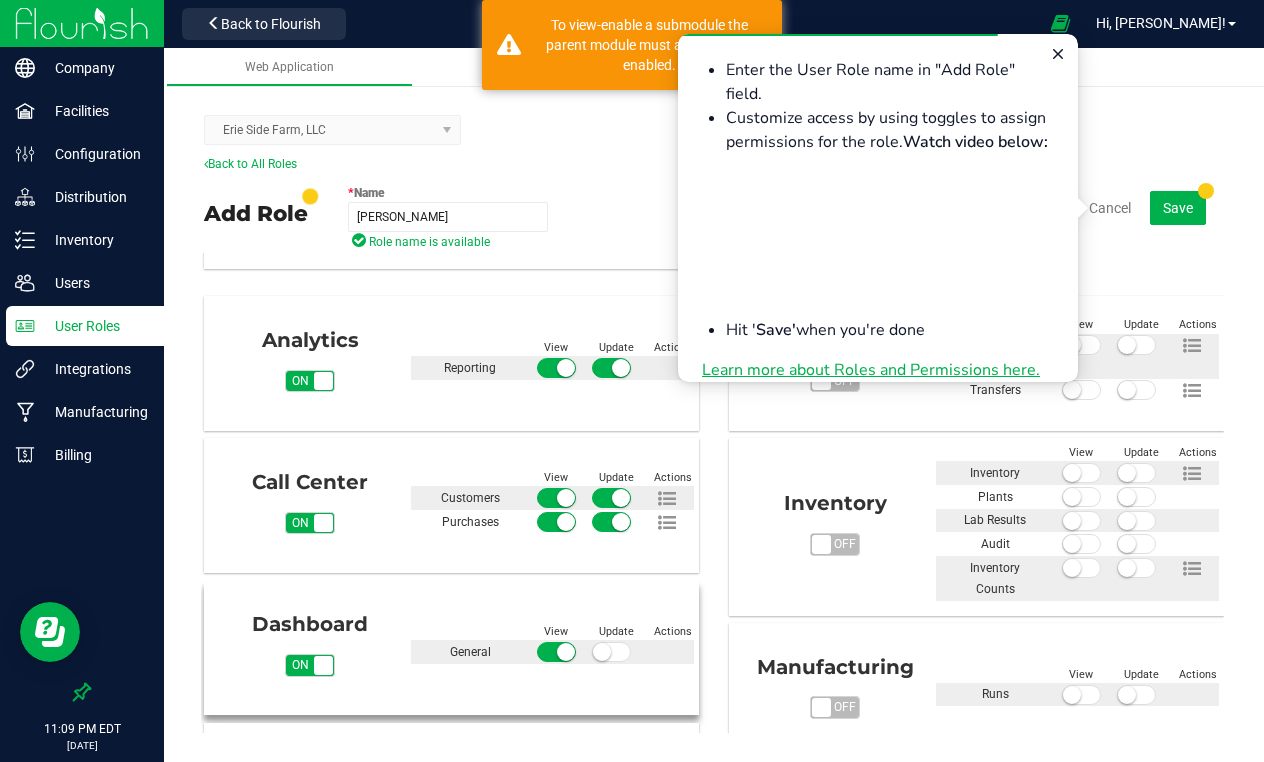 click at bounding box center (602, 652) 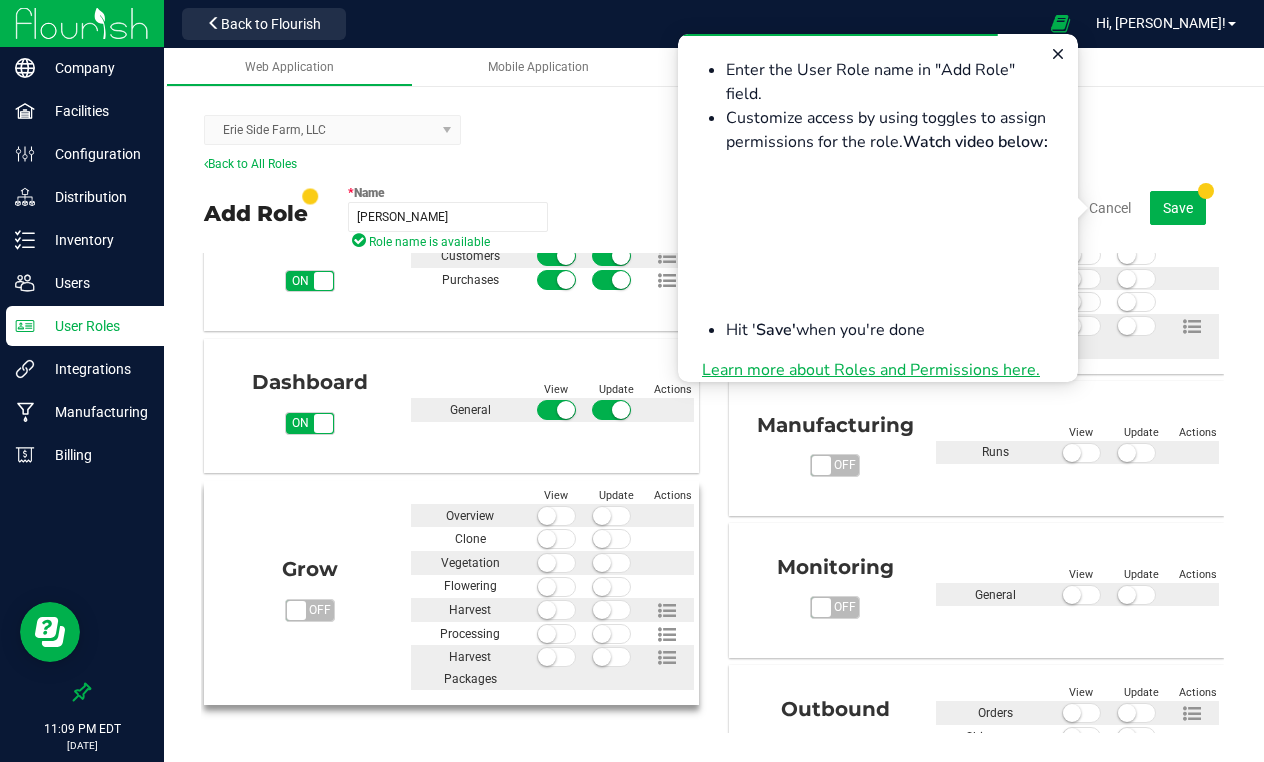 scroll, scrollTop: 397, scrollLeft: 0, axis: vertical 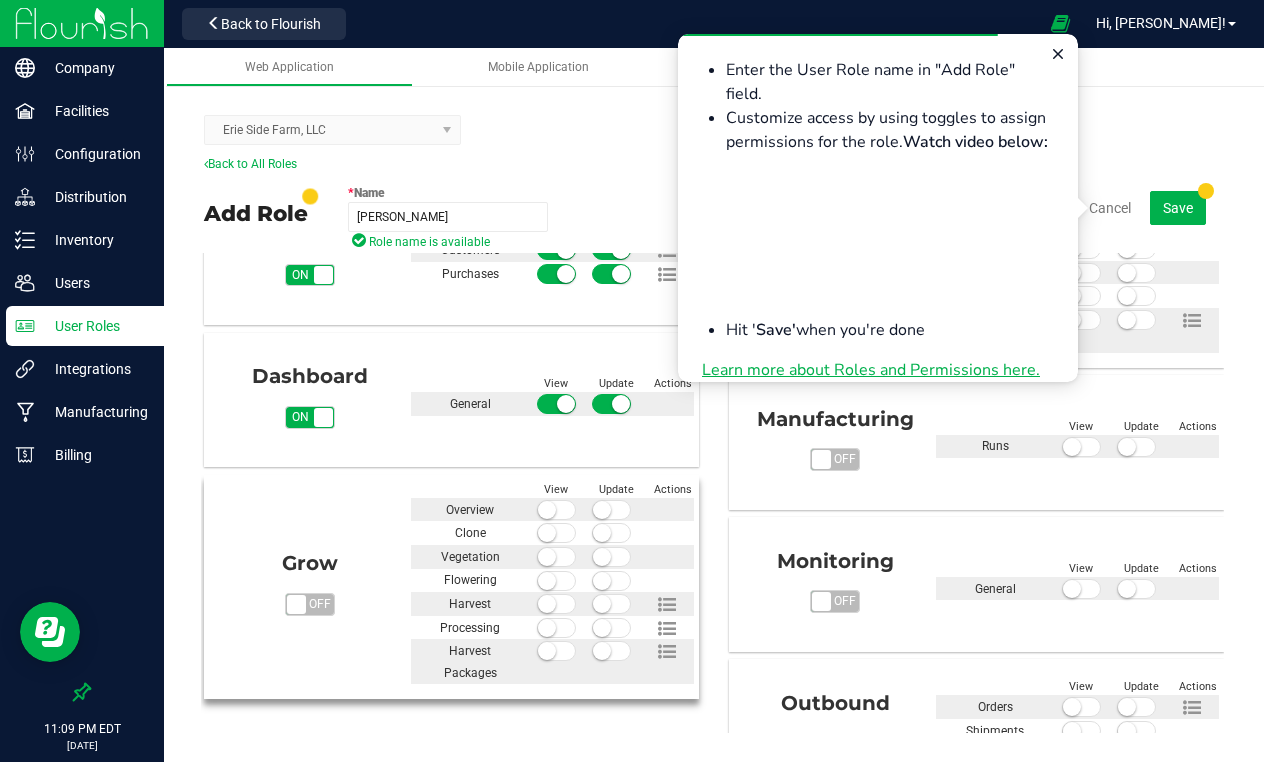 click on "on  	                 off" at bounding box center (296, 604) 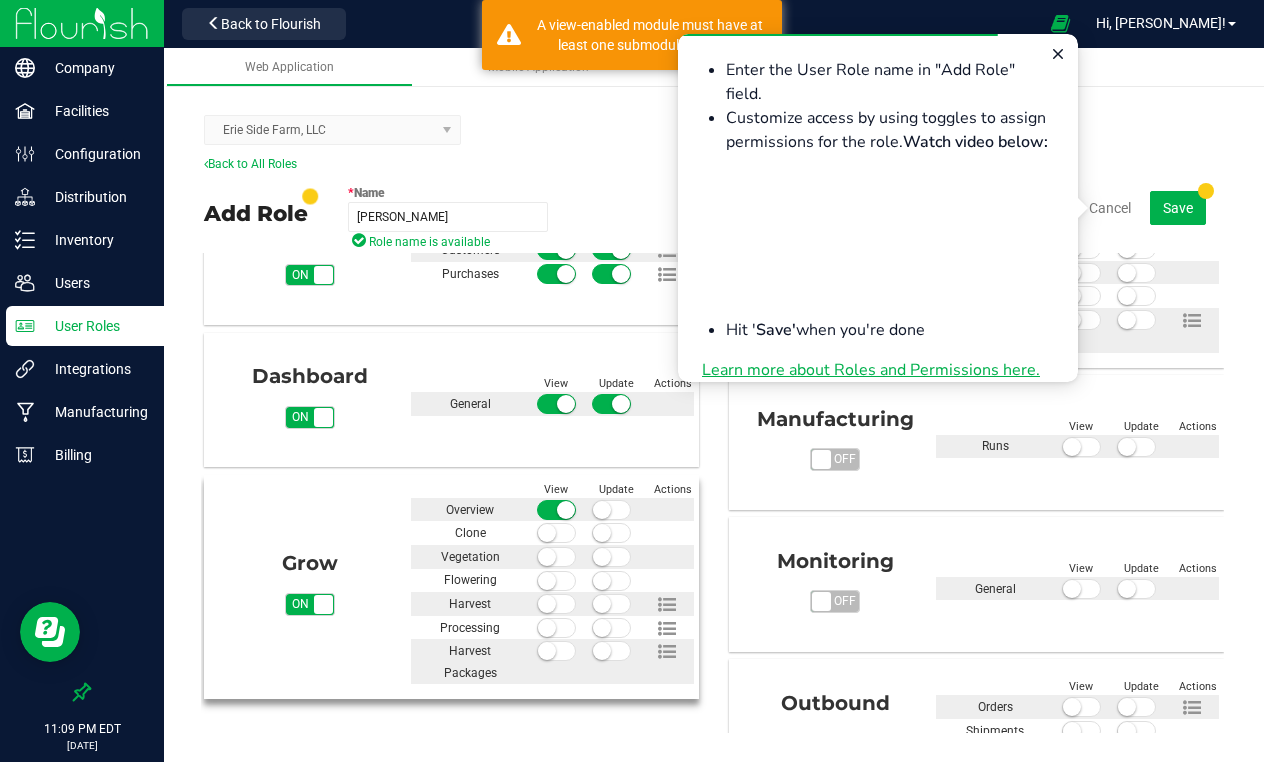 click at bounding box center [547, 533] 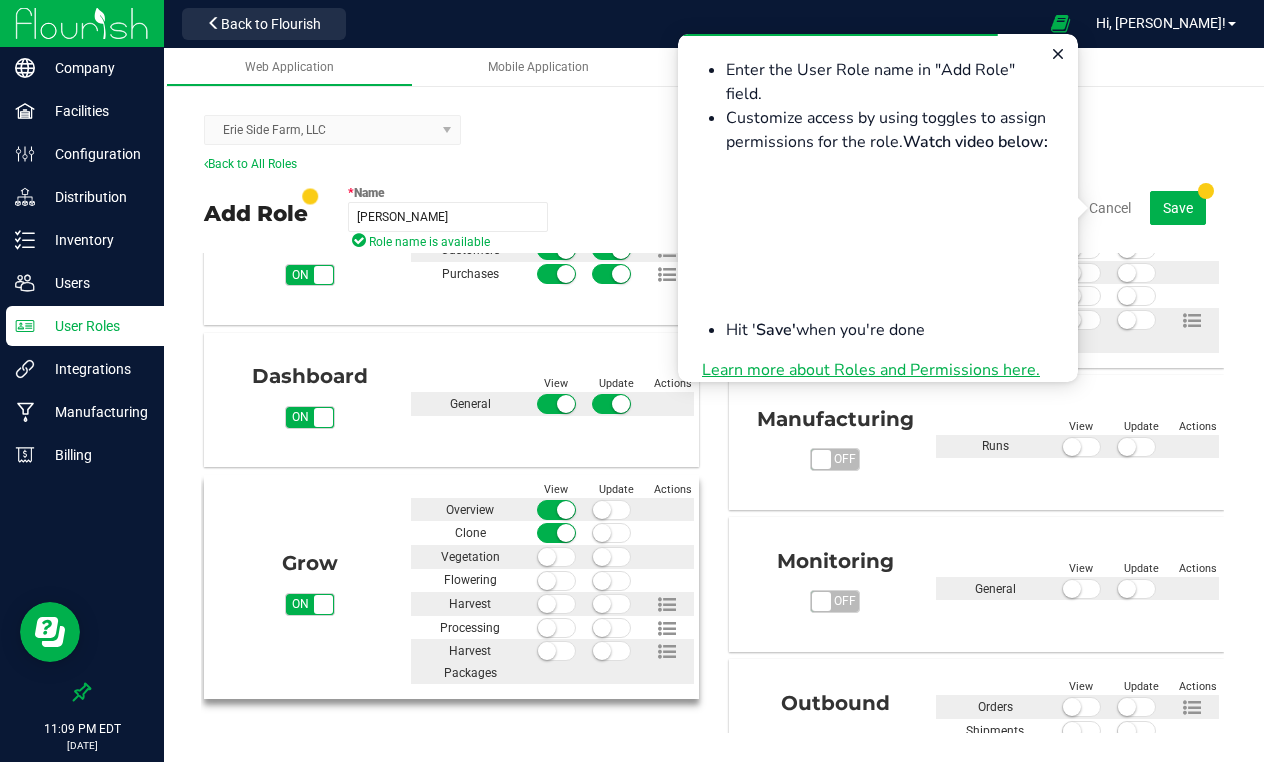 click at bounding box center (547, 557) 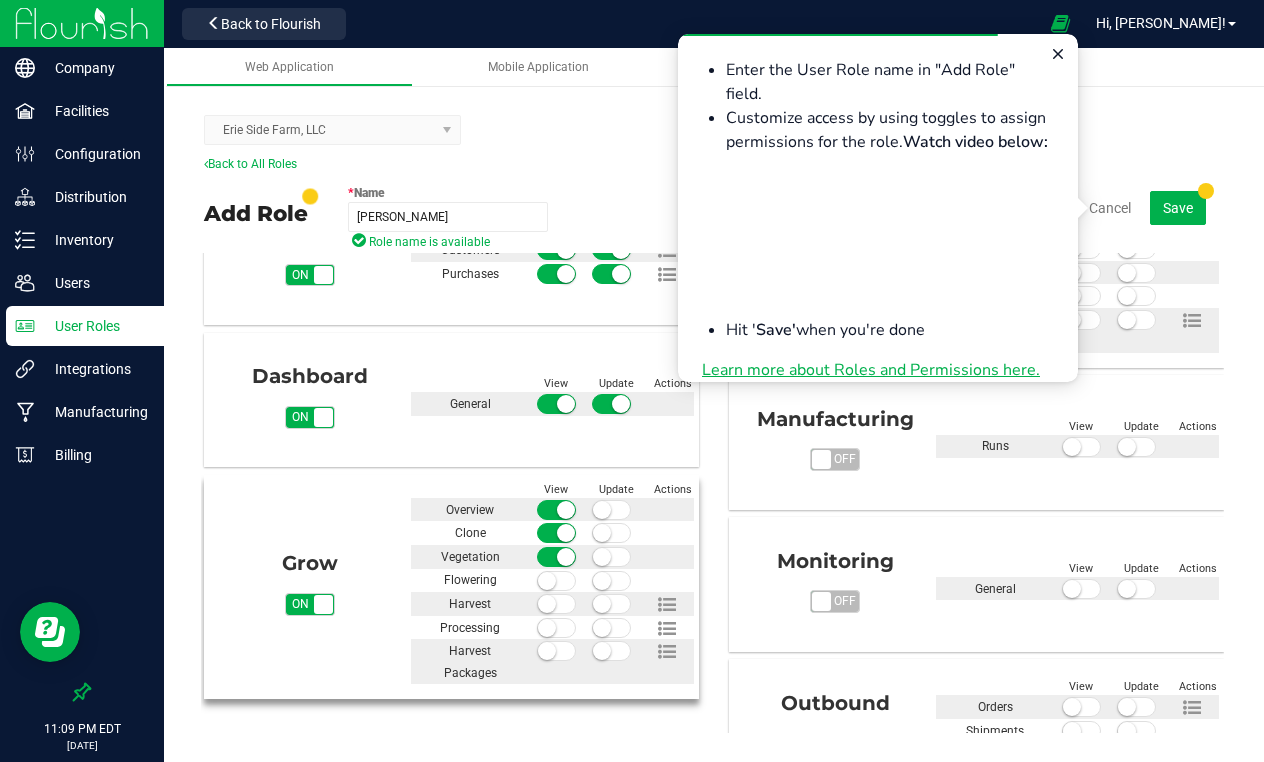 click at bounding box center [557, 581] 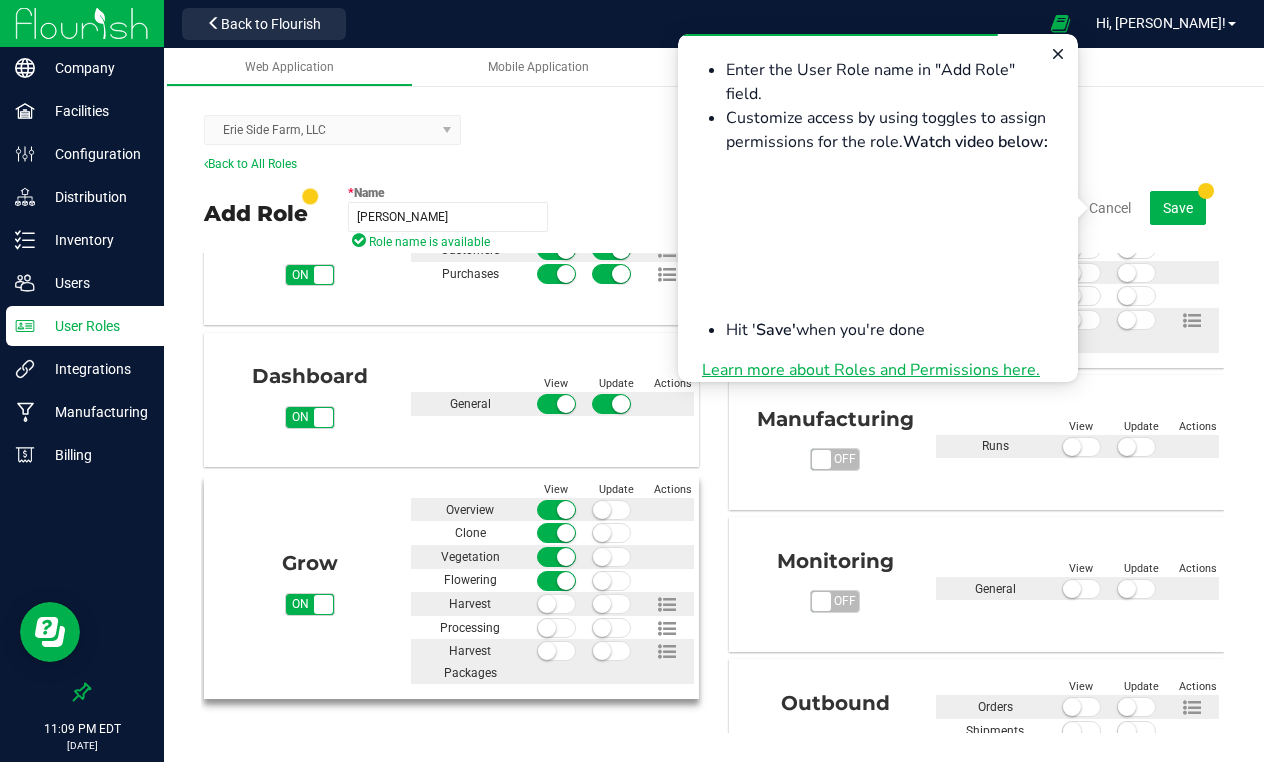 click at bounding box center [547, 604] 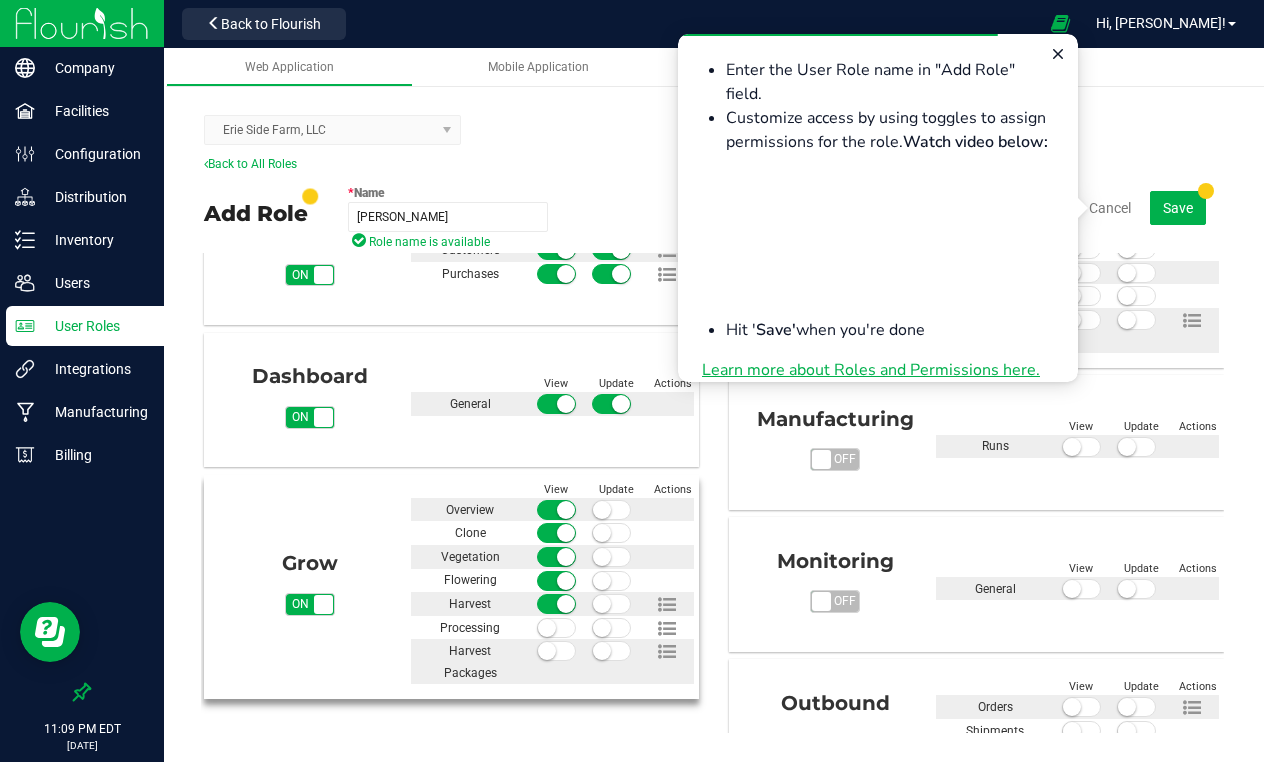 click at bounding box center [547, 628] 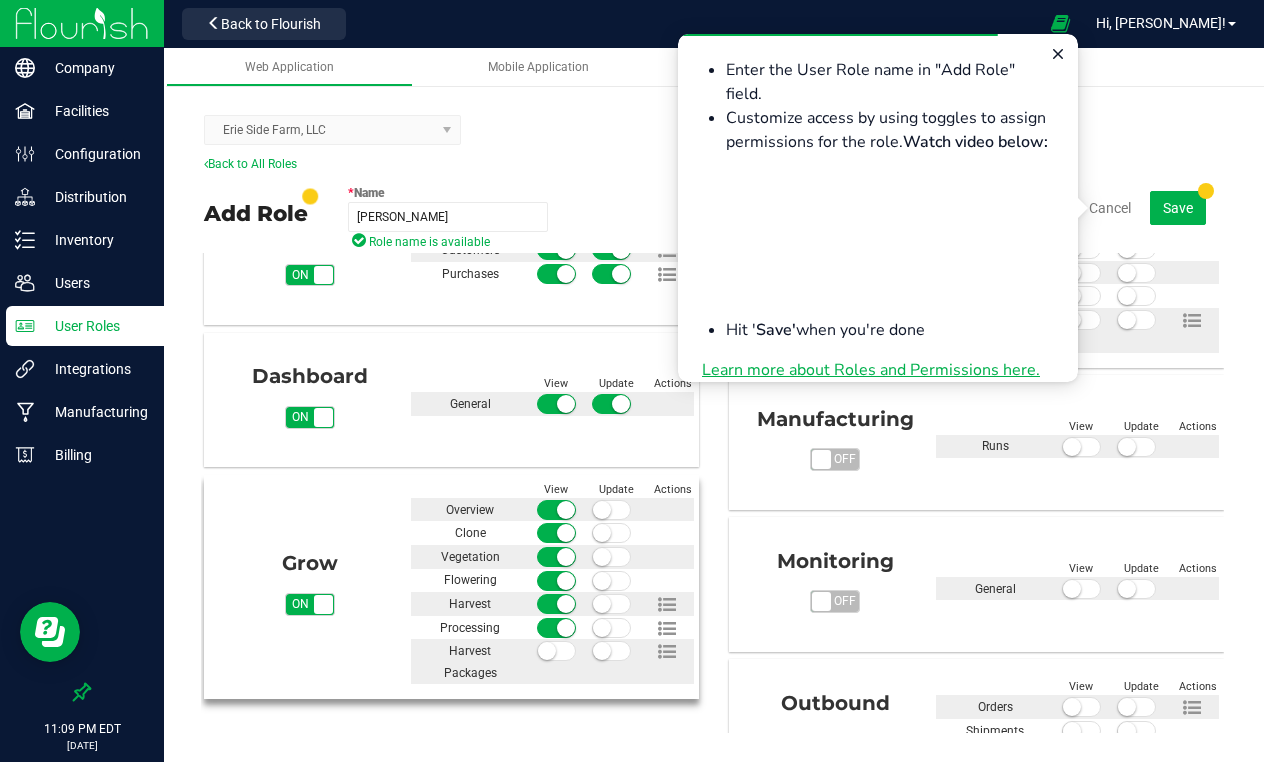 click at bounding box center (557, 651) 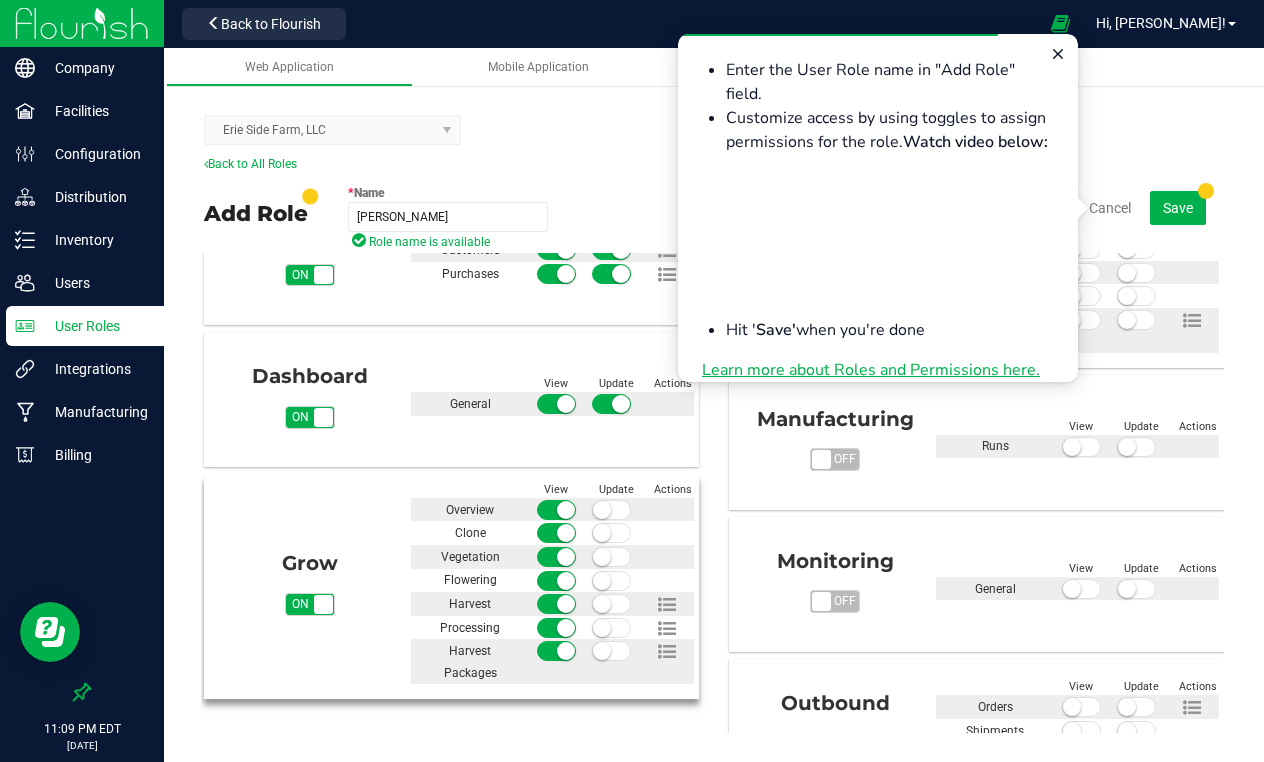 click at bounding box center [612, 510] 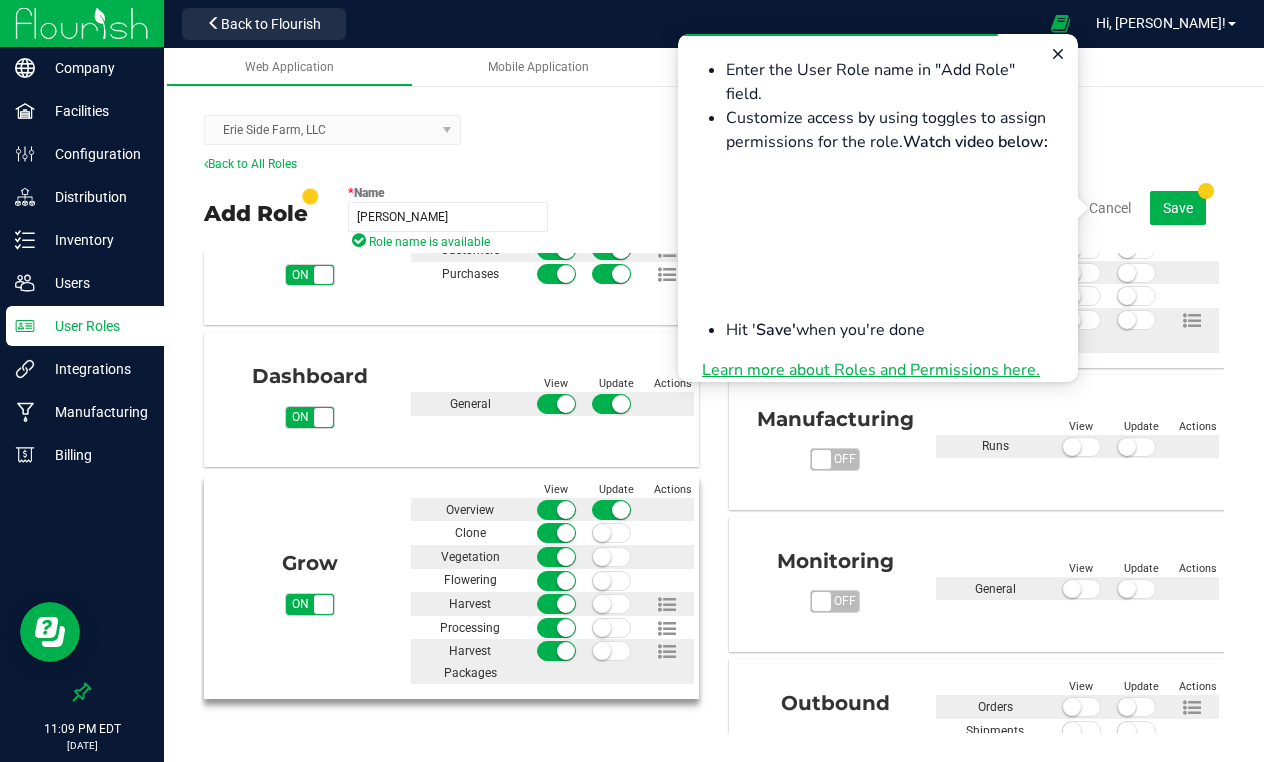 click at bounding box center [611, 533] 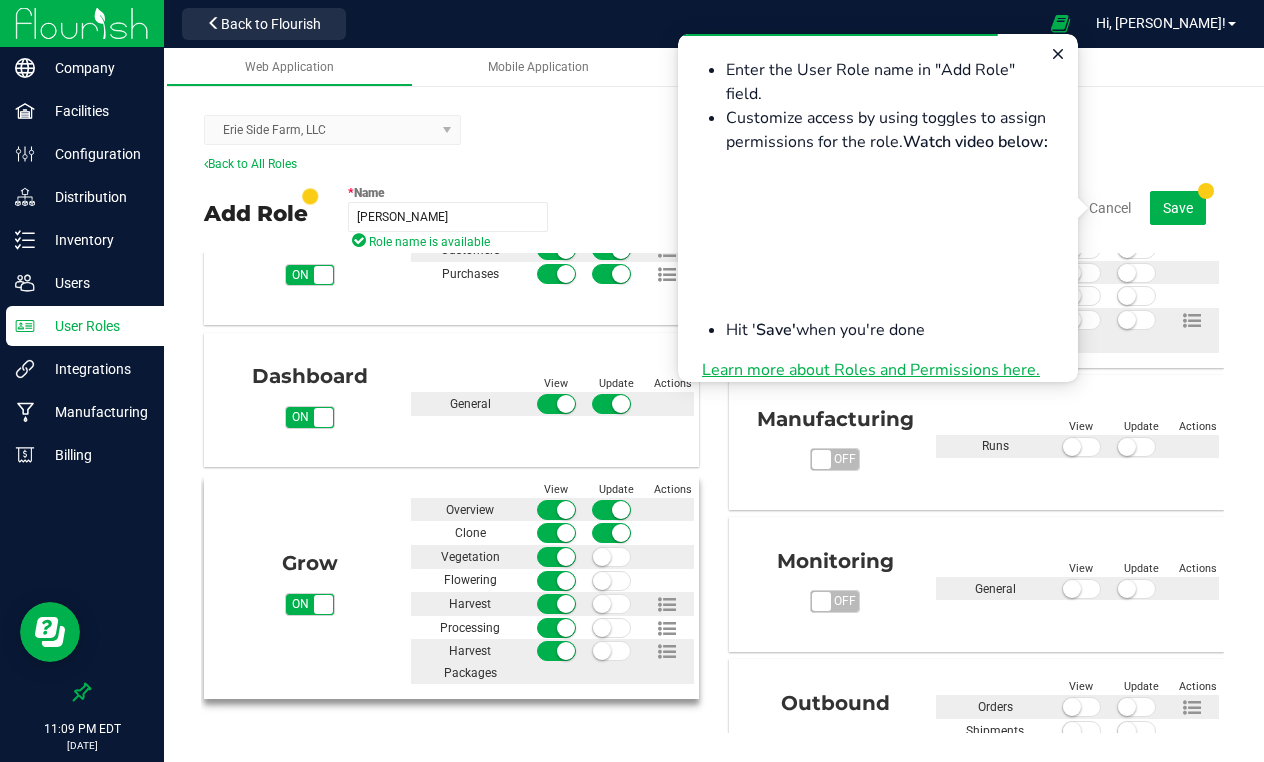 click at bounding box center [612, 557] 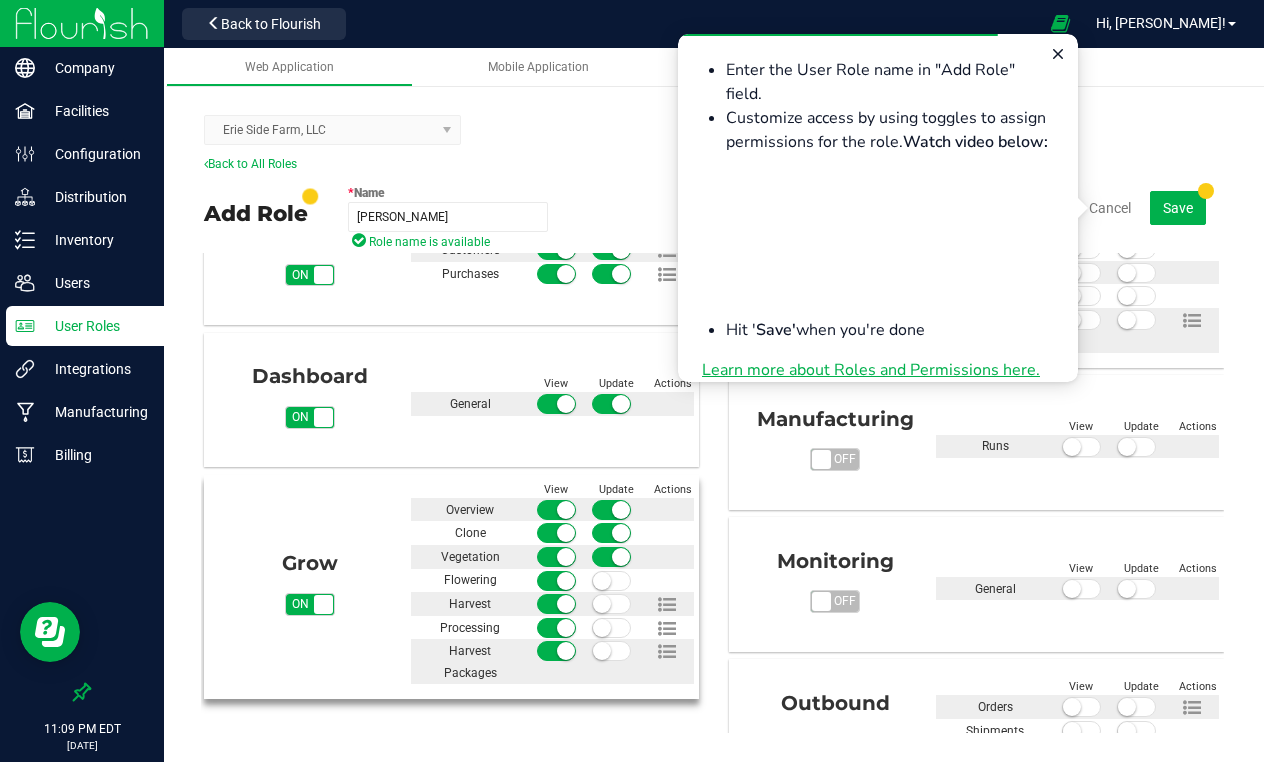 click at bounding box center [602, 604] 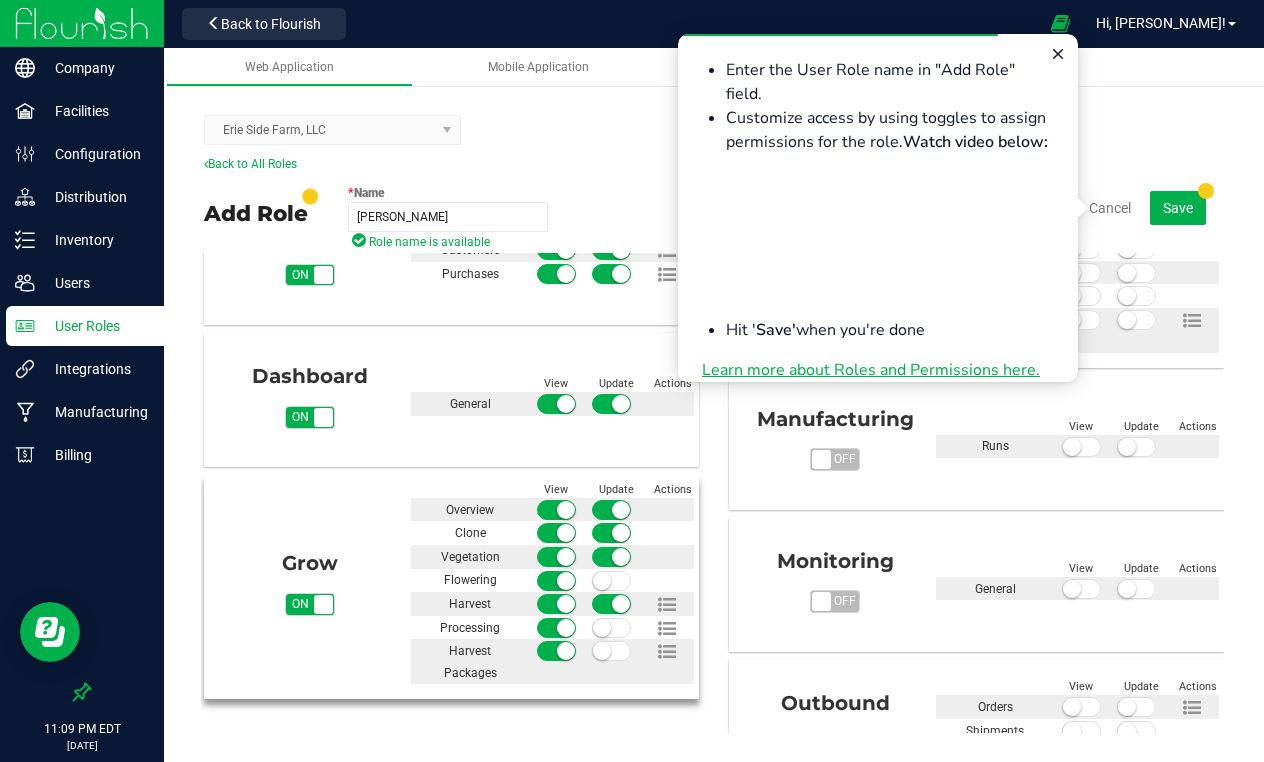 click at bounding box center (602, 628) 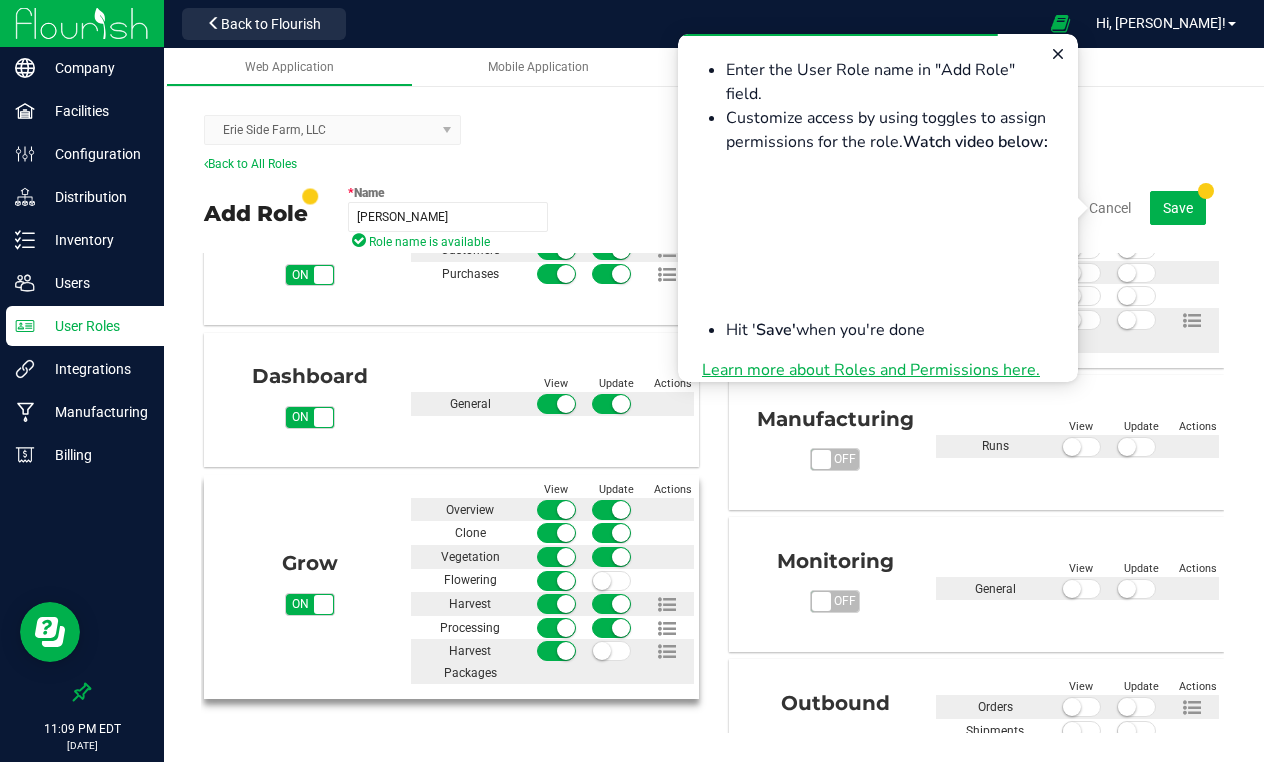 click at bounding box center [612, 581] 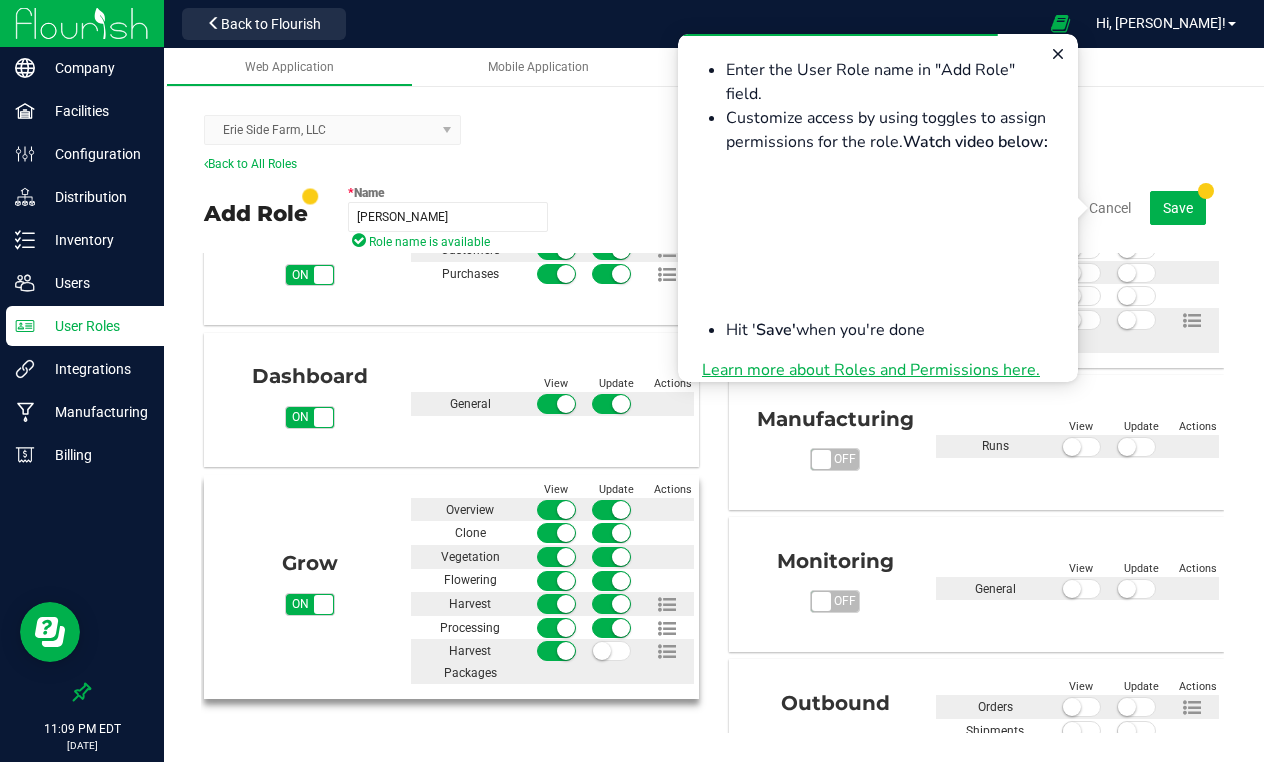 click at bounding box center (602, 651) 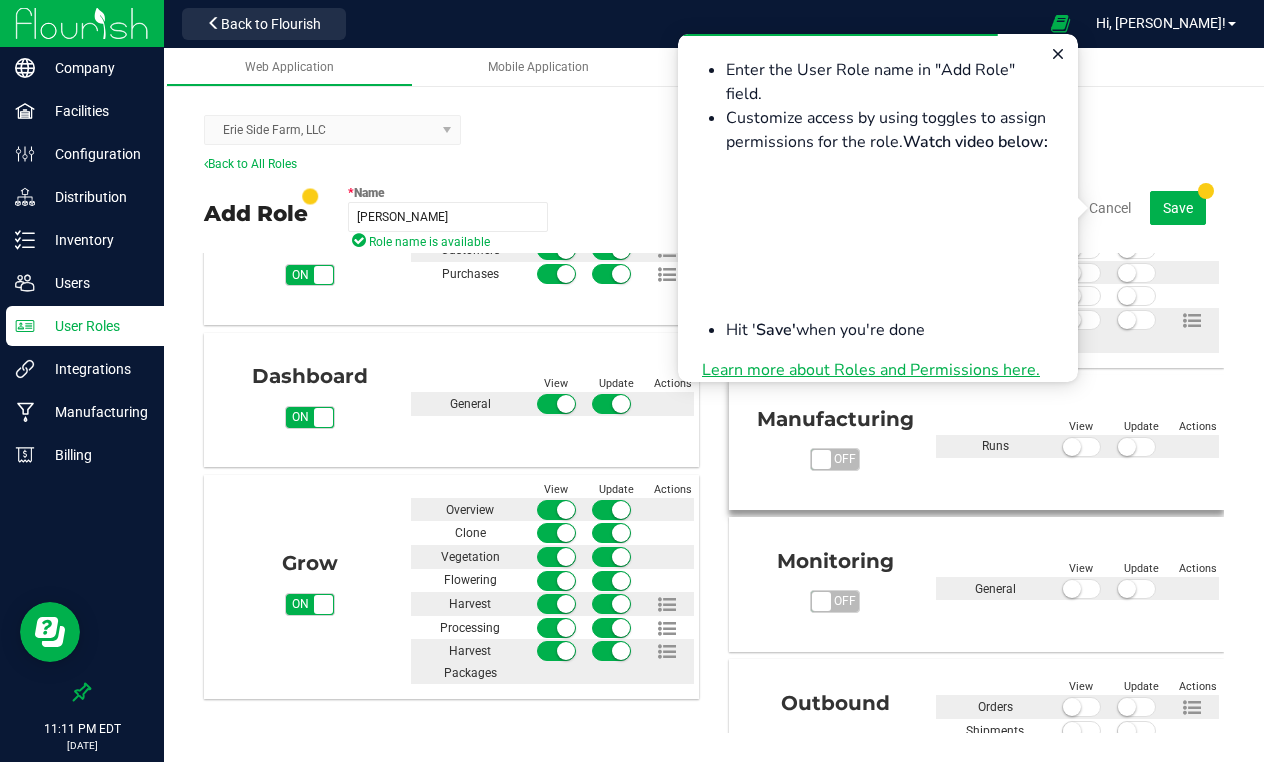 click on "on  	                 off" at bounding box center [821, 459] 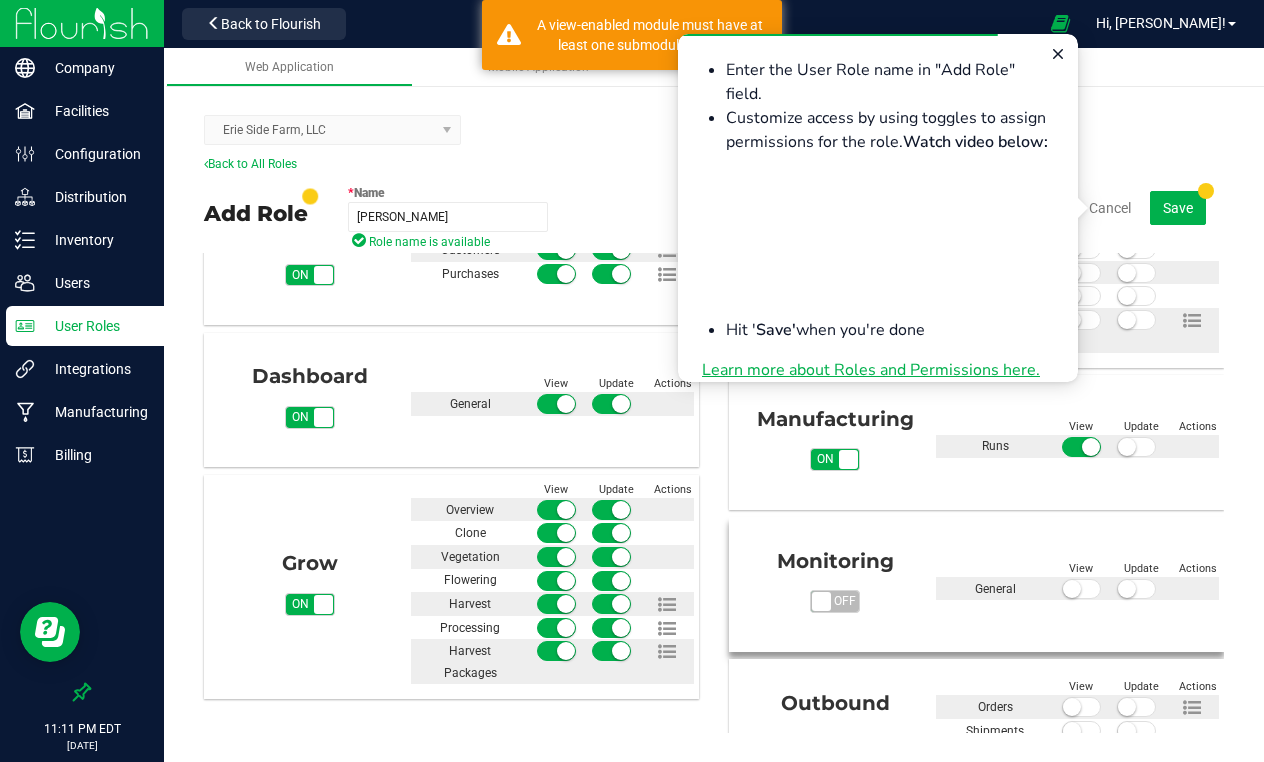 click on "on  	                 off" at bounding box center (821, 601) 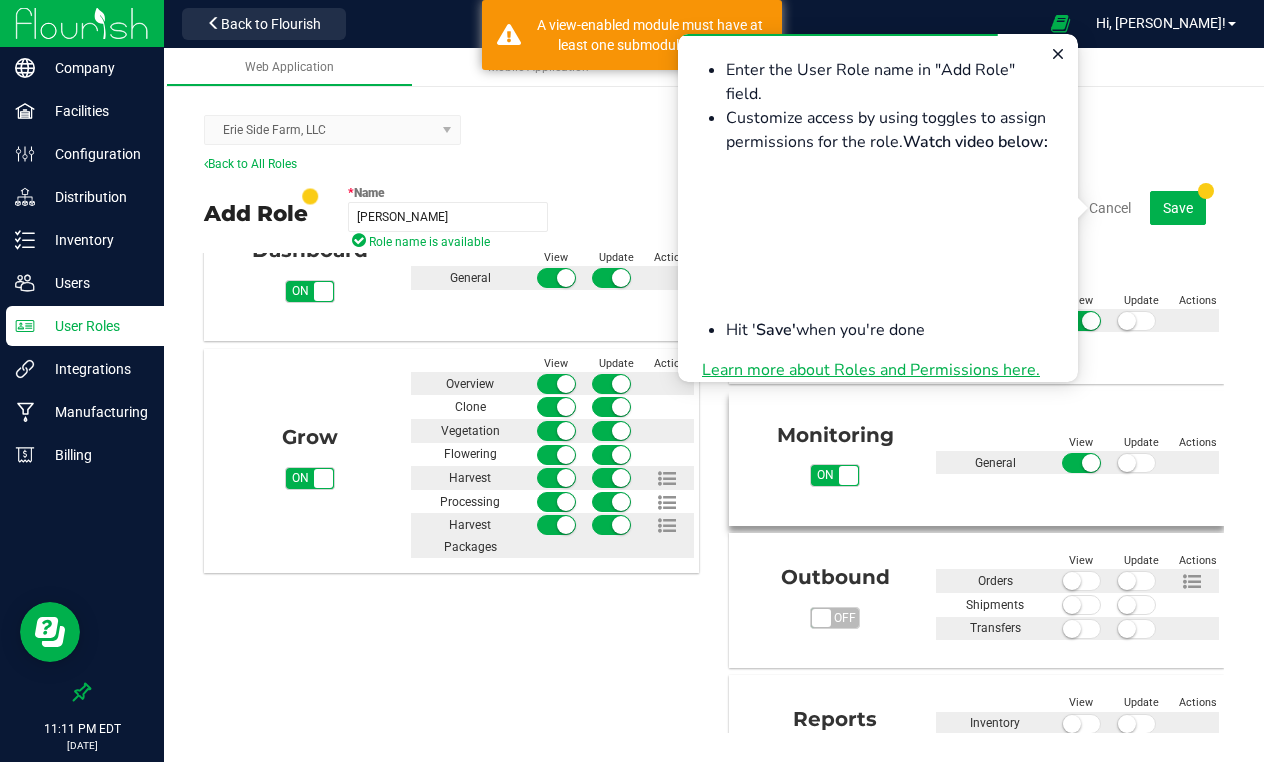 scroll, scrollTop: 525, scrollLeft: 0, axis: vertical 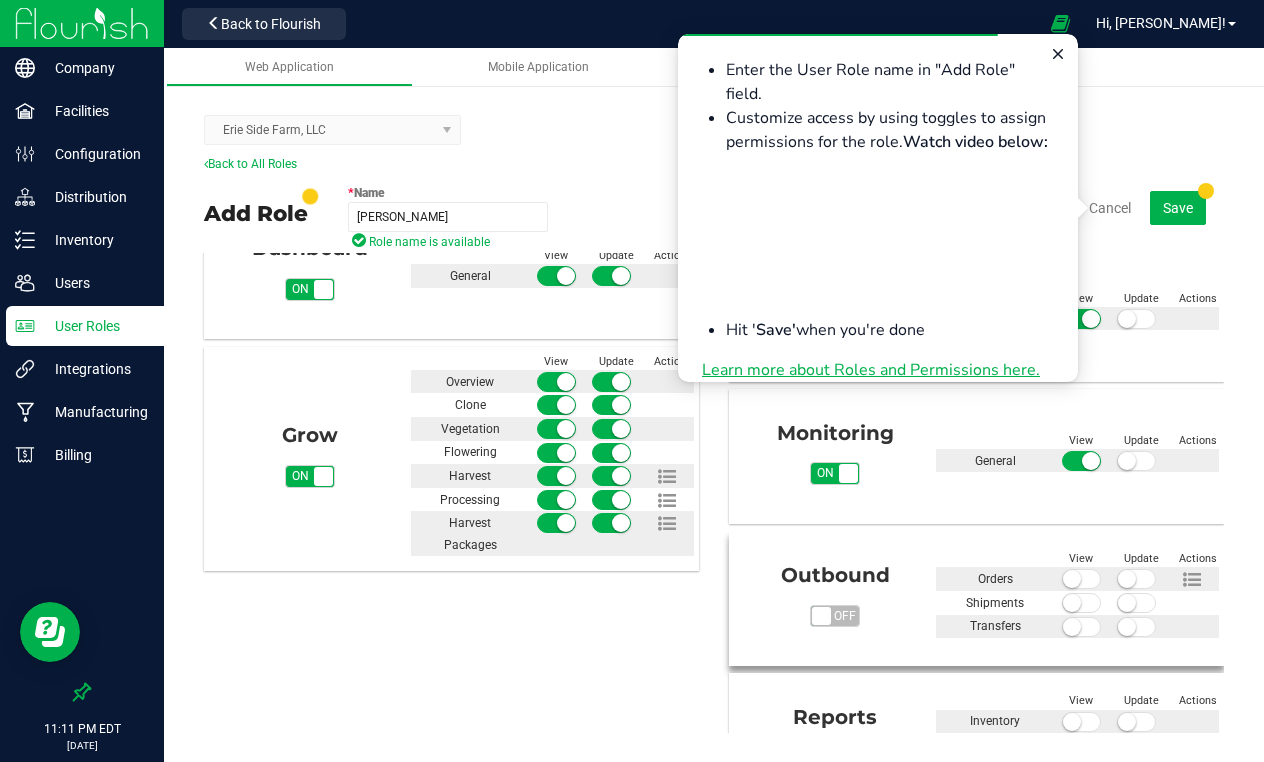 click on "on  	                 off" at bounding box center [821, 616] 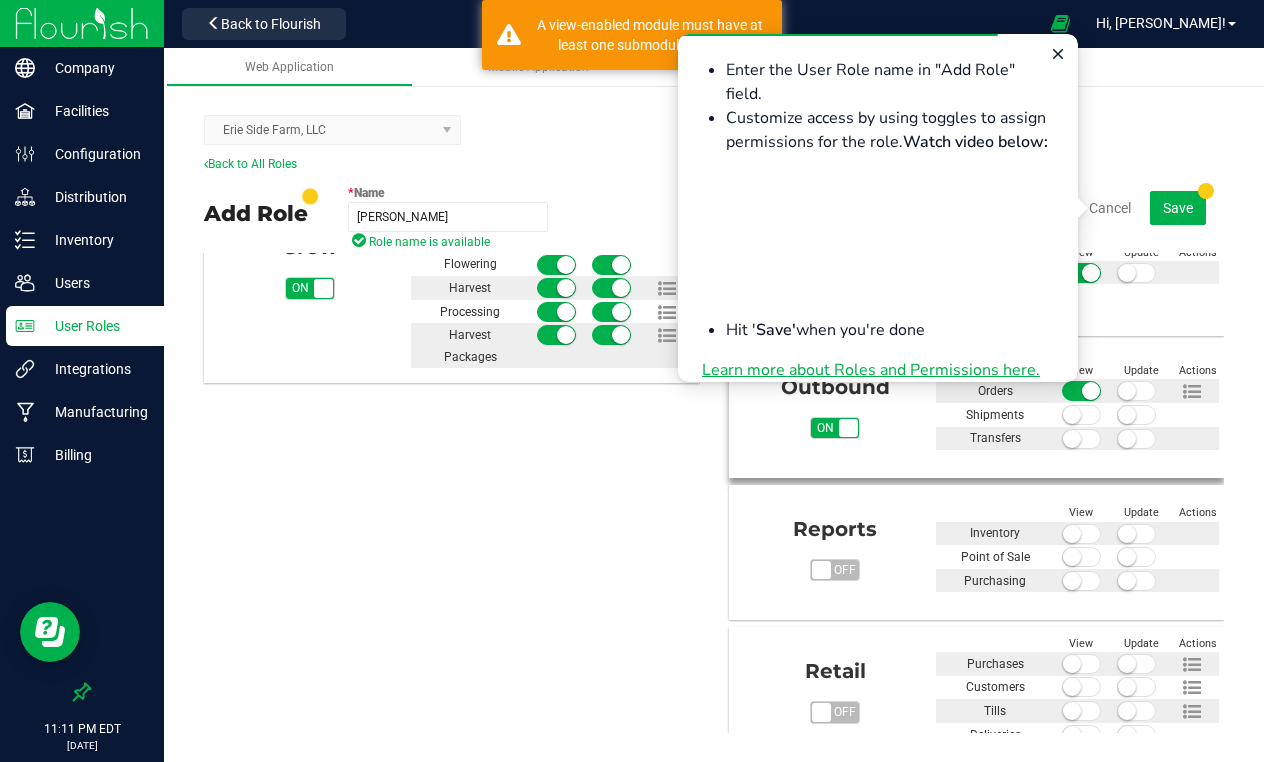 scroll, scrollTop: 713, scrollLeft: 0, axis: vertical 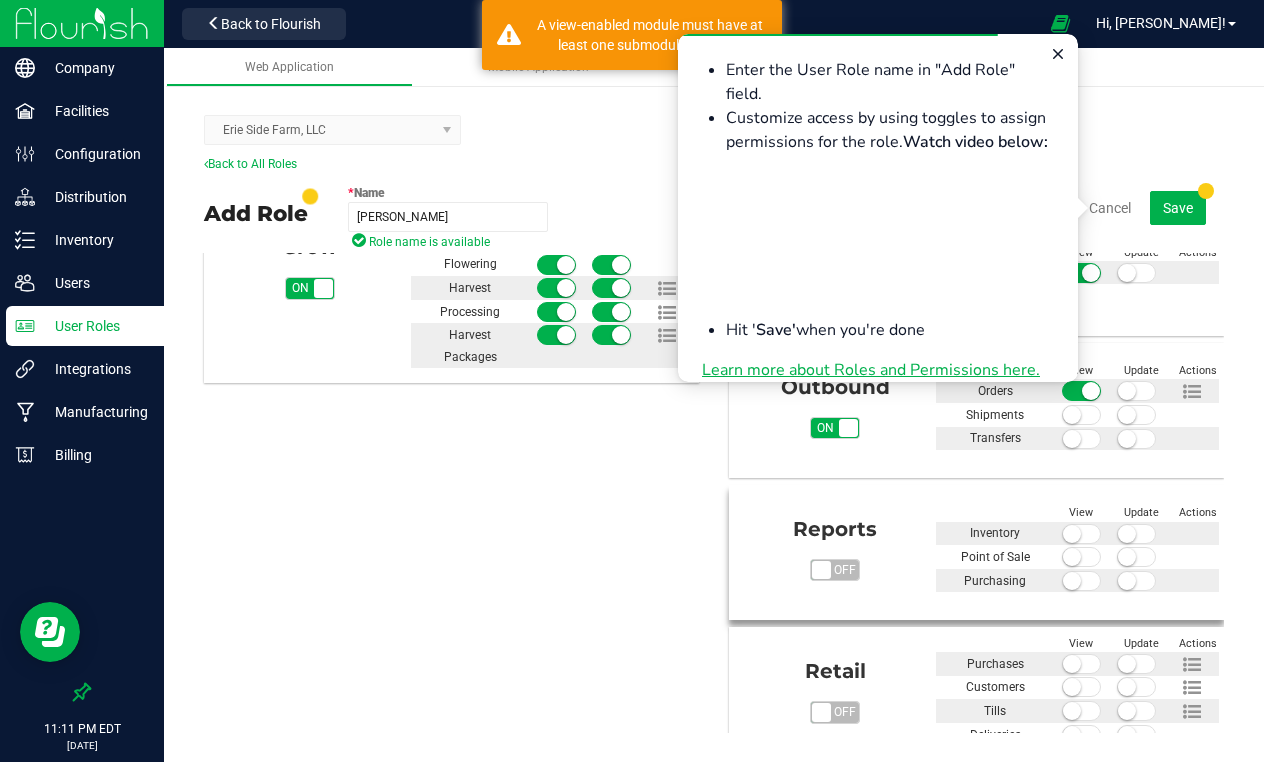 click on "on  	                 off" at bounding box center [821, 570] 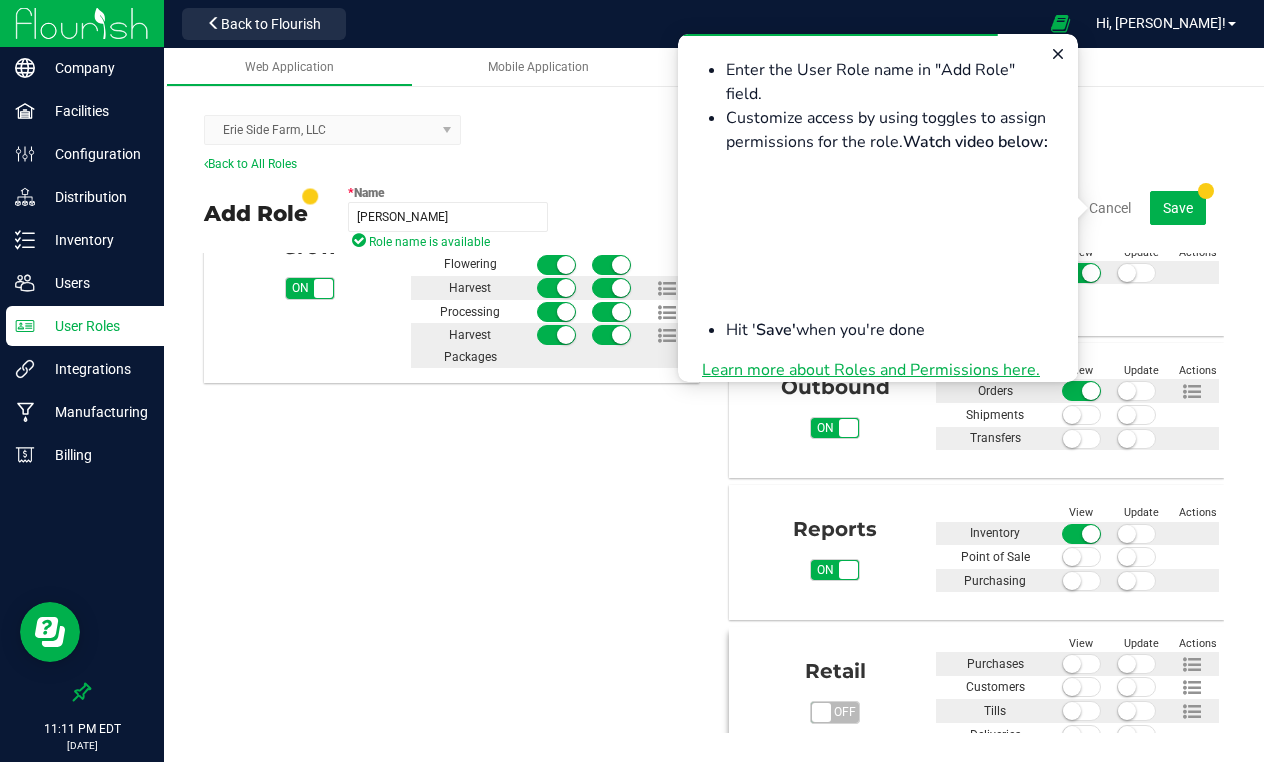 click on "on  	                 off" at bounding box center (821, 712) 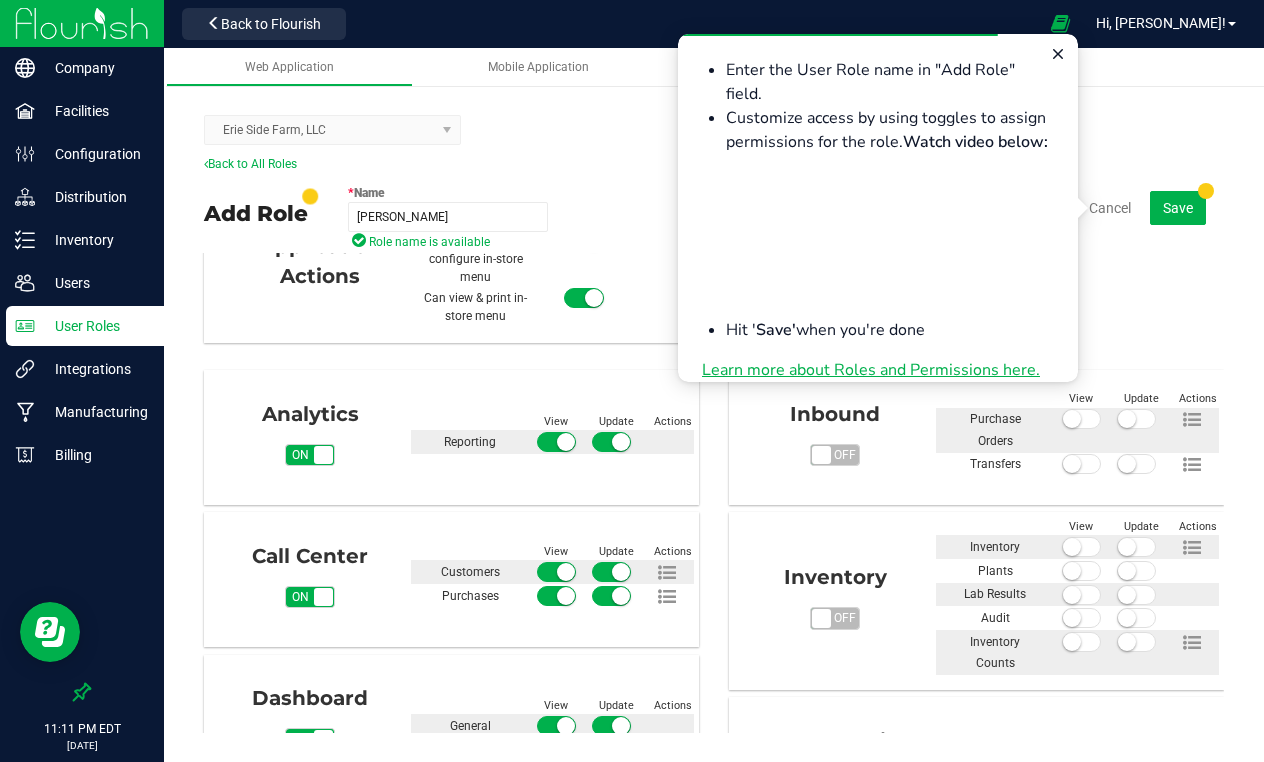 scroll, scrollTop: 0, scrollLeft: 0, axis: both 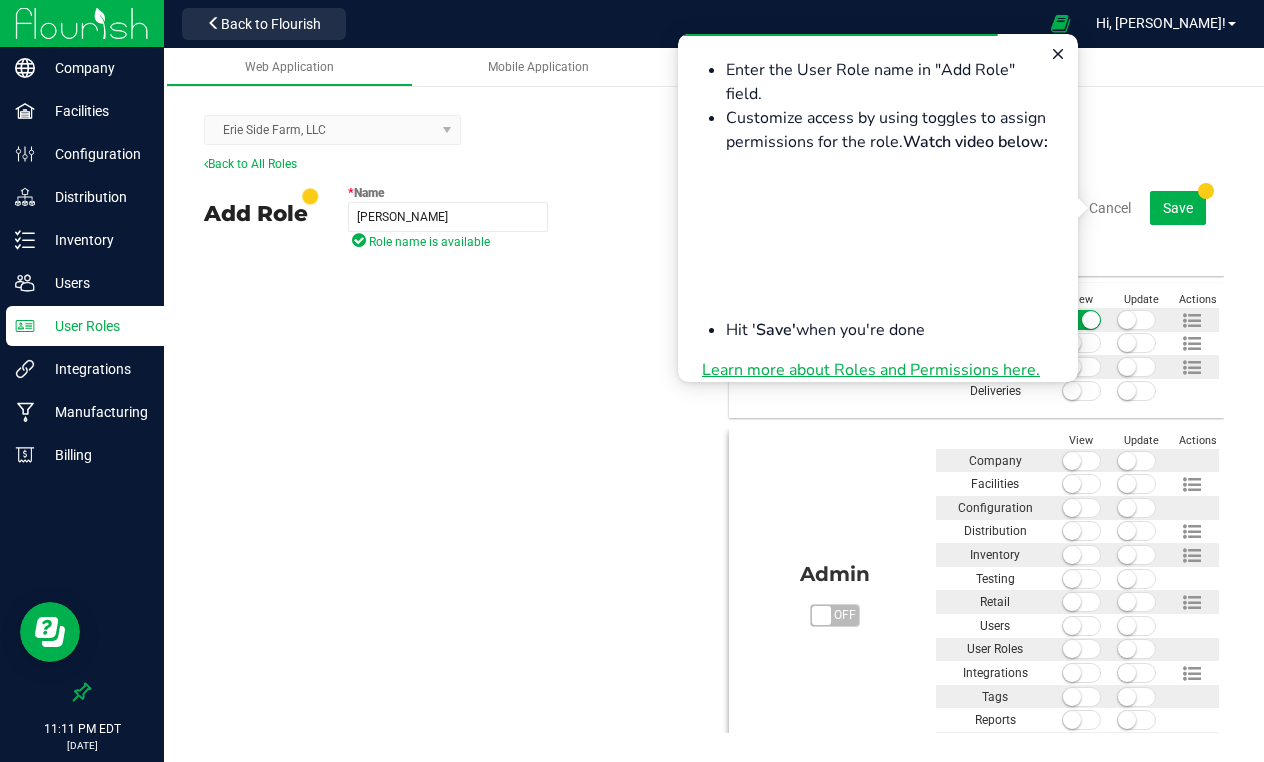 click at bounding box center (1072, 484) 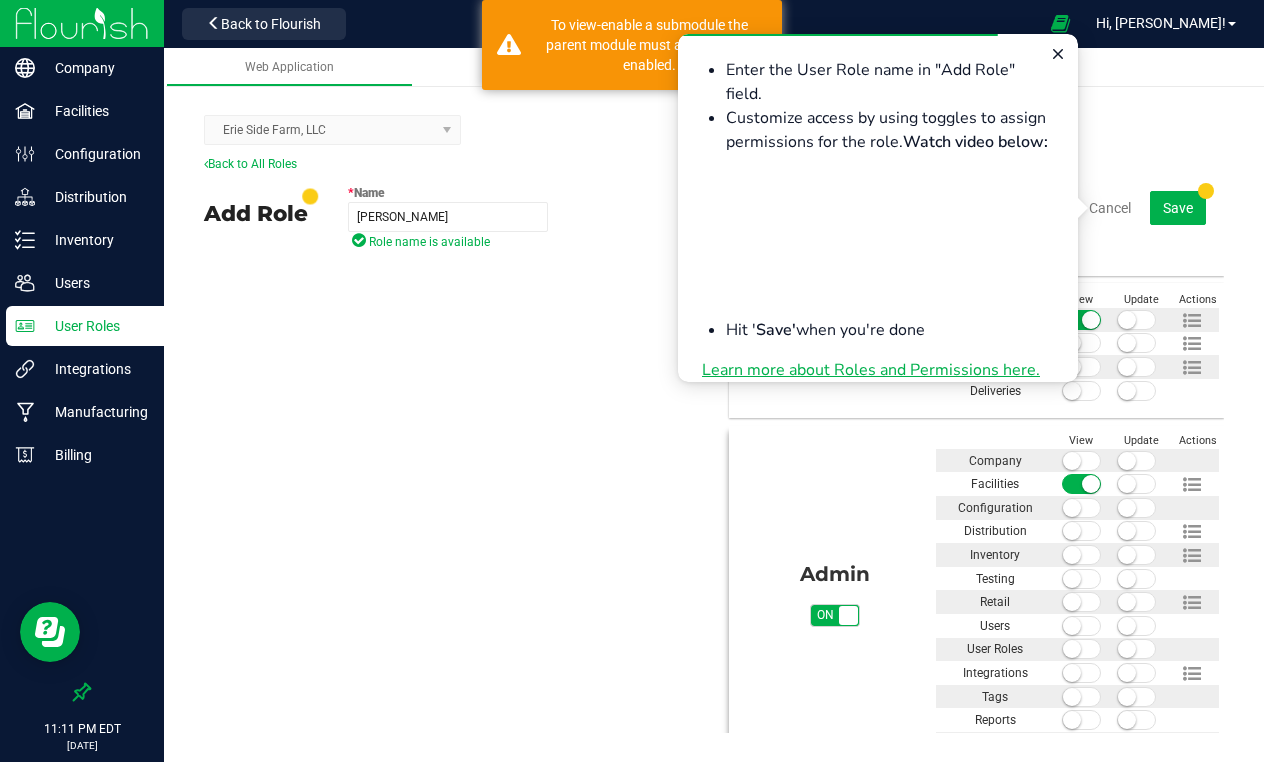 click at bounding box center (1127, 484) 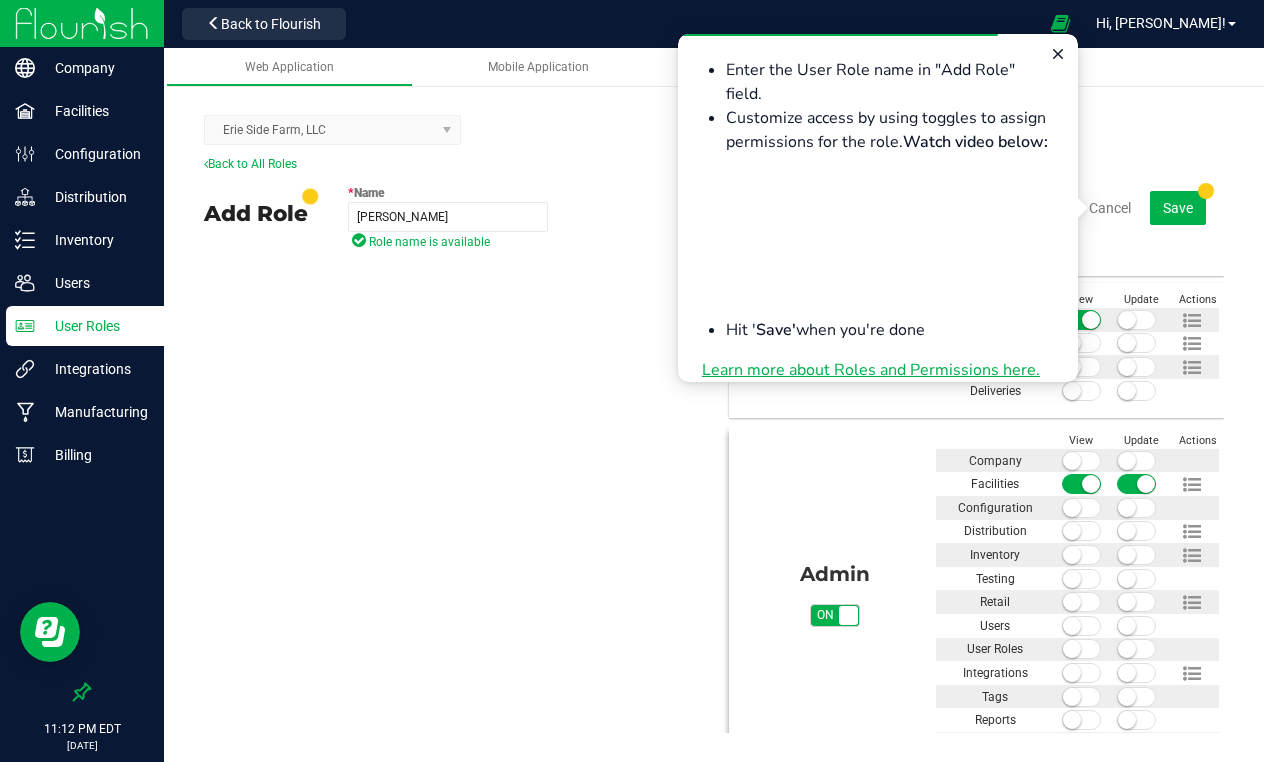 click at bounding box center (1072, 508) 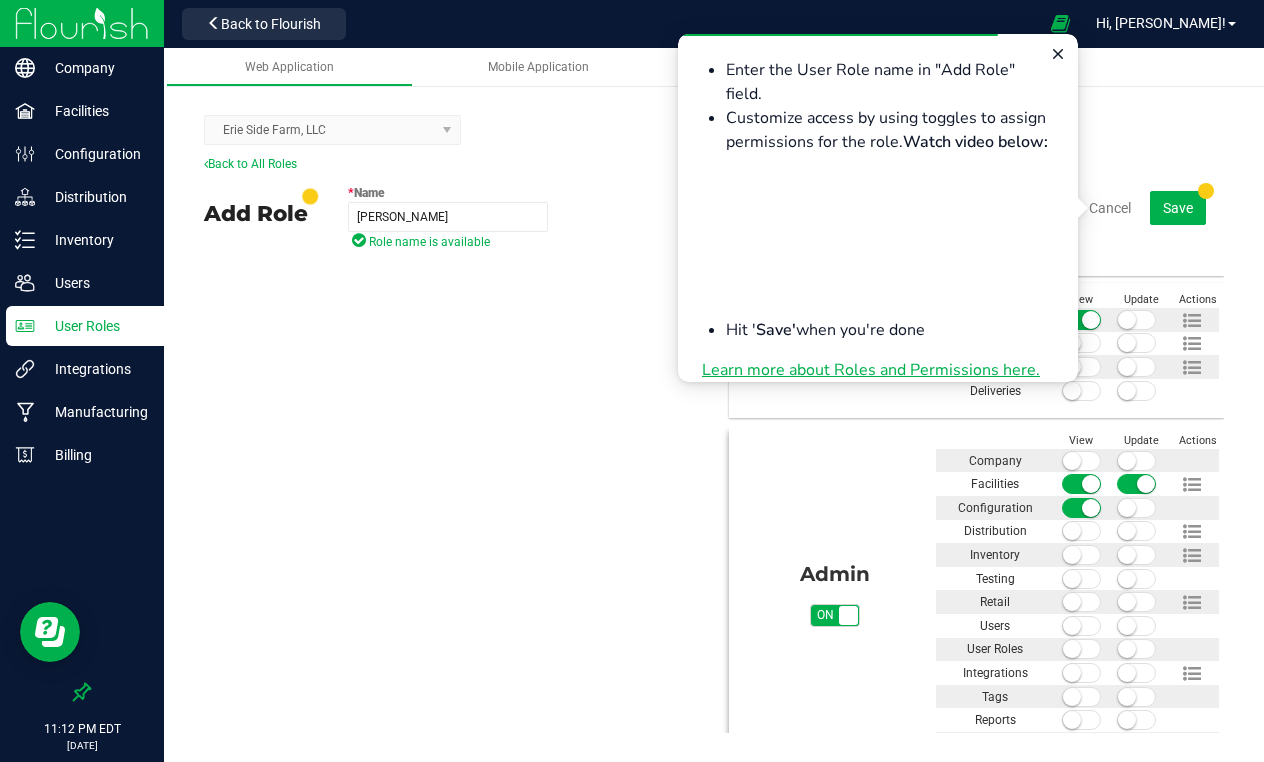 click at bounding box center (1072, 555) 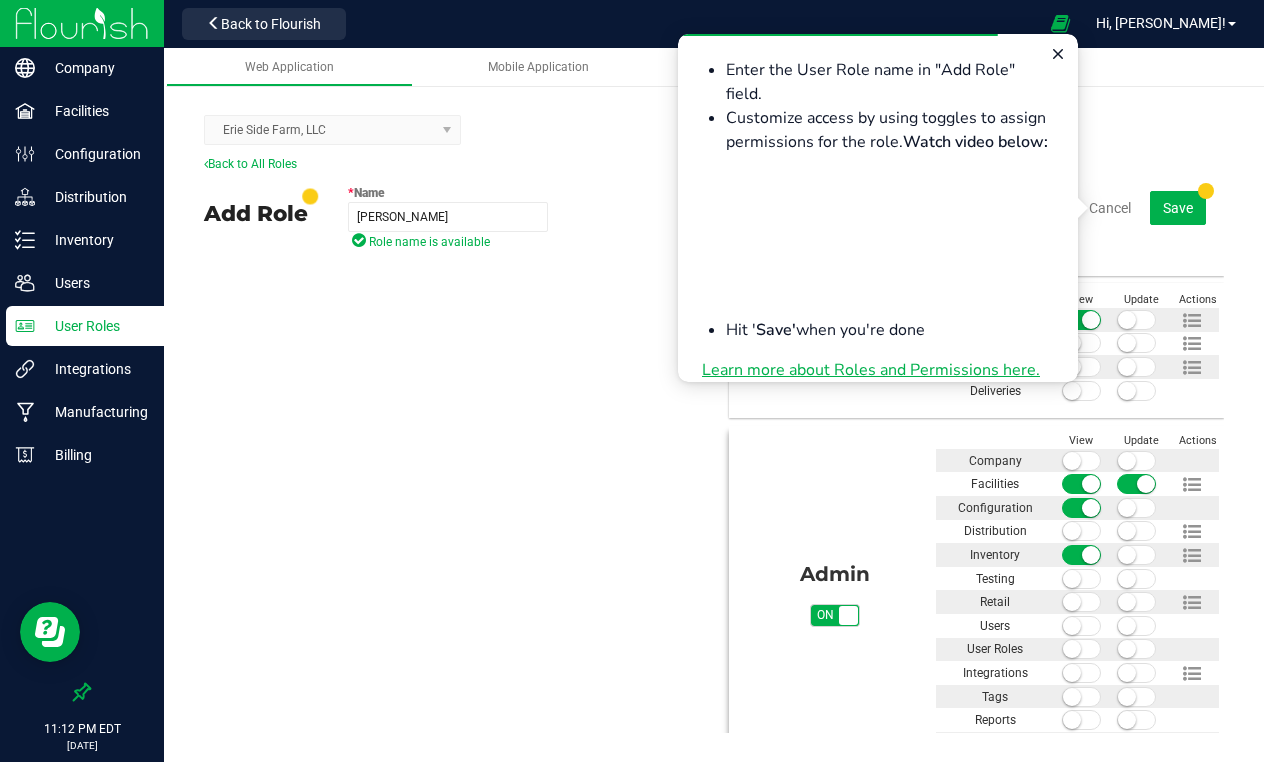 click at bounding box center [1081, 532] 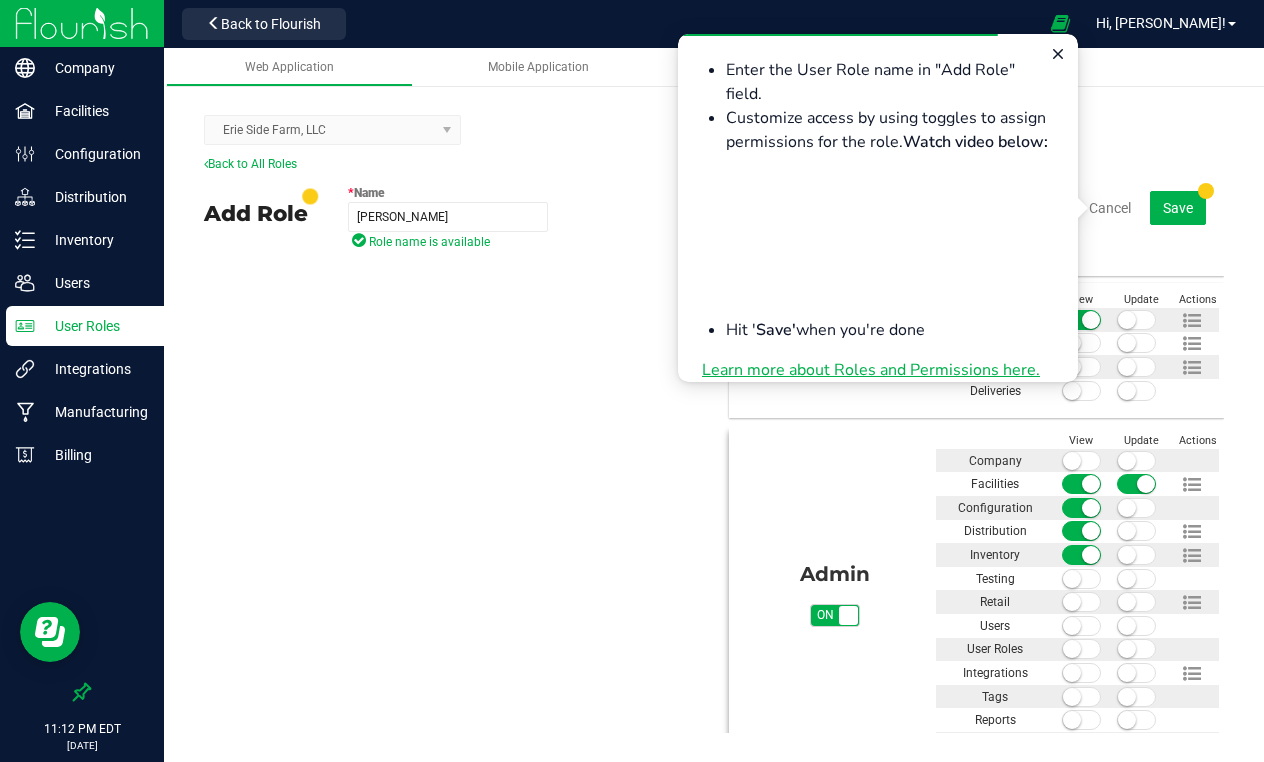 click at bounding box center (1082, 579) 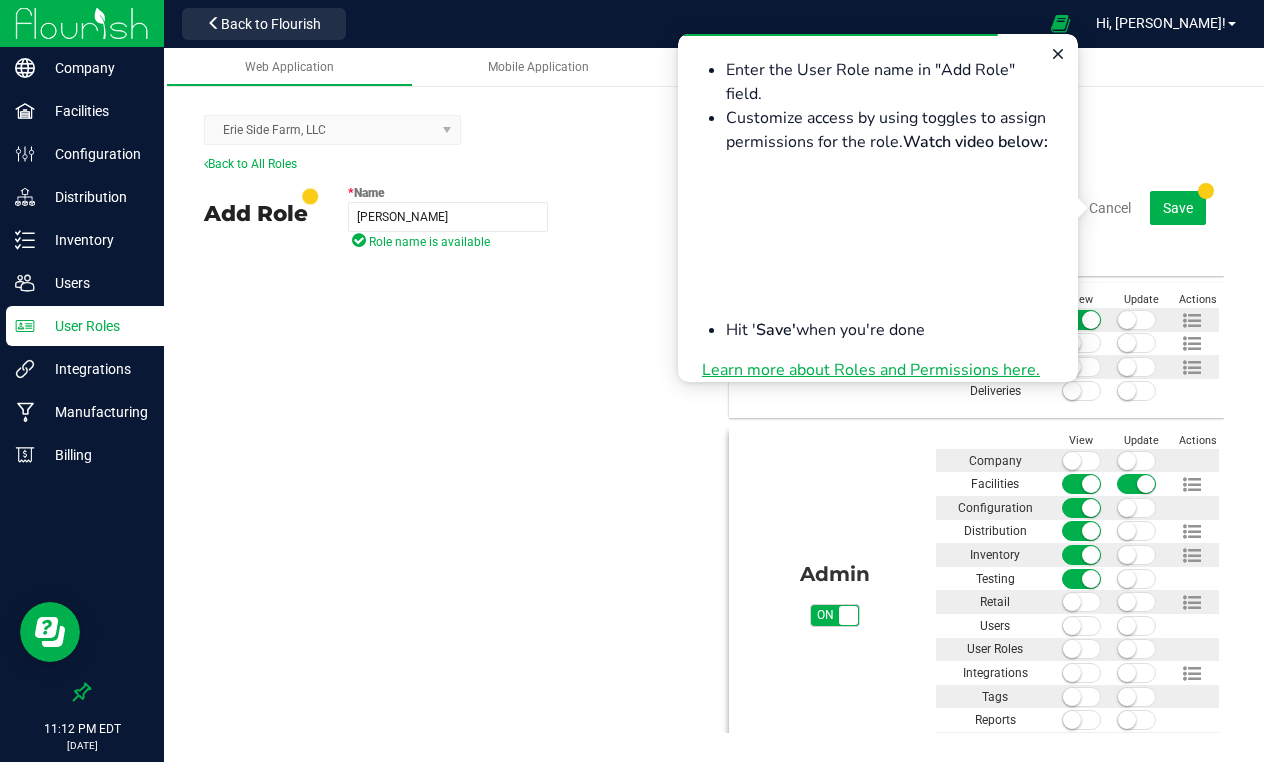 click at bounding box center (1072, 602) 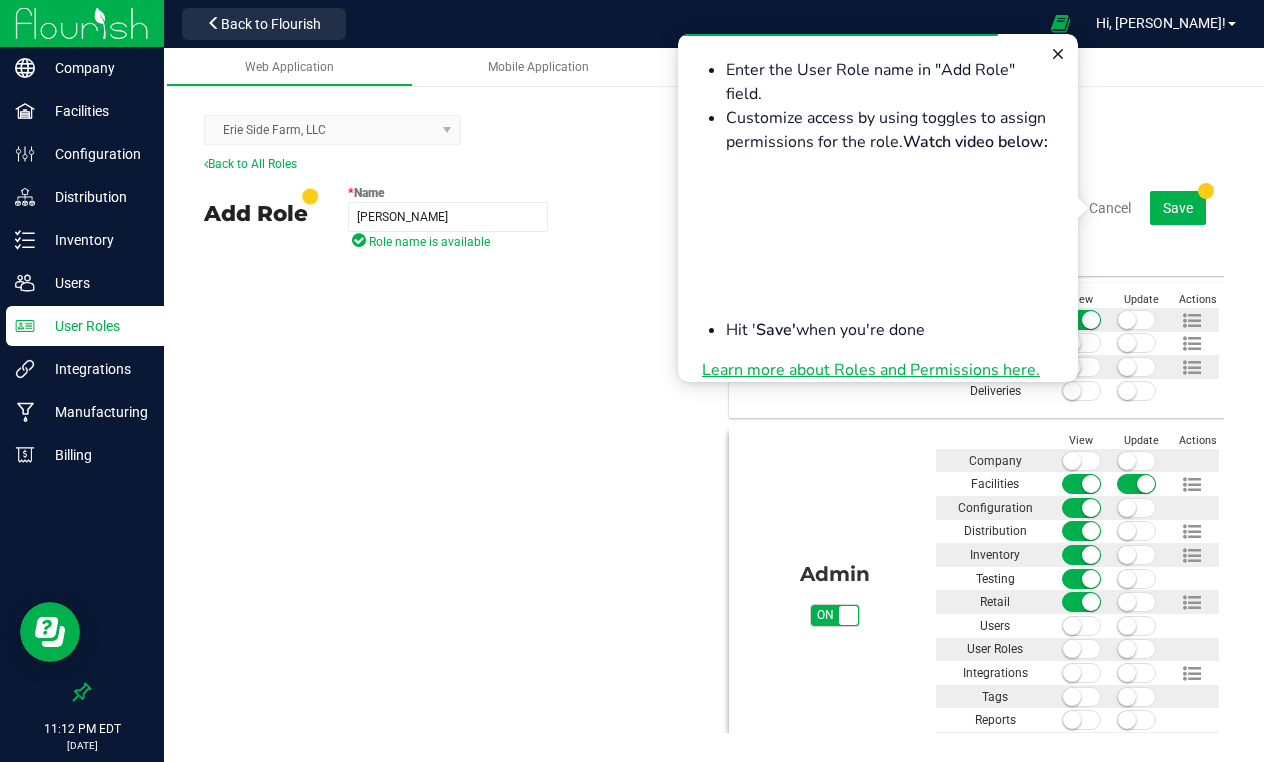 click at bounding box center [1072, 626] 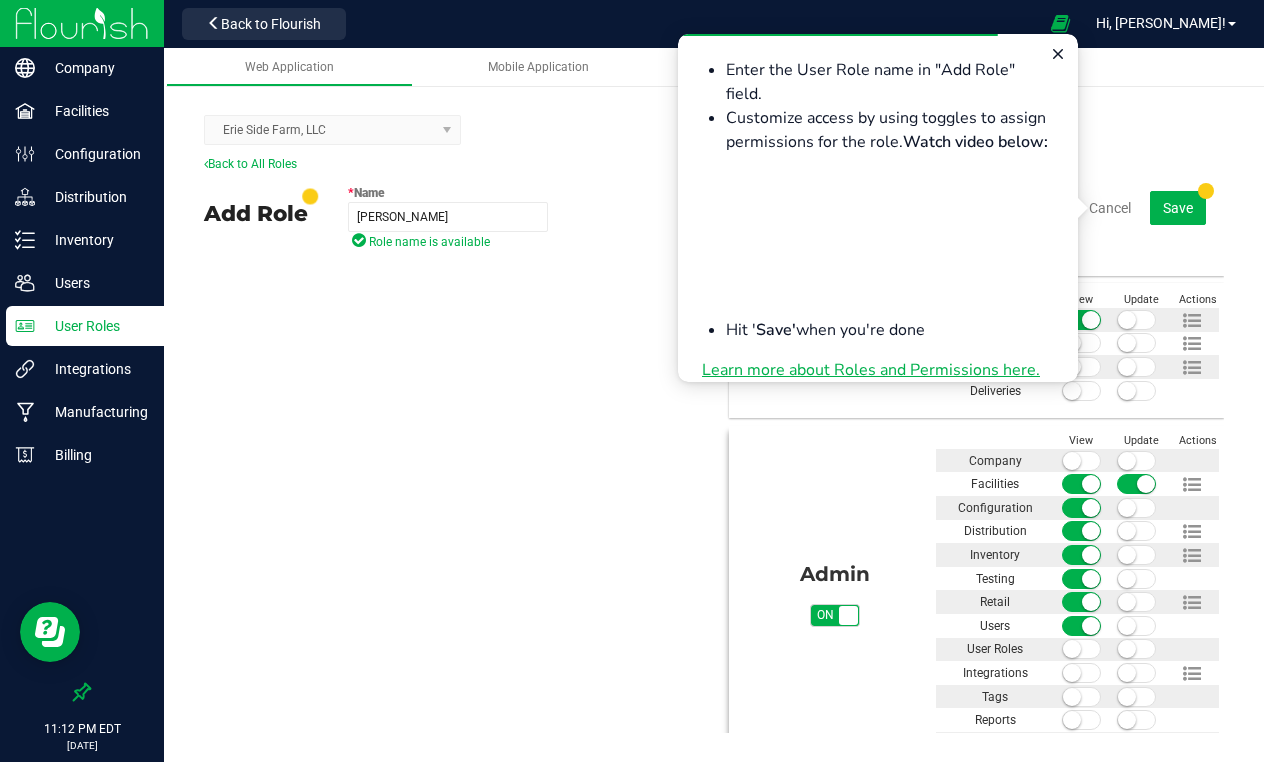 click at bounding box center [1072, 673] 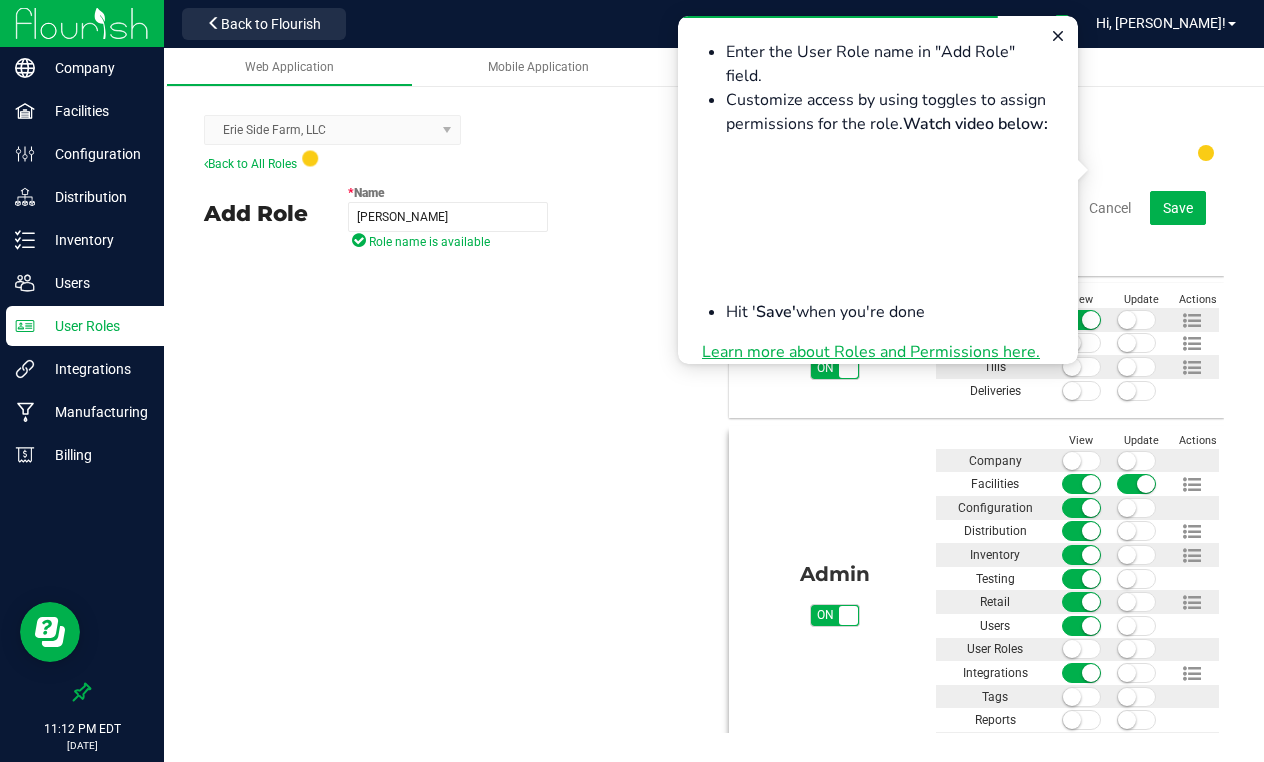 scroll, scrollTop: 38, scrollLeft: 0, axis: vertical 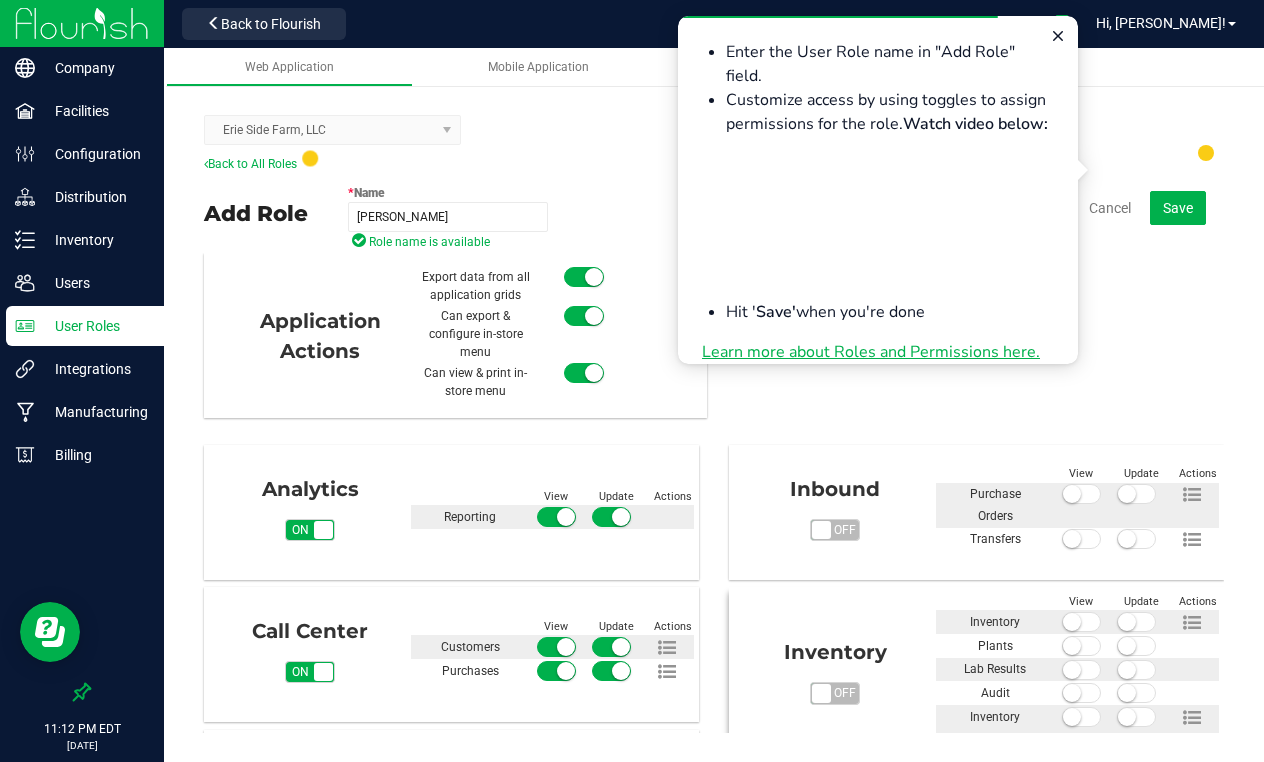 click on "on  	                 off" at bounding box center [821, 693] 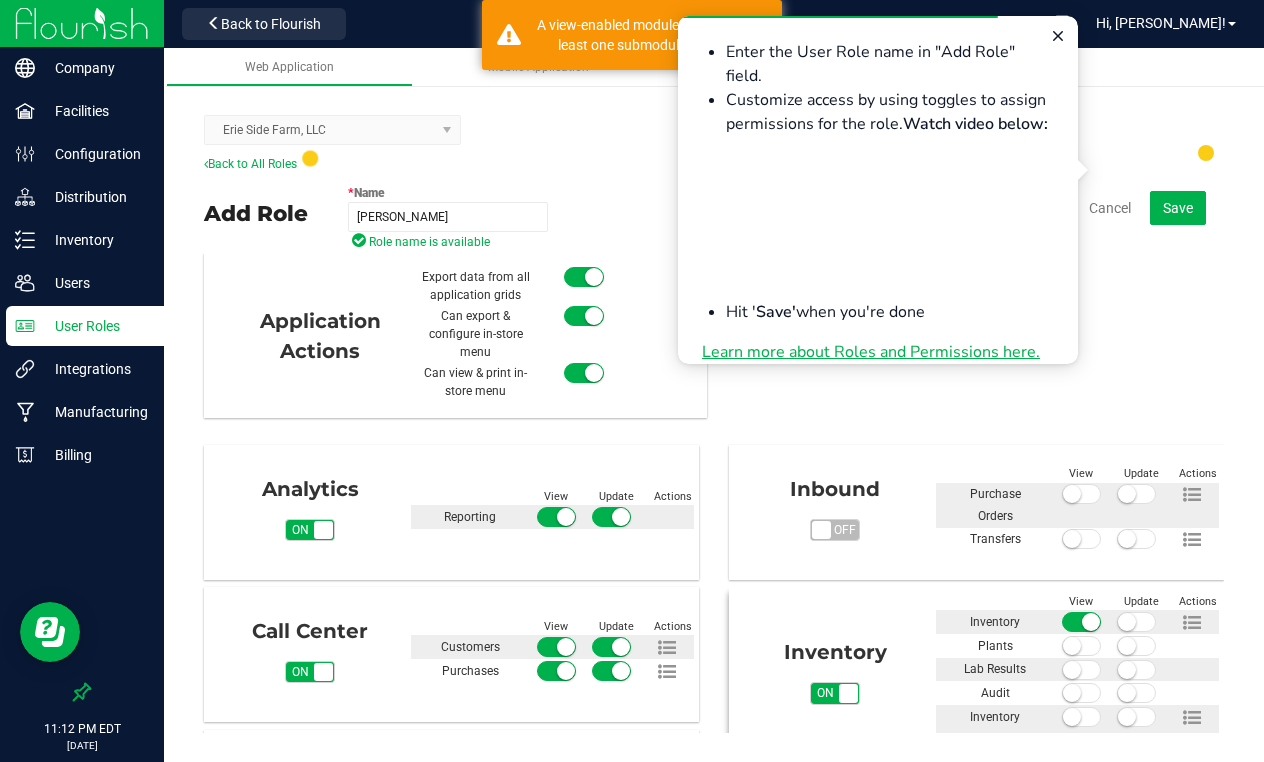 click at bounding box center (1072, 646) 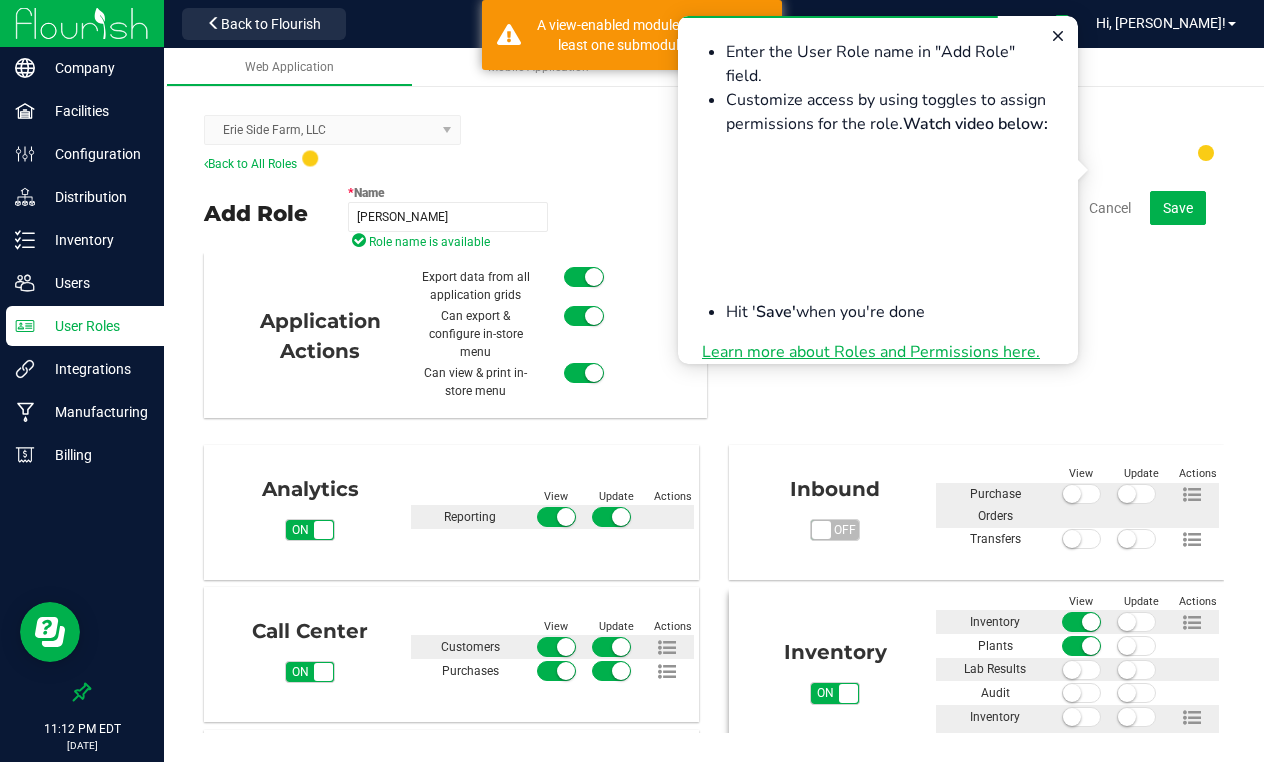 click at bounding box center [1072, 670] 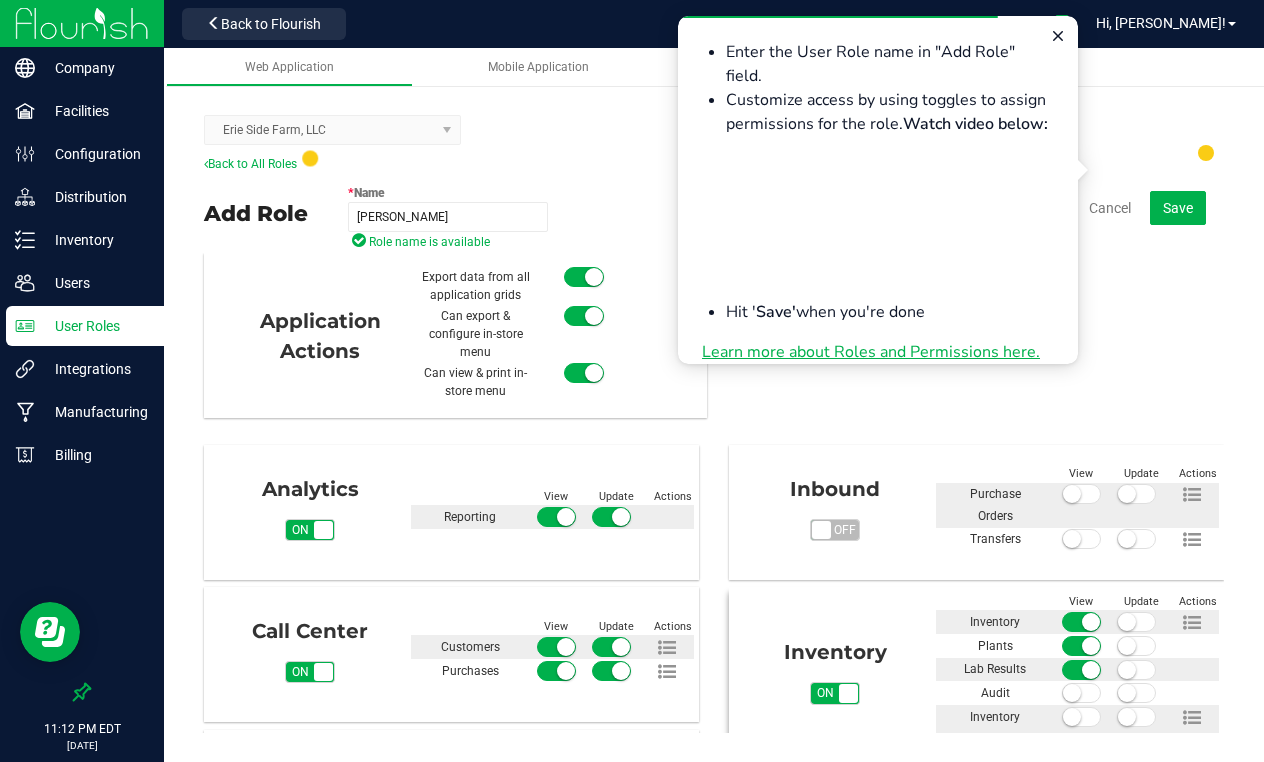 click at bounding box center [1072, 693] 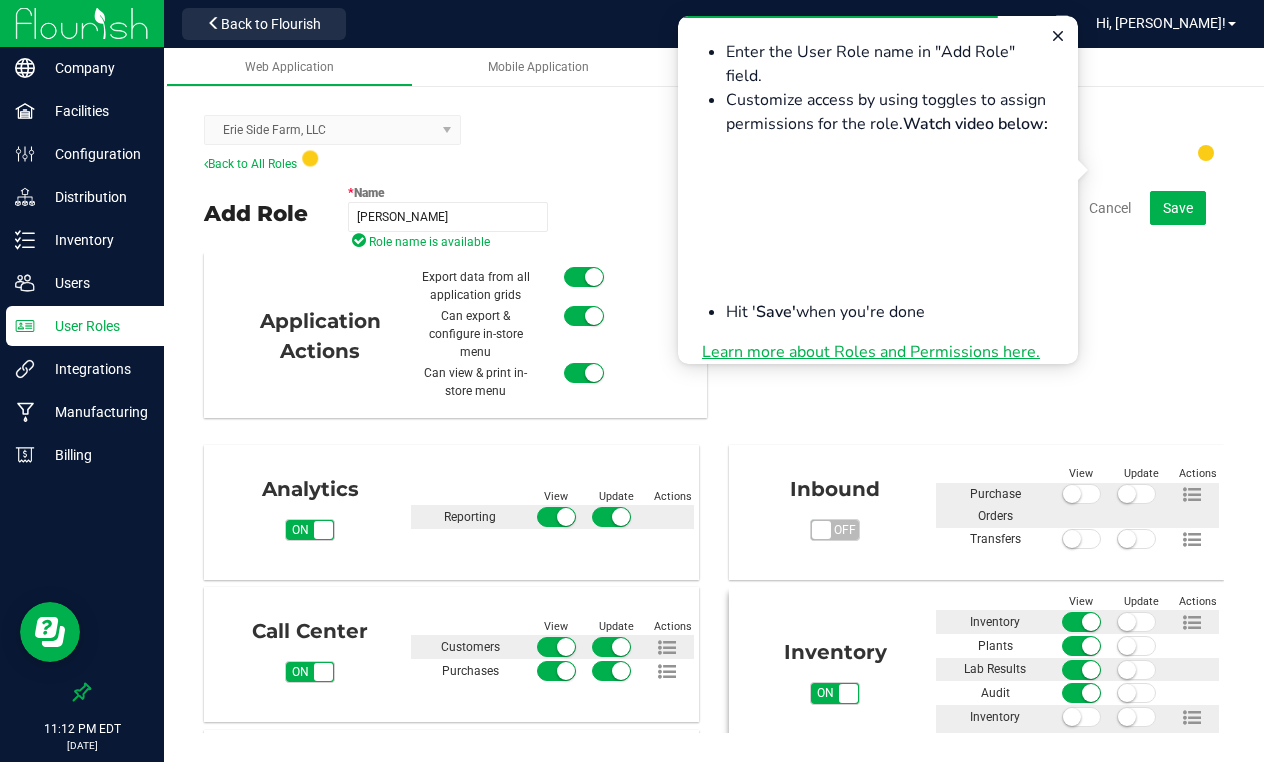 click at bounding box center [1072, 717] 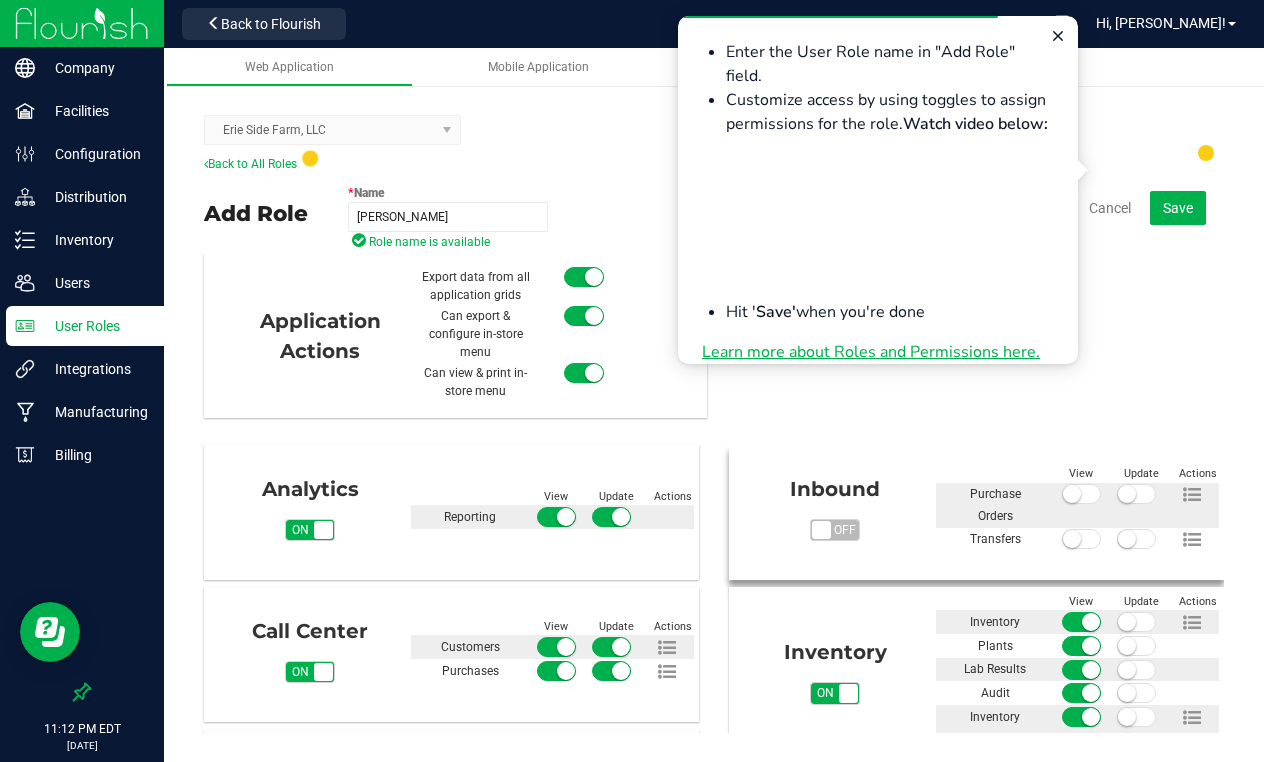 click on "off" at bounding box center (844, 530) 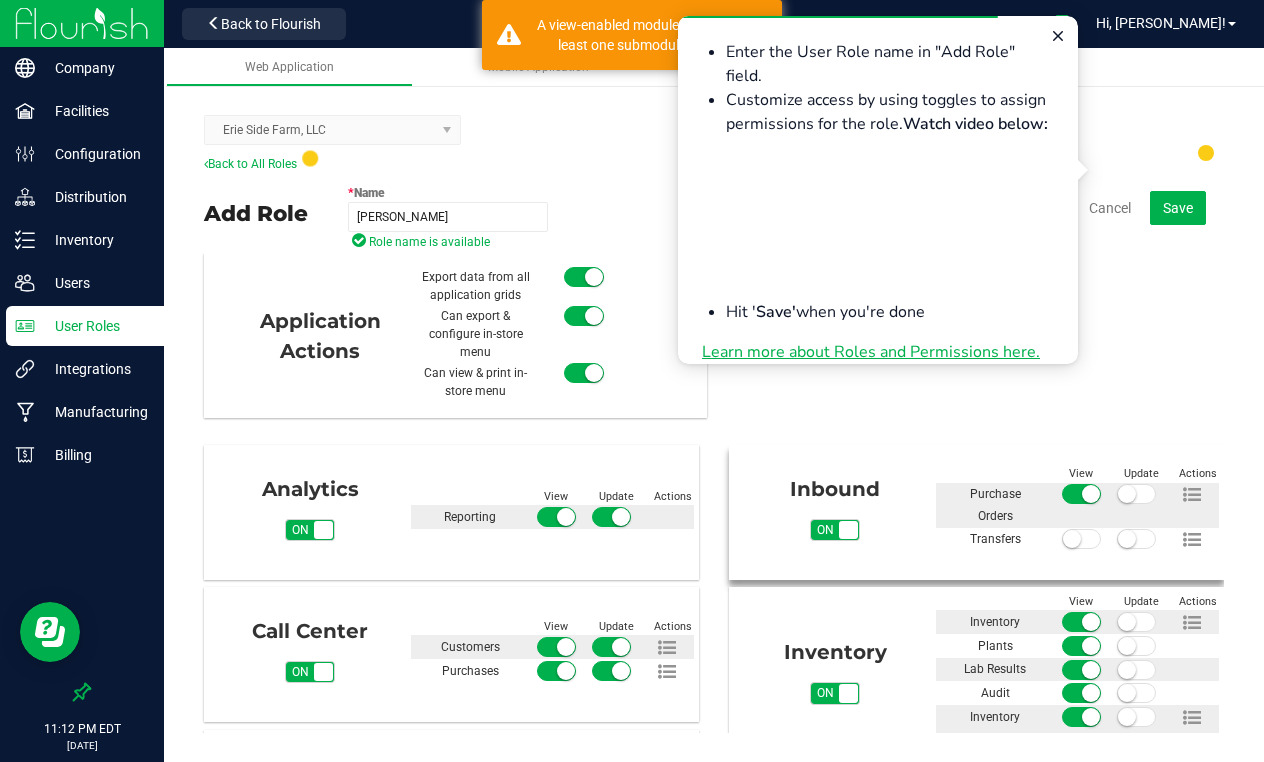 click at bounding box center [1072, 539] 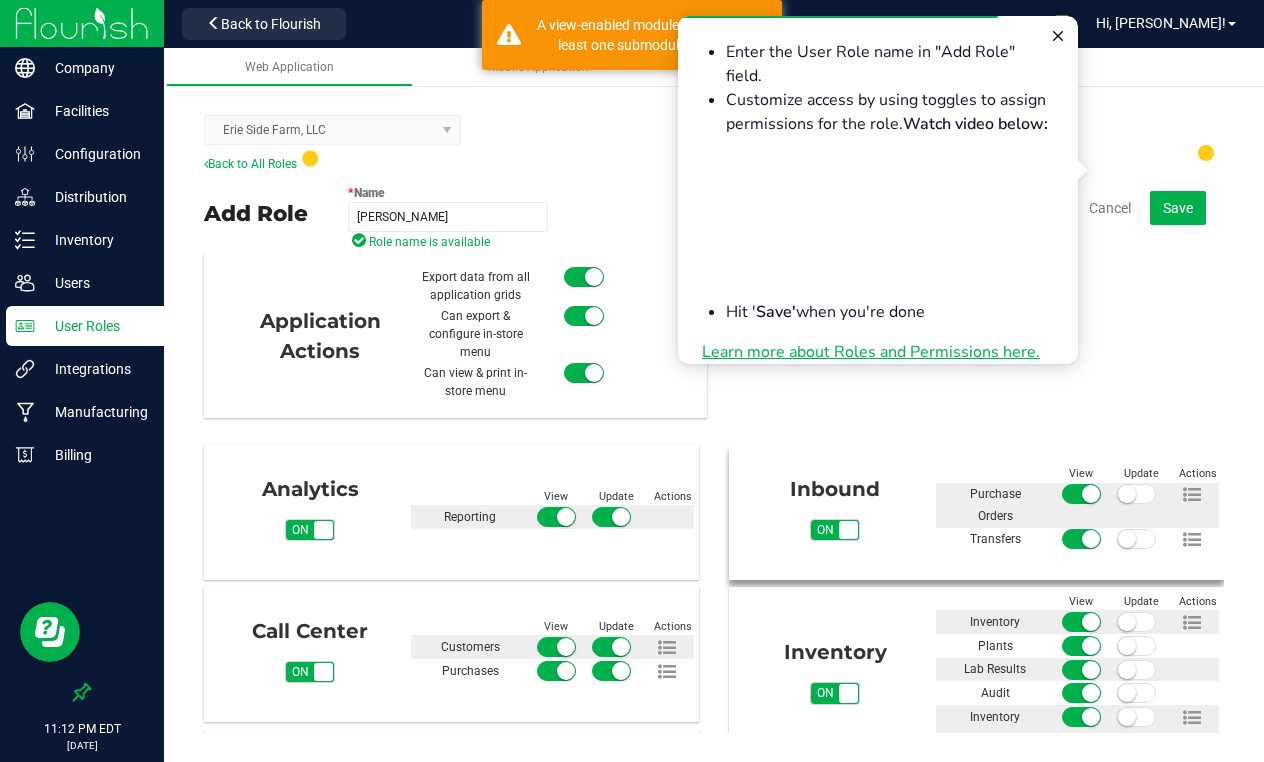 click at bounding box center [1127, 494] 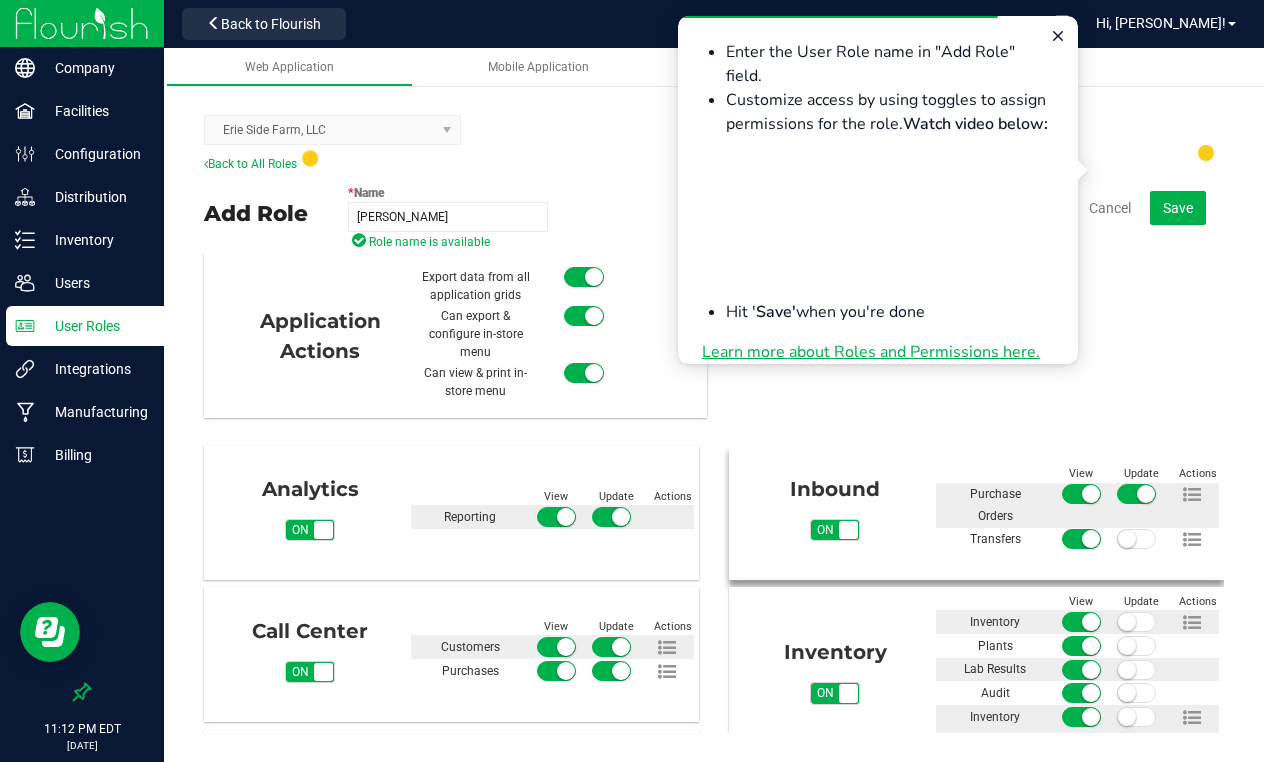 click at bounding box center [1146, 494] 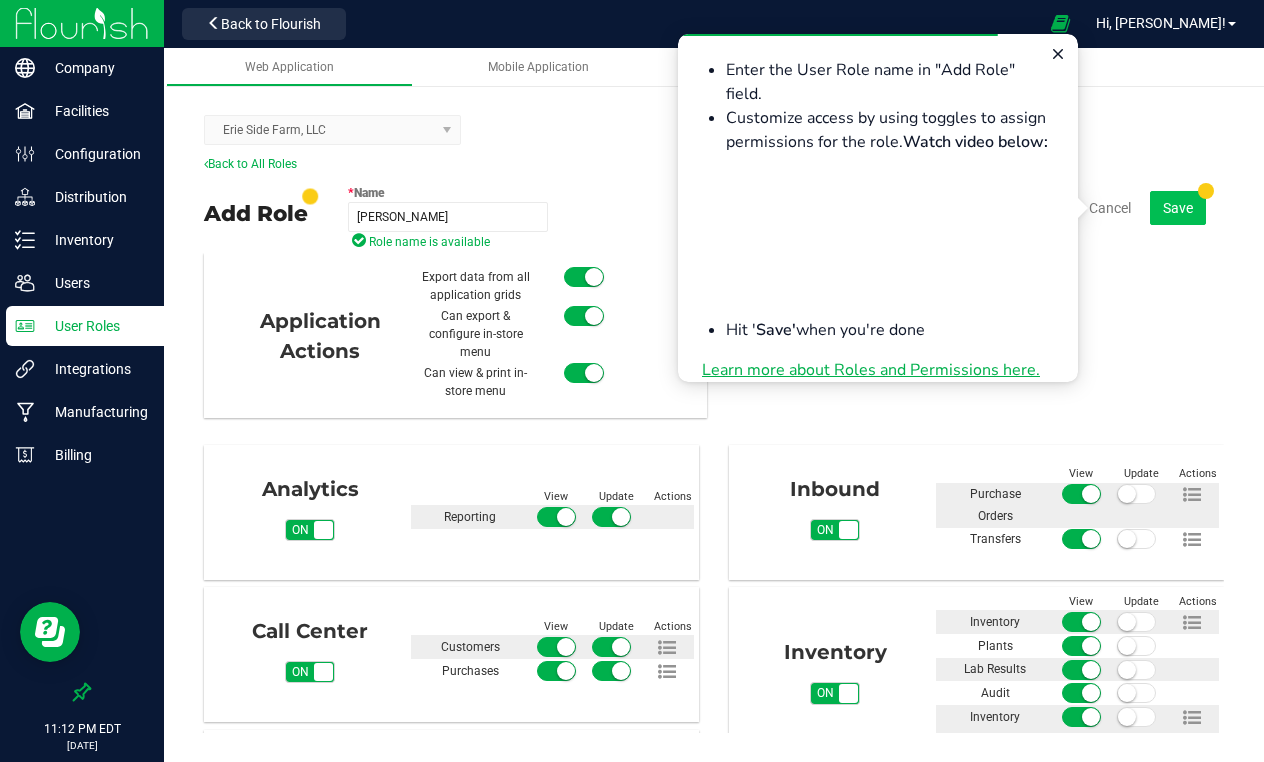 scroll, scrollTop: 0, scrollLeft: 0, axis: both 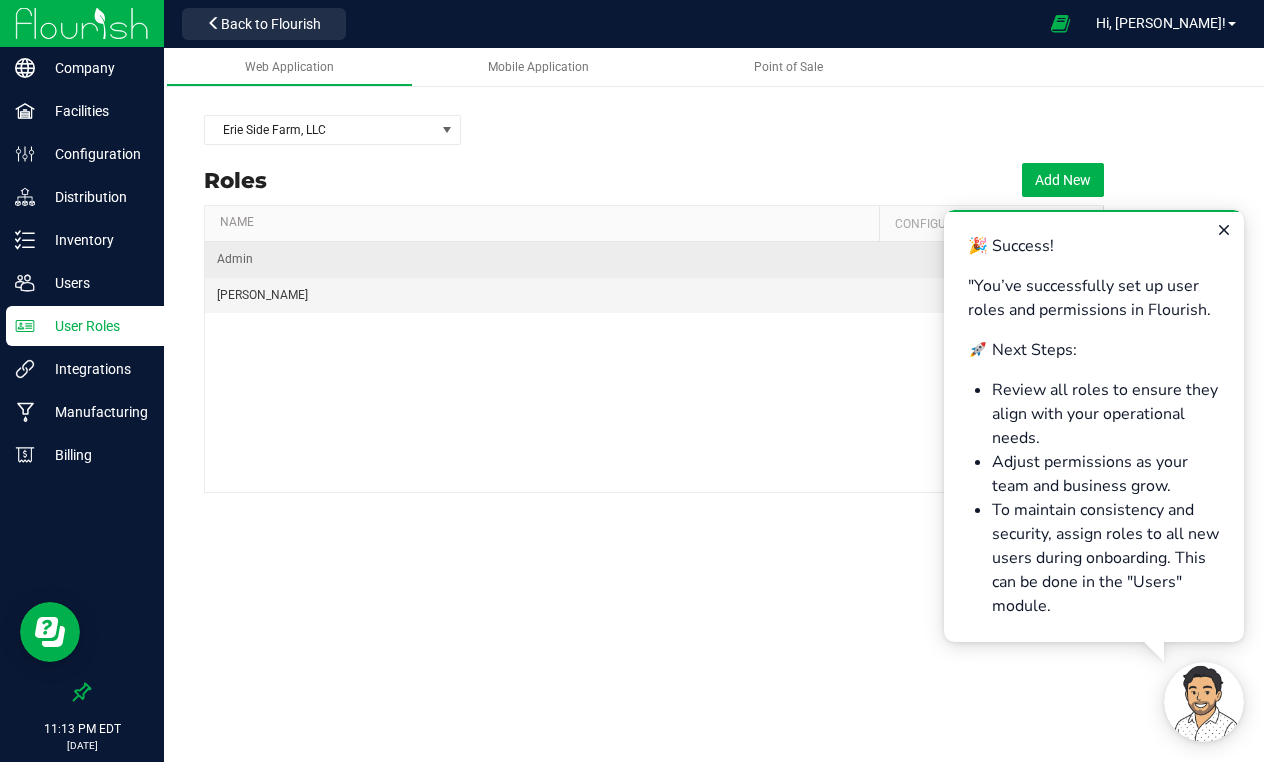 click on "Admin" at bounding box center [542, 260] 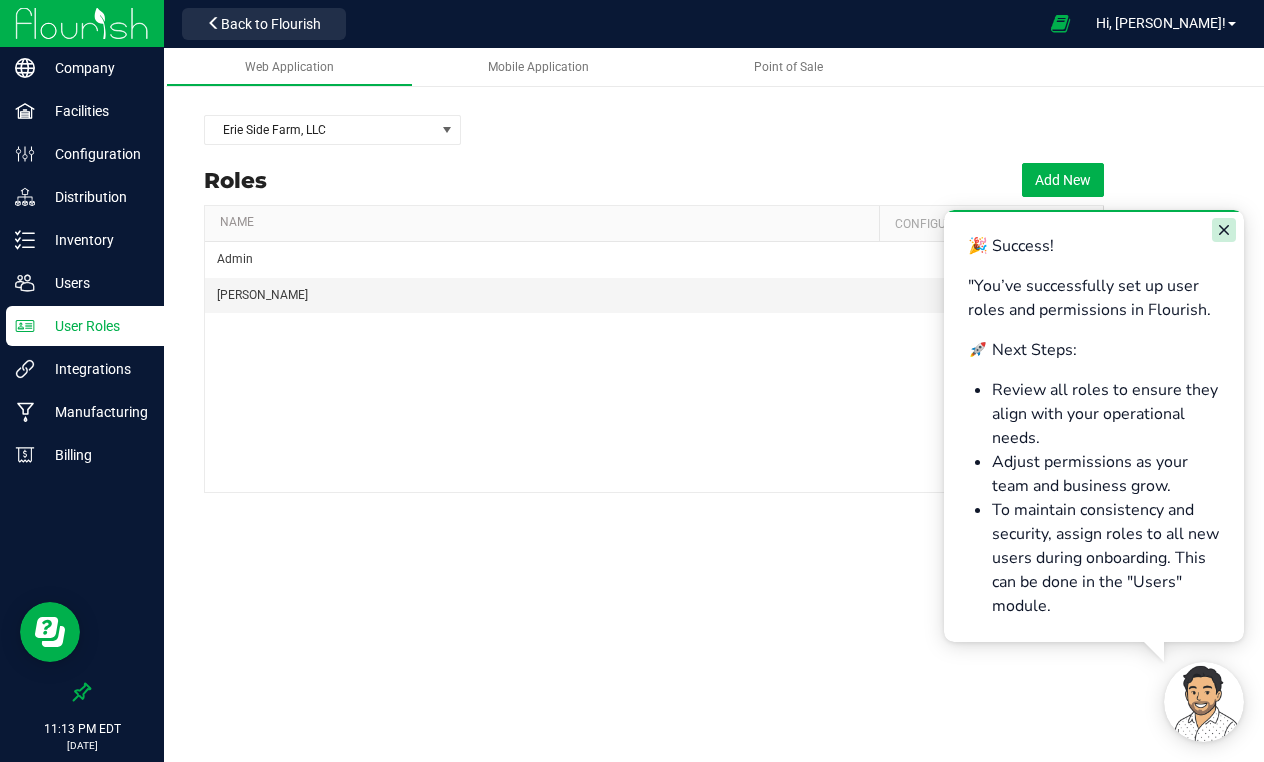 click at bounding box center [1224, 230] 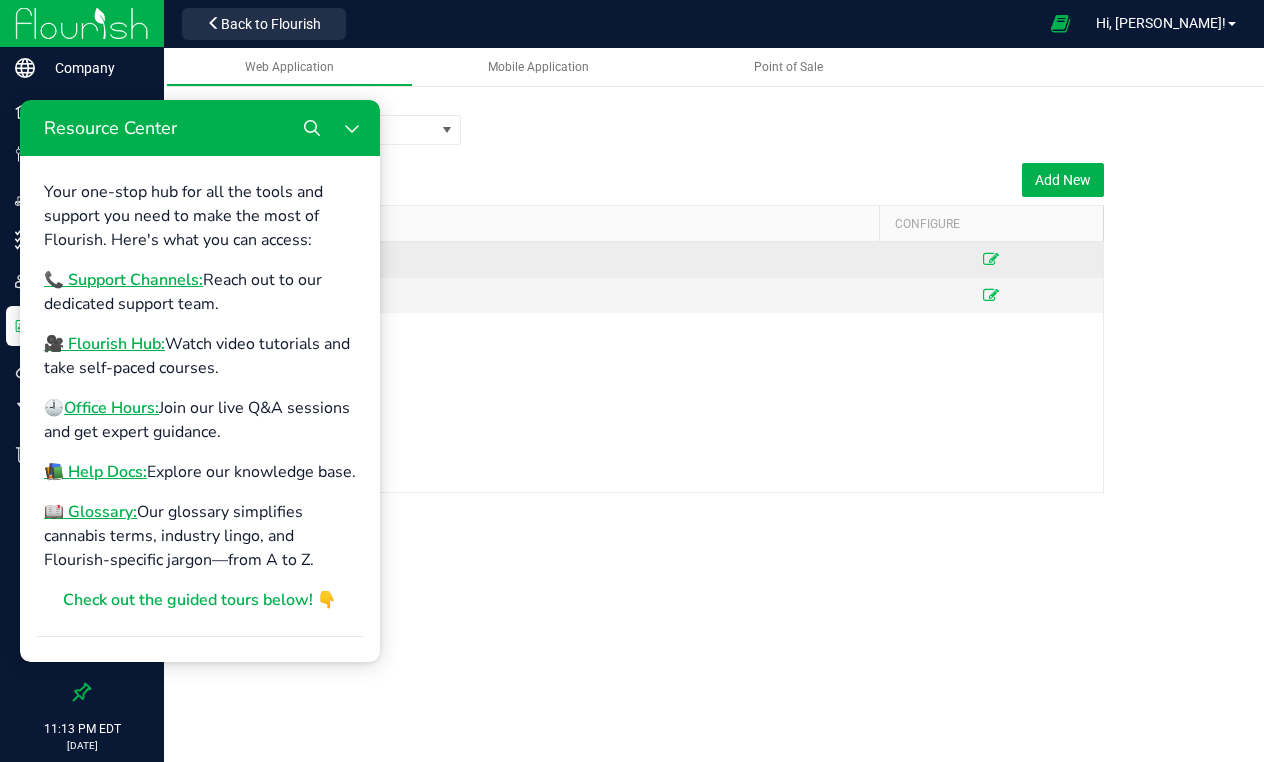 scroll, scrollTop: 2, scrollLeft: 0, axis: vertical 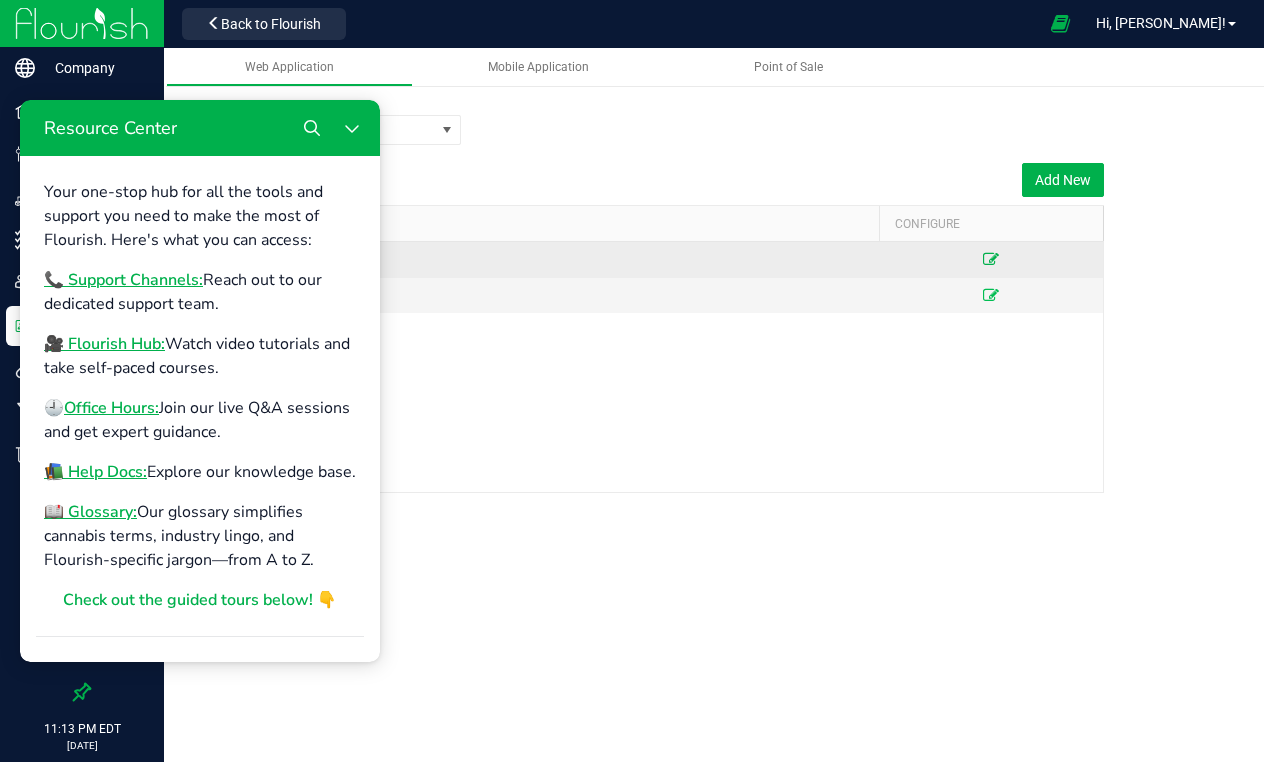 click at bounding box center (991, 259) 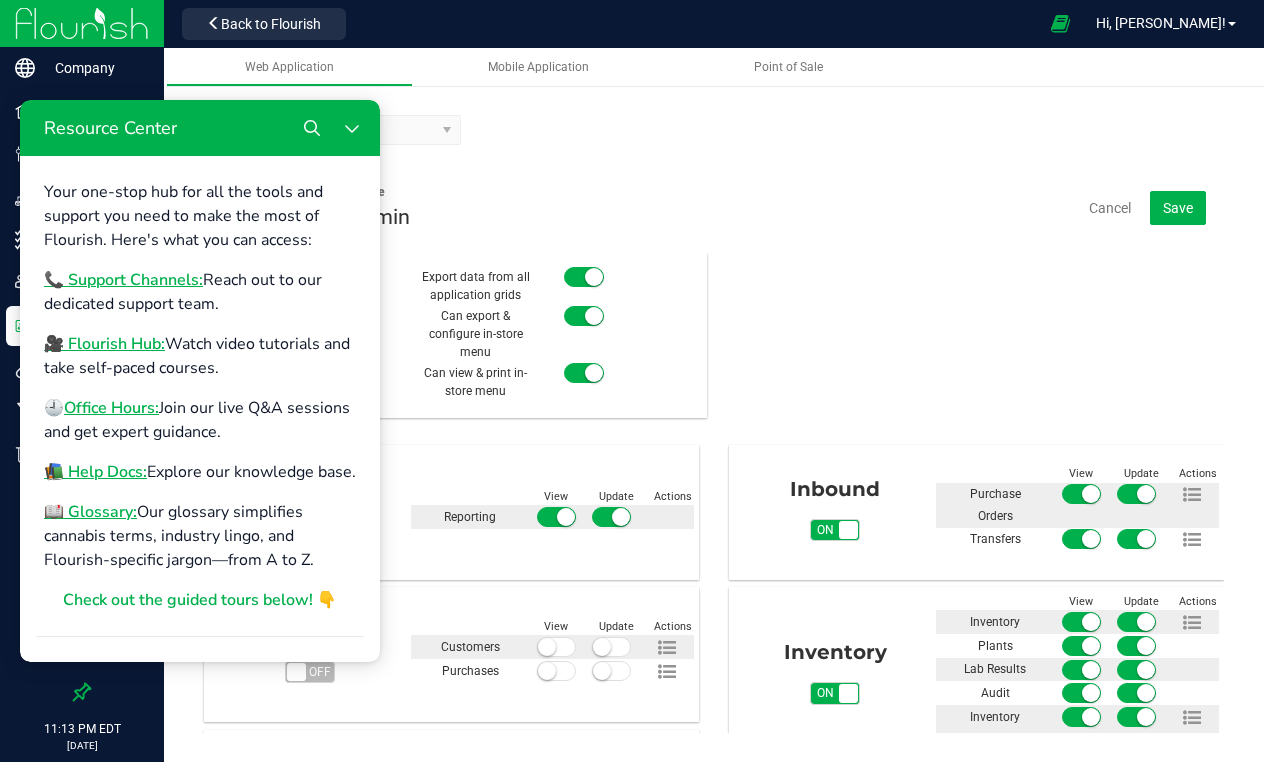 scroll, scrollTop: 0, scrollLeft: 0, axis: both 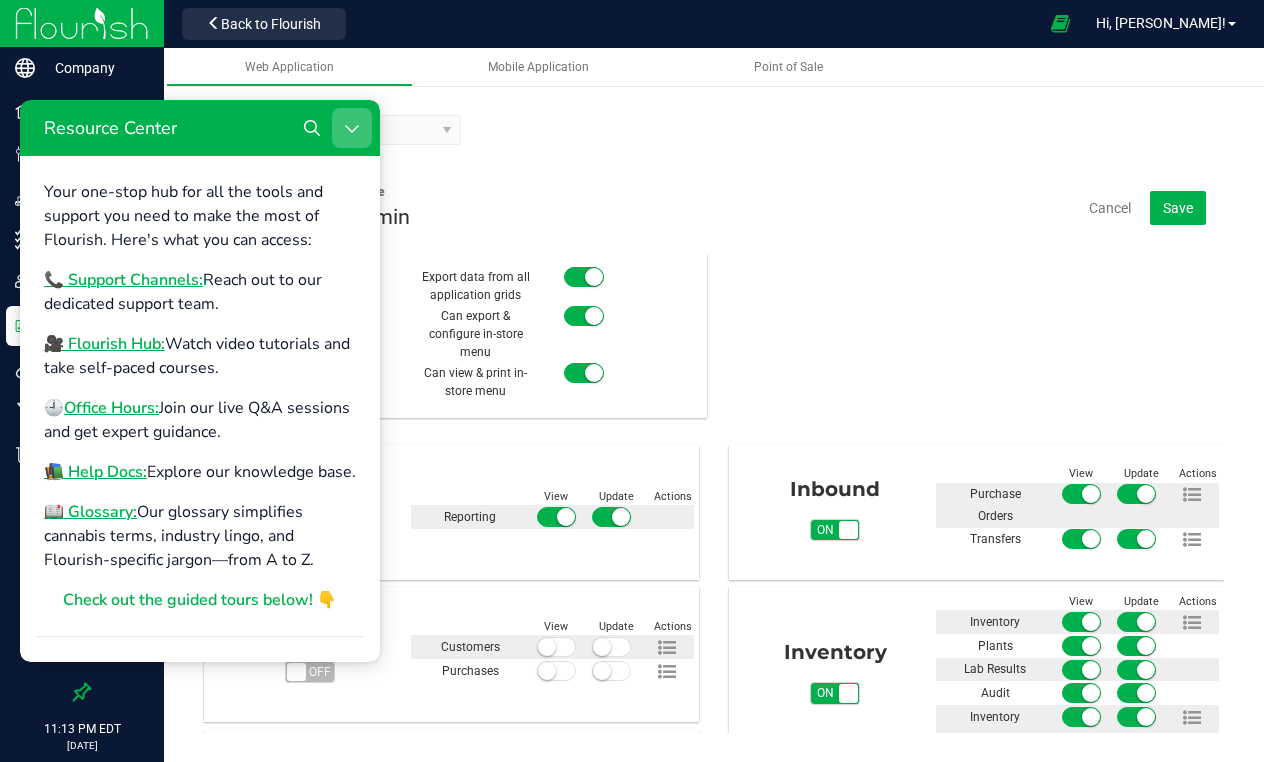 click 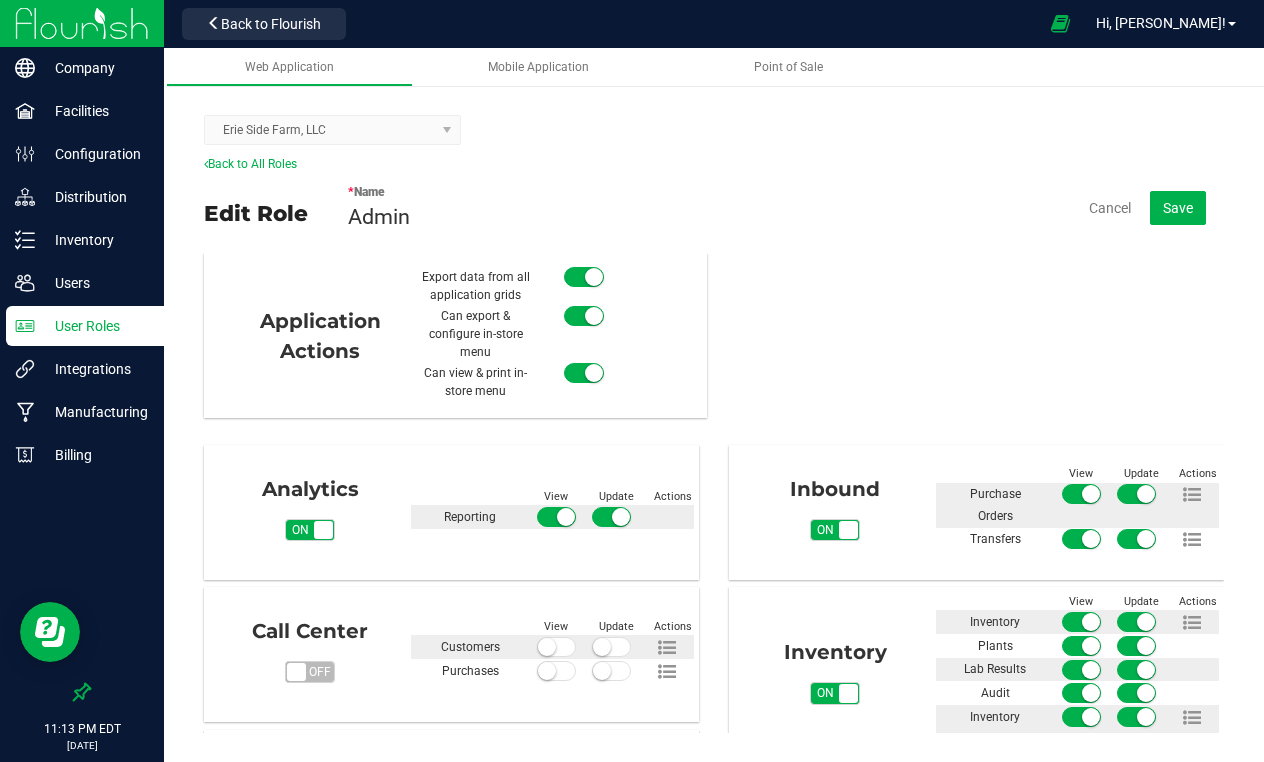 scroll, scrollTop: 38, scrollLeft: 0, axis: vertical 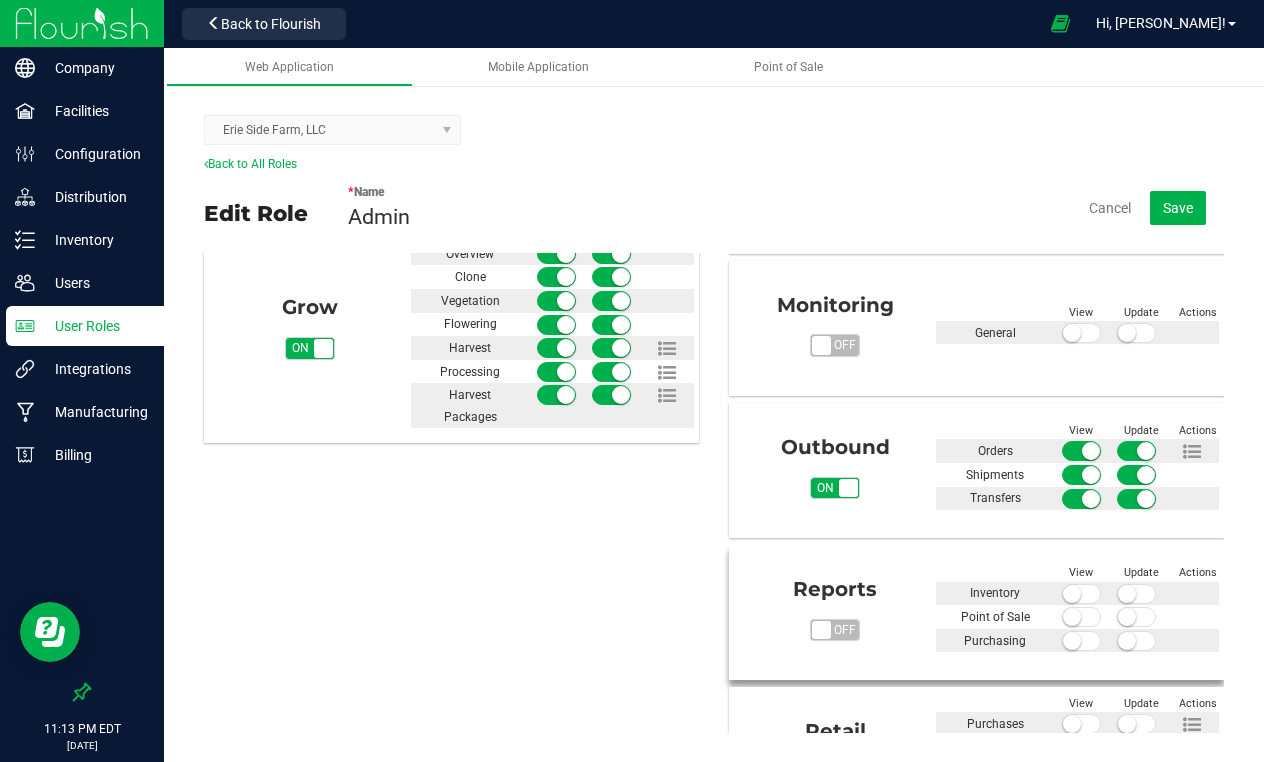 click on "on  	                 off" at bounding box center [821, 630] 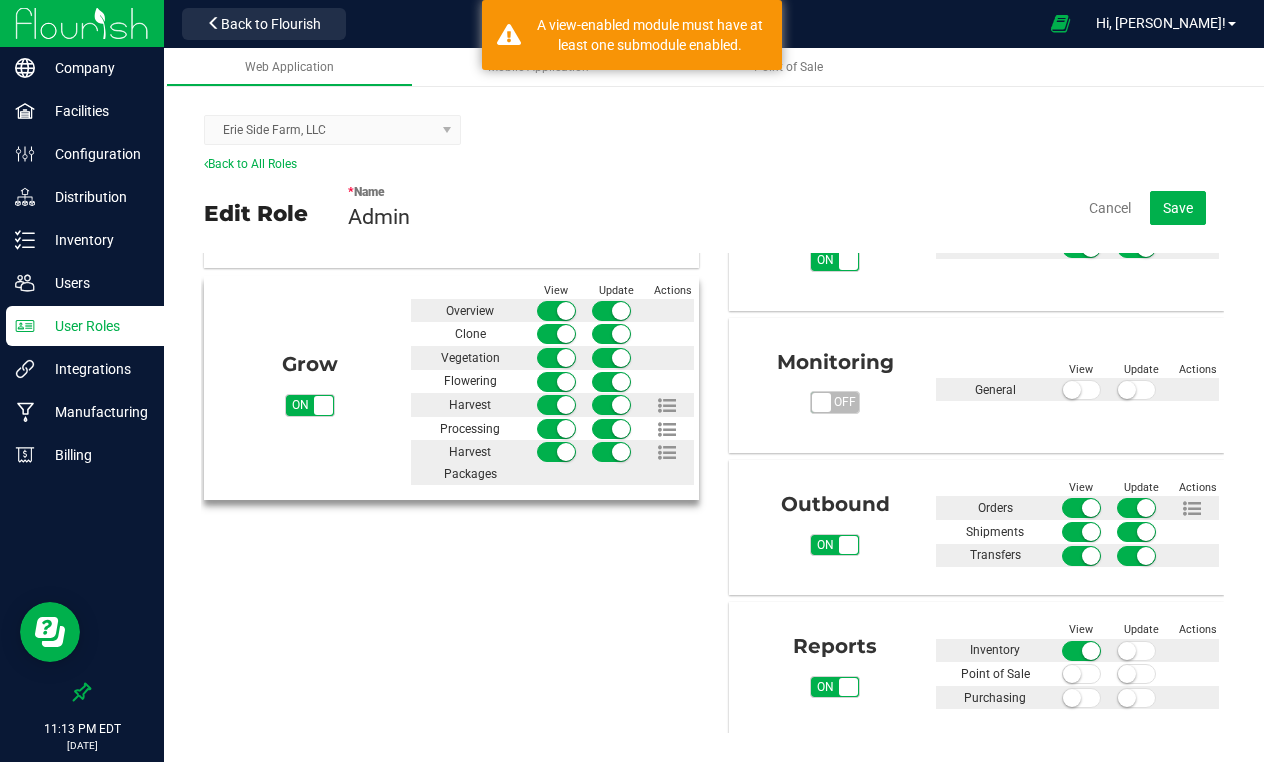 scroll, scrollTop: 583, scrollLeft: 0, axis: vertical 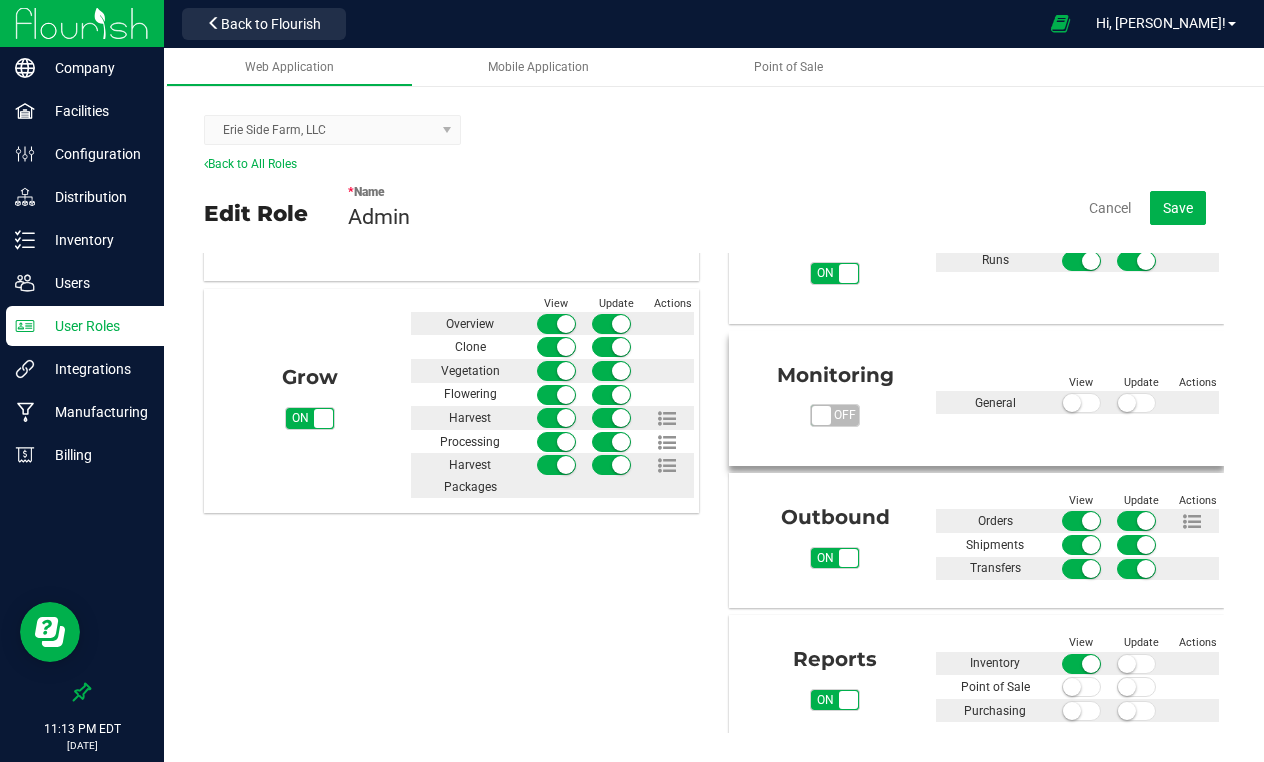click on "on  	                 off" at bounding box center (821, 415) 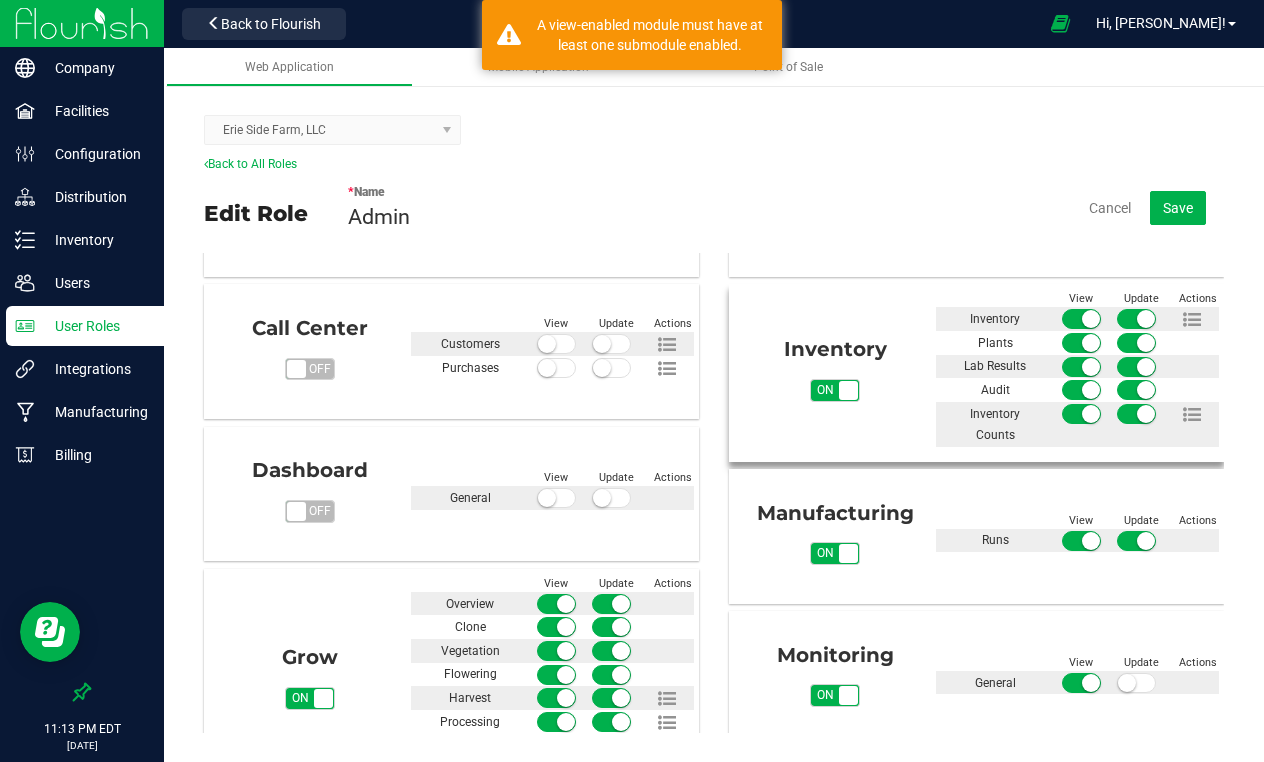 scroll, scrollTop: 301, scrollLeft: 0, axis: vertical 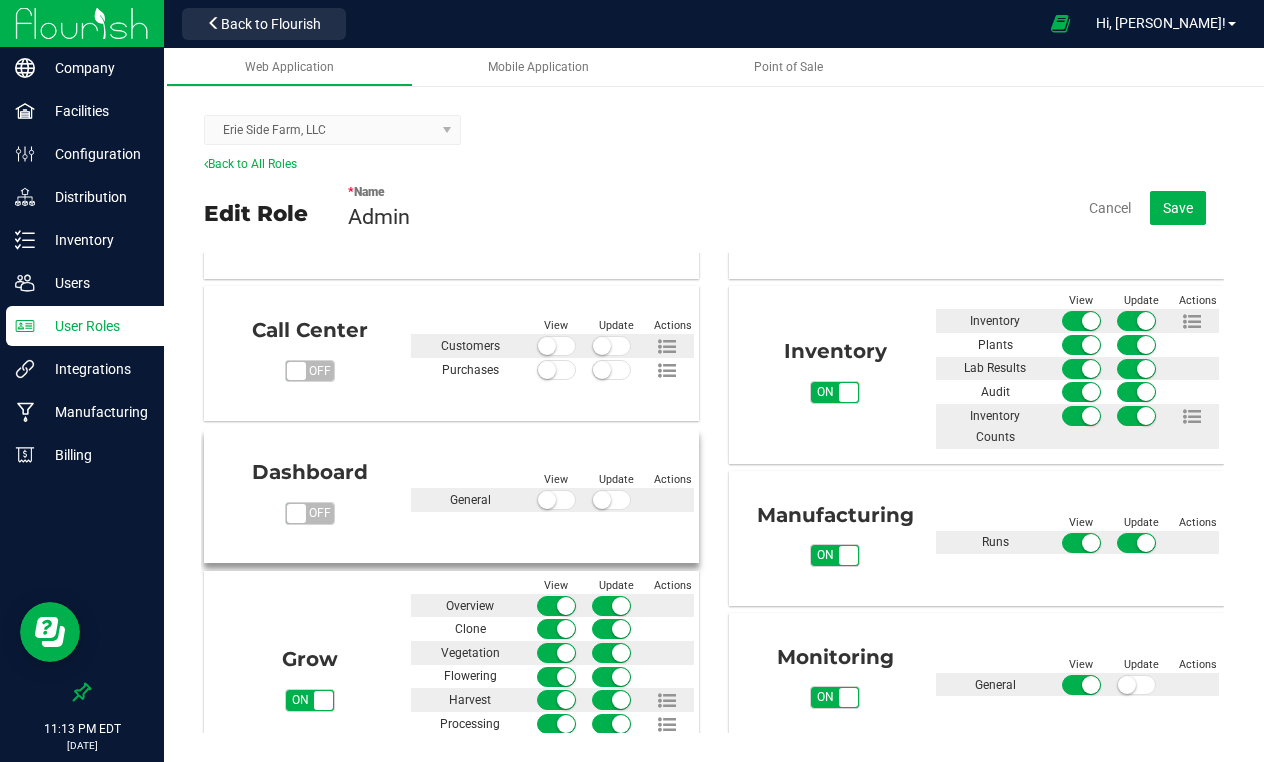 click on "on  	                 off" at bounding box center (296, 513) 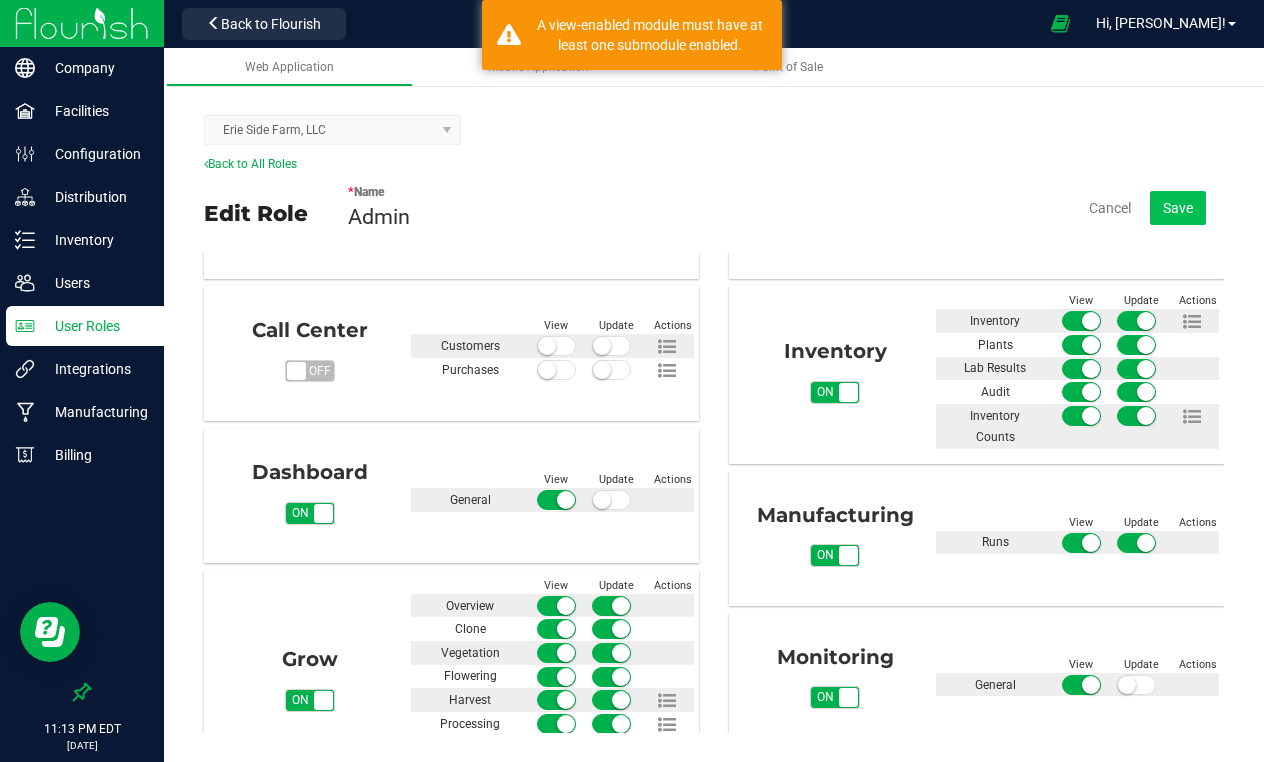 click on "Save" at bounding box center (1178, 208) 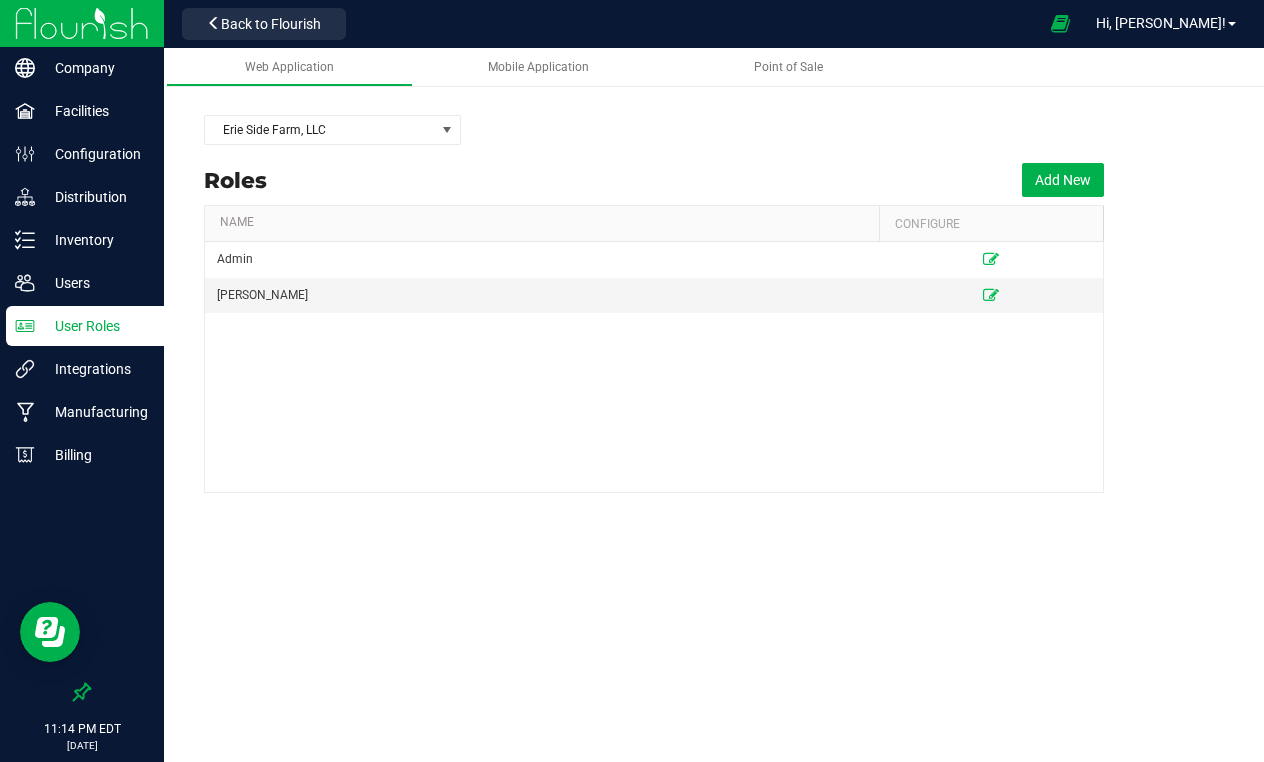 scroll, scrollTop: 0, scrollLeft: 0, axis: both 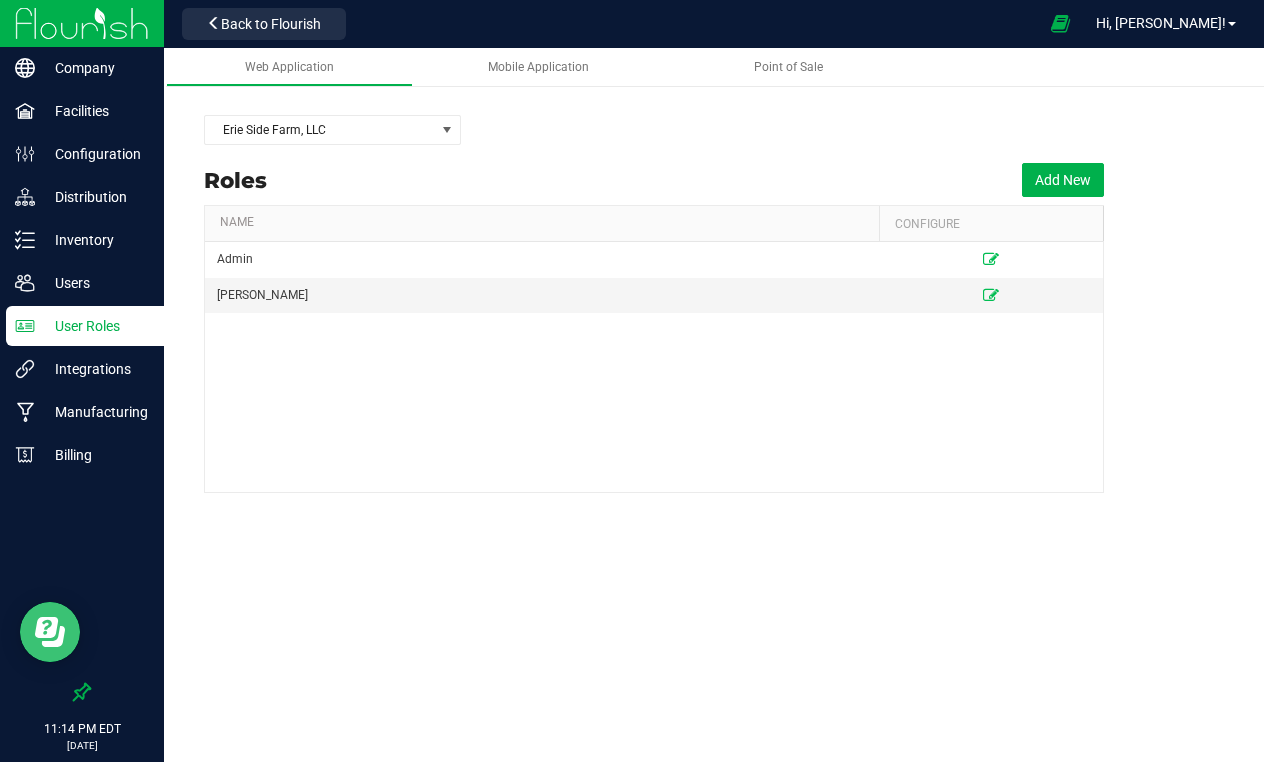 click 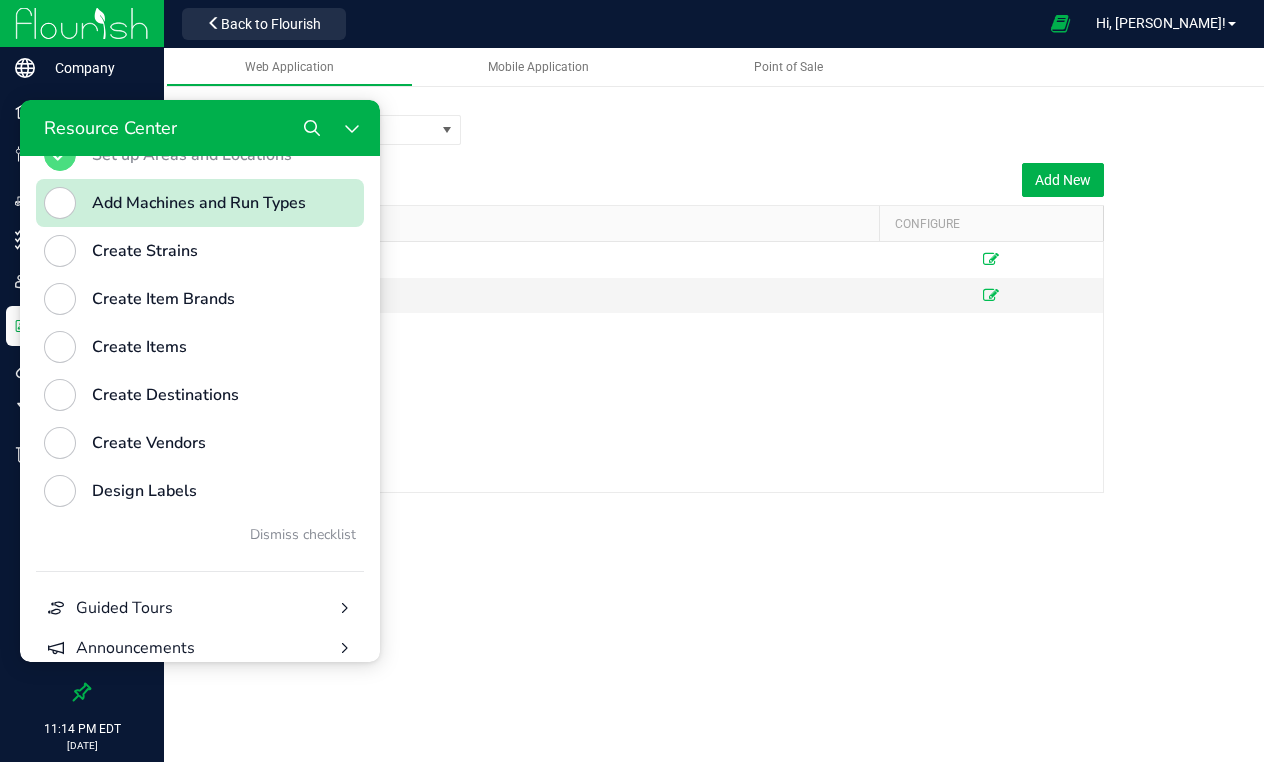 scroll, scrollTop: 984, scrollLeft: 0, axis: vertical 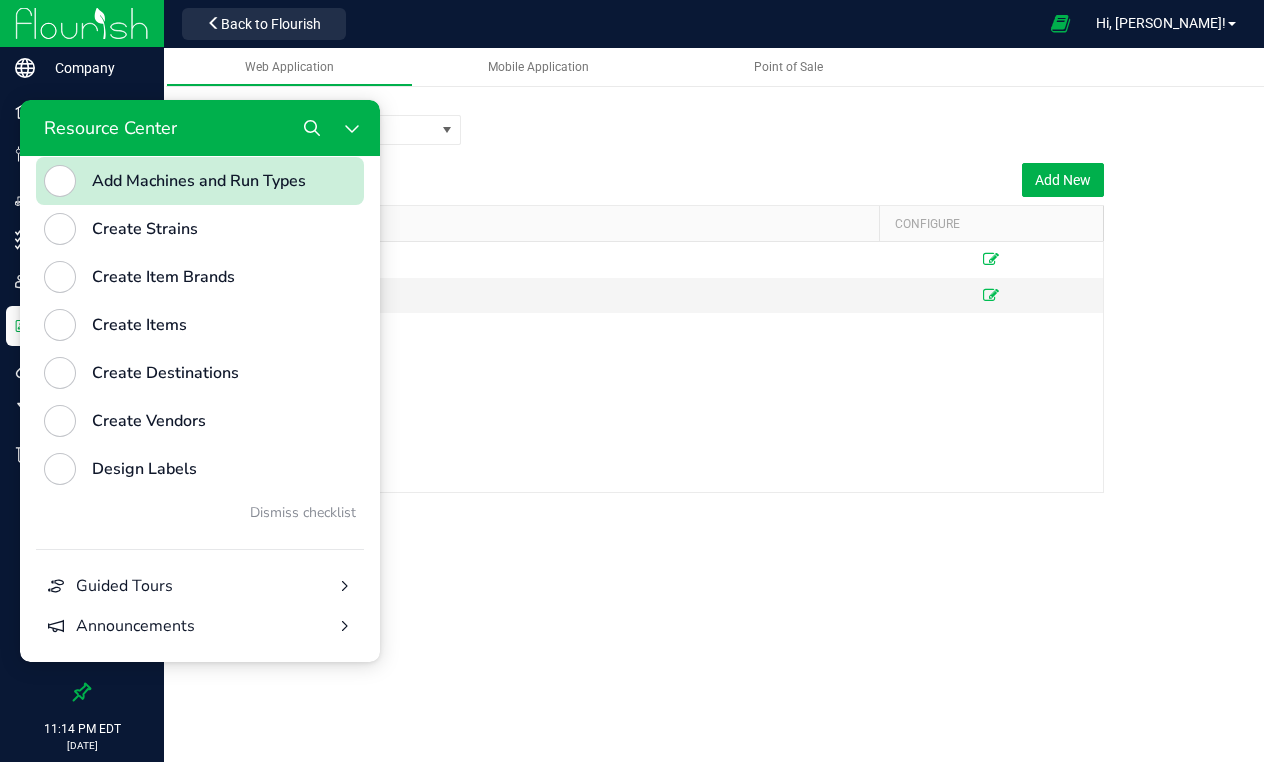 click at bounding box center (60, 181) 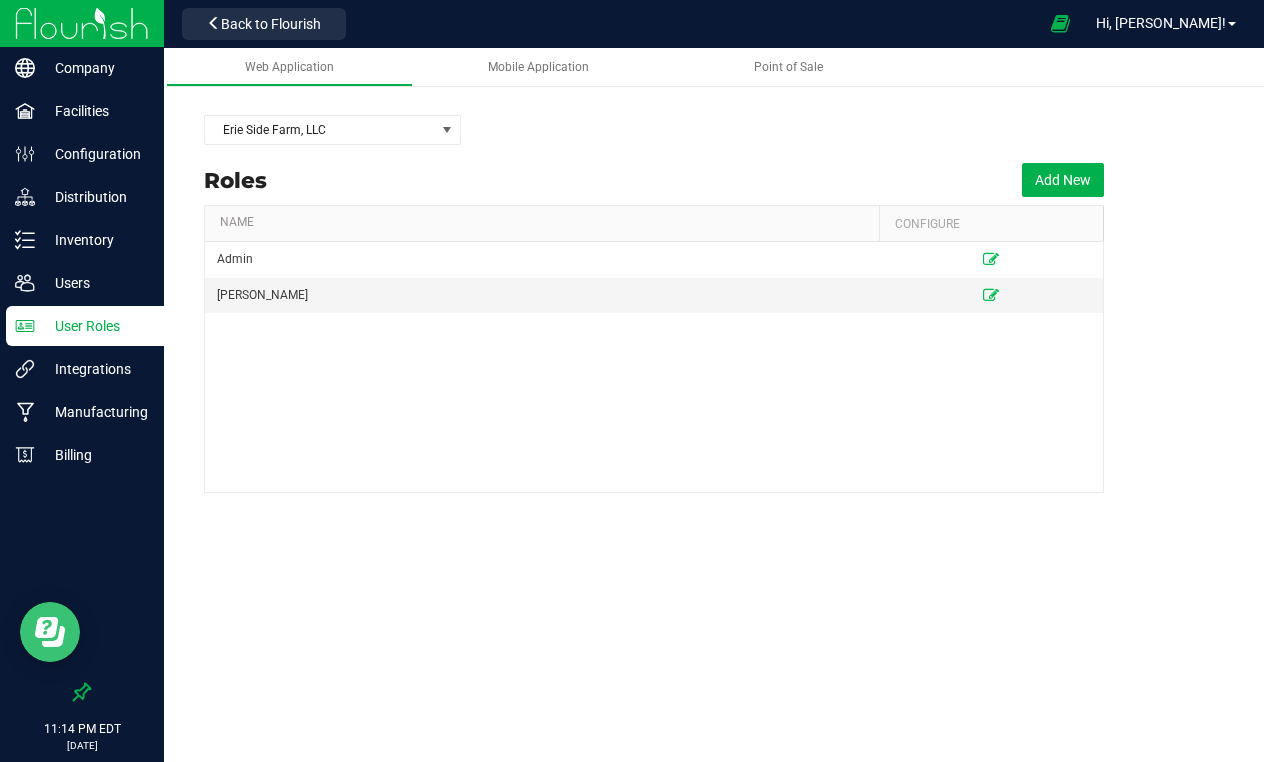 scroll, scrollTop: 0, scrollLeft: 0, axis: both 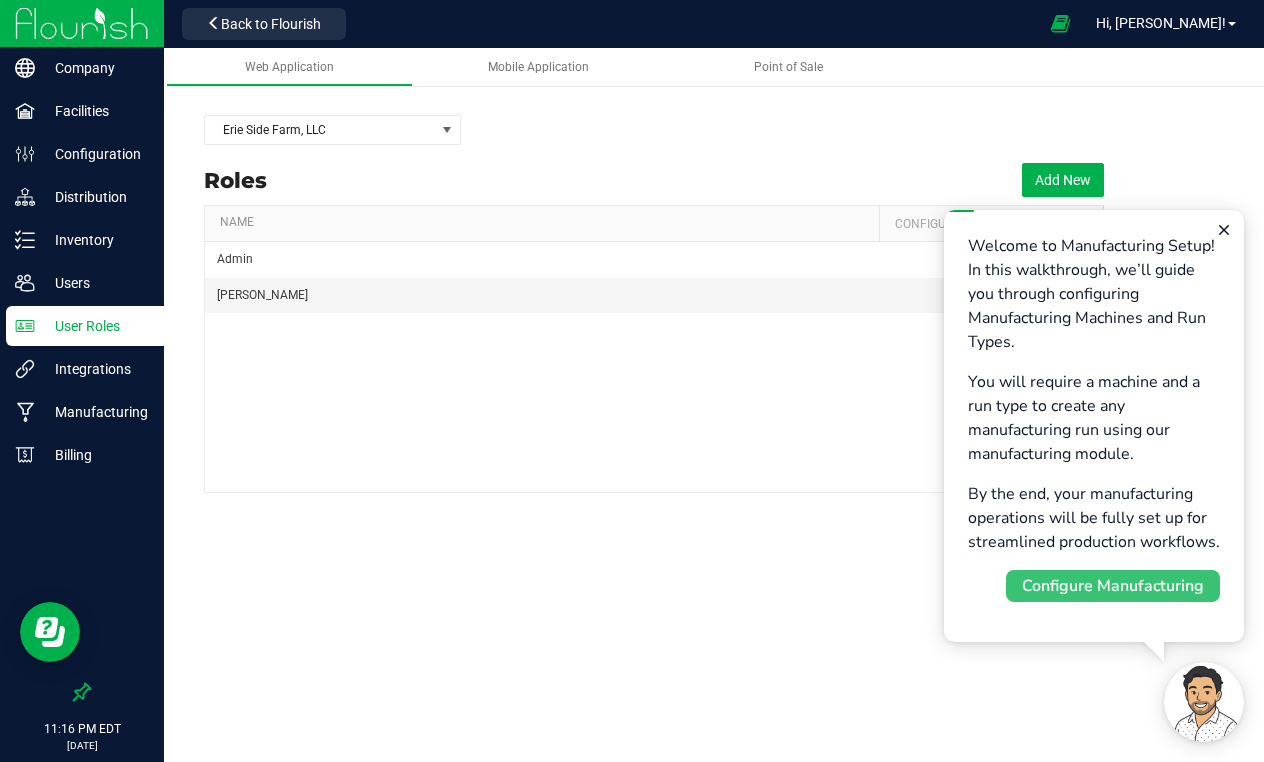 click on "Configure Manufacturing" at bounding box center (1113, 586) 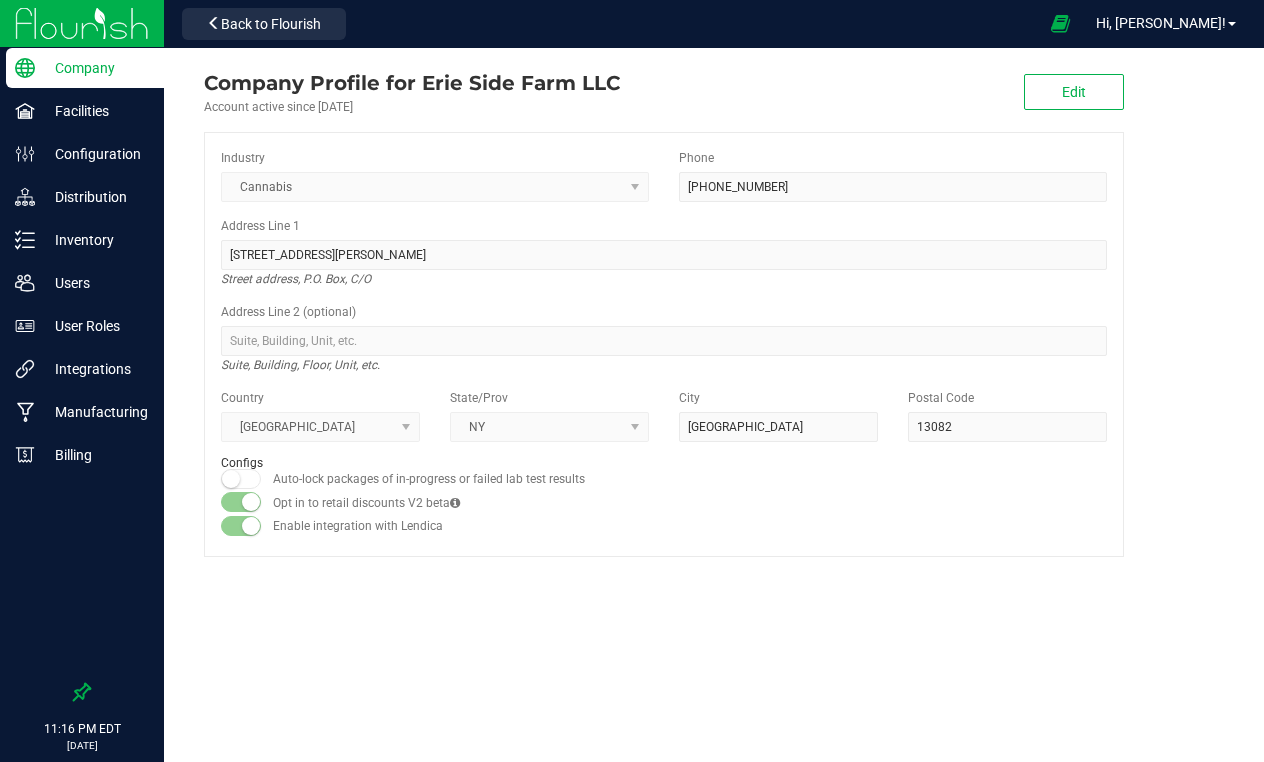 scroll, scrollTop: 0, scrollLeft: 0, axis: both 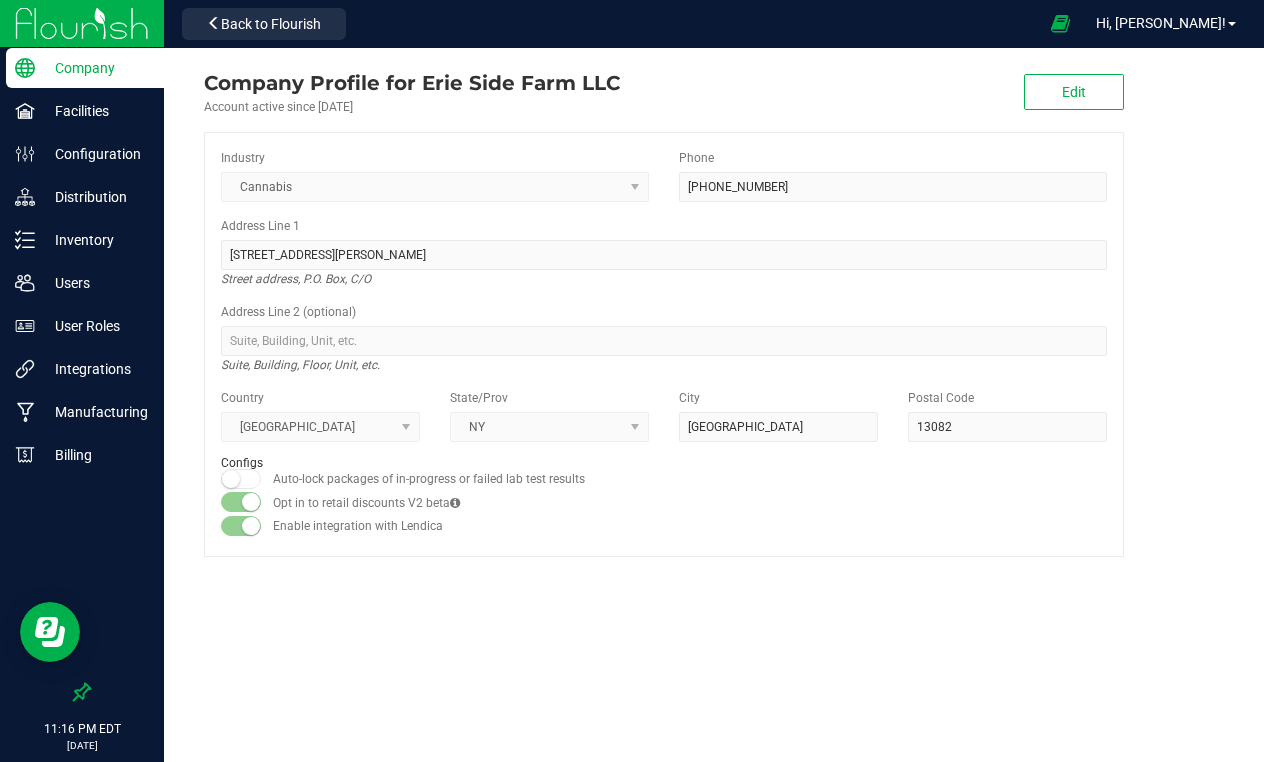 click at bounding box center [231, 479] 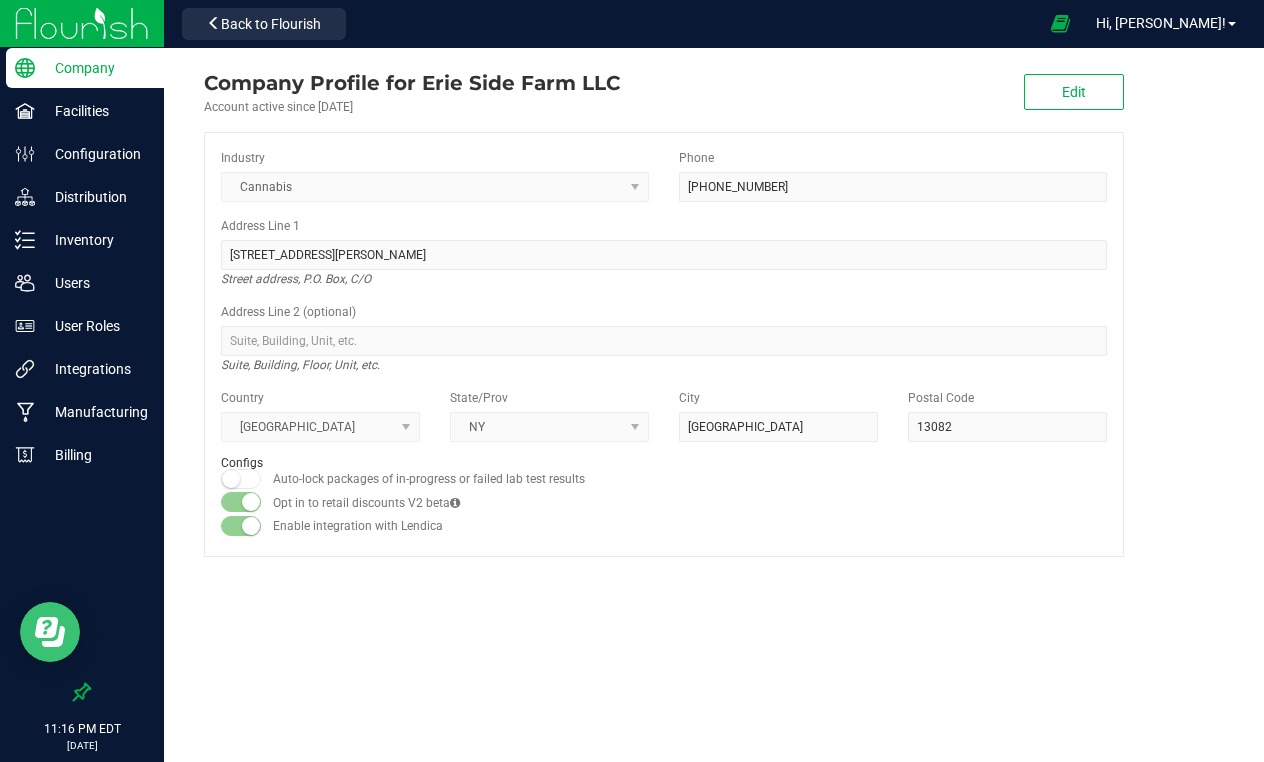 click 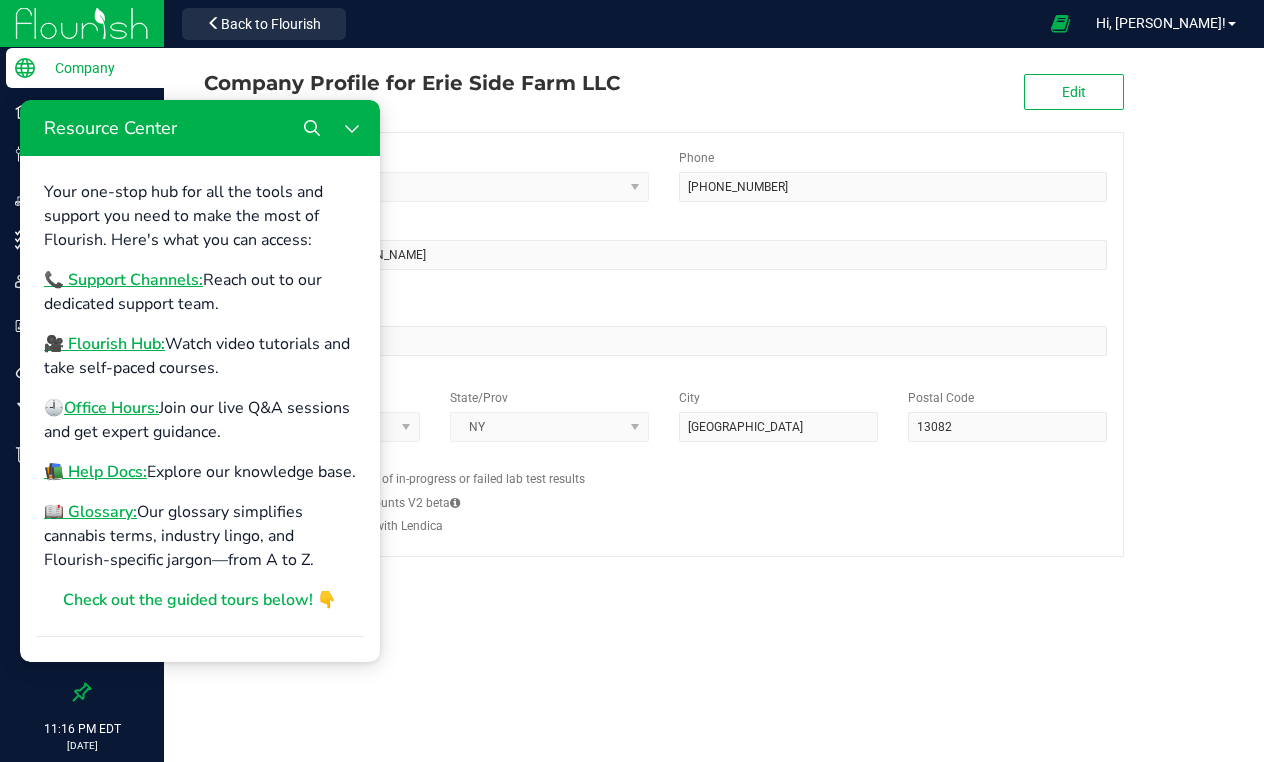 scroll, scrollTop: 869, scrollLeft: 0, axis: vertical 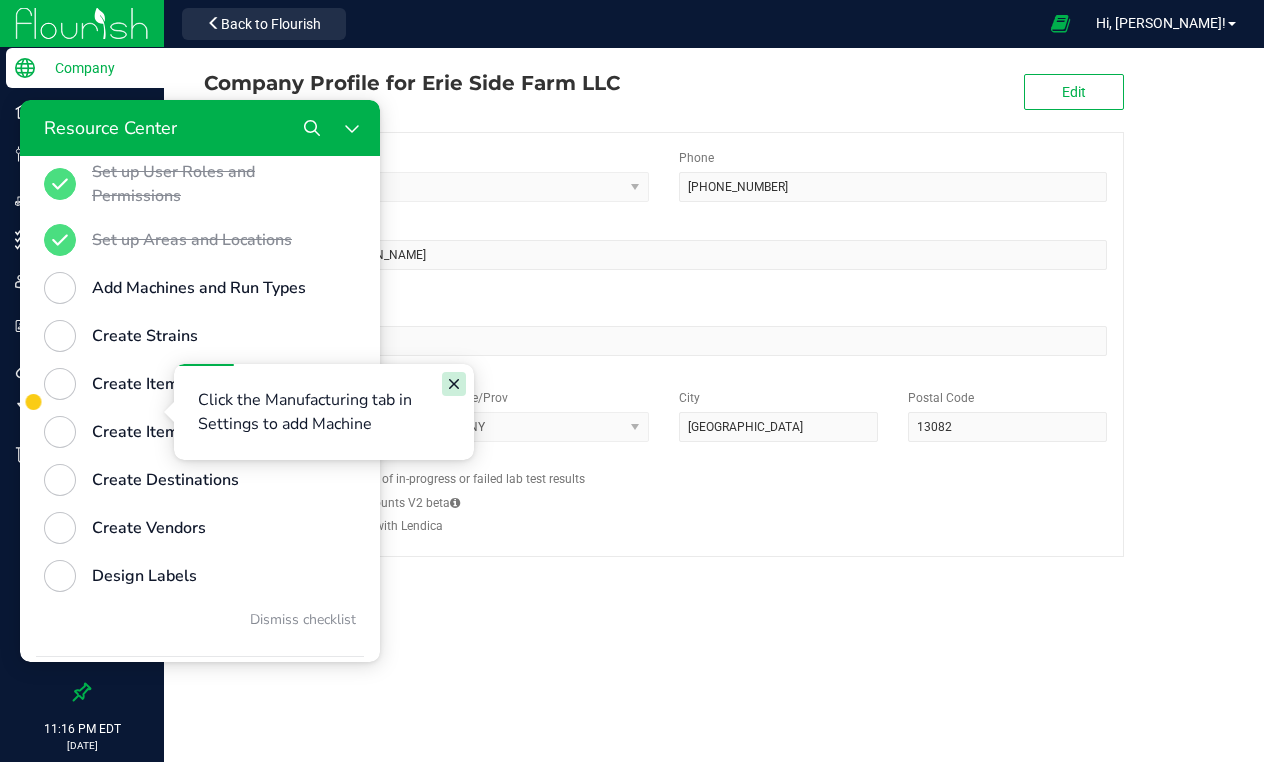 click 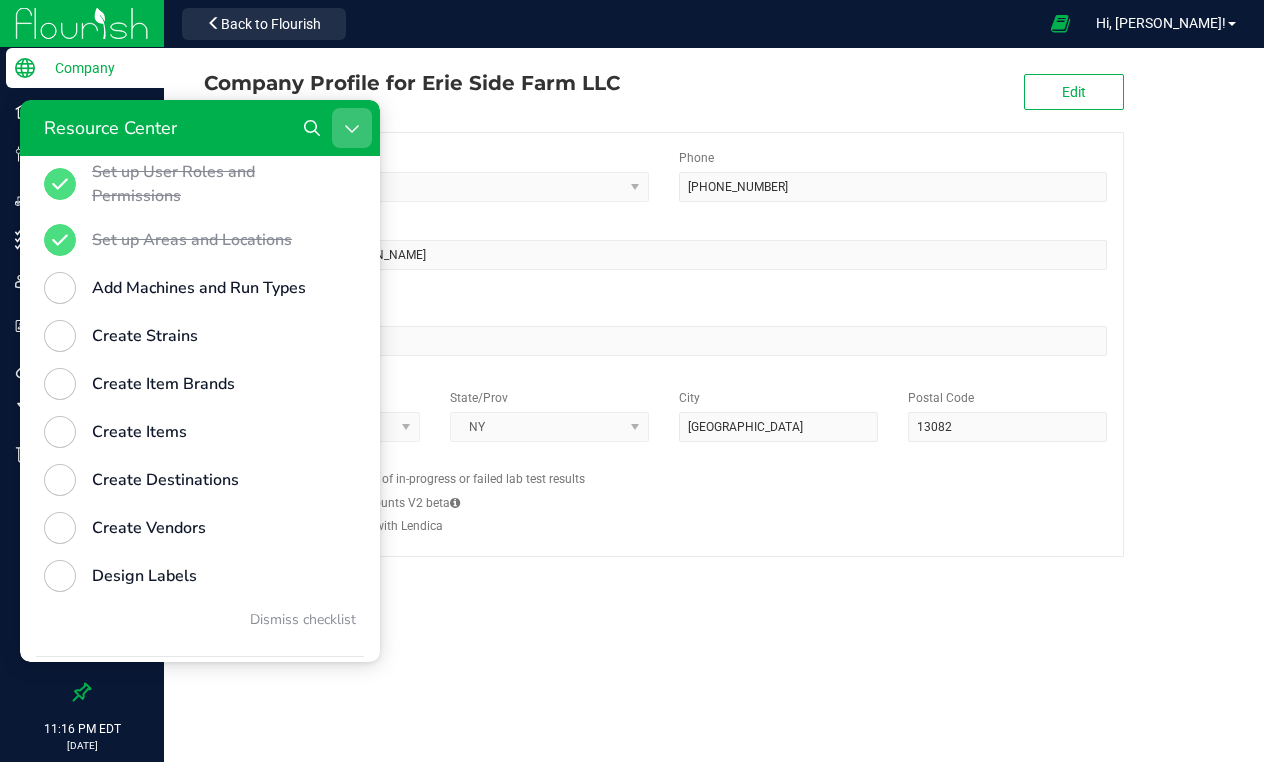 click 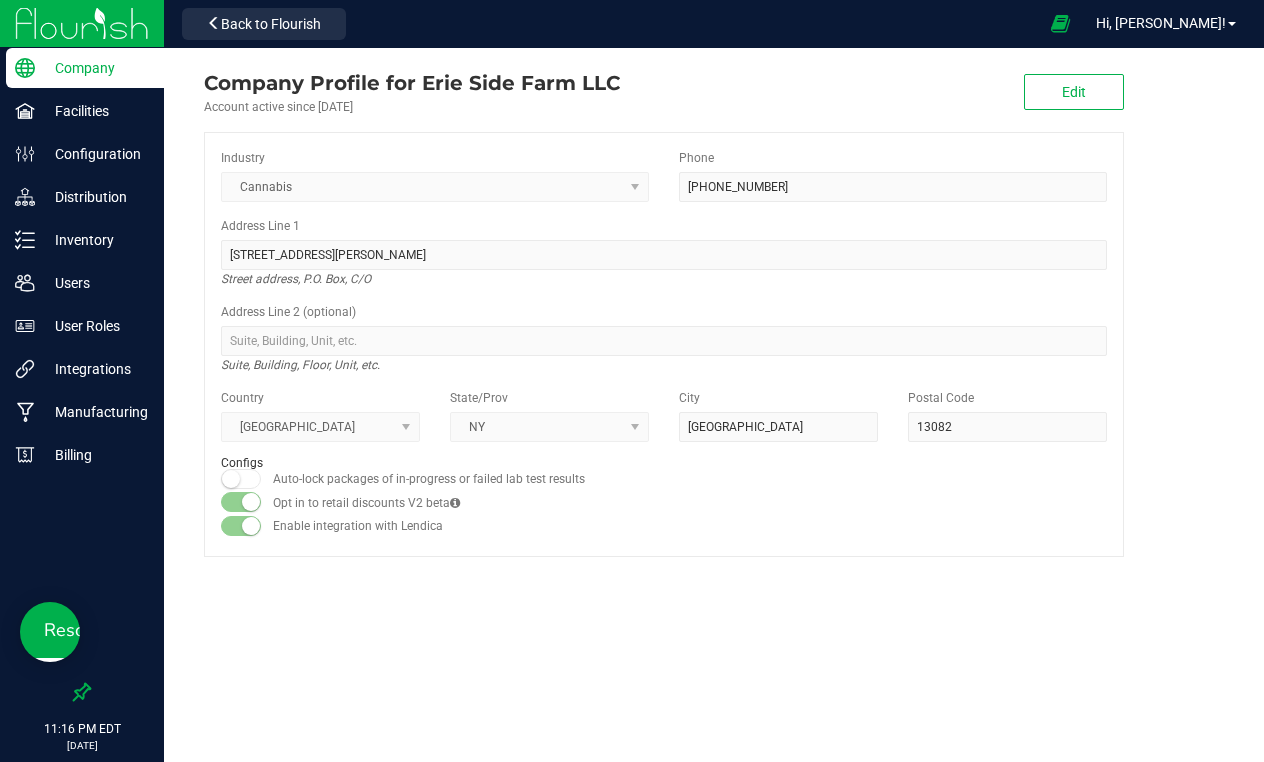 scroll, scrollTop: 0, scrollLeft: 0, axis: both 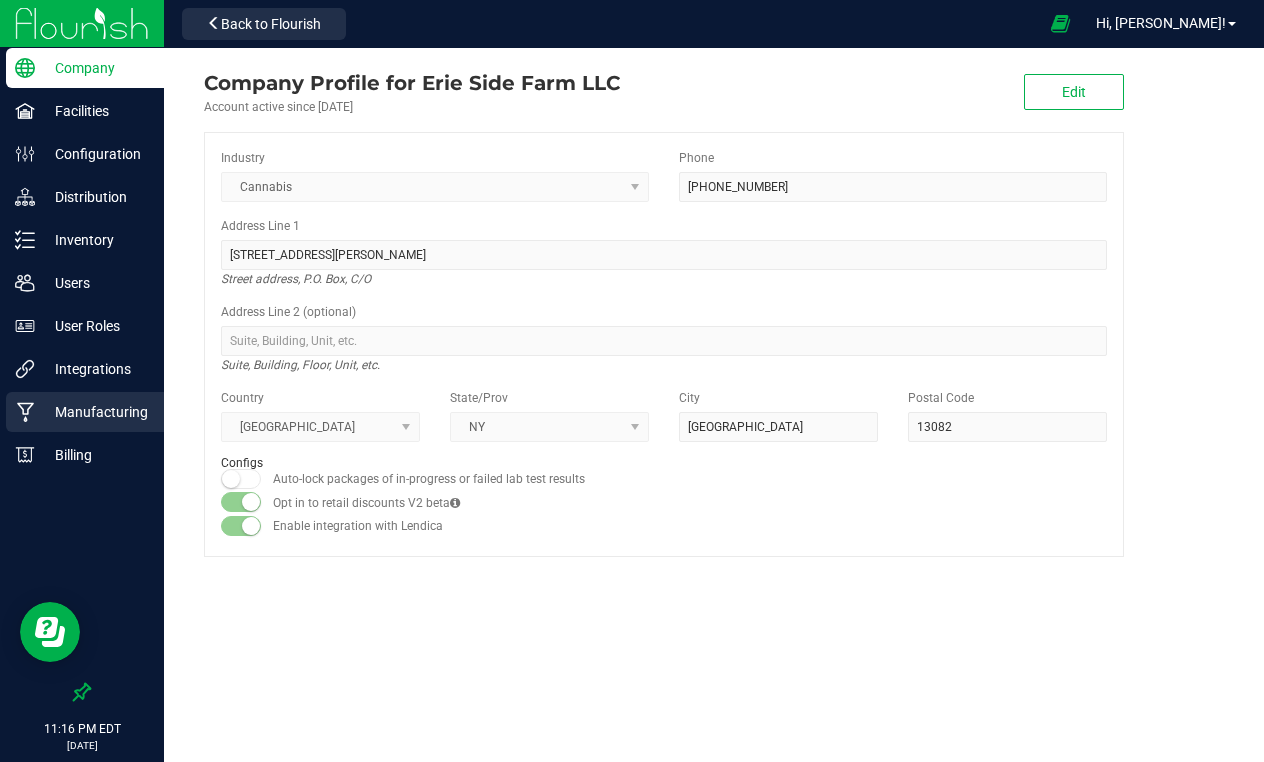 click on "Manufacturing" at bounding box center (95, 412) 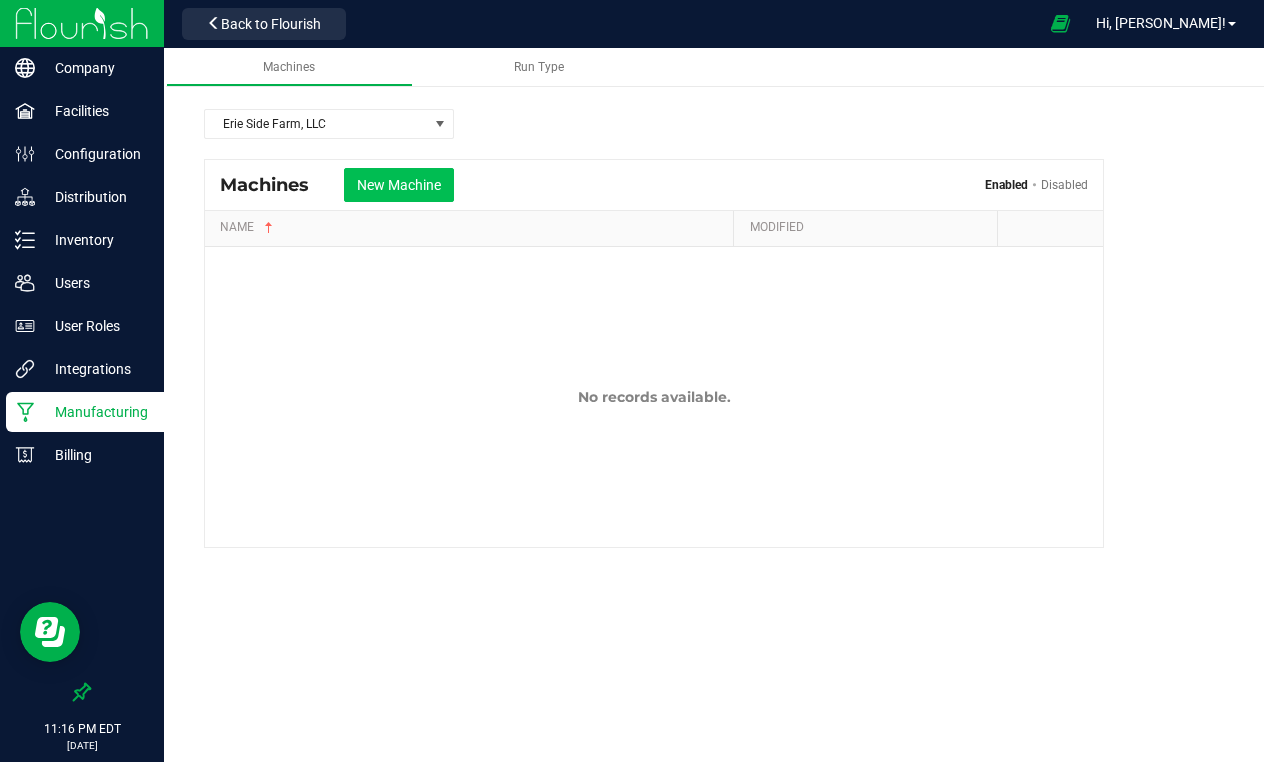 click on "New Machine" at bounding box center (399, 185) 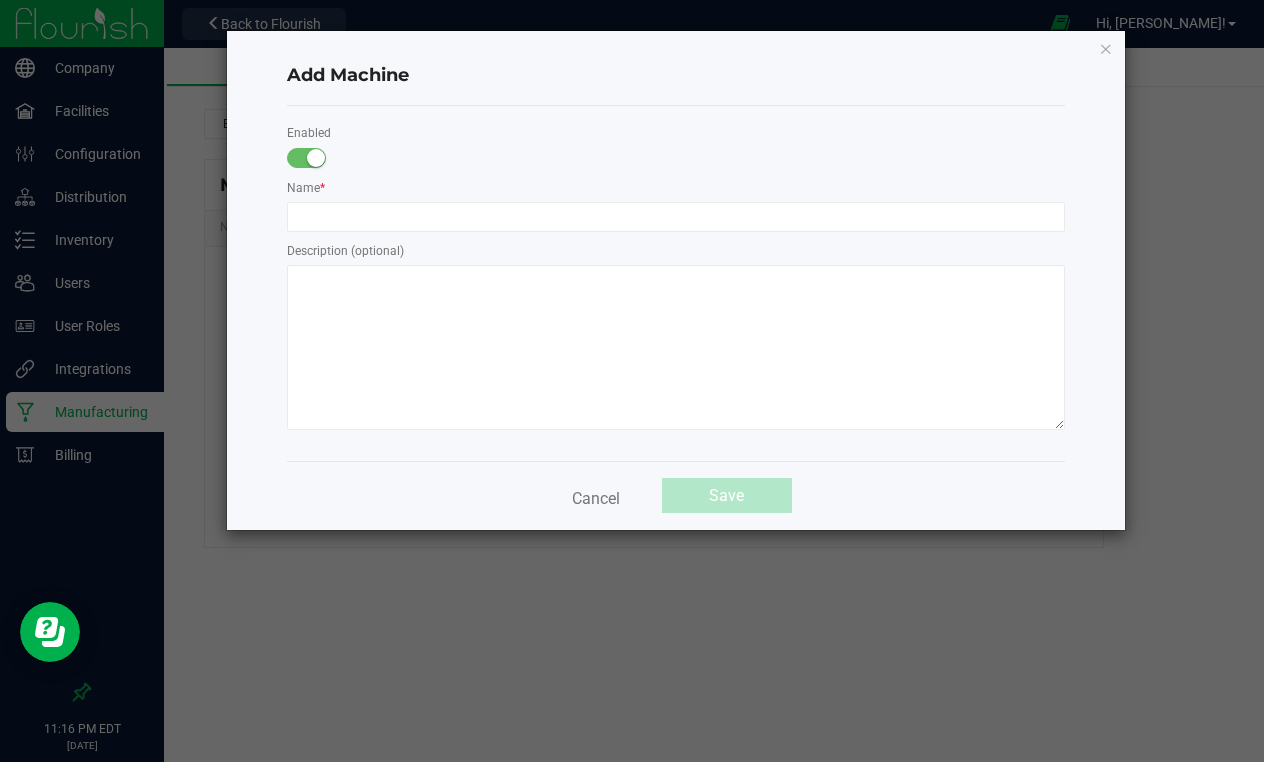 scroll, scrollTop: 0, scrollLeft: 0, axis: both 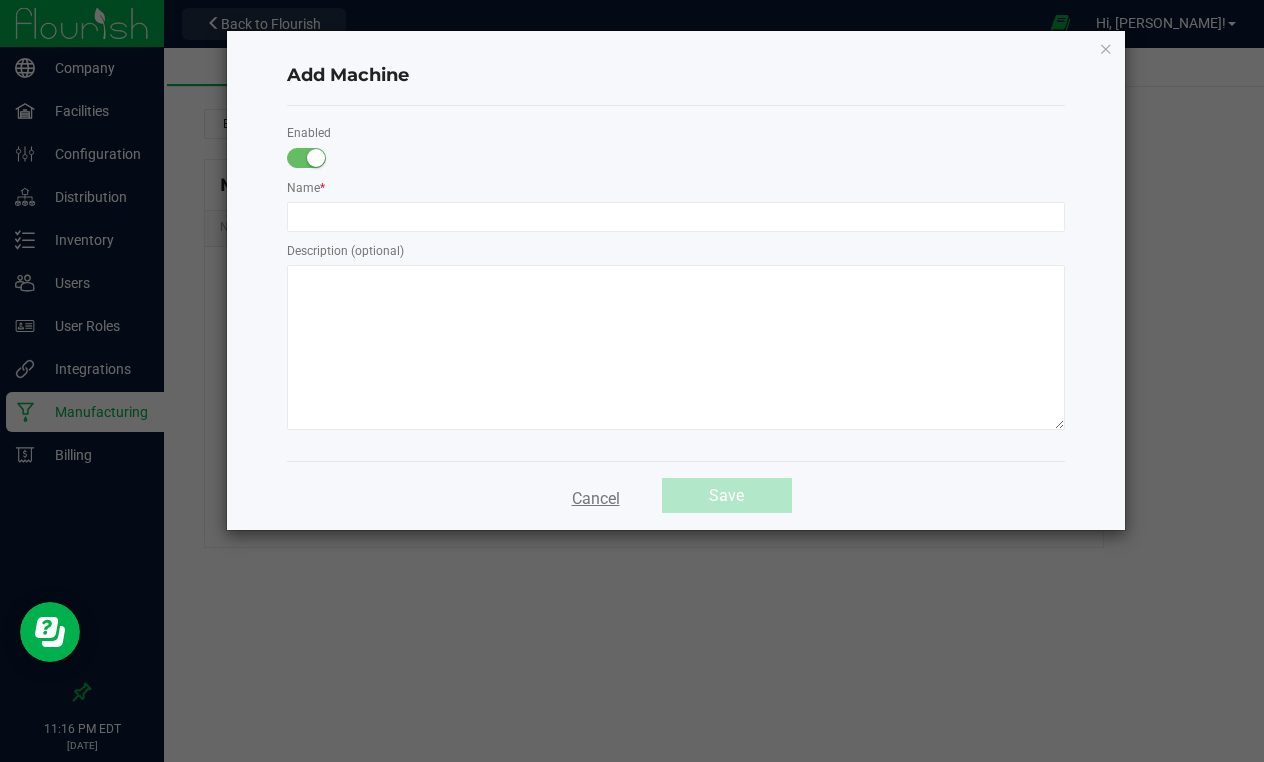 click on "Cancel" 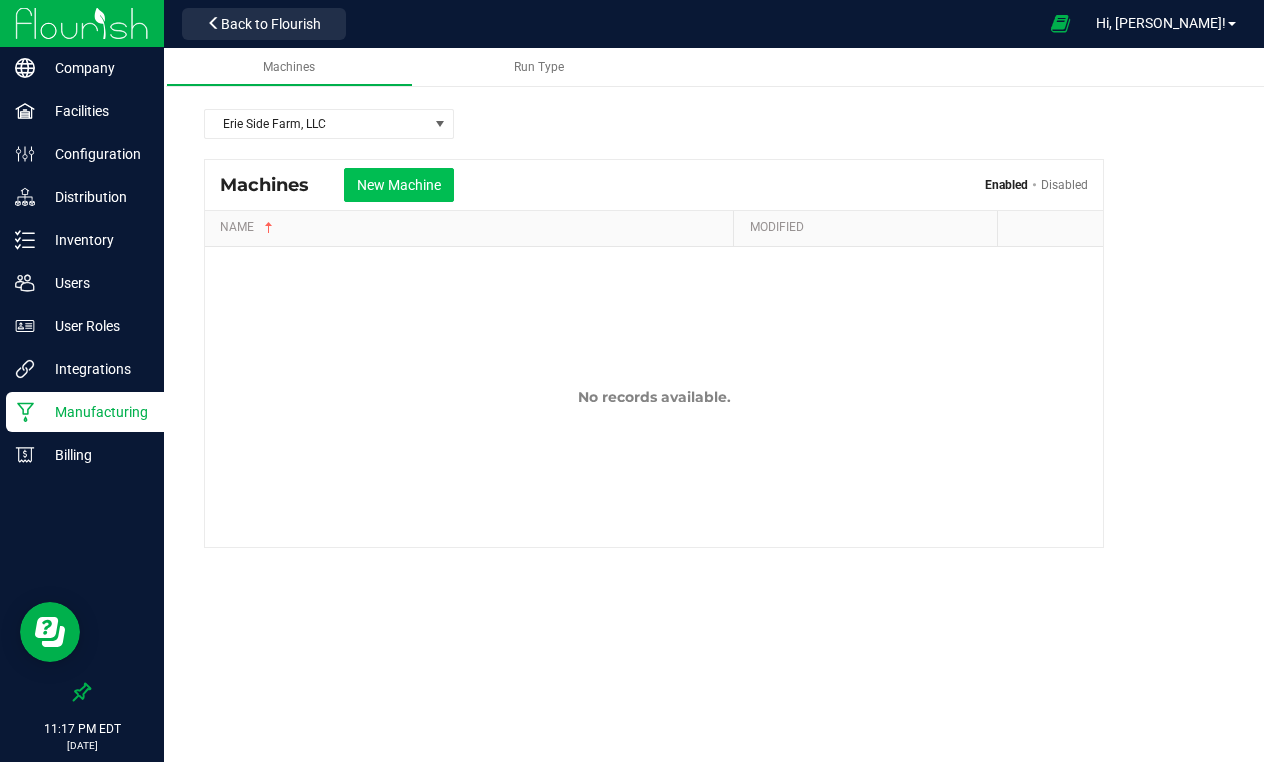 click on "New Machine" at bounding box center (399, 185) 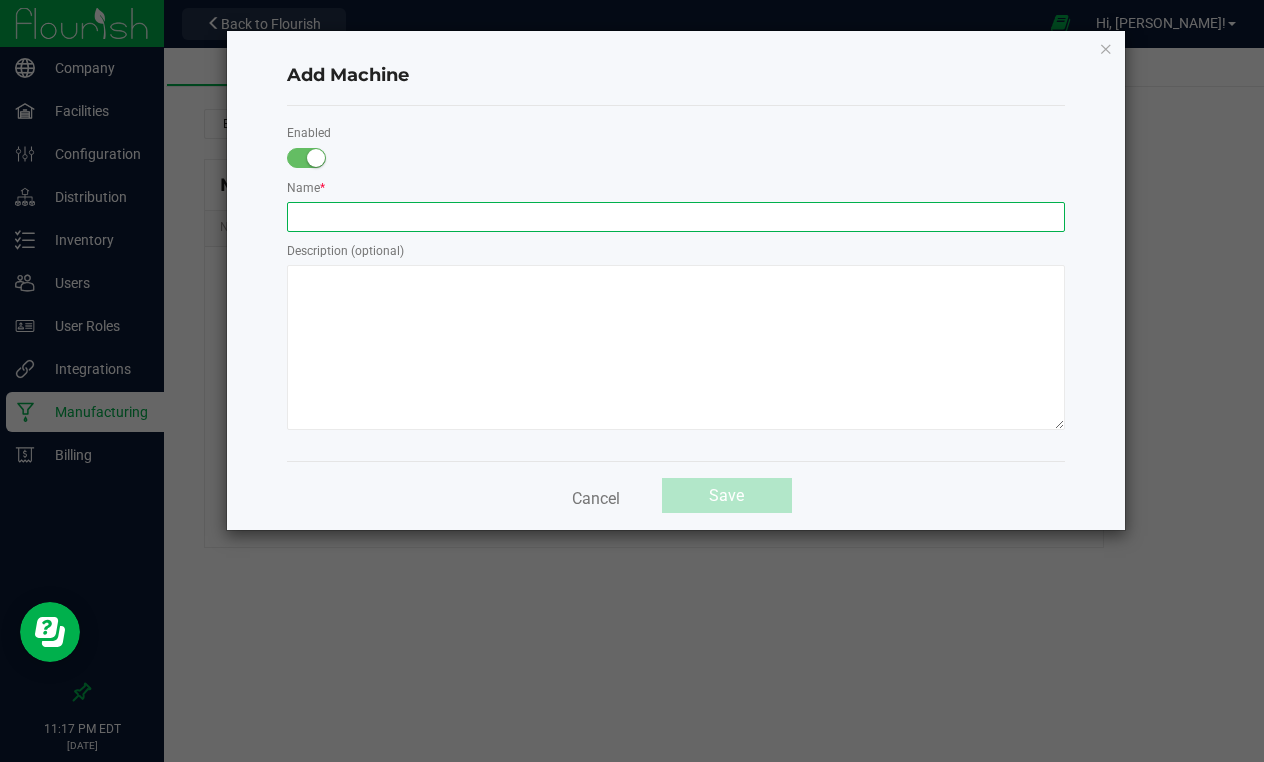 click 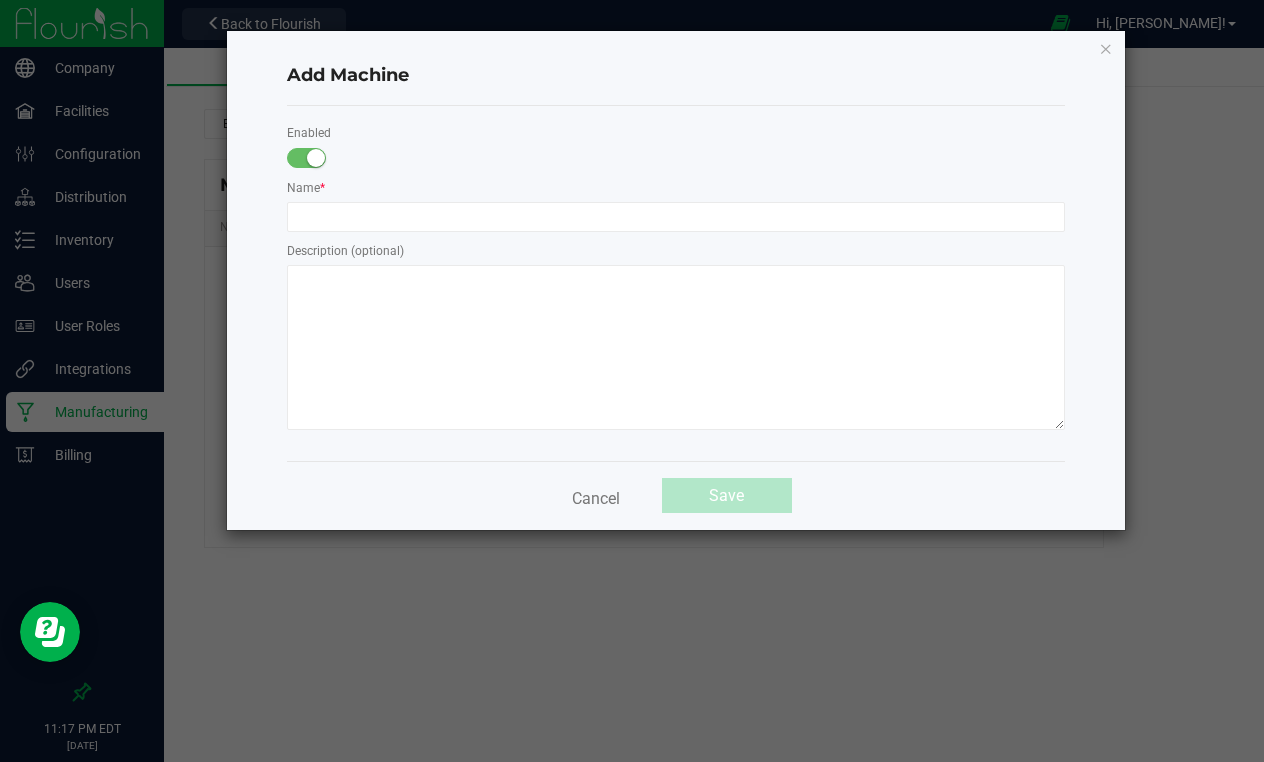 click on "Add Machine   Enabled   Name  *  Description (optional)  Cancel   Save" 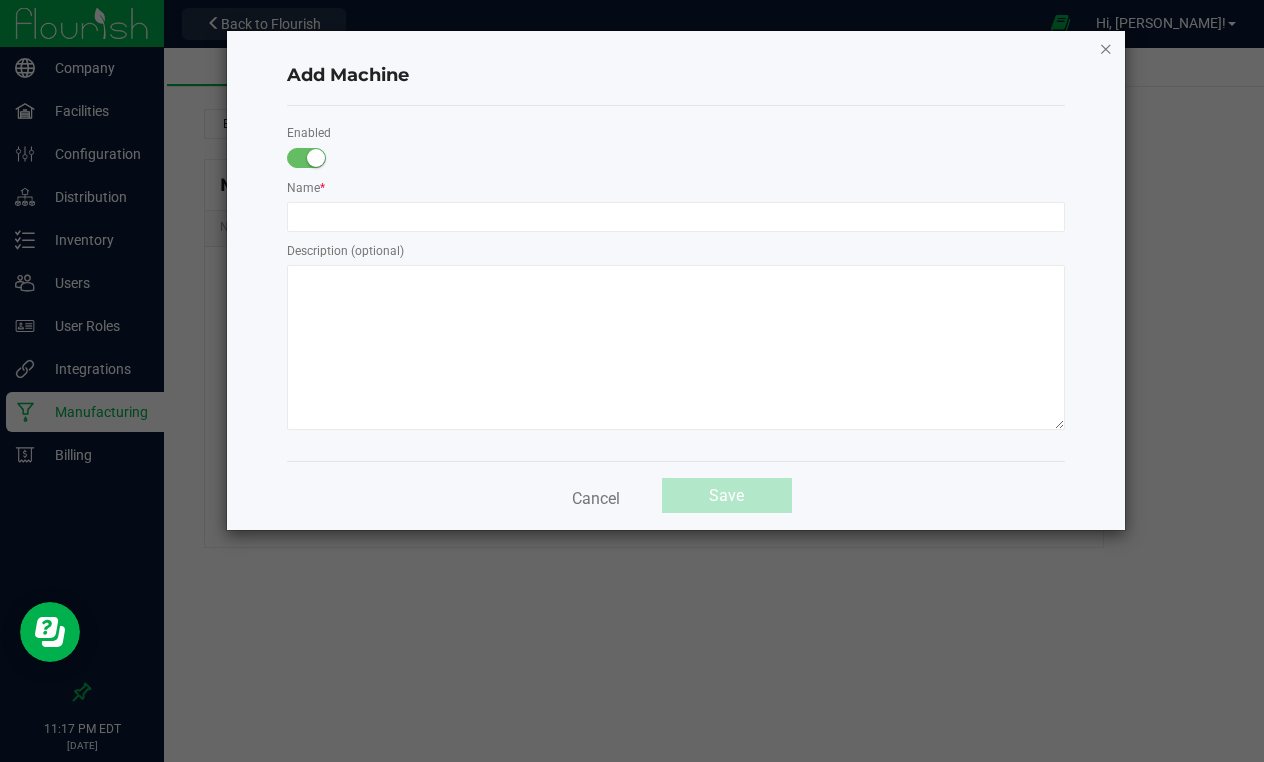 click 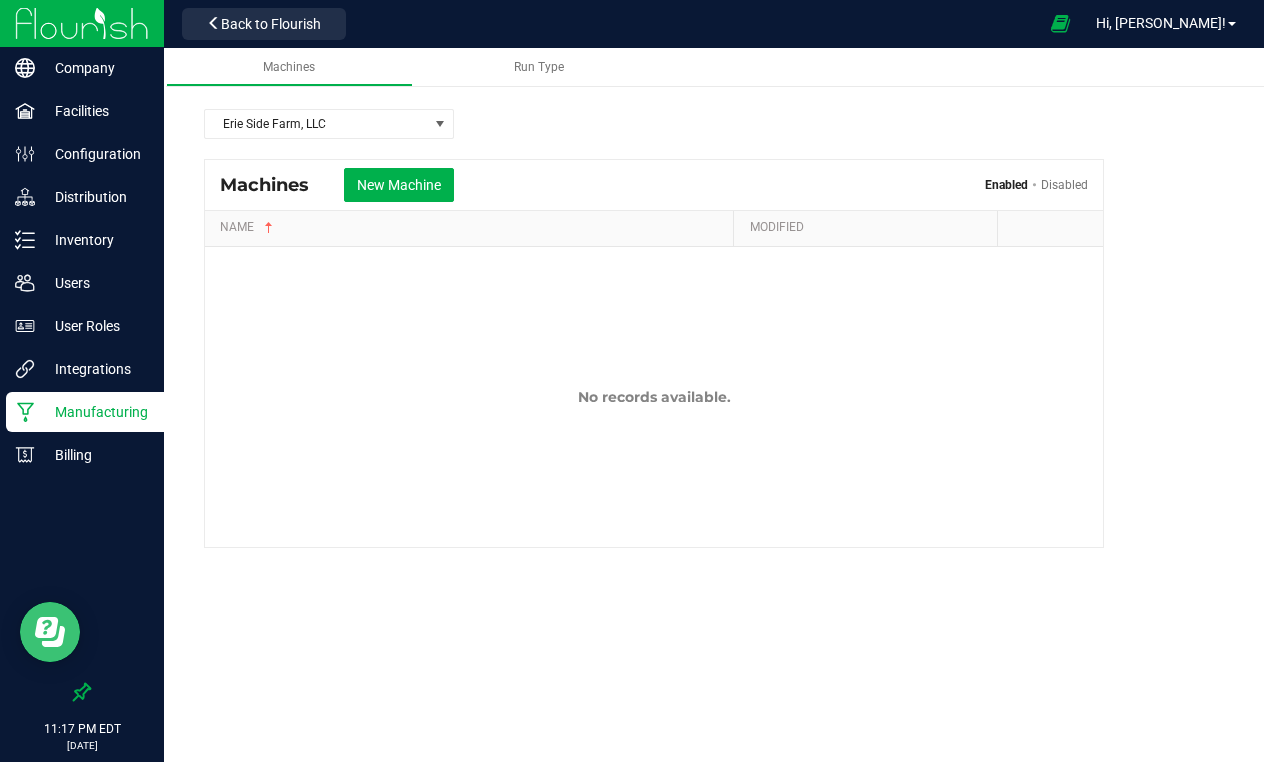 click at bounding box center (50, 632) 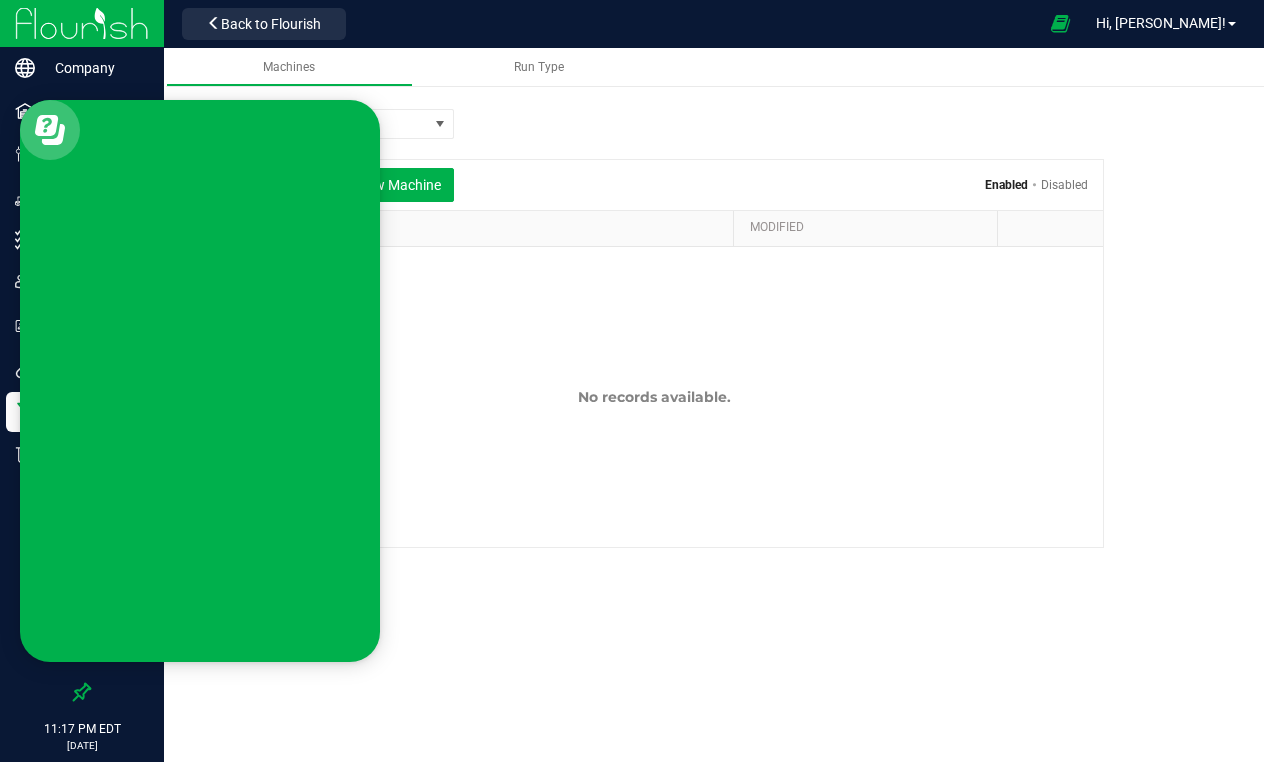 scroll, scrollTop: 869, scrollLeft: 0, axis: vertical 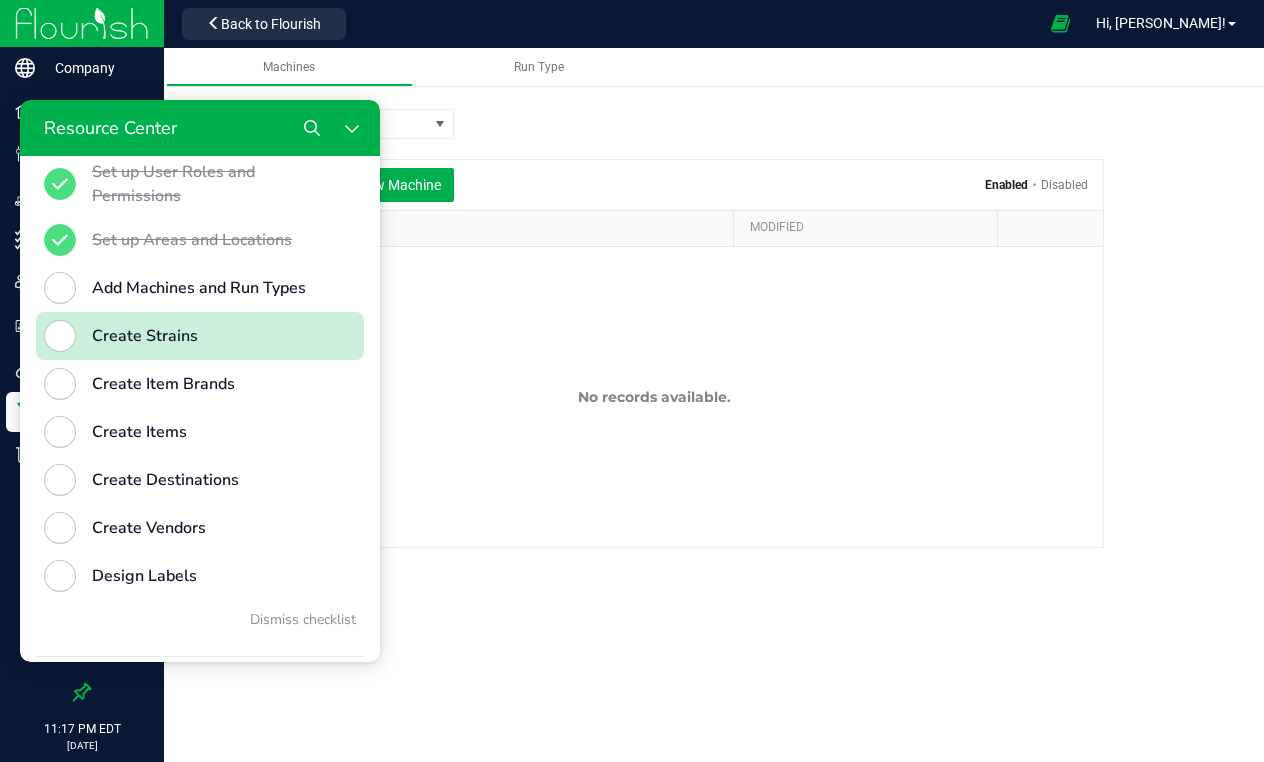 click on "Create Strains" at bounding box center (200, 336) 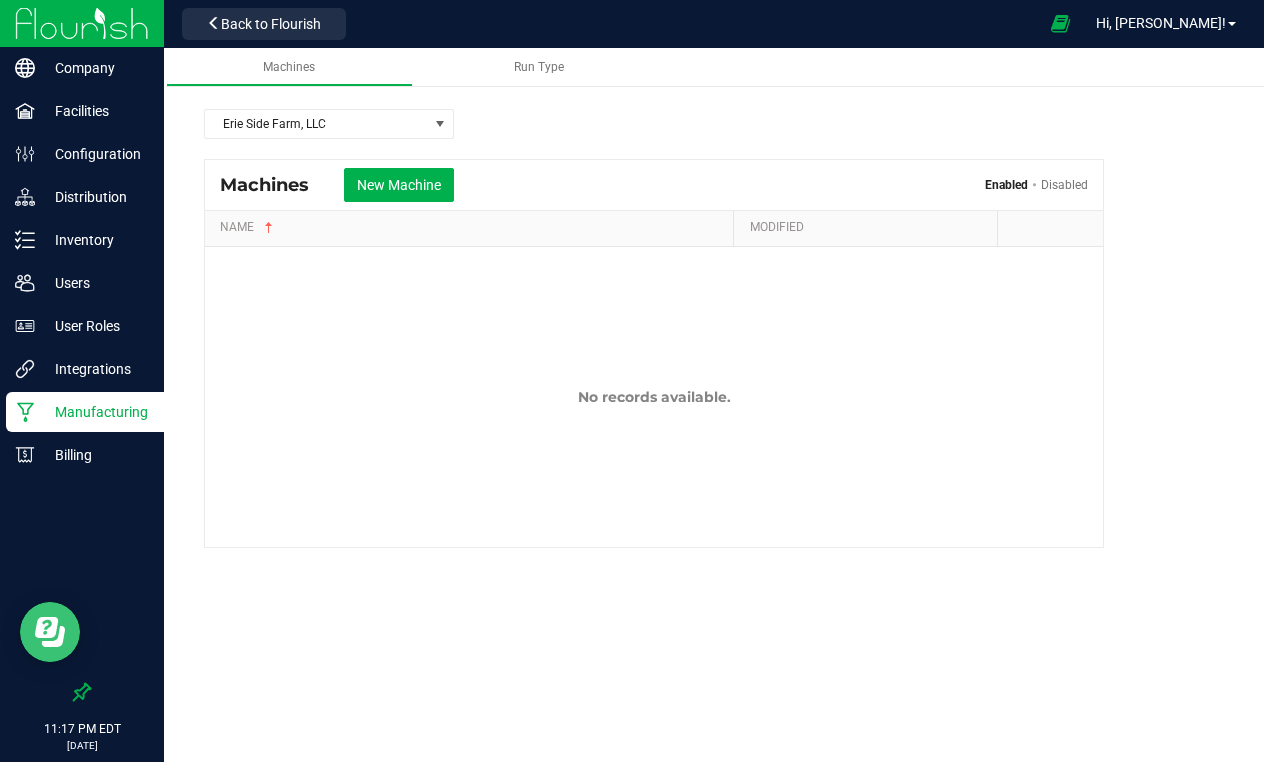 scroll, scrollTop: 0, scrollLeft: 0, axis: both 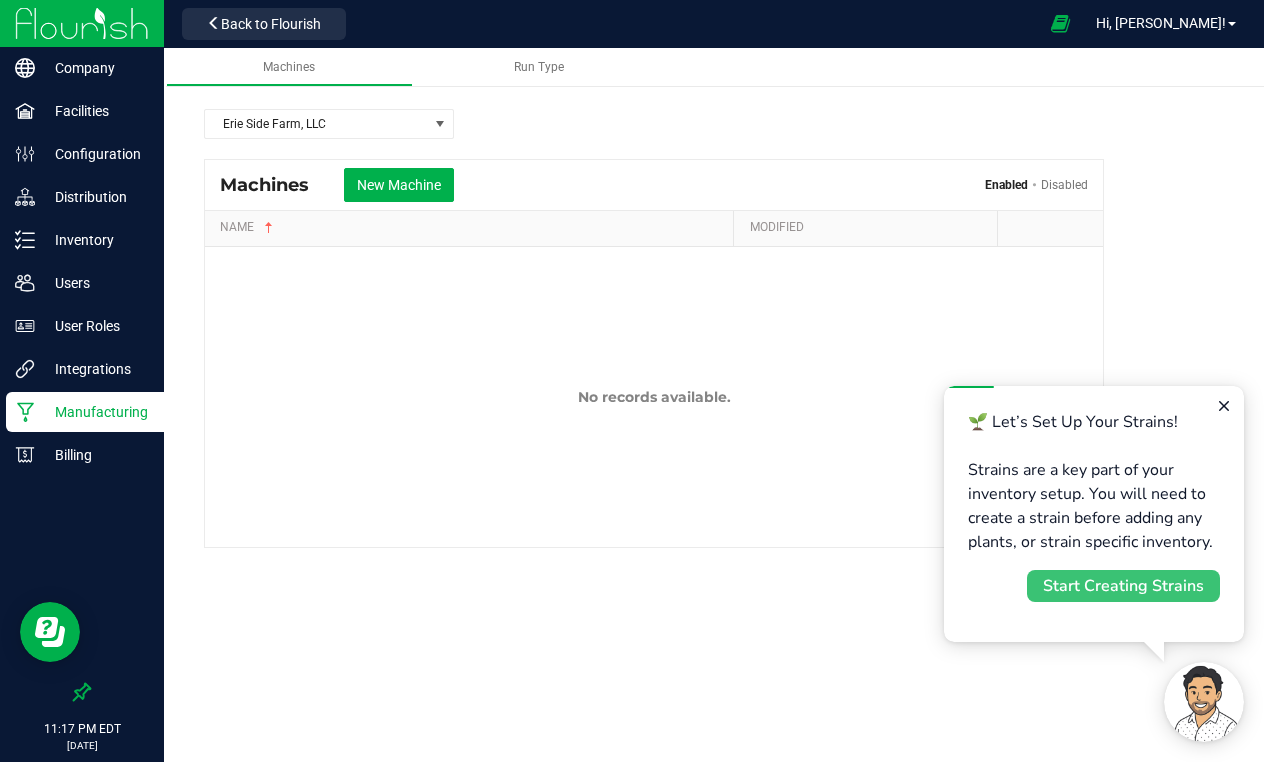 click on "Start Creating Strains" at bounding box center (1123, 586) 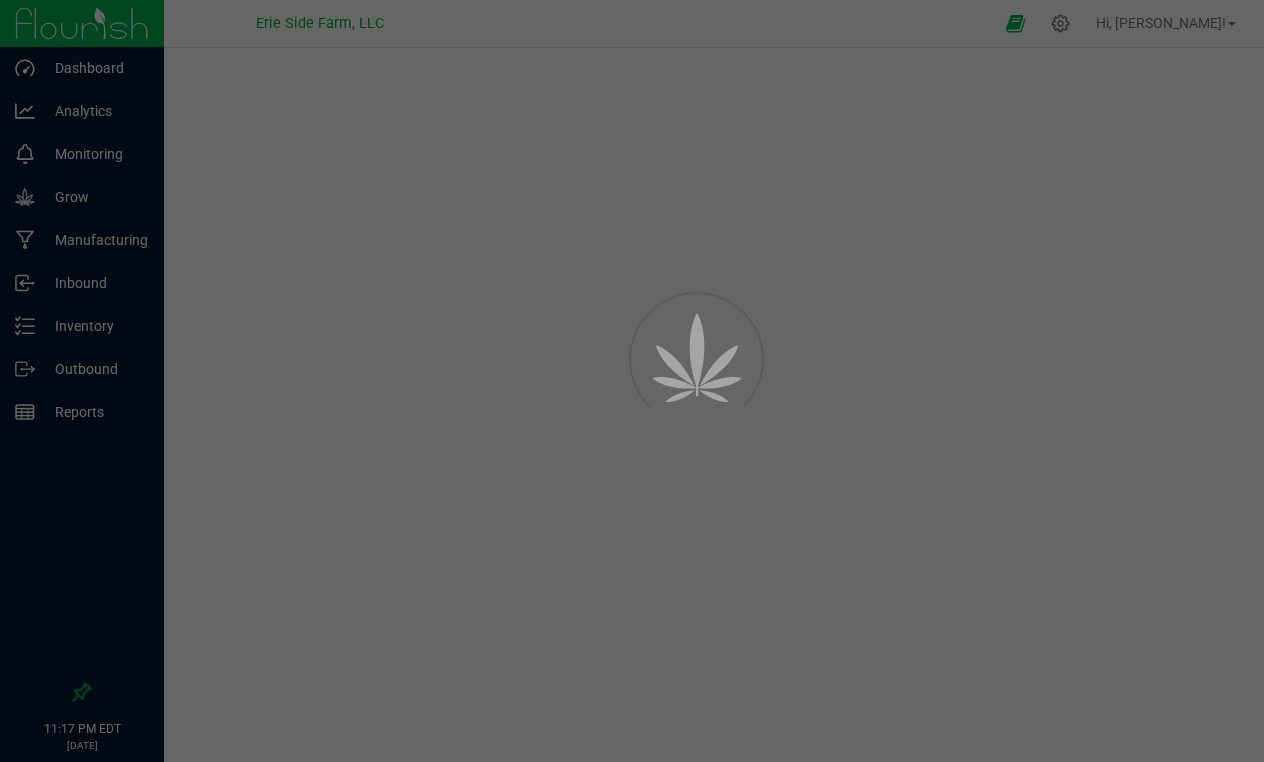 scroll, scrollTop: 0, scrollLeft: 0, axis: both 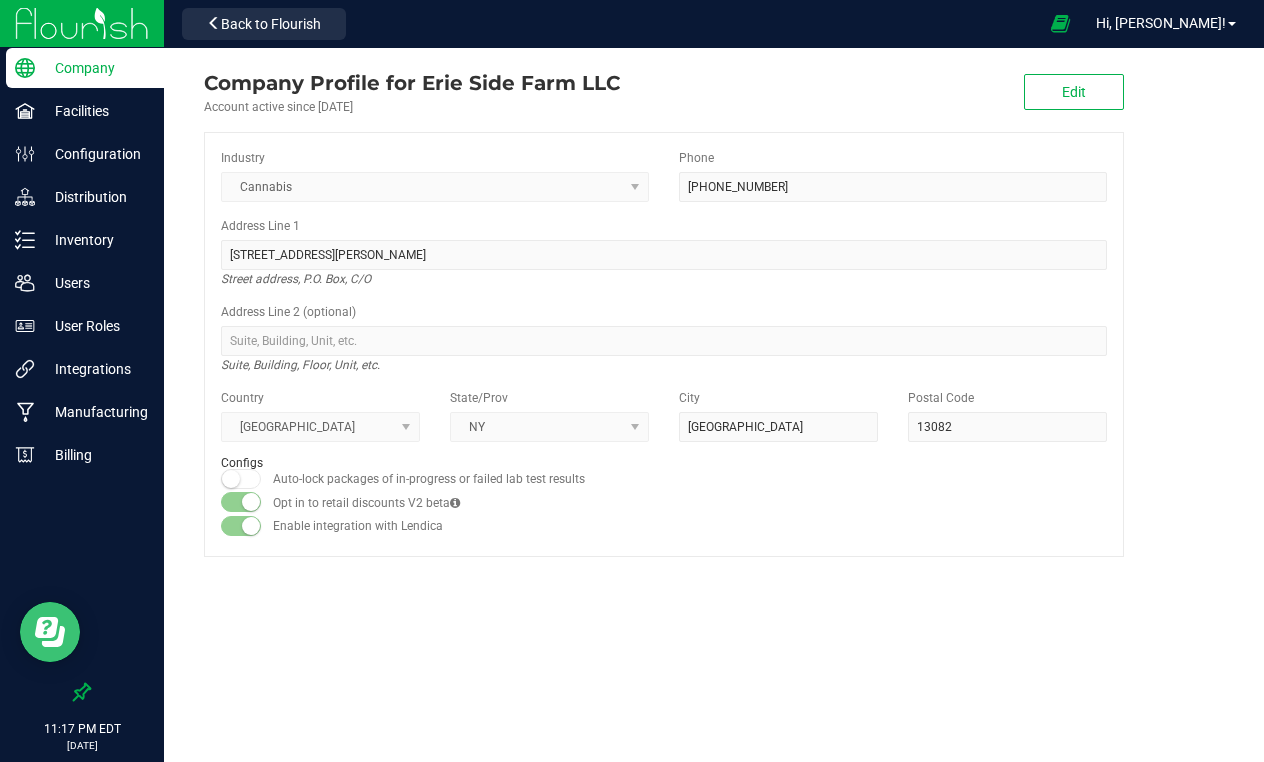 click 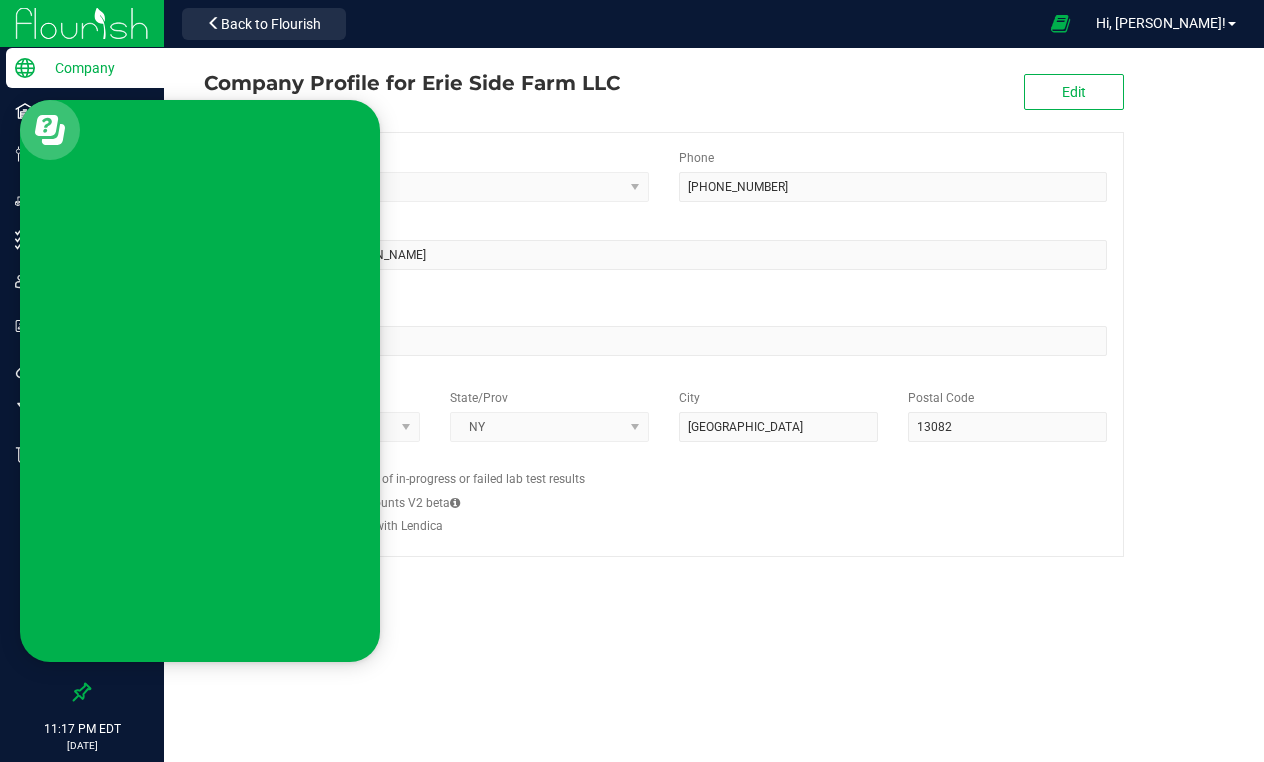 scroll, scrollTop: 869, scrollLeft: 0, axis: vertical 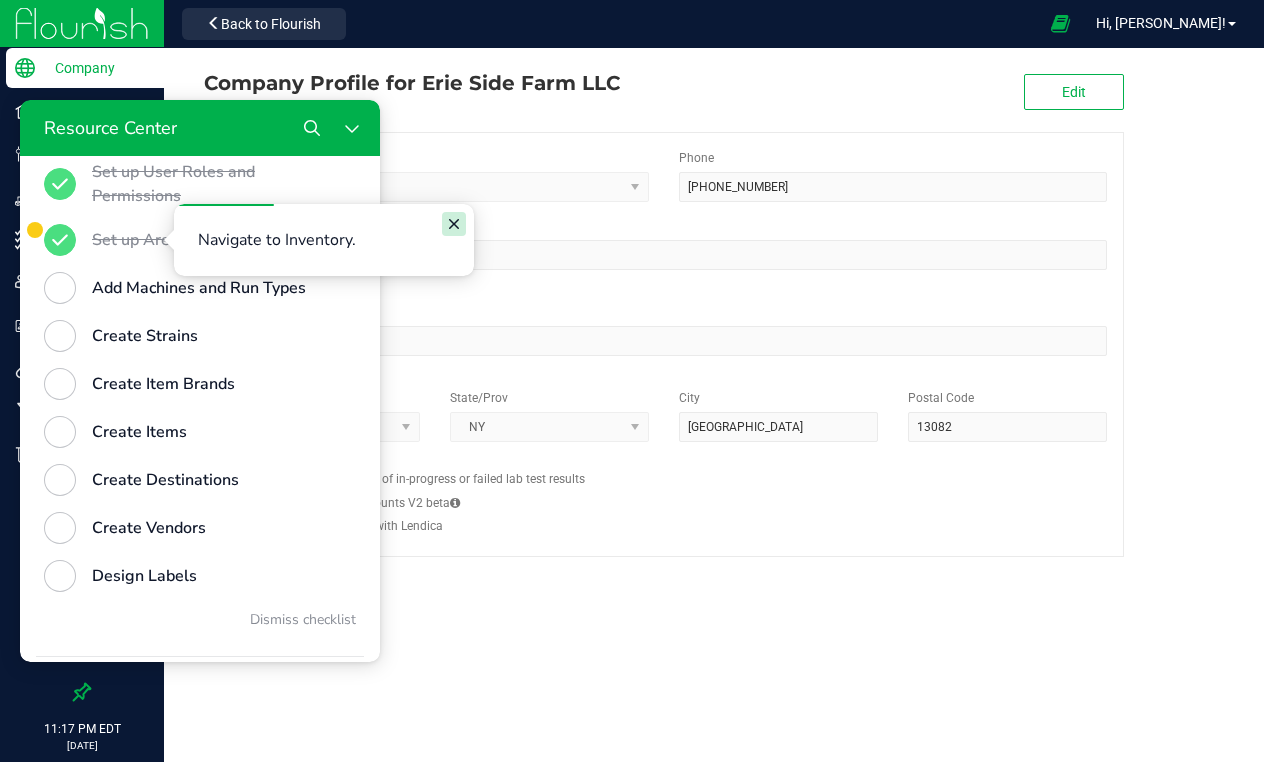 click at bounding box center [454, 224] 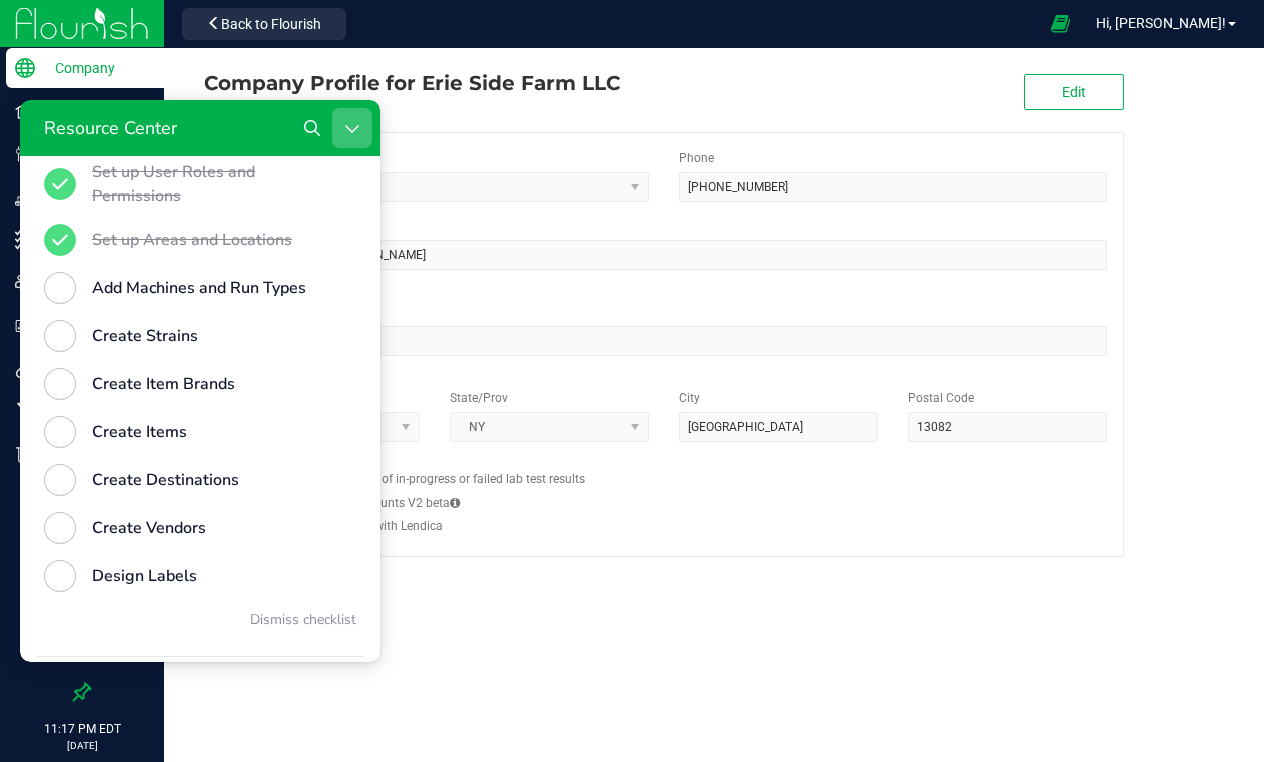 click 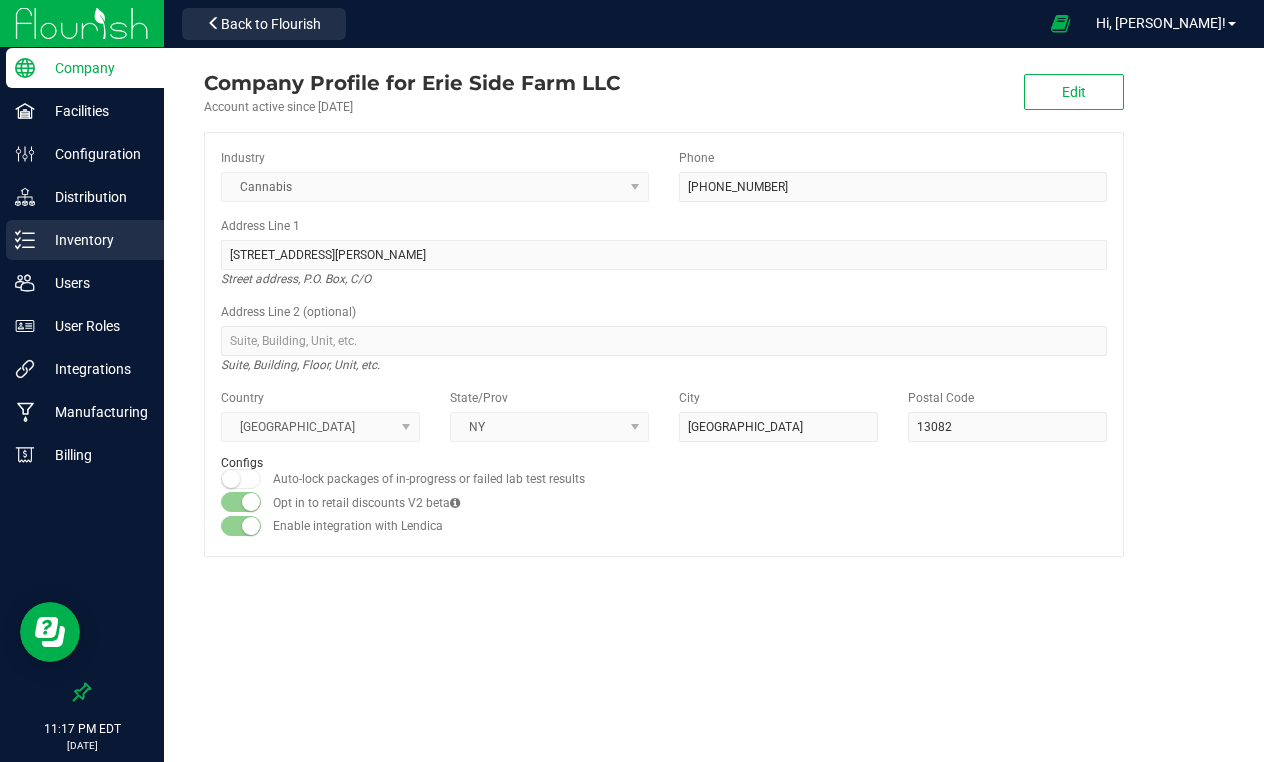 click on "Inventory" at bounding box center [95, 240] 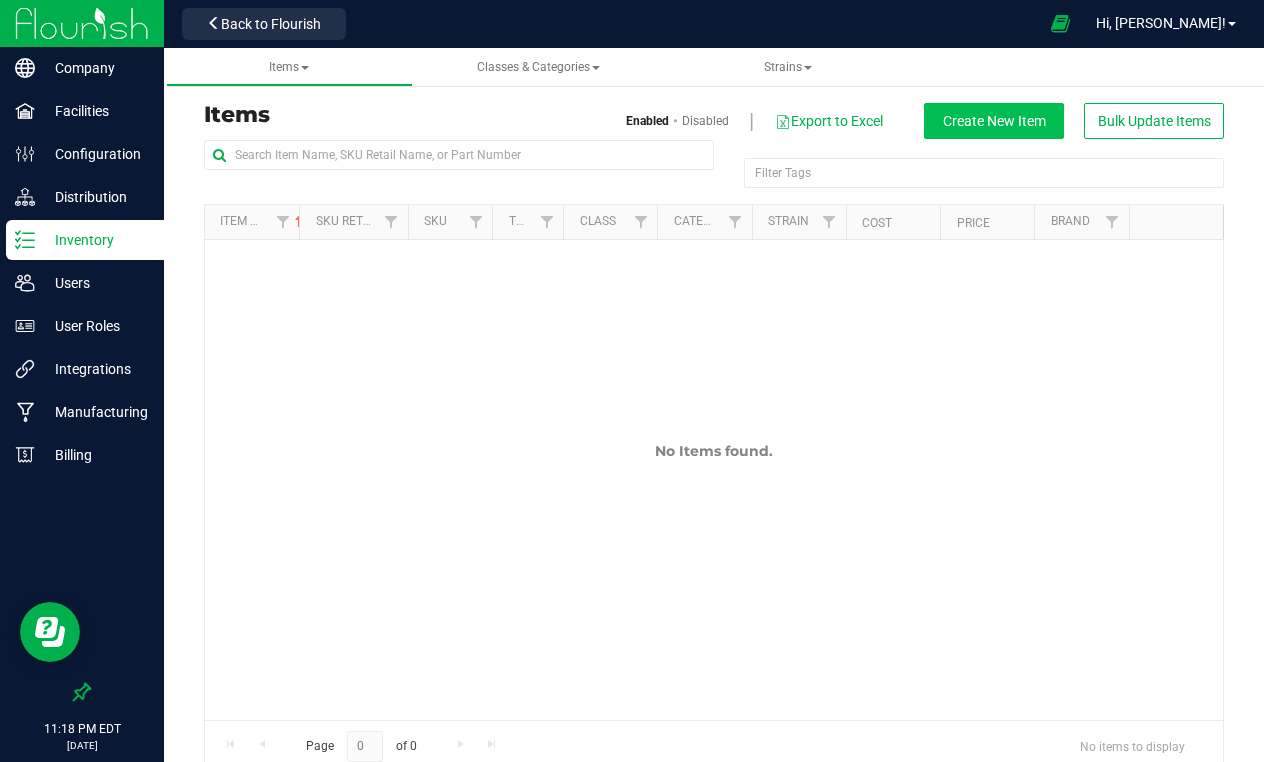 click on "Create New Item" at bounding box center [994, 121] 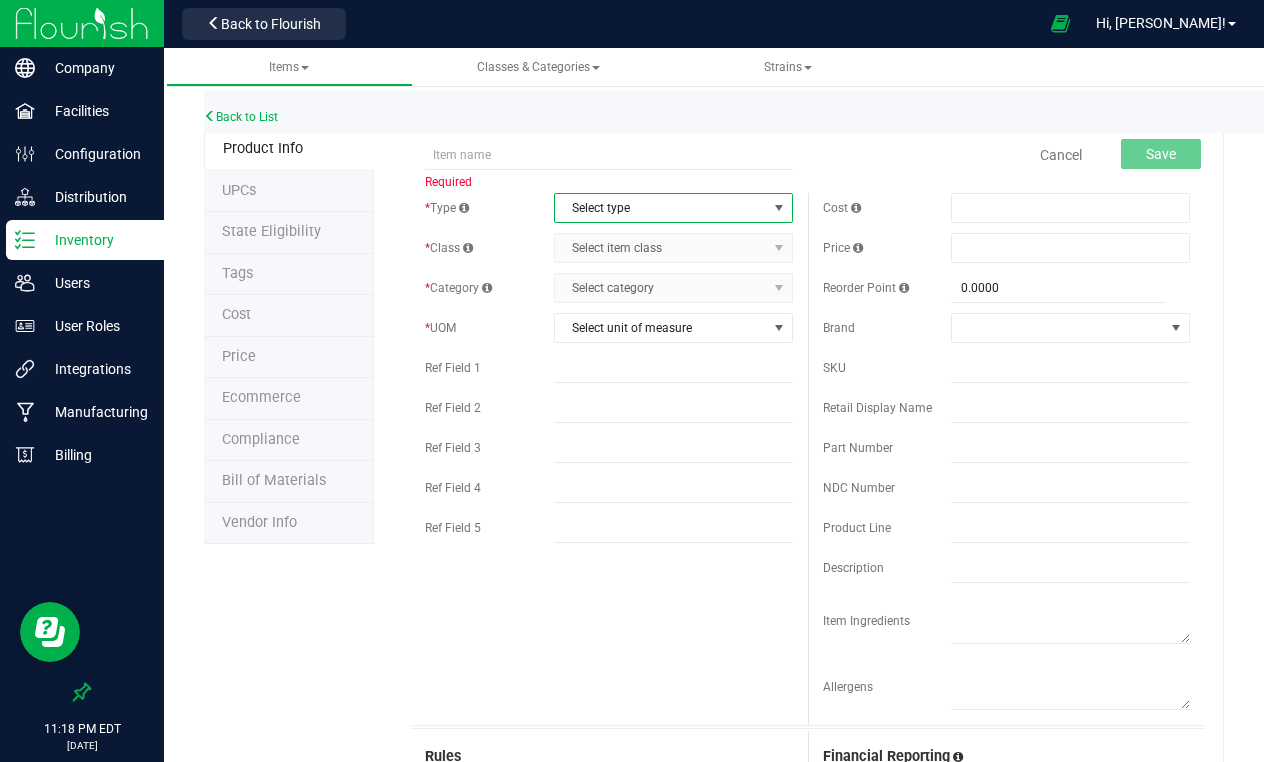 click at bounding box center [779, 208] 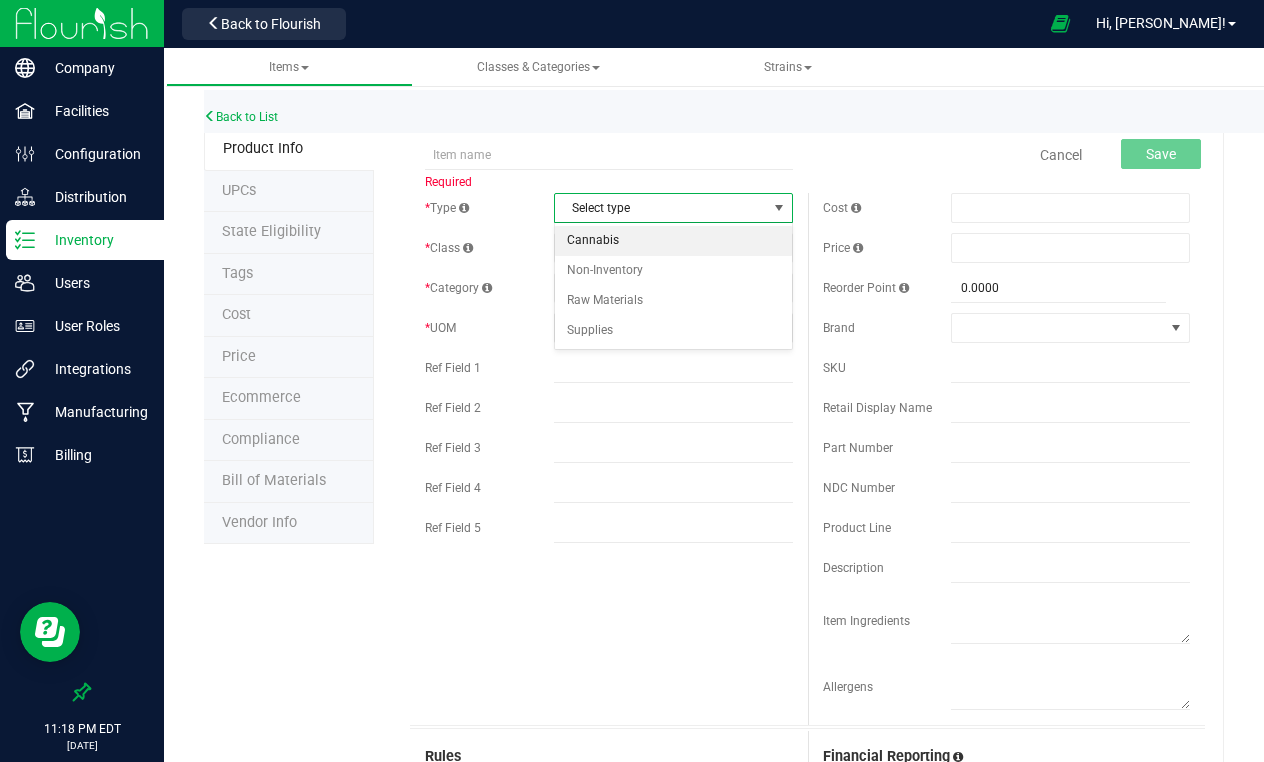 click on "Cannabis" at bounding box center (673, 241) 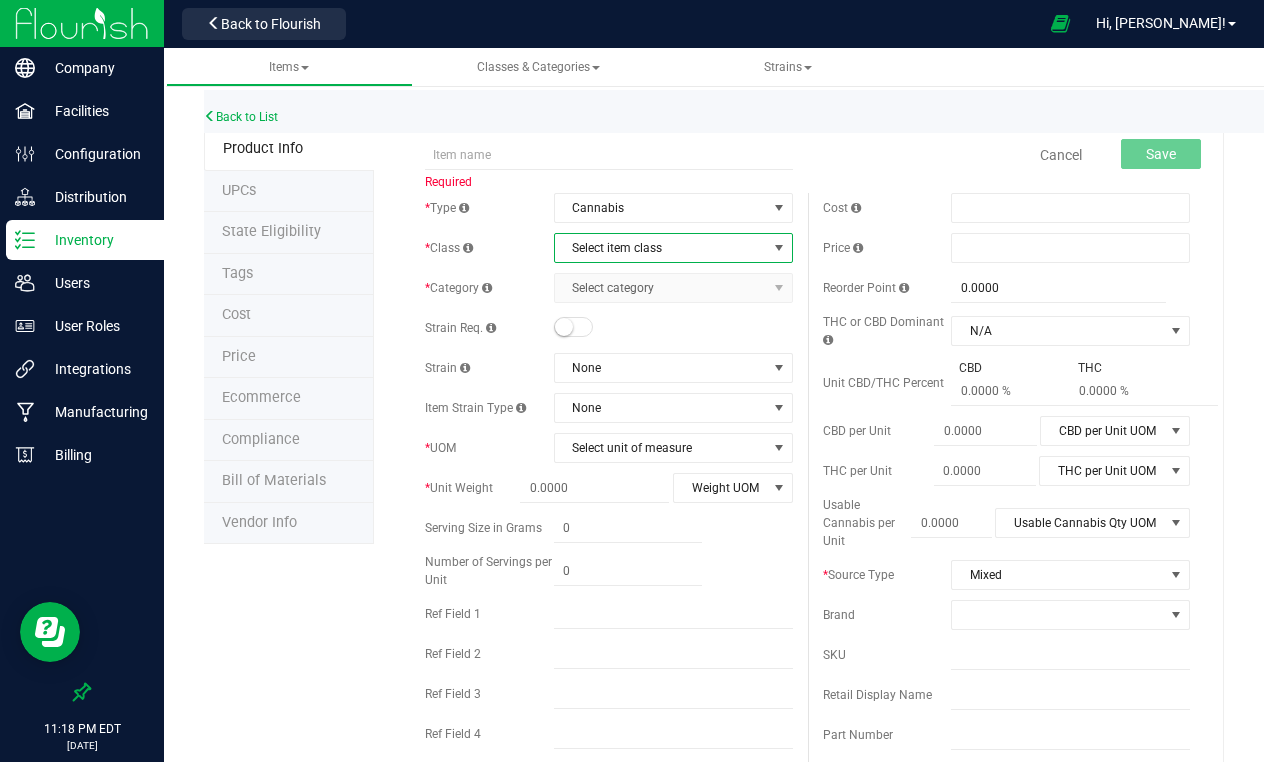 click at bounding box center [779, 248] 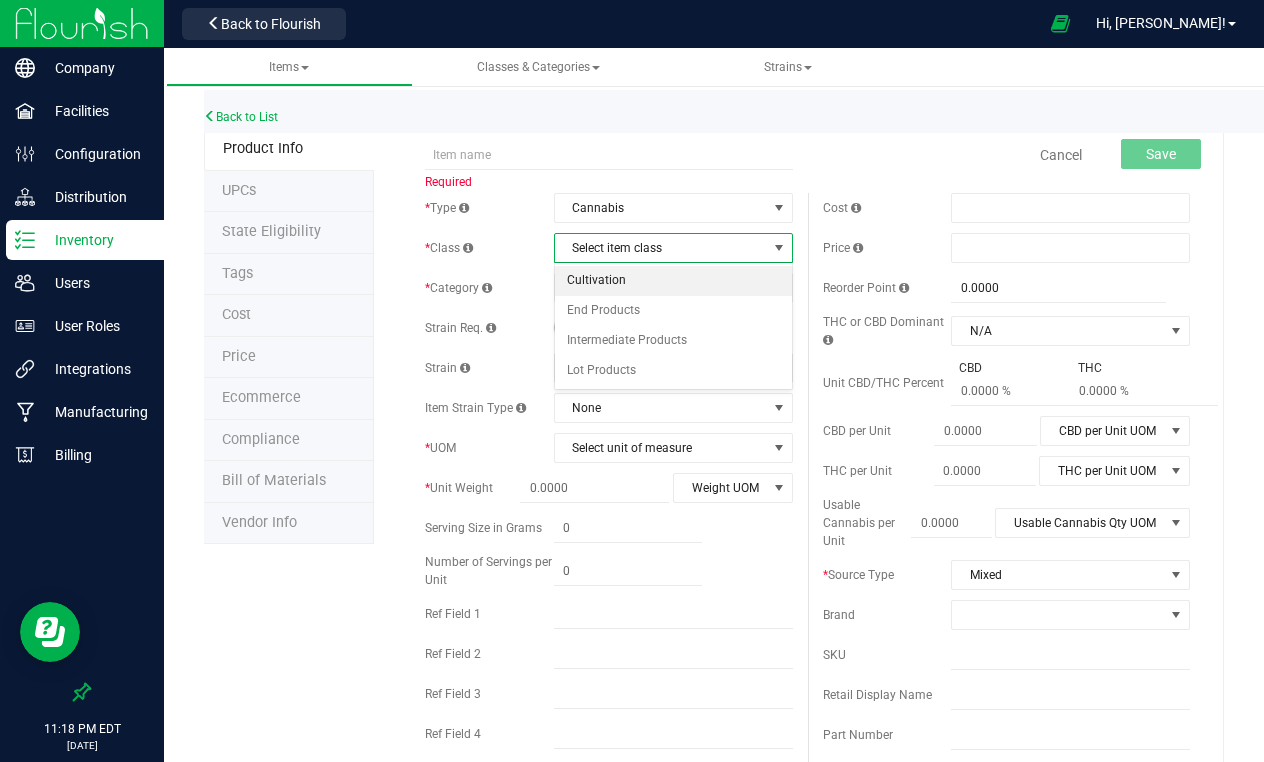 click on "Cultivation" at bounding box center [673, 281] 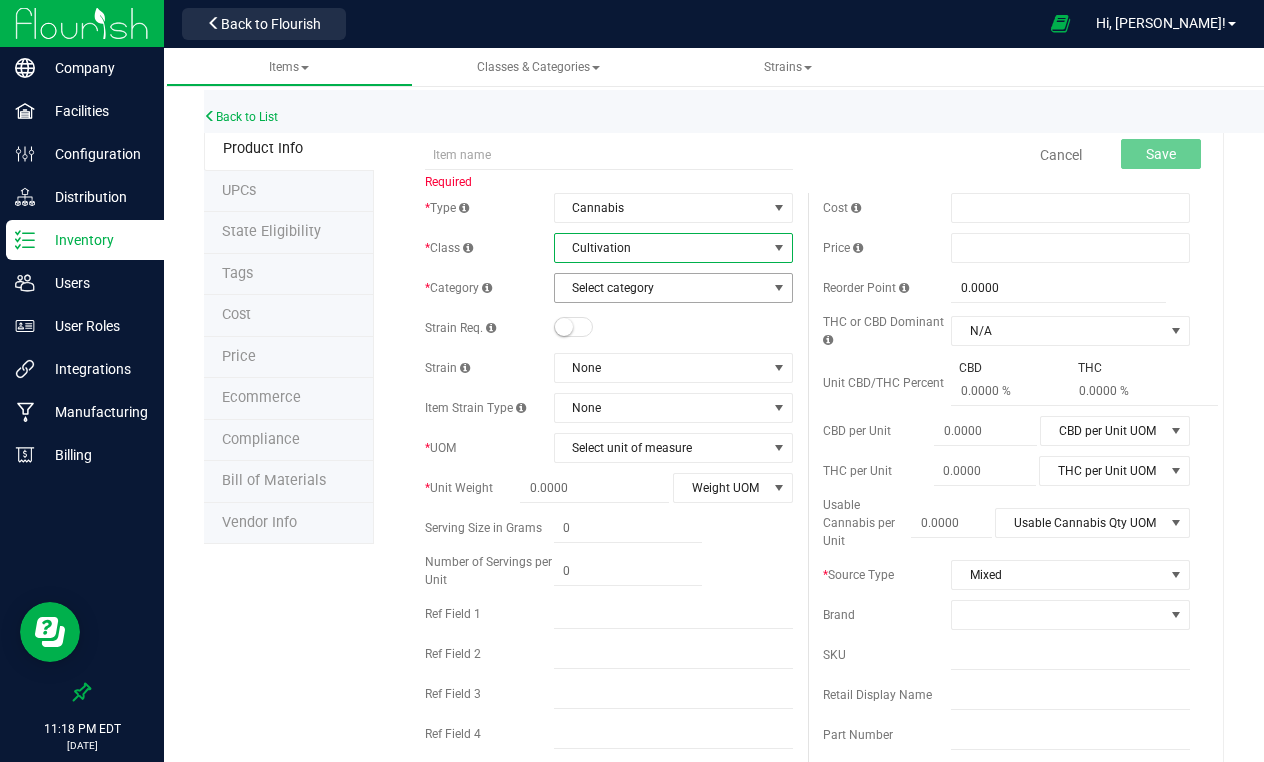 click at bounding box center [779, 288] 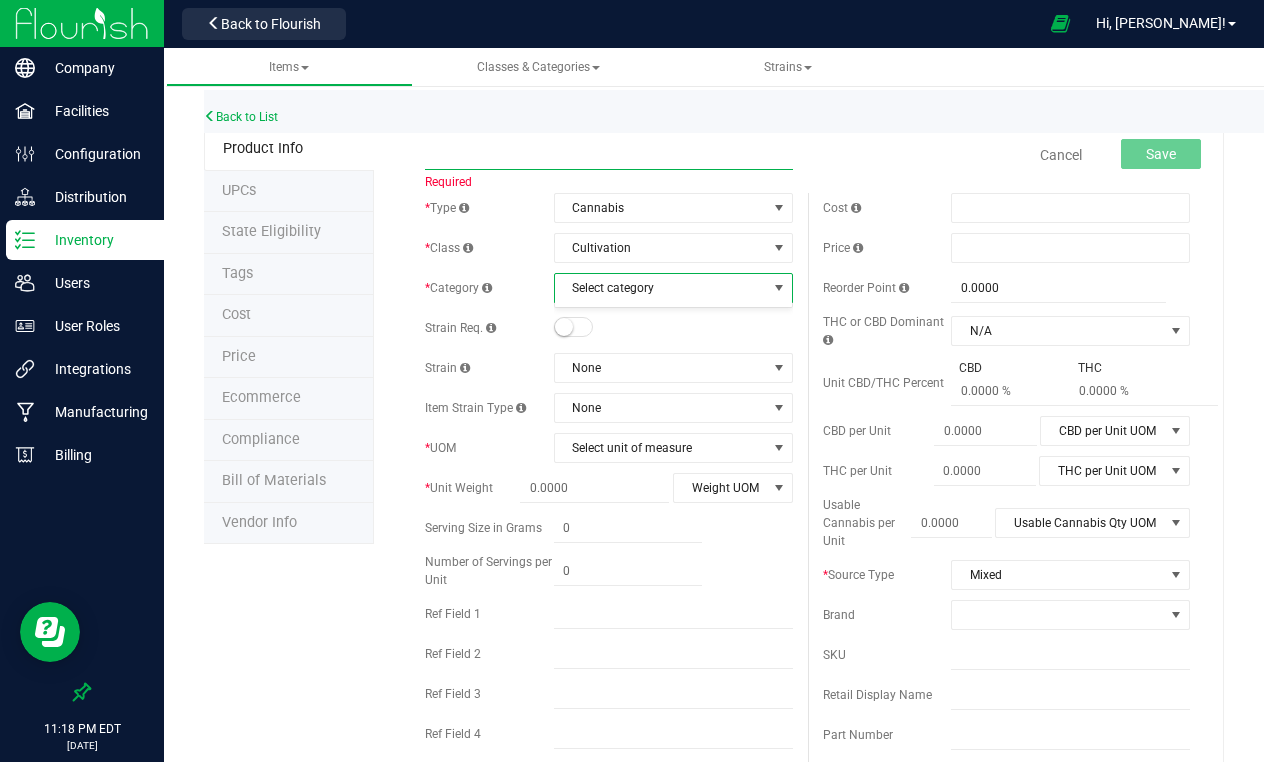 click at bounding box center [609, 155] 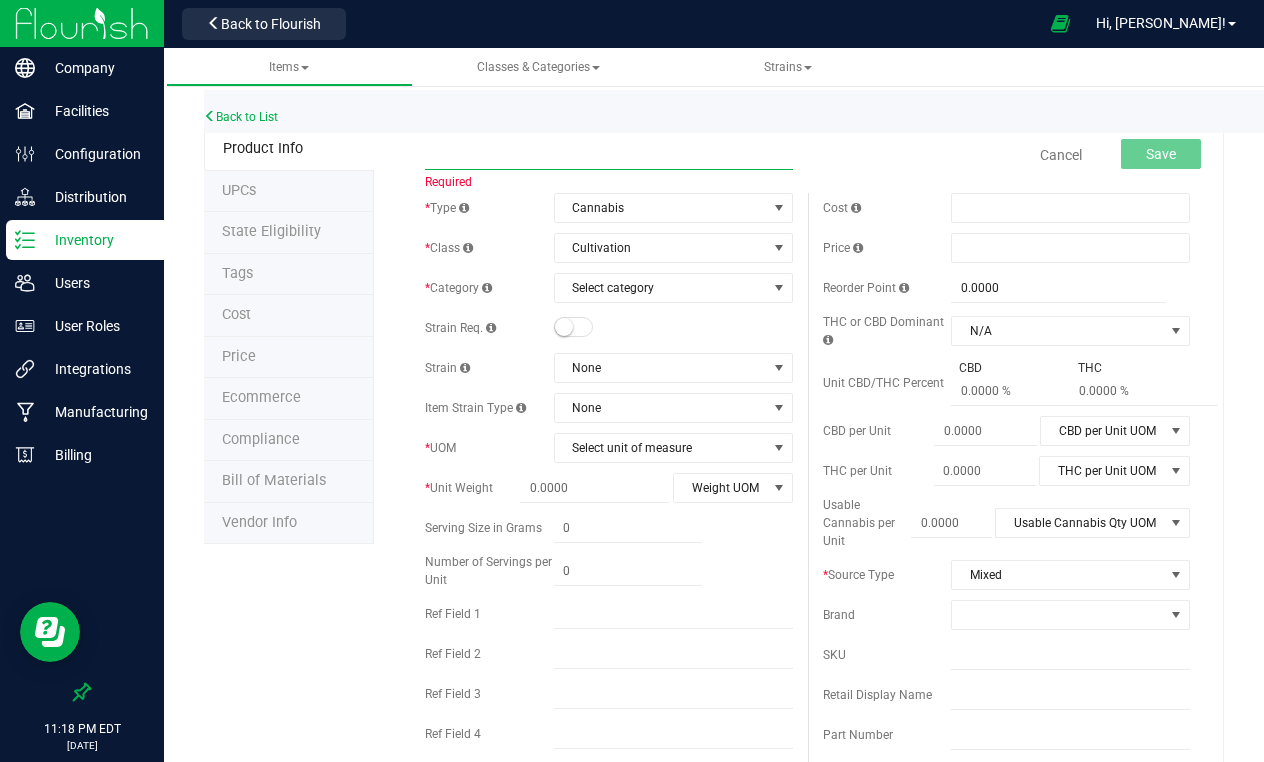 scroll, scrollTop: 0, scrollLeft: 0, axis: both 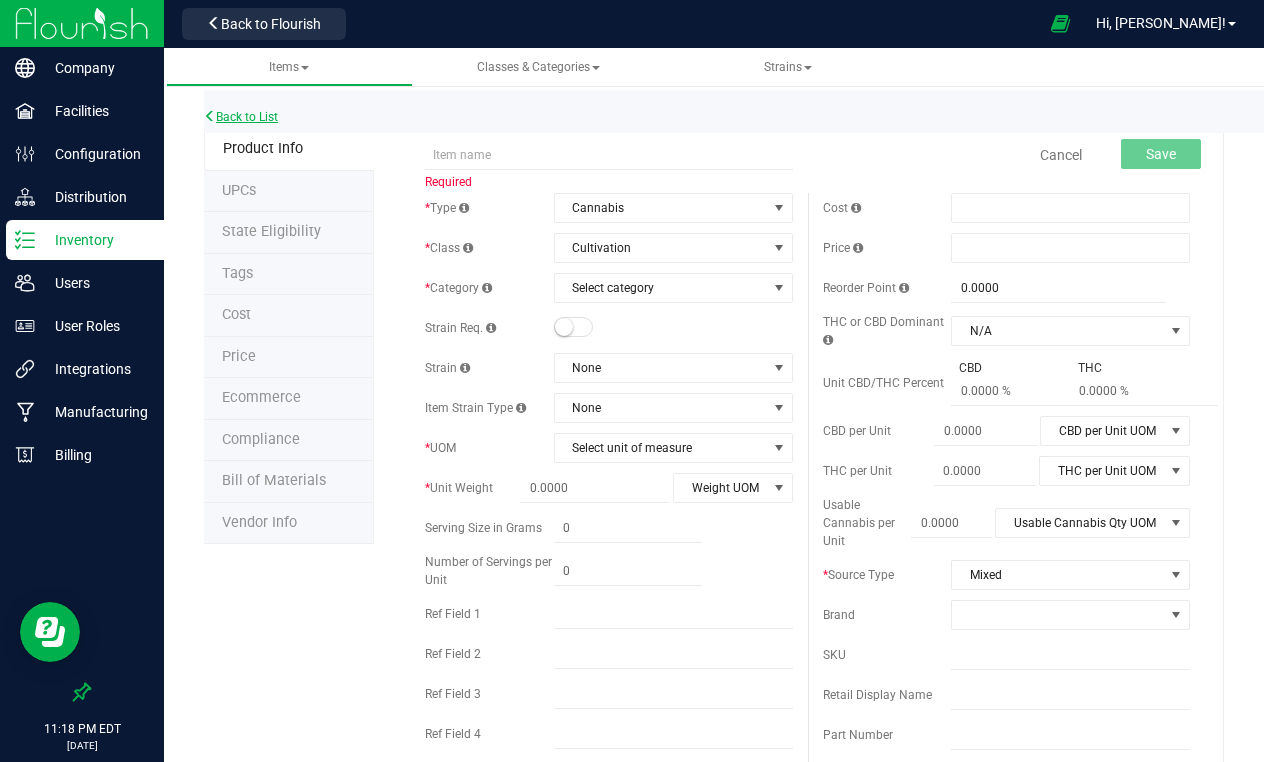 click on "Back to List" at bounding box center (241, 117) 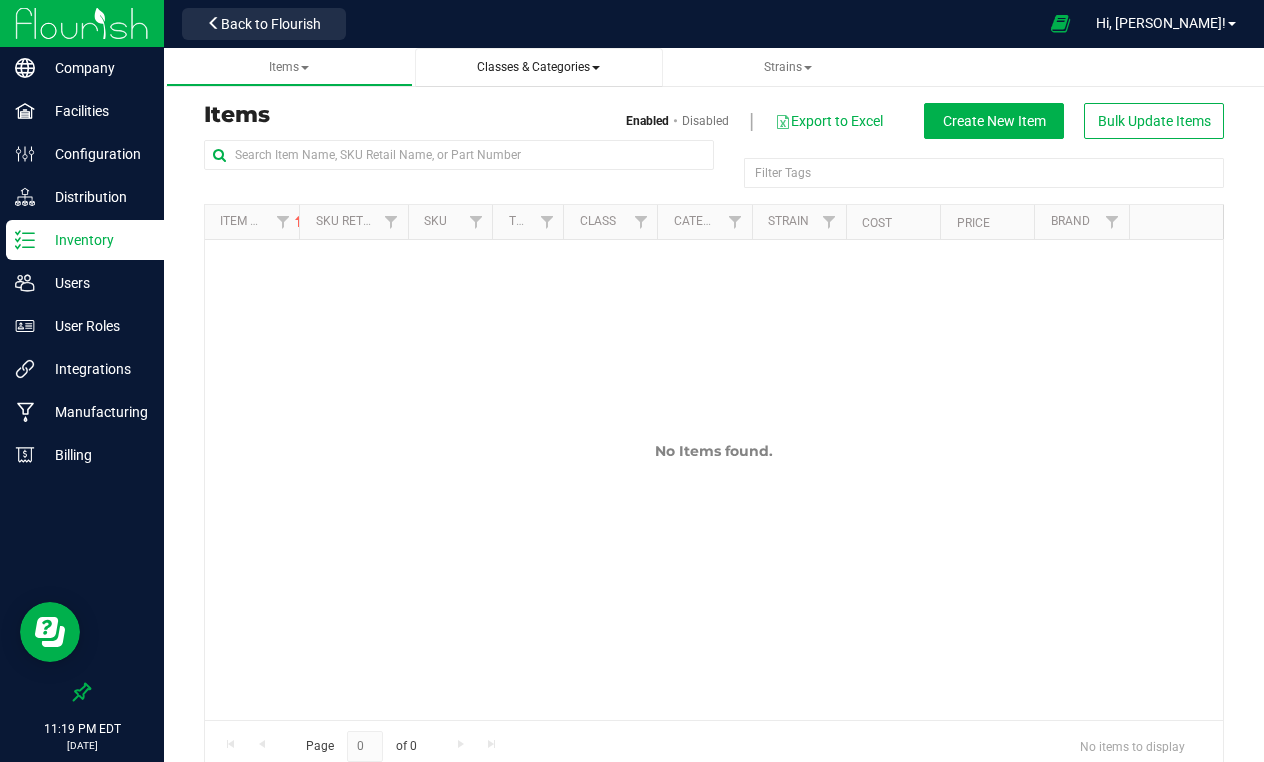 click on "Classes & Categories" at bounding box center [538, 67] 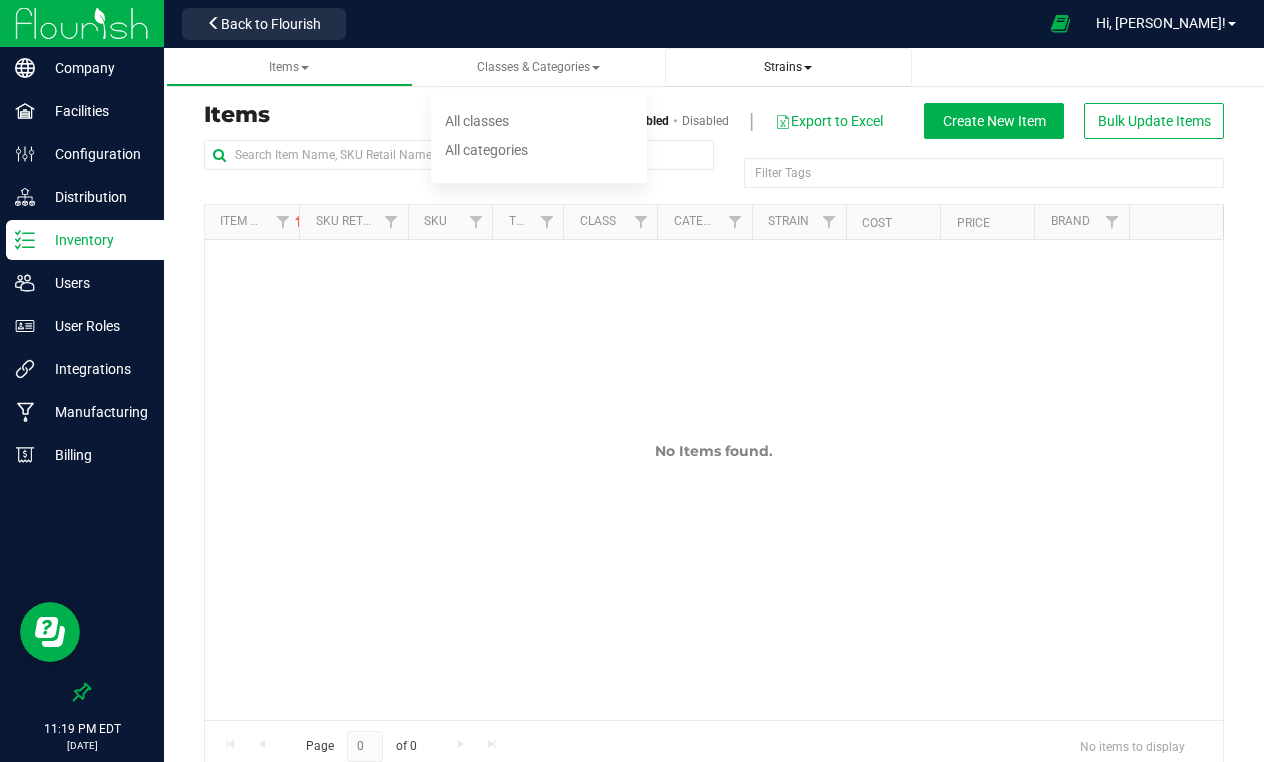 click on "Strains" at bounding box center (788, 67) 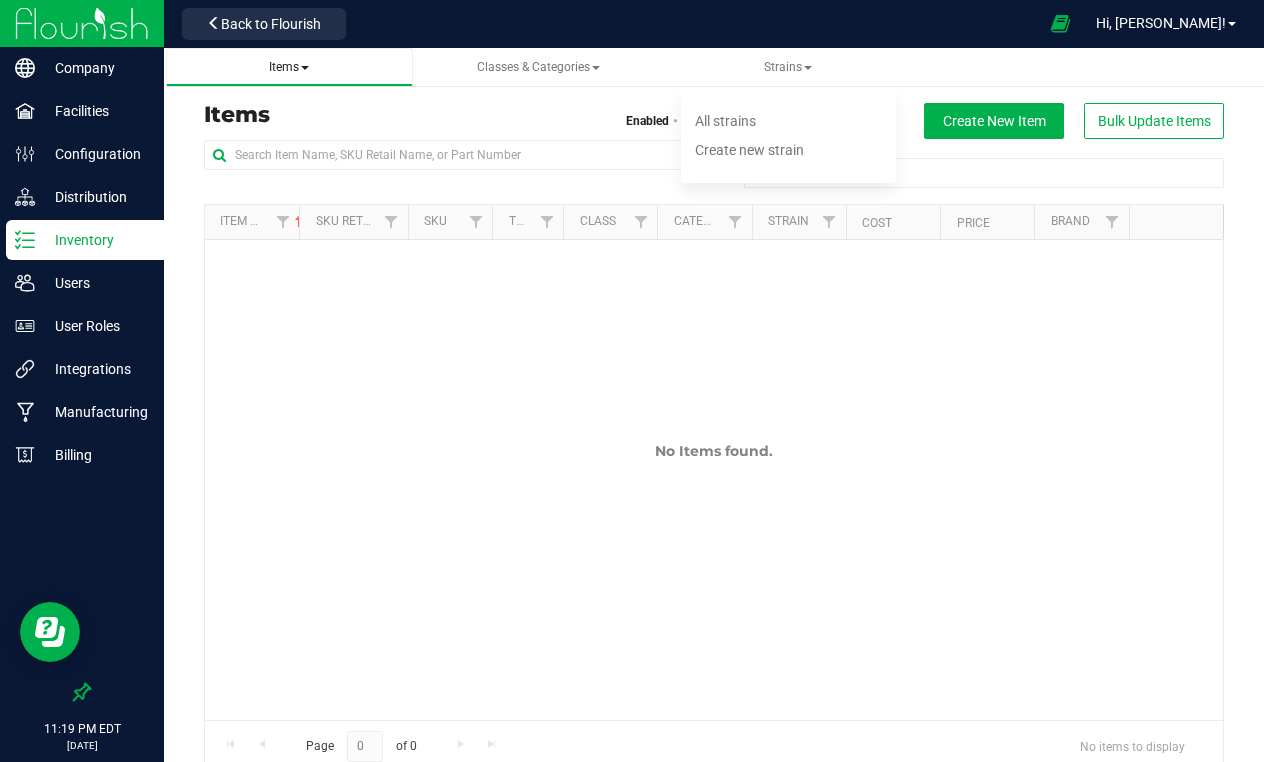 click on "Items" at bounding box center [290, 67] 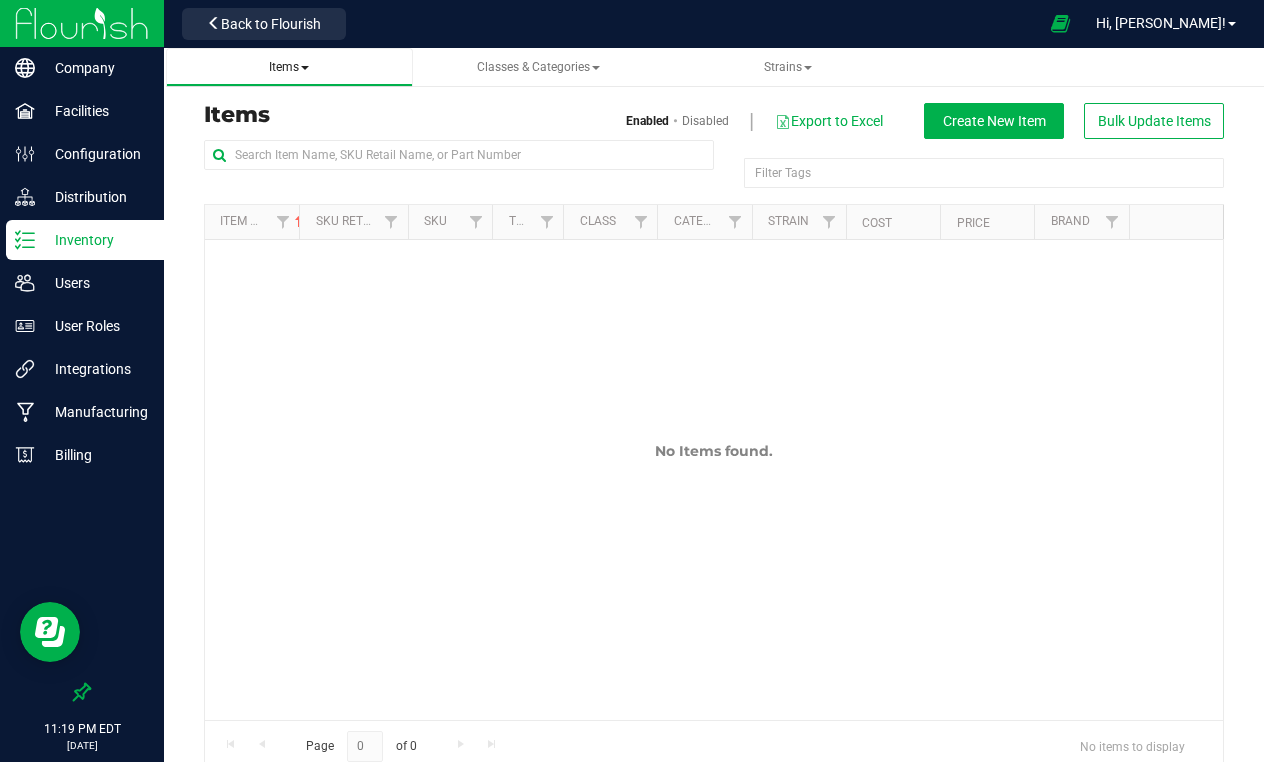 click on "Items" at bounding box center [290, 67] 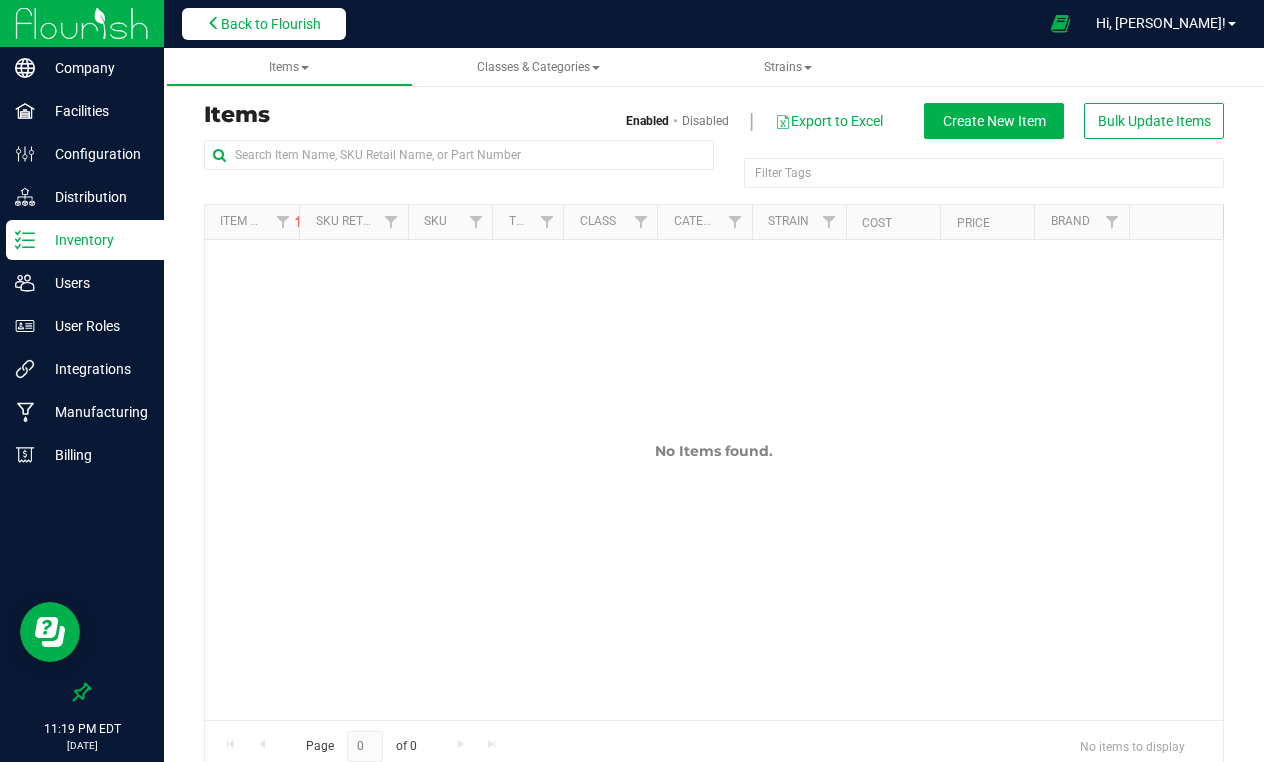 click on "Back to Flourish" at bounding box center (271, 24) 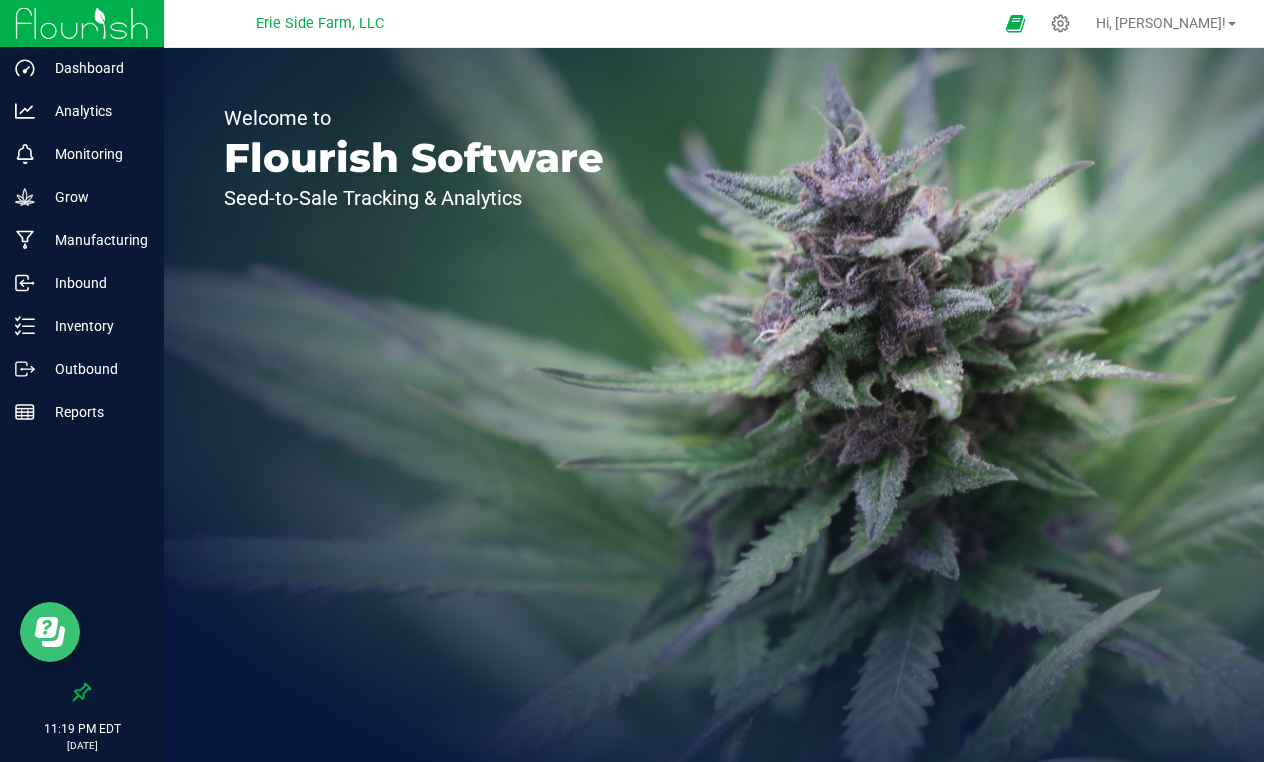 click at bounding box center [50, 632] 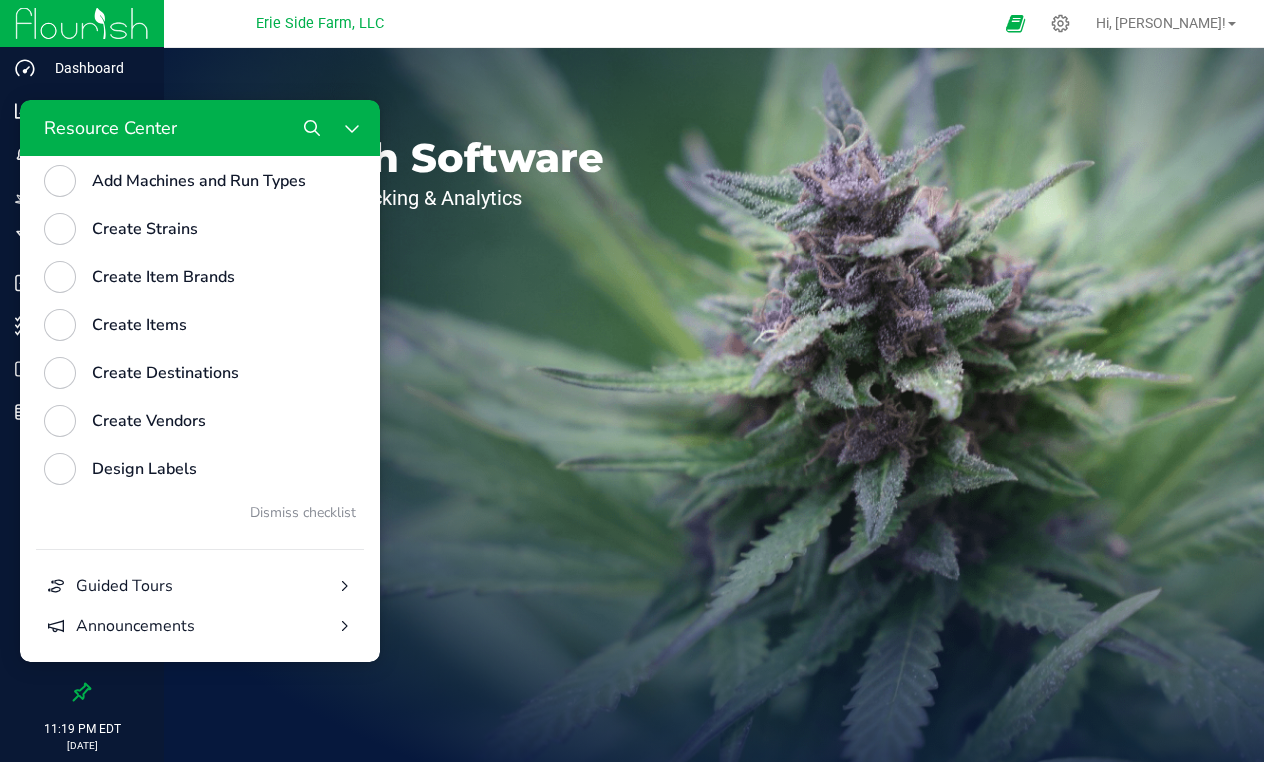 scroll, scrollTop: 1028, scrollLeft: 0, axis: vertical 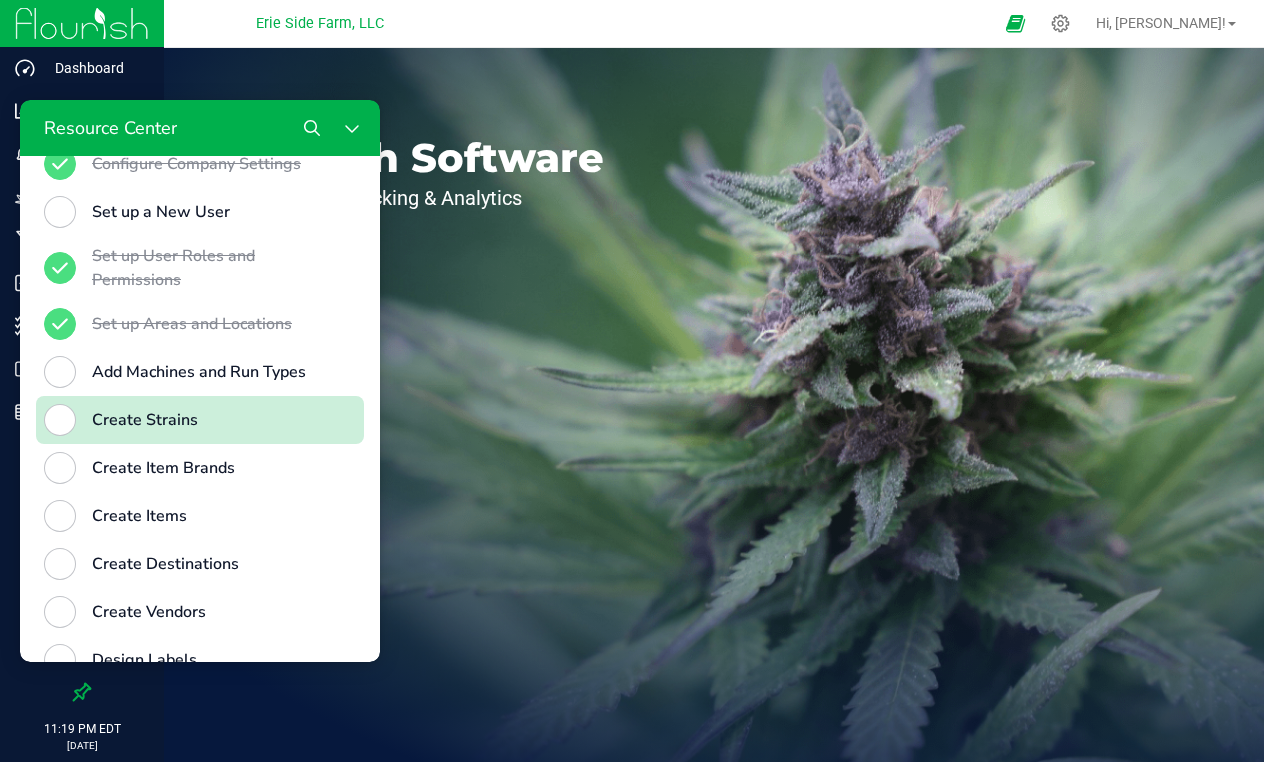 click at bounding box center (60, 420) 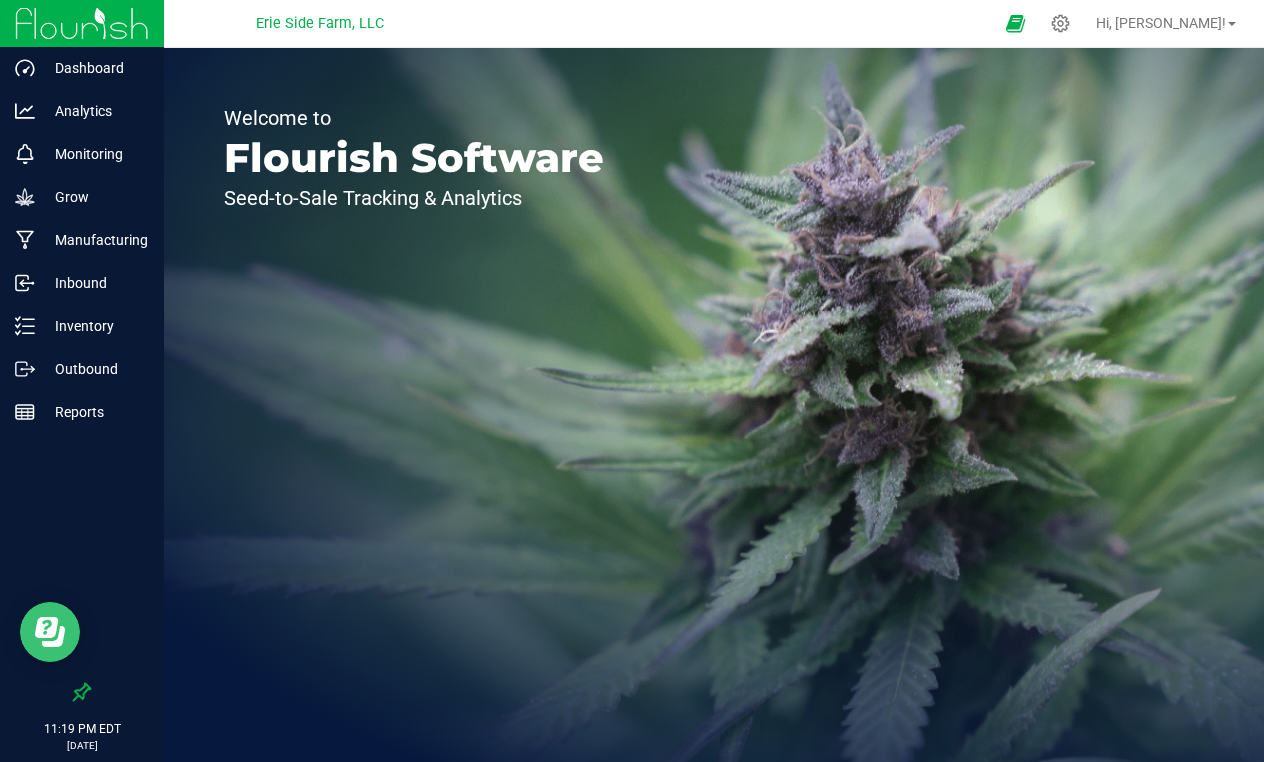 scroll, scrollTop: 0, scrollLeft: 0, axis: both 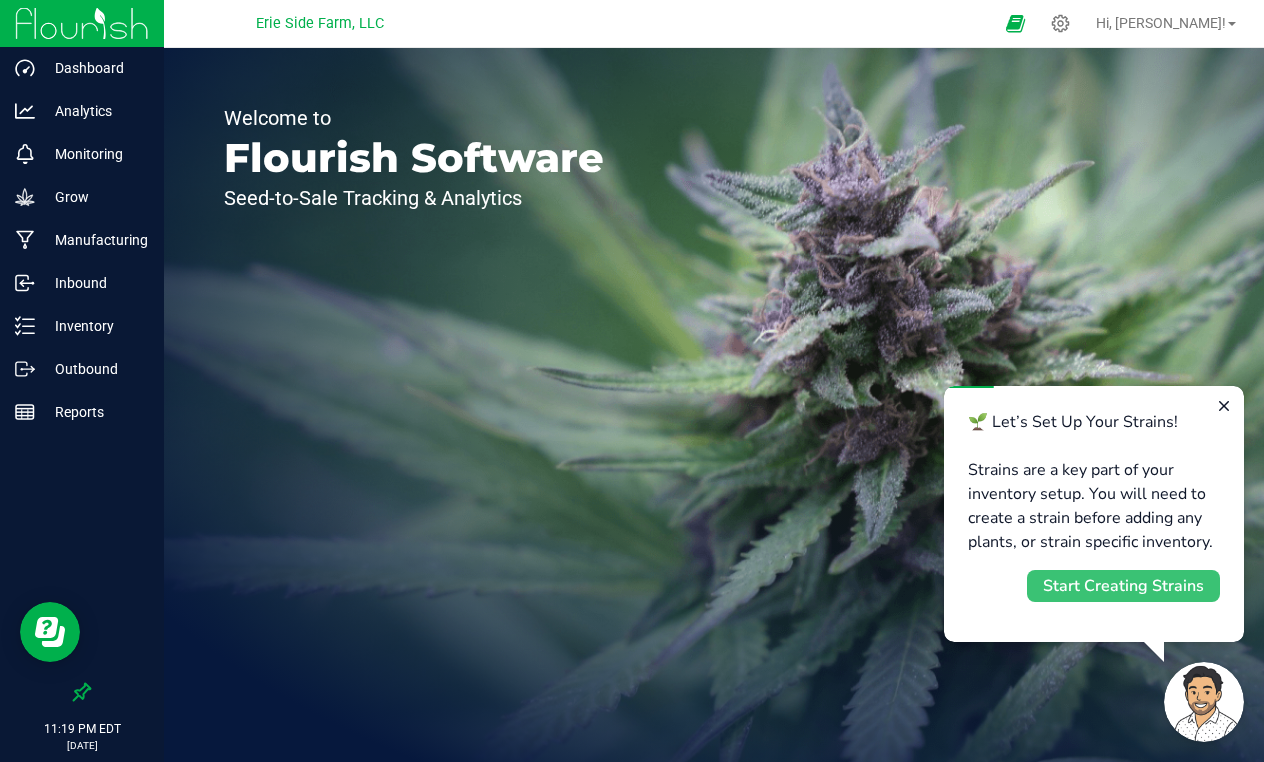 click on "Start Creating Strains" at bounding box center (1123, 586) 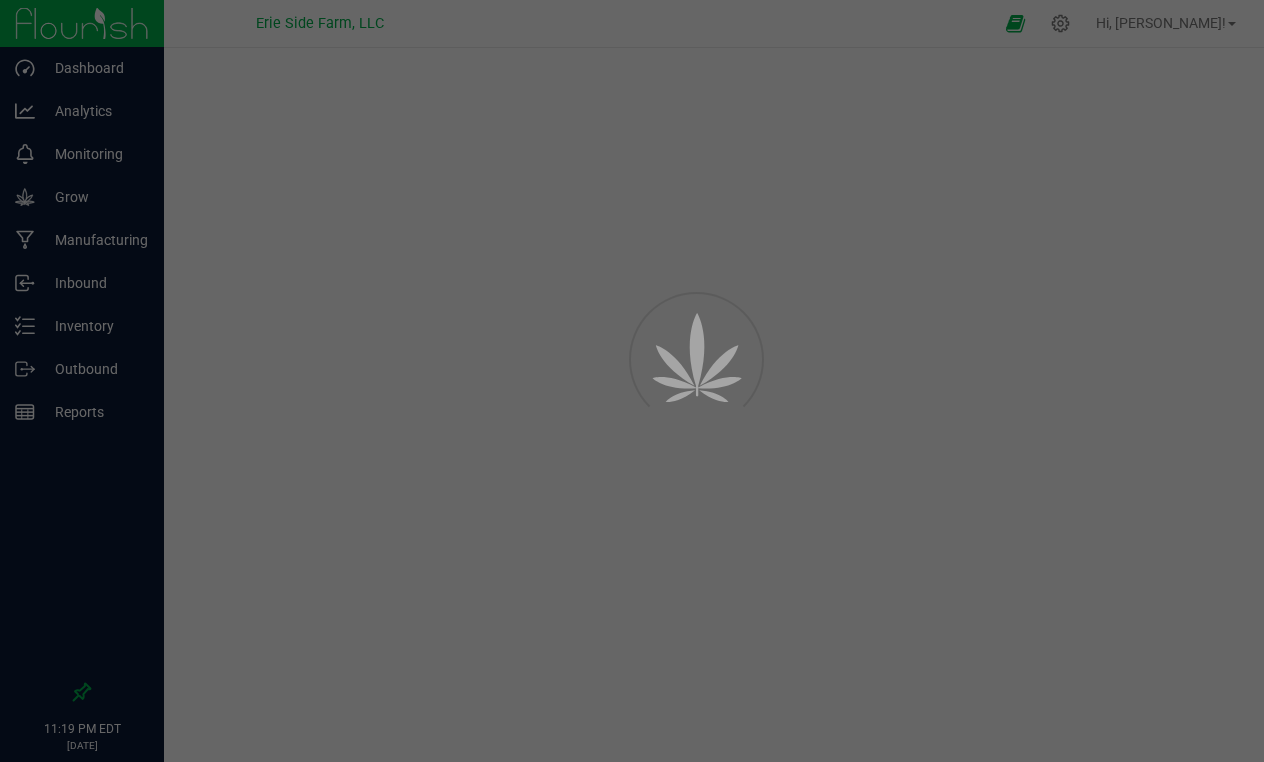 scroll, scrollTop: 0, scrollLeft: 0, axis: both 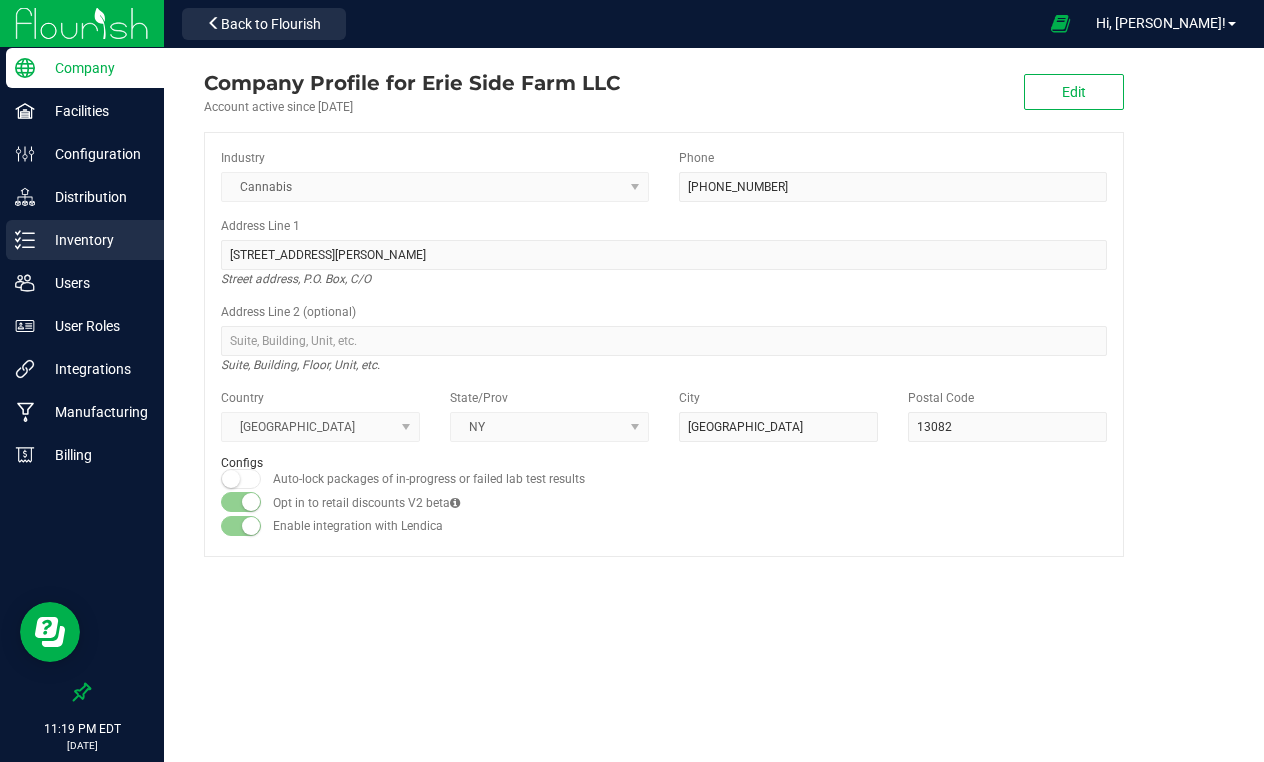 click on "Inventory" at bounding box center [95, 240] 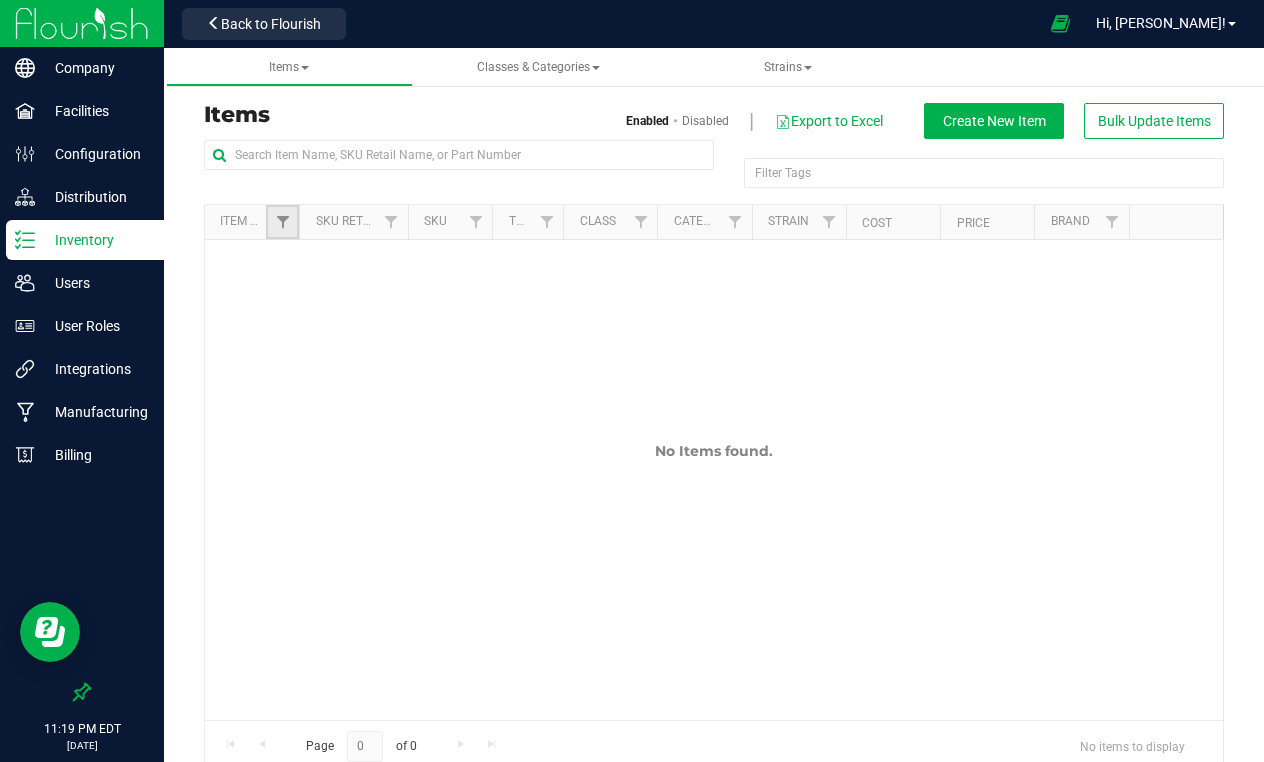click at bounding box center [282, 222] 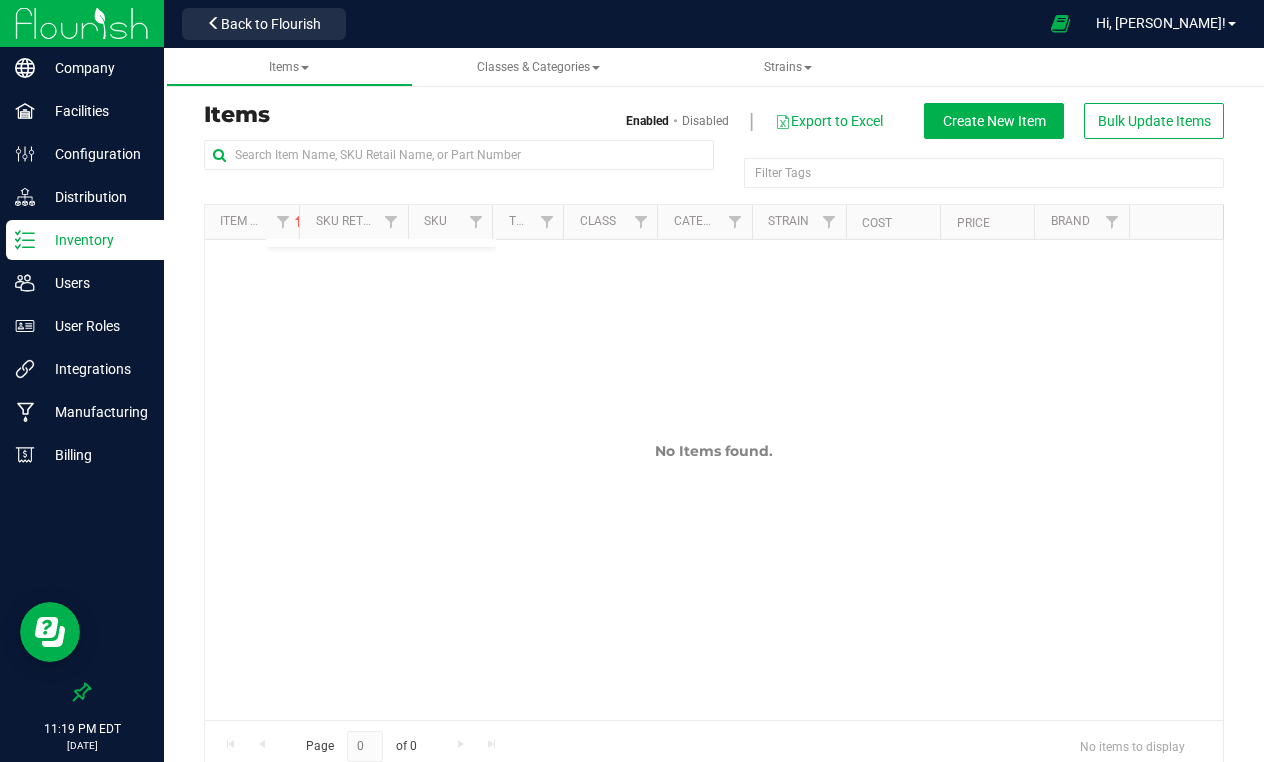 click on "Item Name" at bounding box center [252, 222] 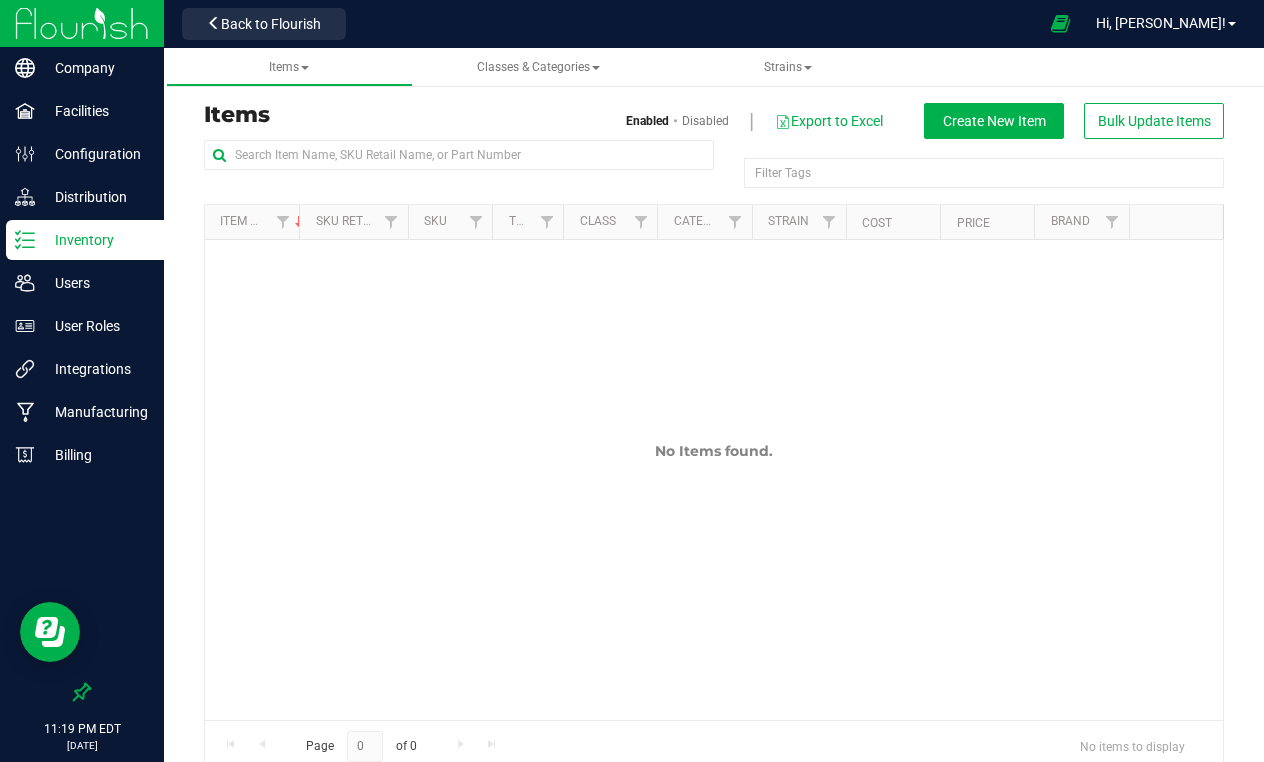 click on "Item Name" at bounding box center (252, 222) 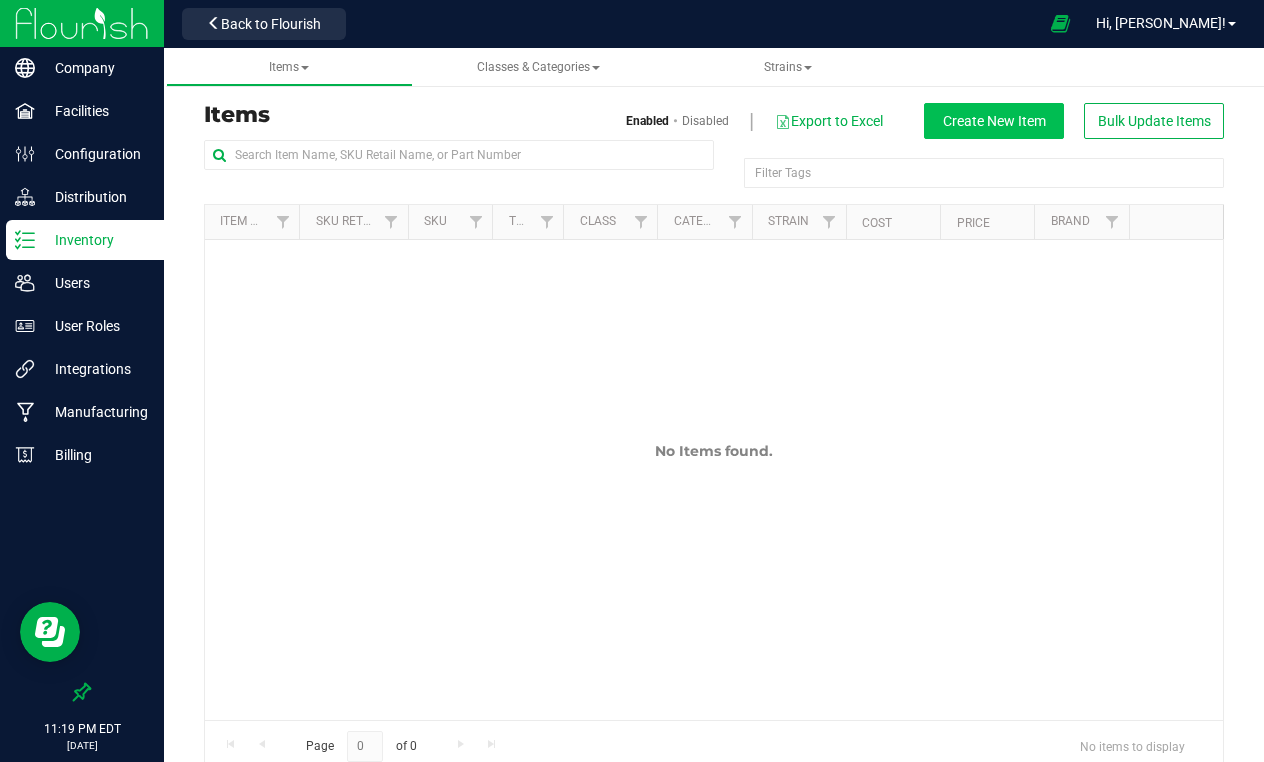 click on "Create New Item" at bounding box center [994, 121] 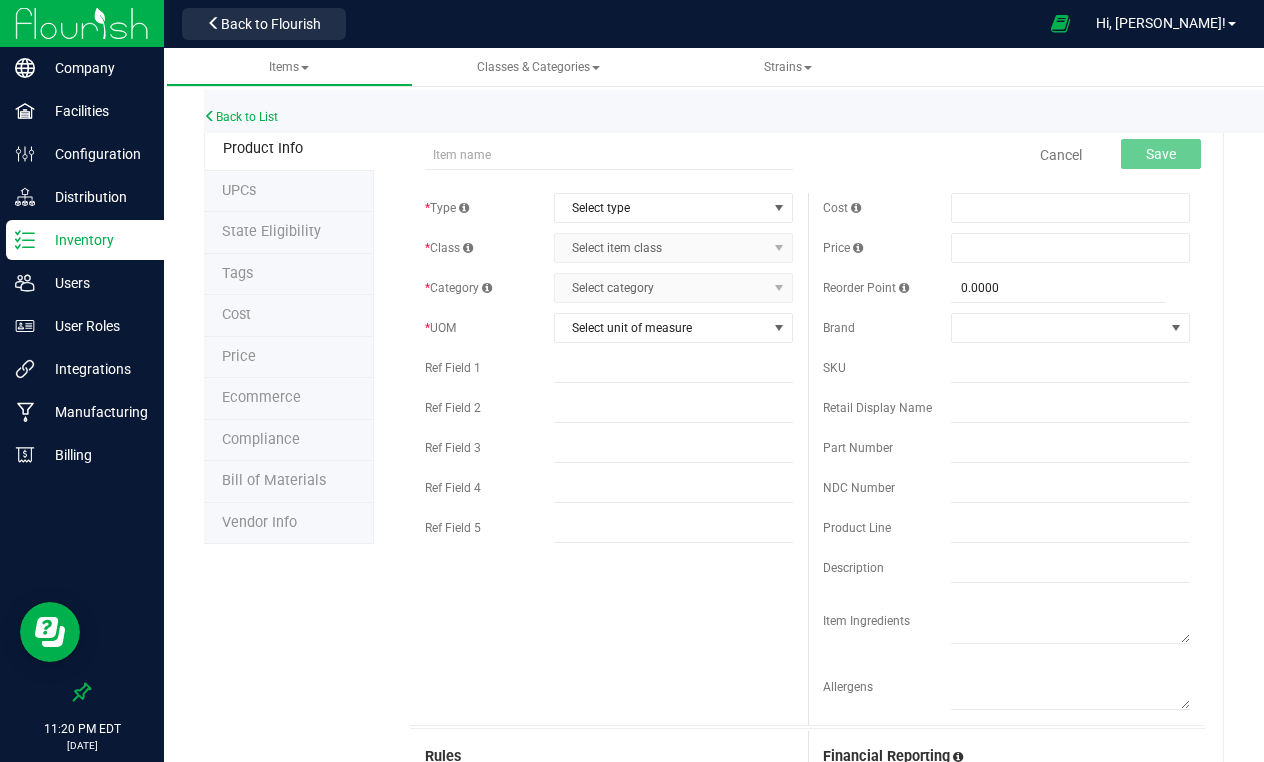 scroll, scrollTop: 0, scrollLeft: 0, axis: both 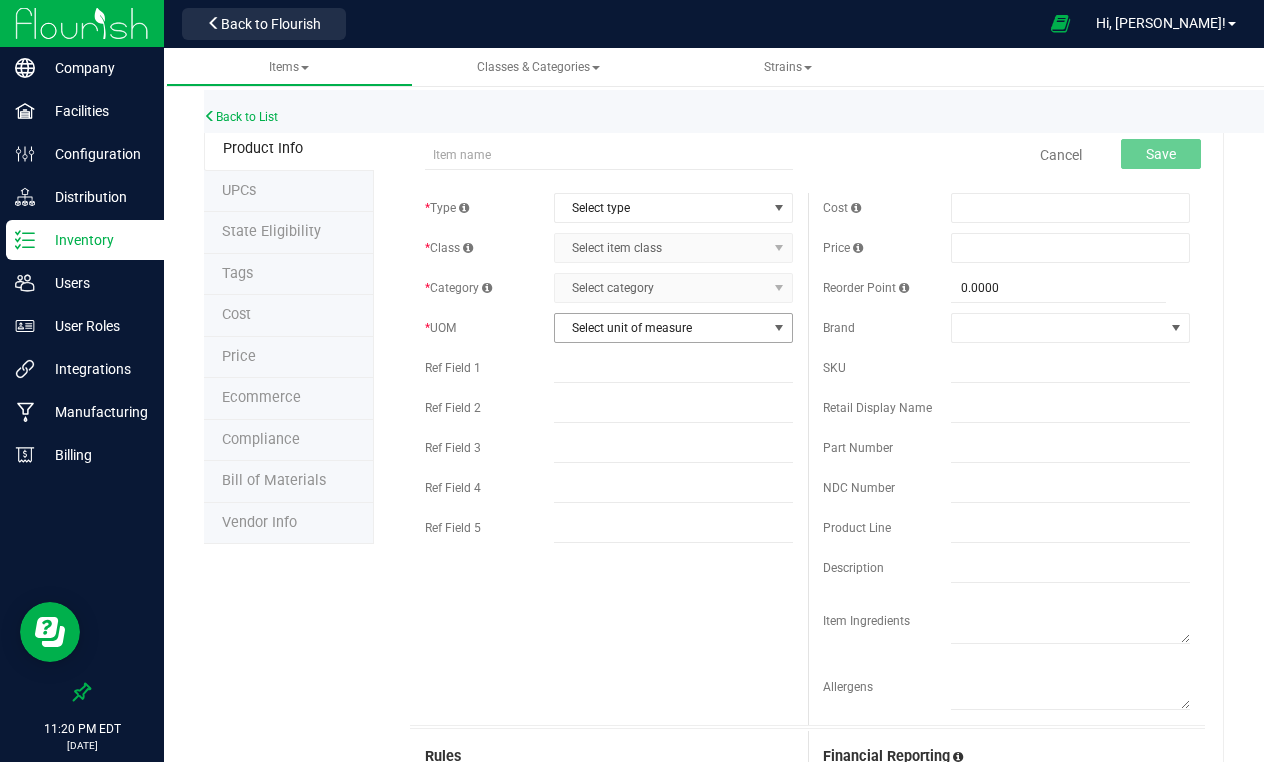 click at bounding box center [779, 328] 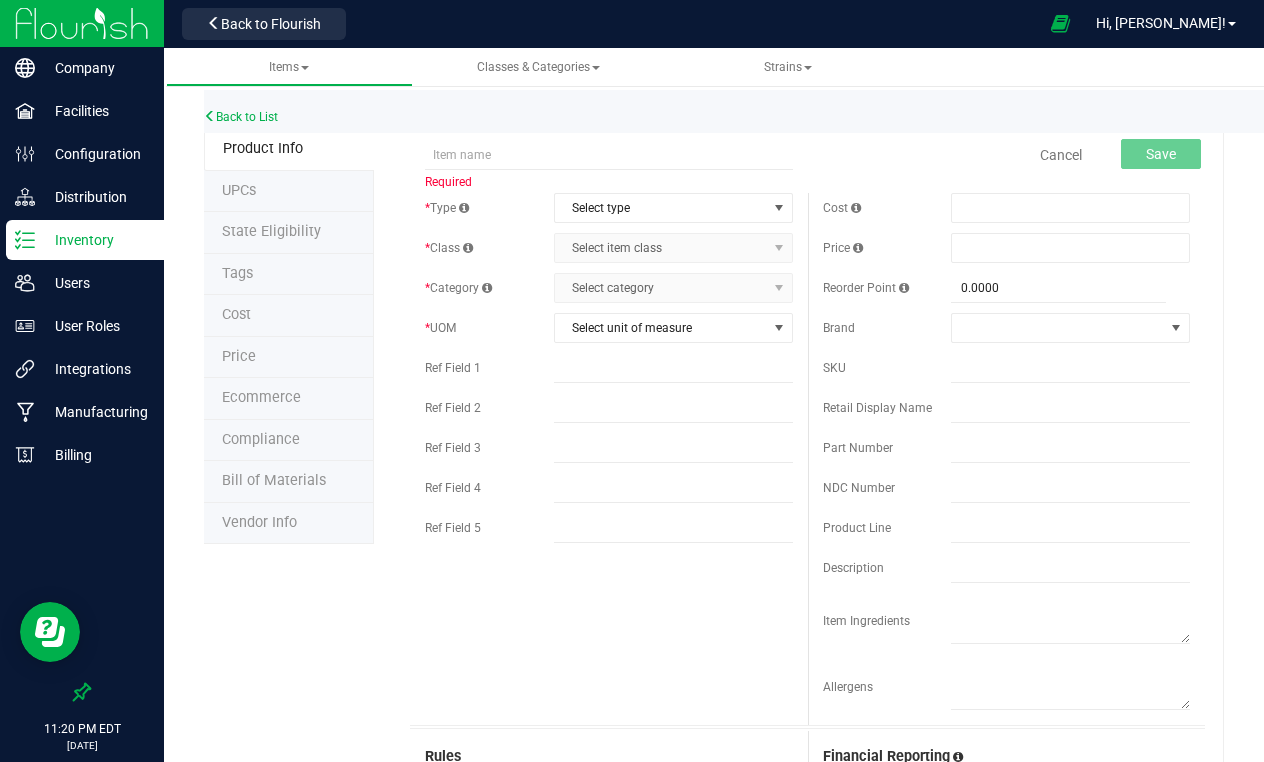 click on "Select category Select category" at bounding box center (673, 288) 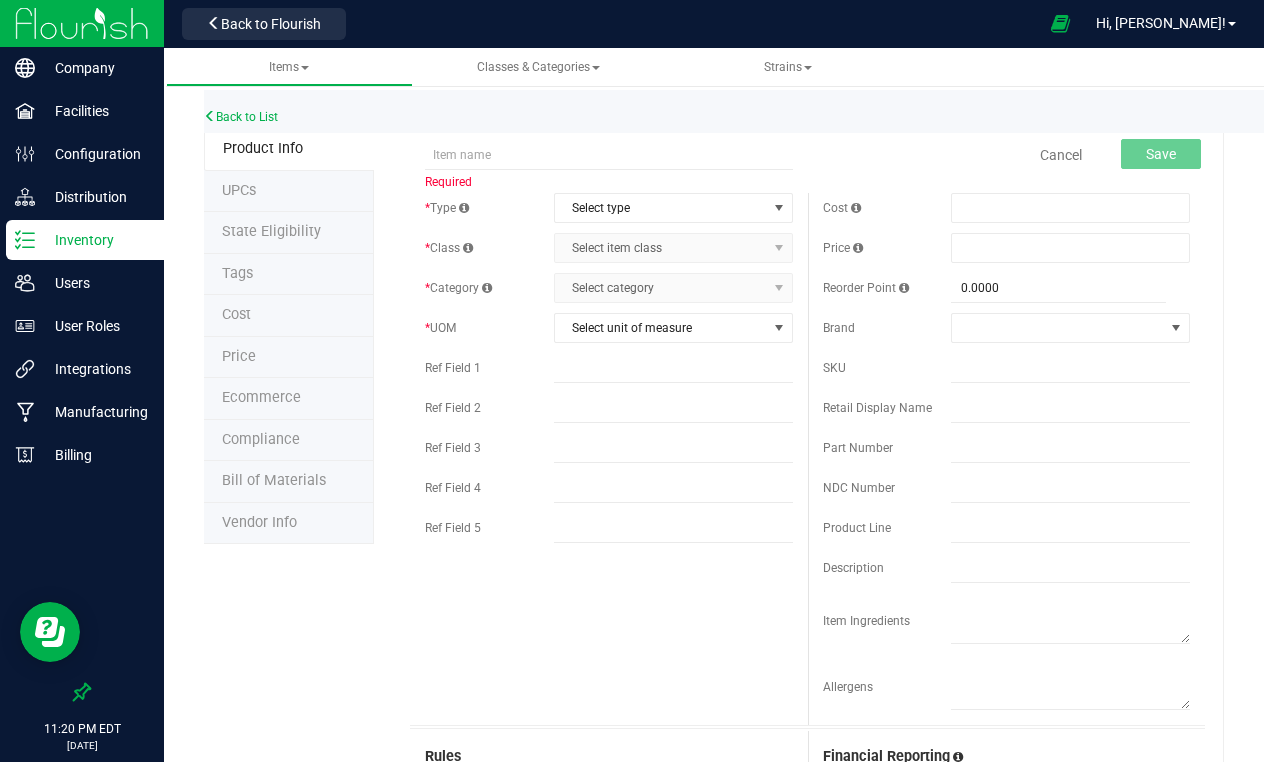 scroll, scrollTop: 0, scrollLeft: 0, axis: both 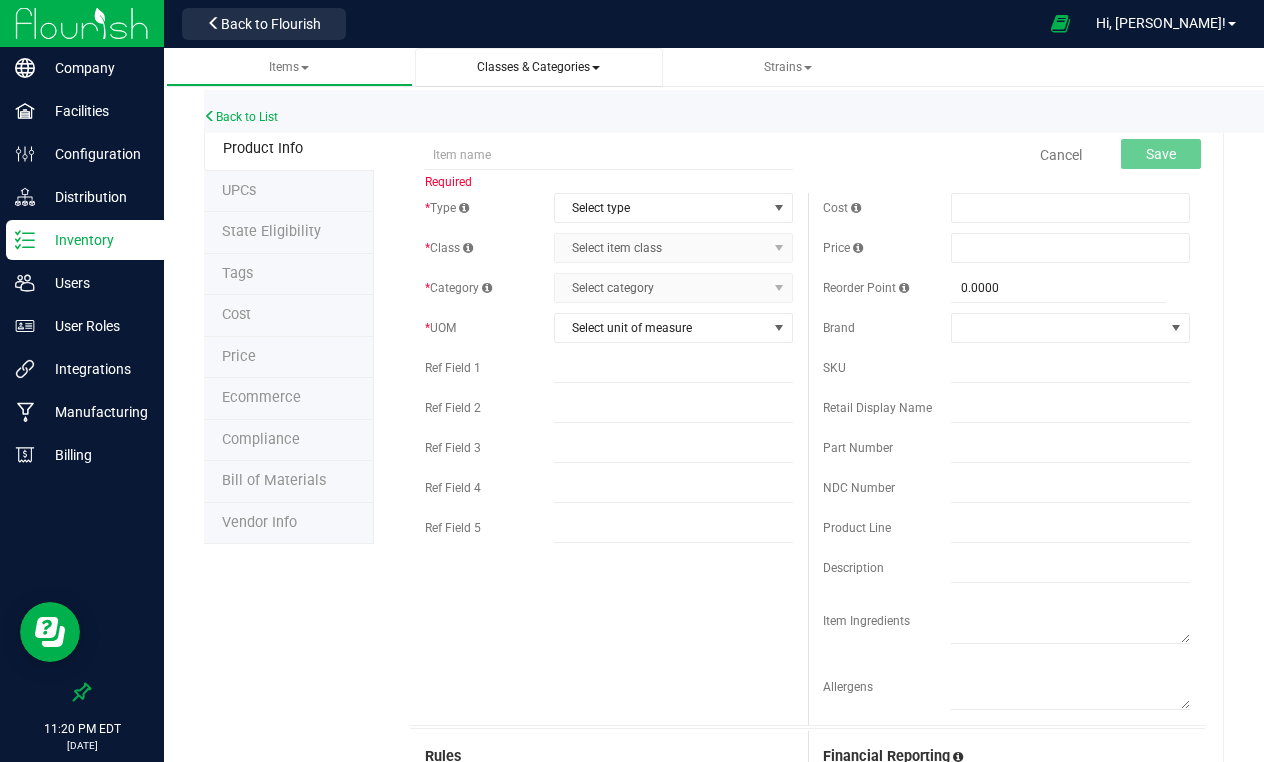 click on "Classes & Categories" at bounding box center [539, 67] 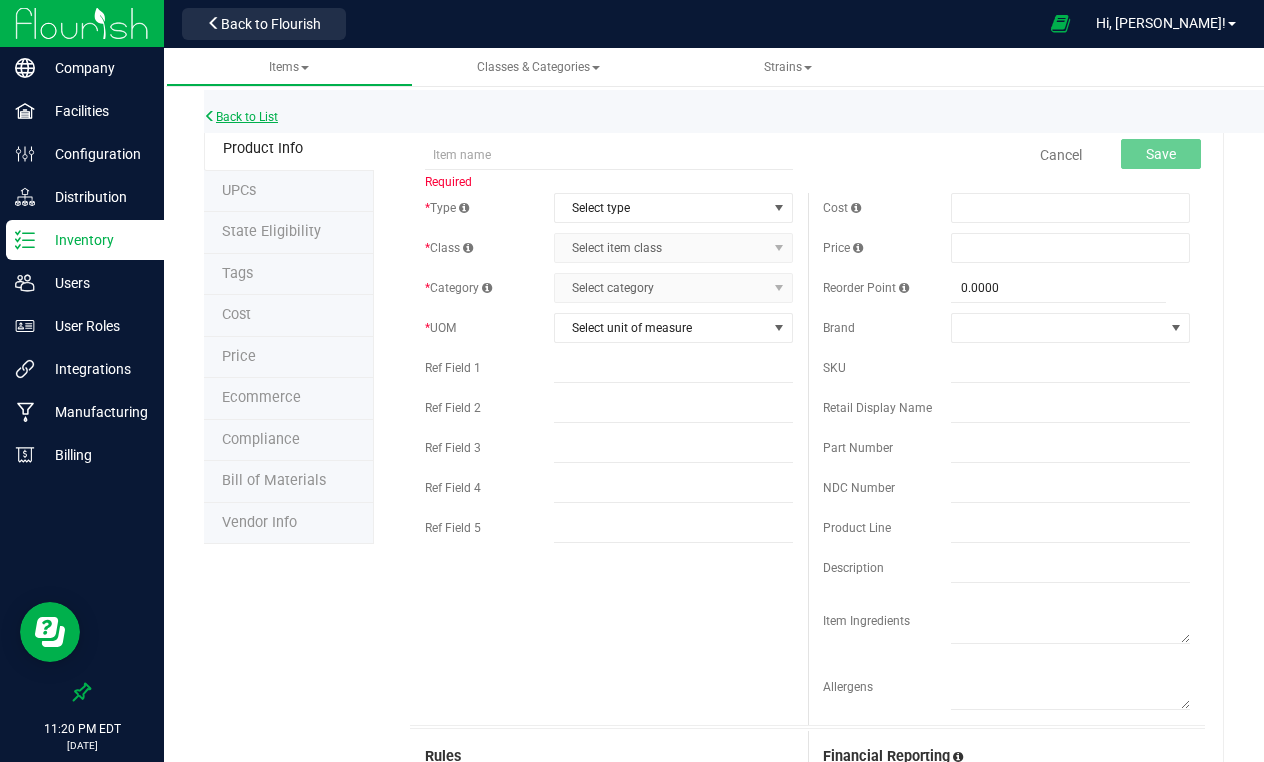 click on "Back to List" at bounding box center (241, 117) 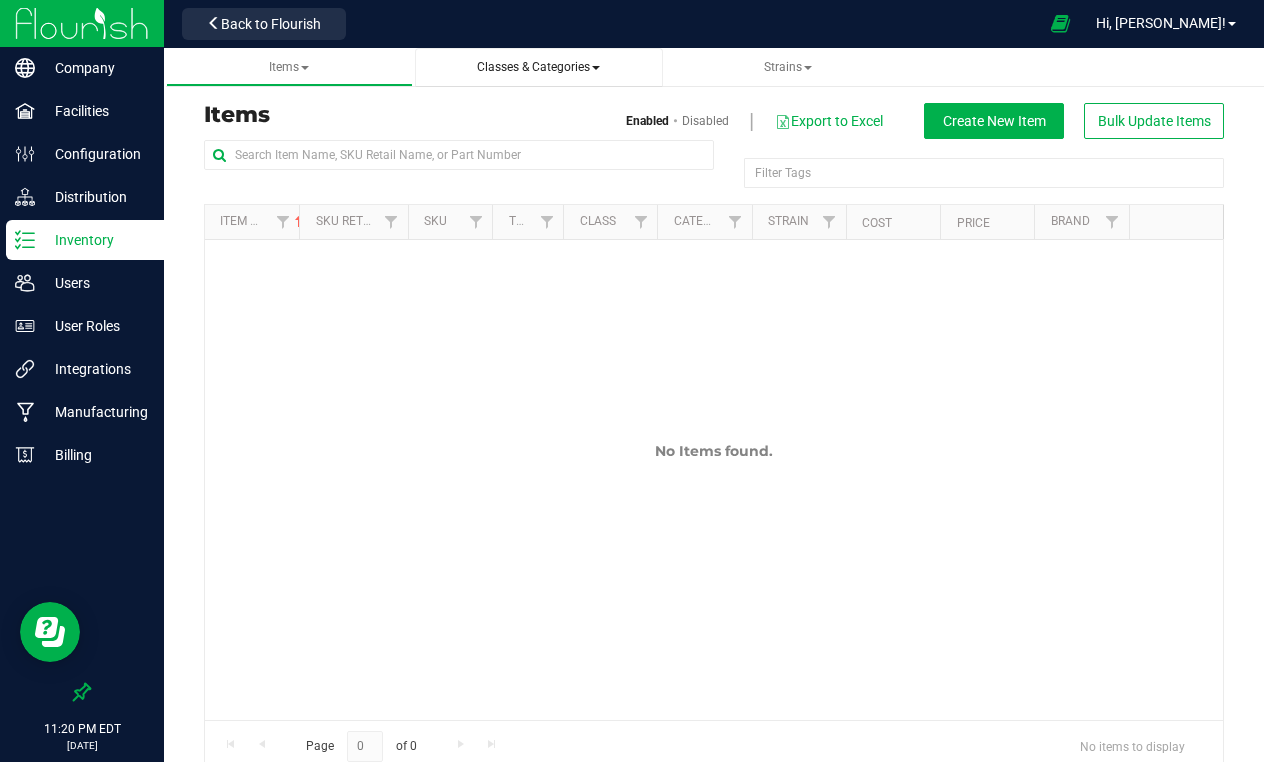 click on "Classes & Categories" at bounding box center (539, 67) 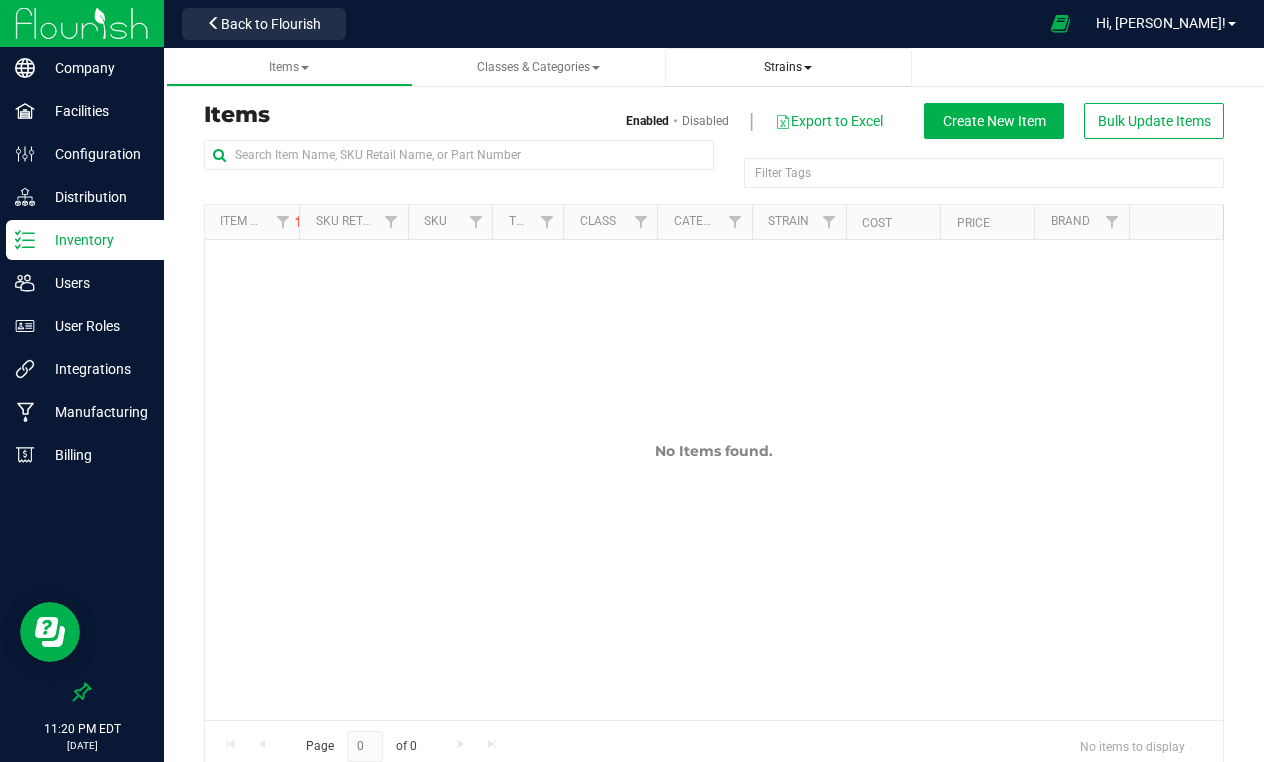 click on "Strains" at bounding box center [789, 67] 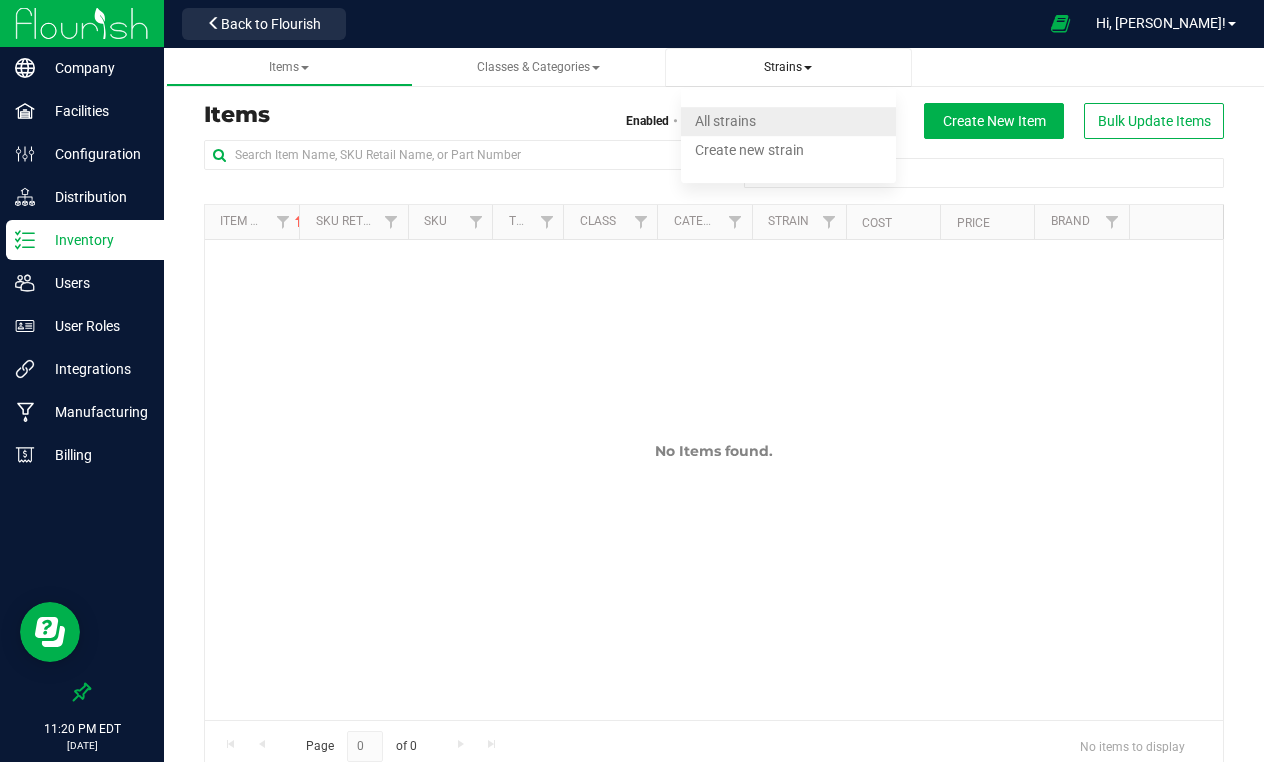 click on "All strains" at bounding box center [725, 121] 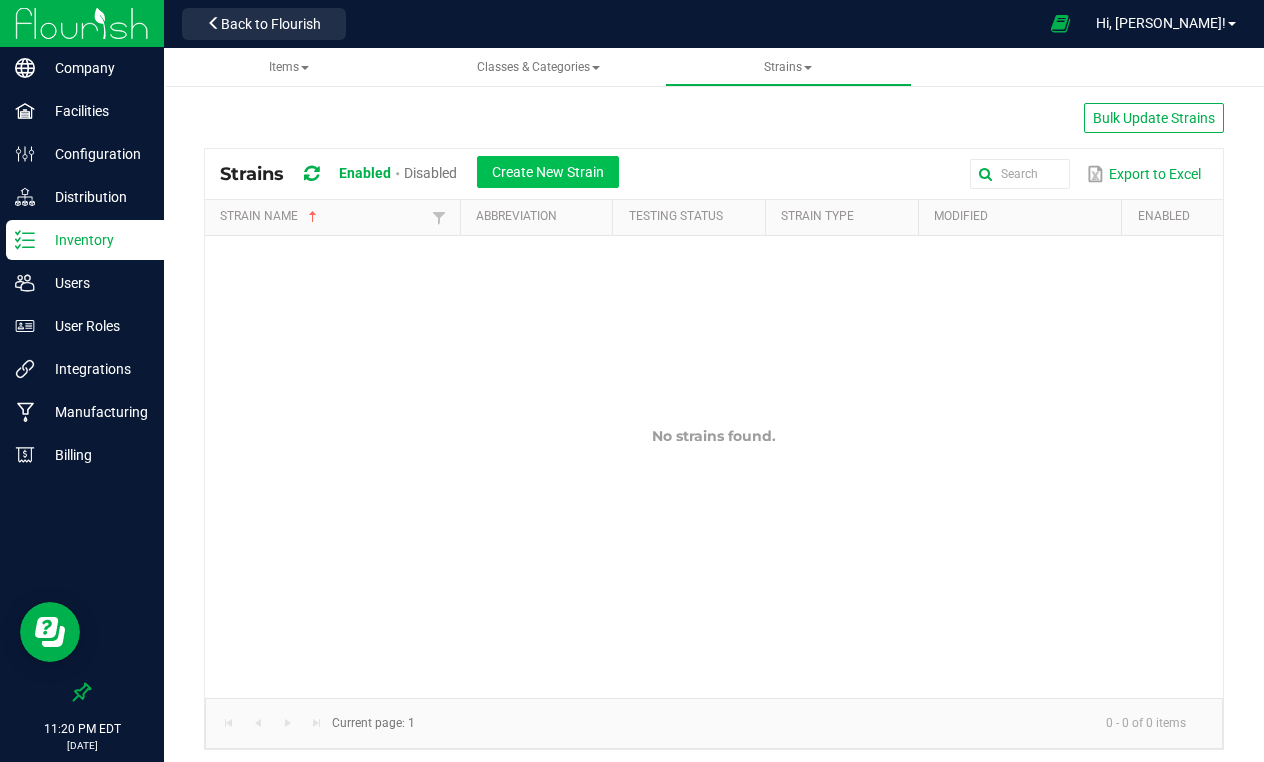 click on "Create New Strain" at bounding box center [548, 172] 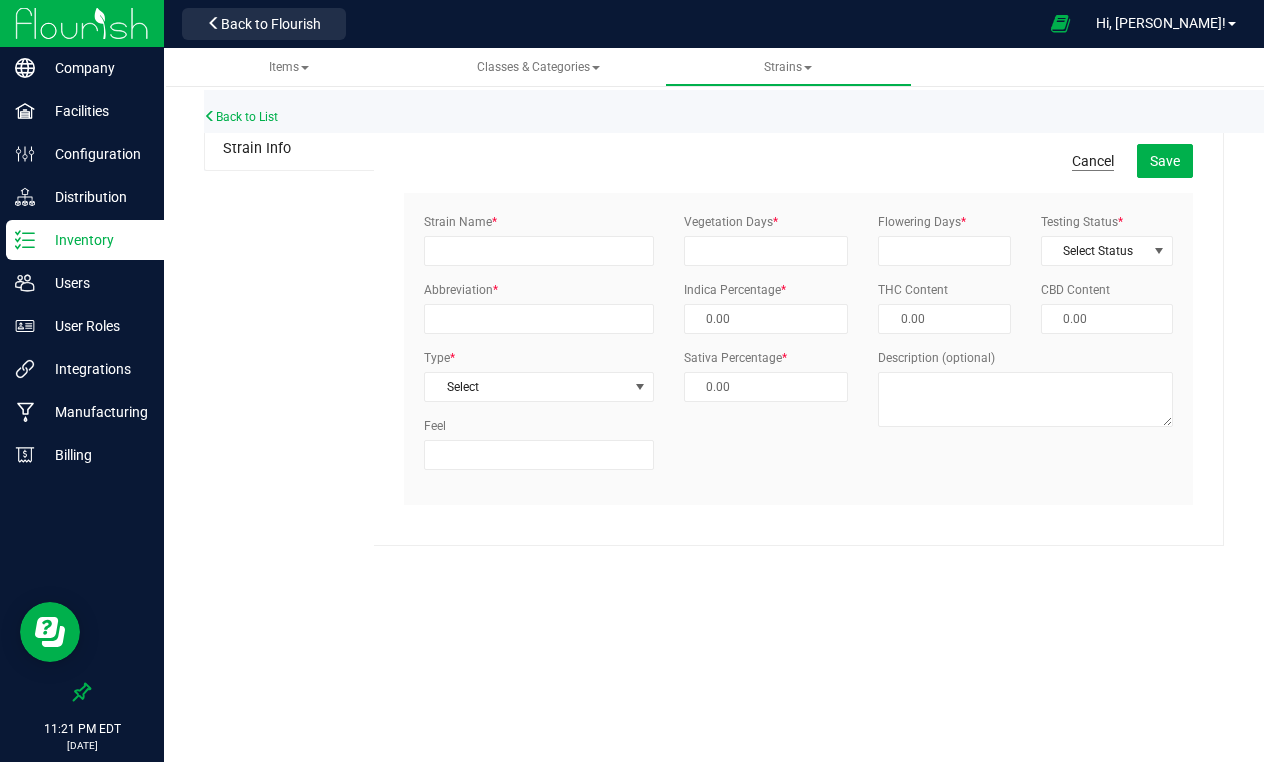click on "Cancel" at bounding box center (1093, 161) 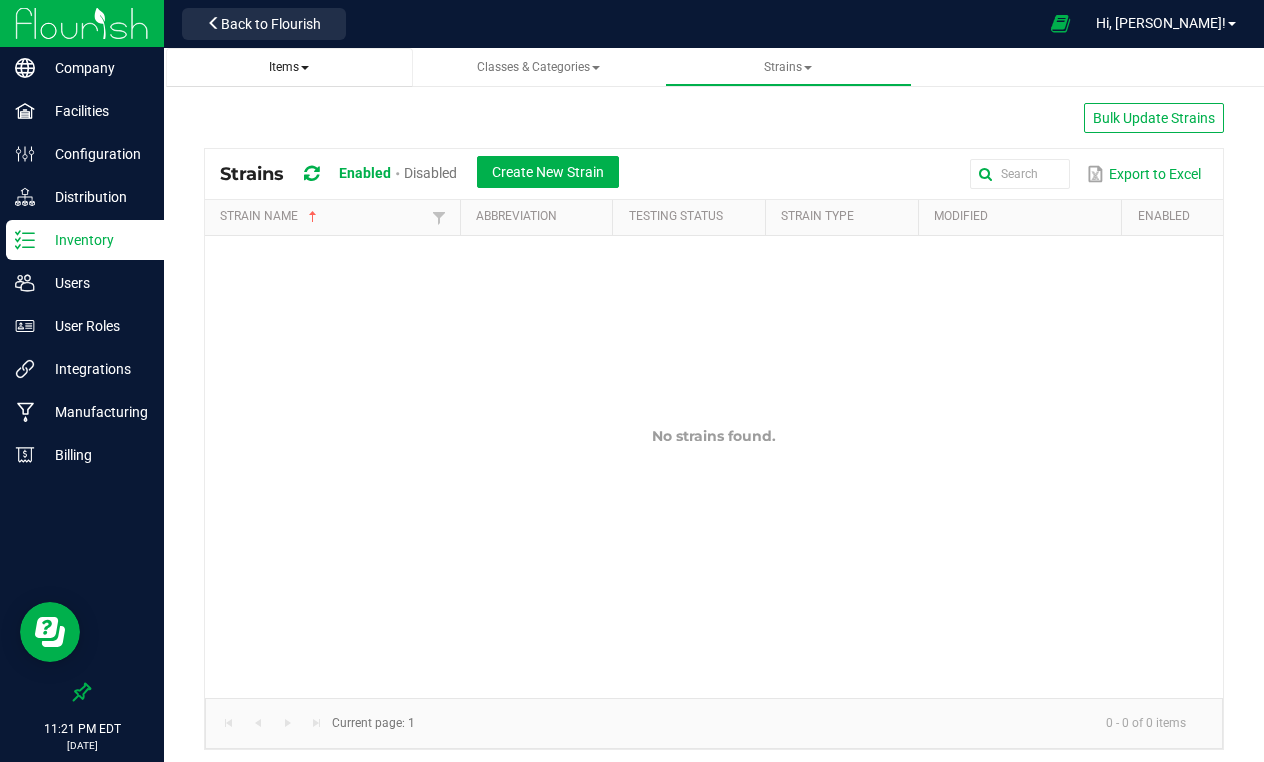 click on "Items" at bounding box center (290, 67) 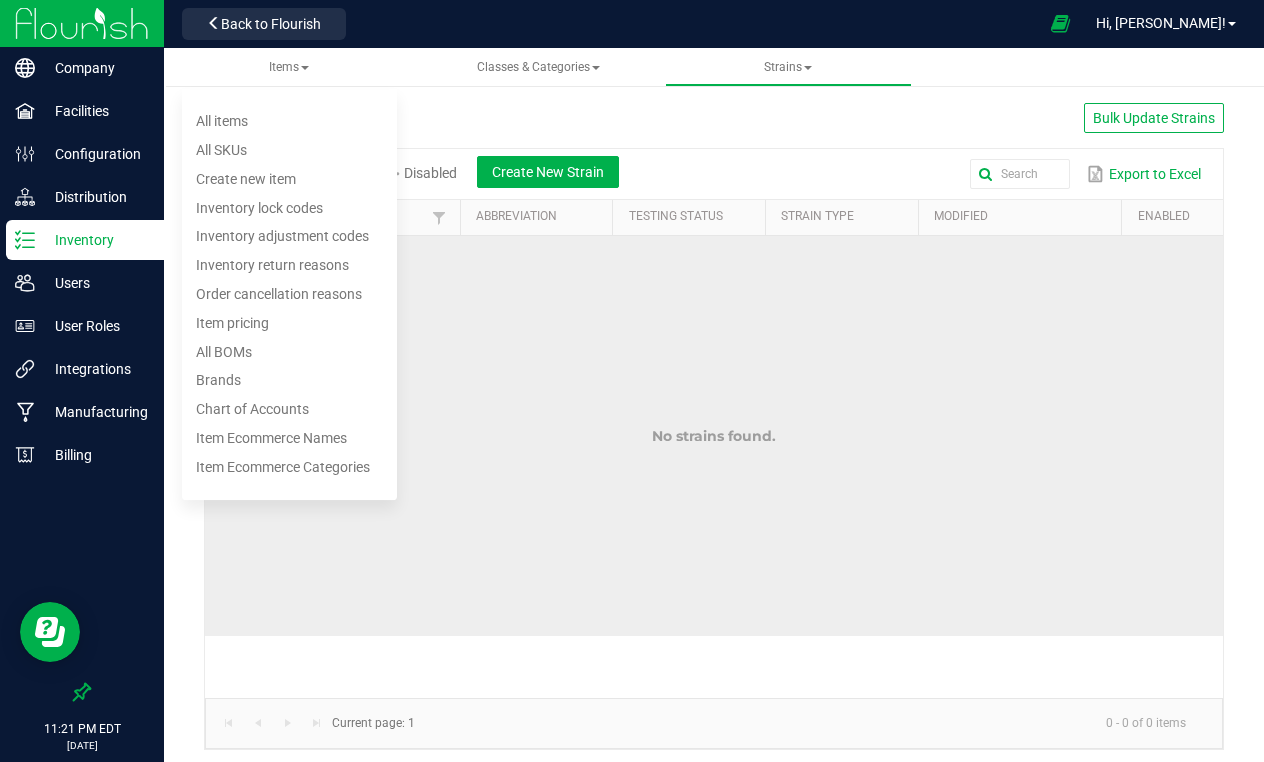 click on "No strains found." at bounding box center (714, 436) 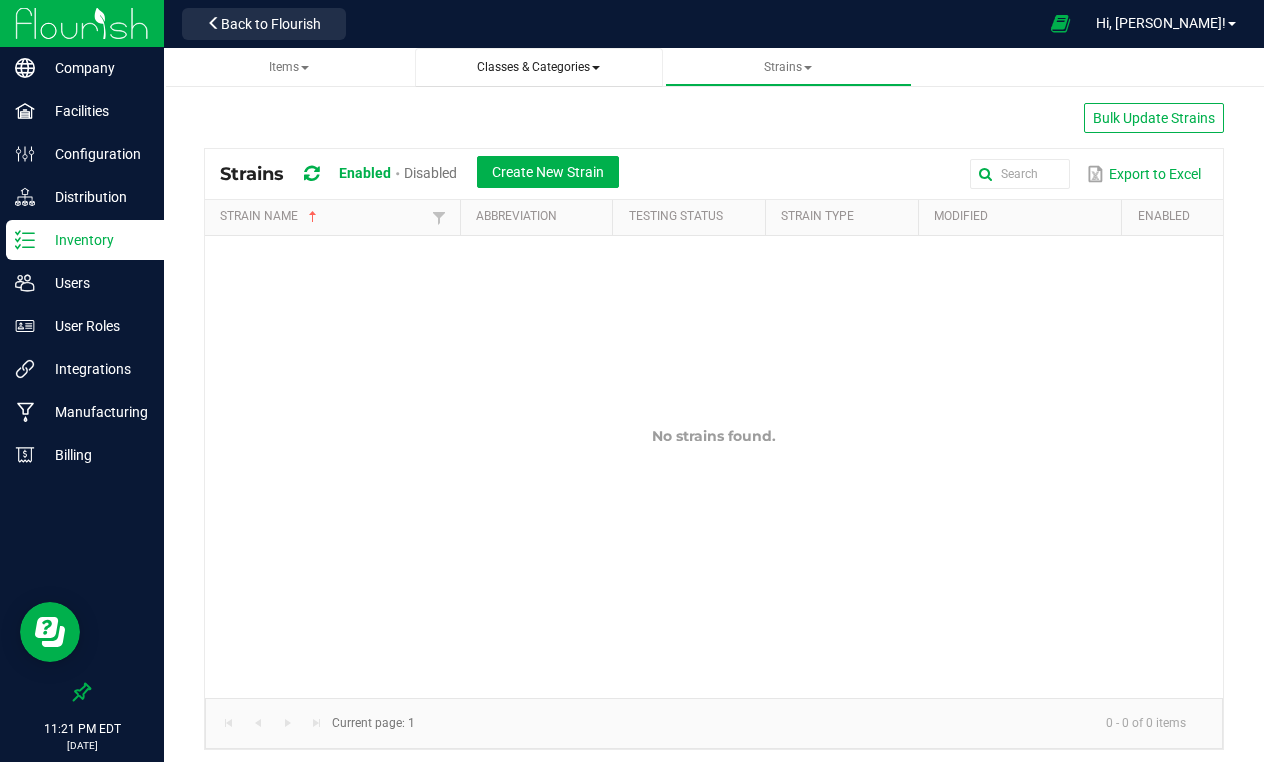click on "Classes & Categories" at bounding box center [538, 67] 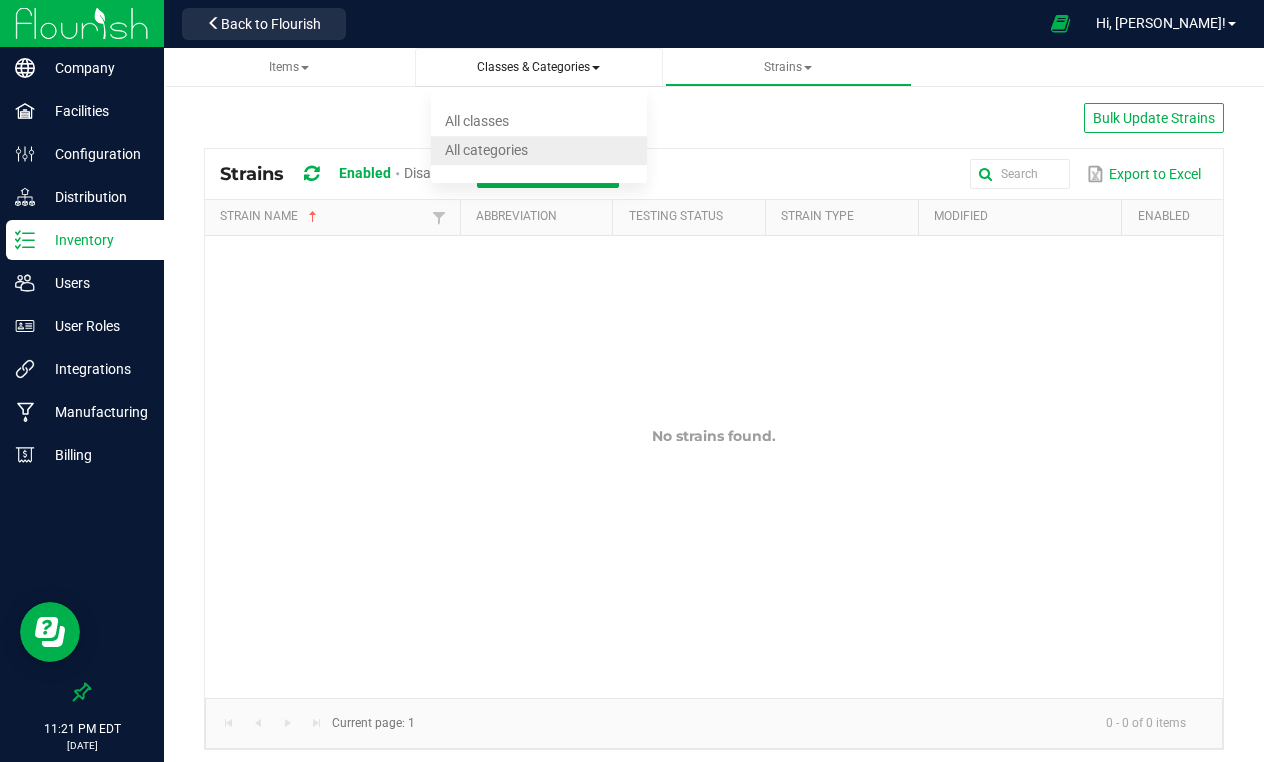 click on "All categories" at bounding box center [486, 150] 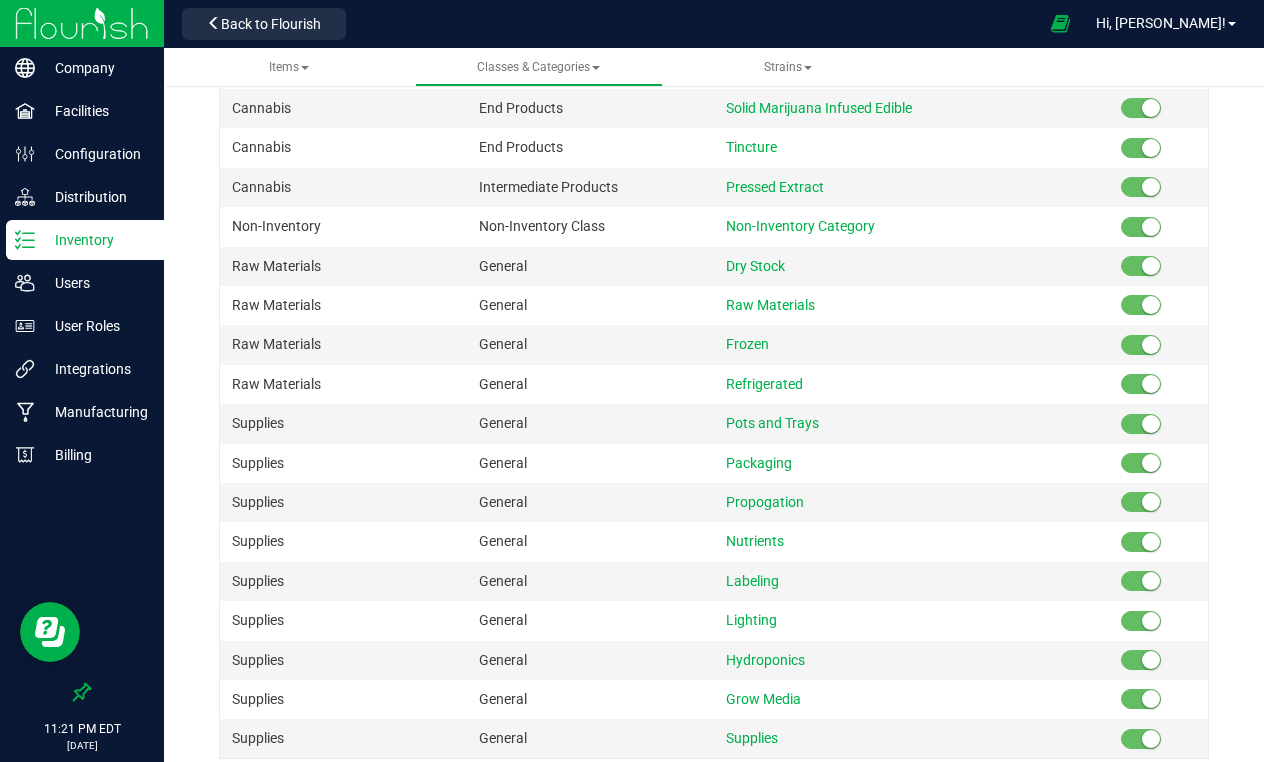 scroll, scrollTop: 1199, scrollLeft: 0, axis: vertical 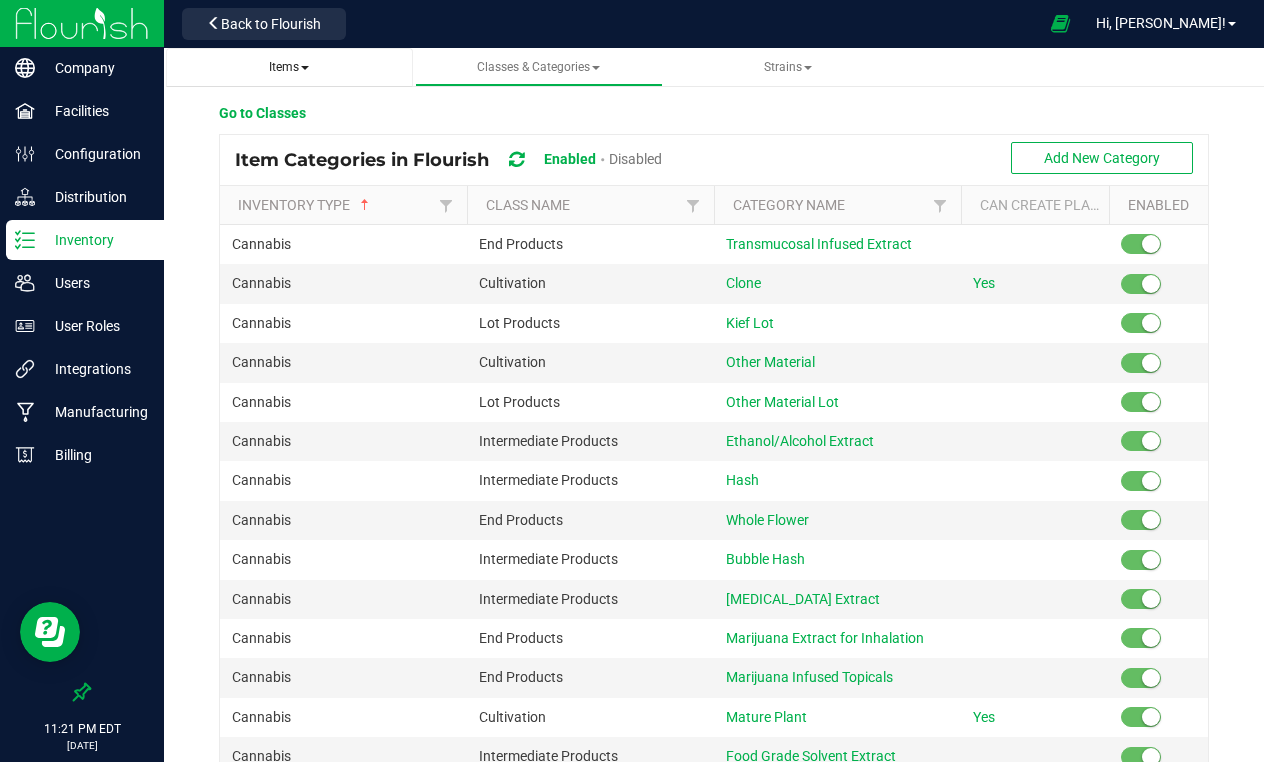 click on "Items   All items   All SKUs   Create new item   Inventory lock codes   Inventory adjustment codes   Inventory return reasons   Order cancellation reasons   Item pricing   All BOMs   Brands   Chart of Accounts   Item Ecommerce Names   Item Ecommerce Categories" at bounding box center [290, 67] 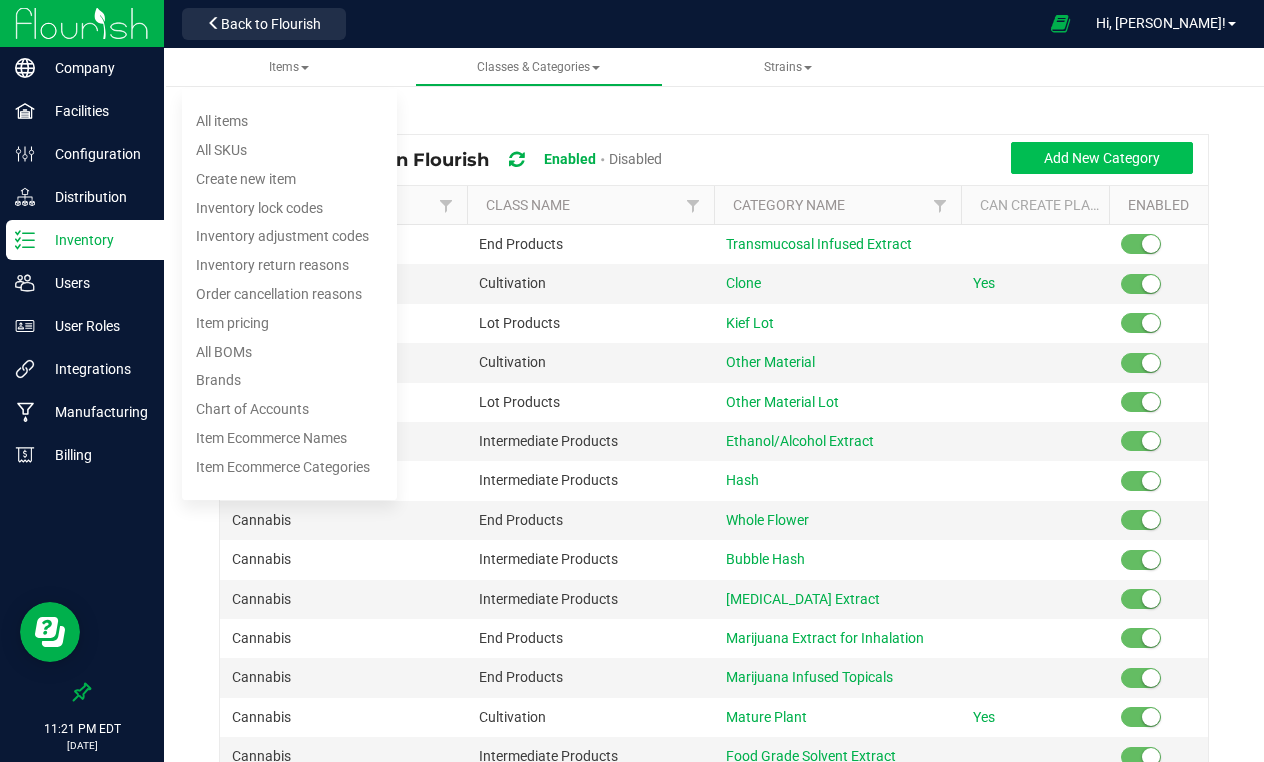click on "Add New Category" at bounding box center [1102, 158] 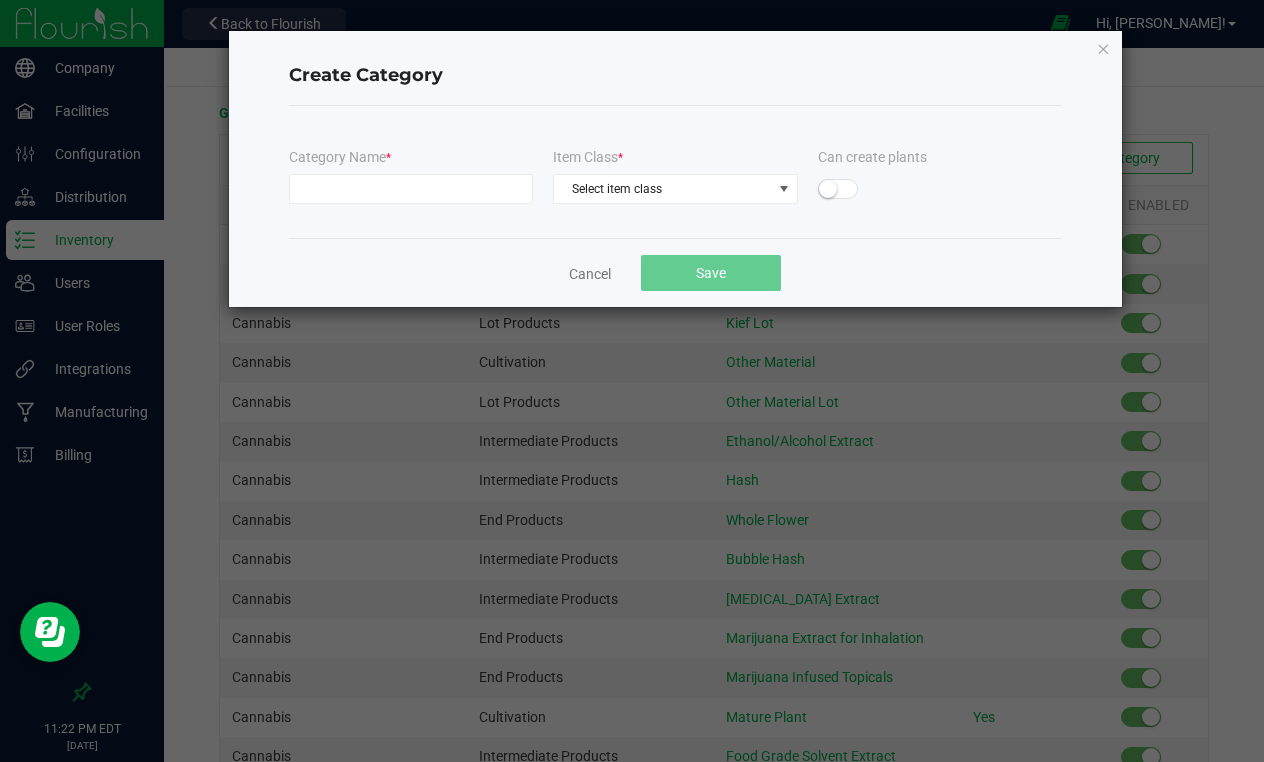 click on "Cancel   Save" 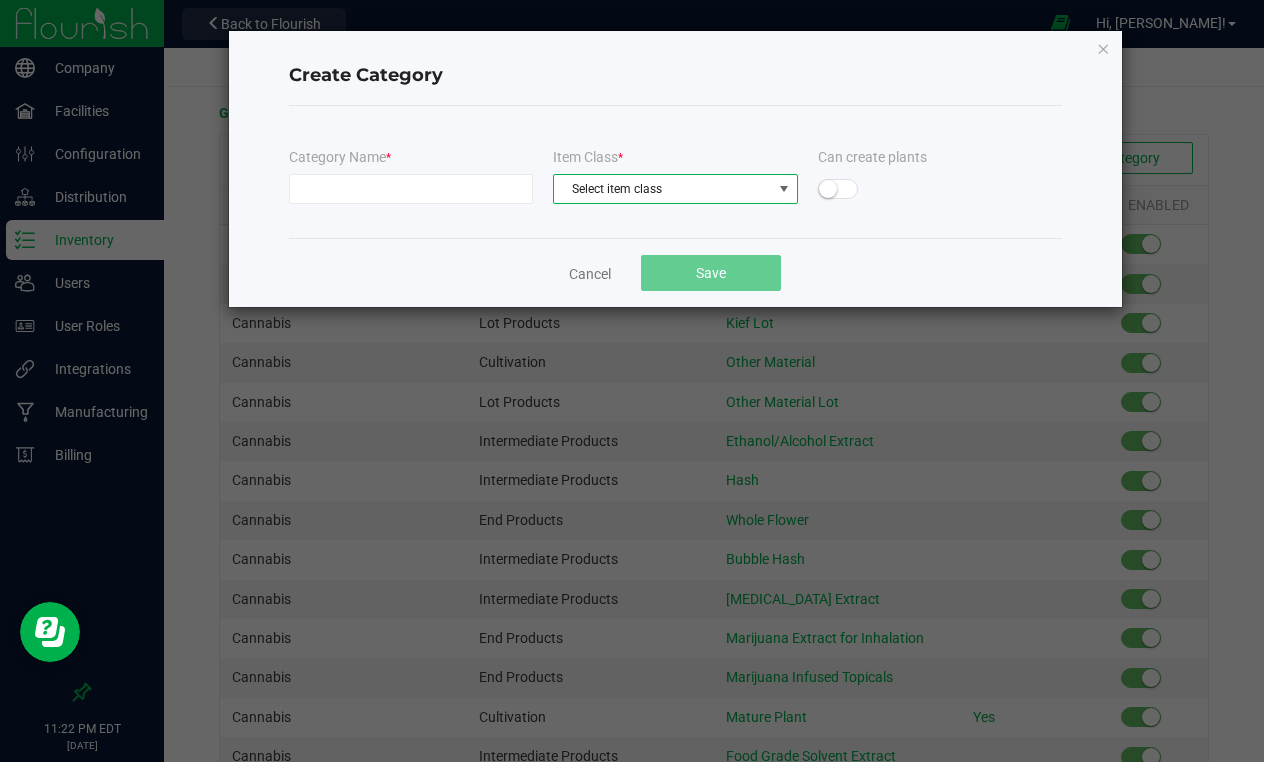 click on "Select item class" at bounding box center (662, 189) 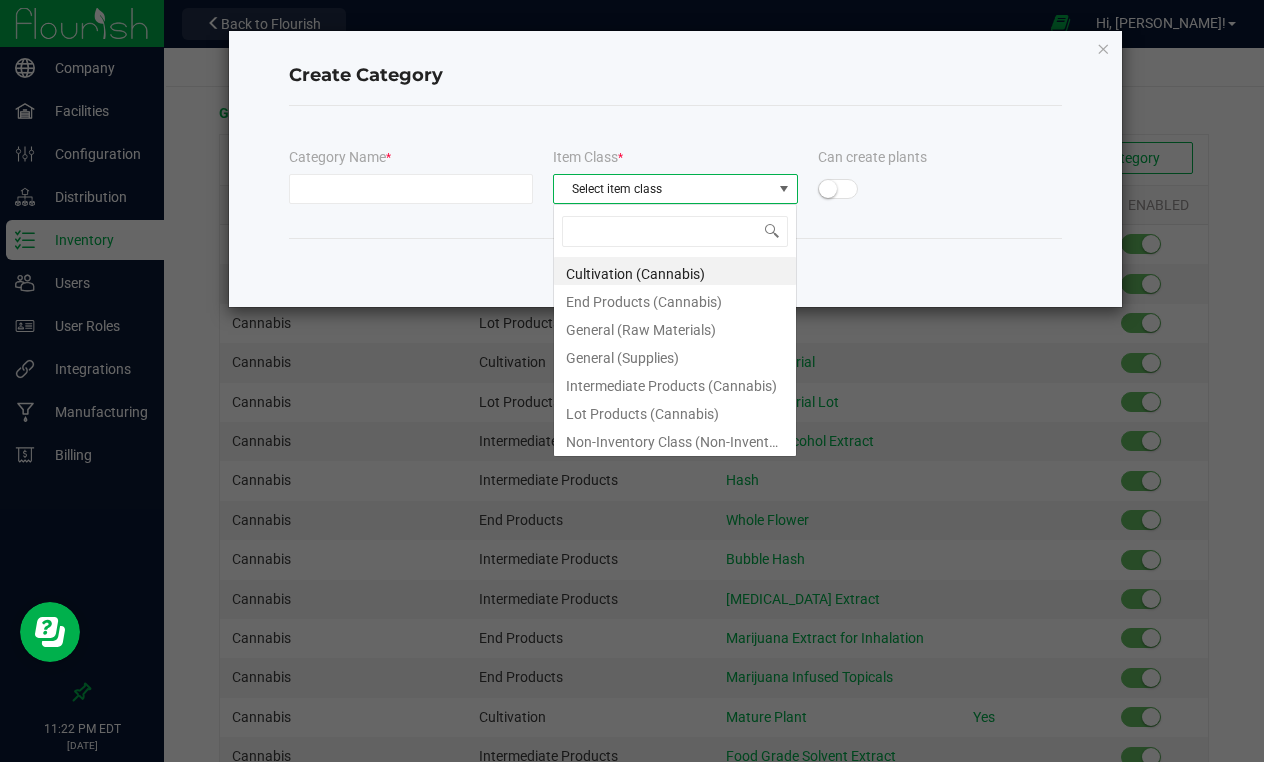 scroll, scrollTop: 99970, scrollLeft: 99756, axis: both 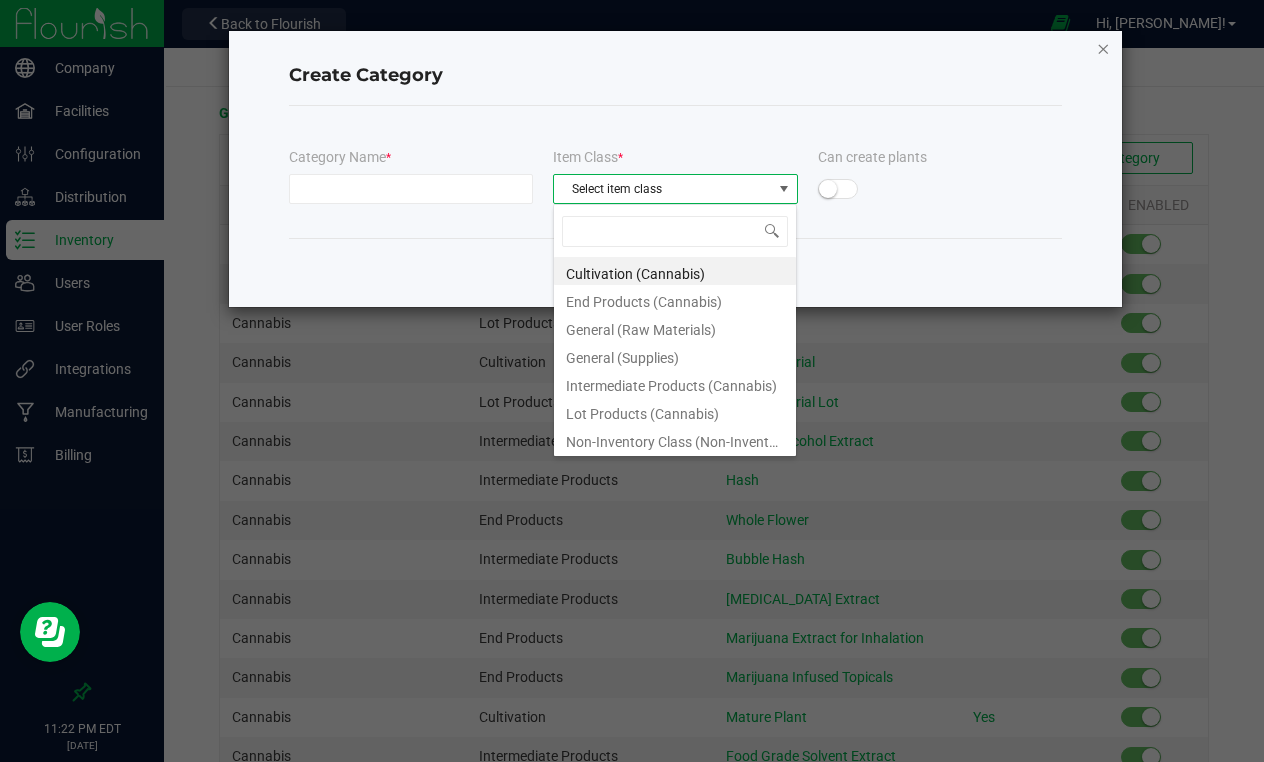 click 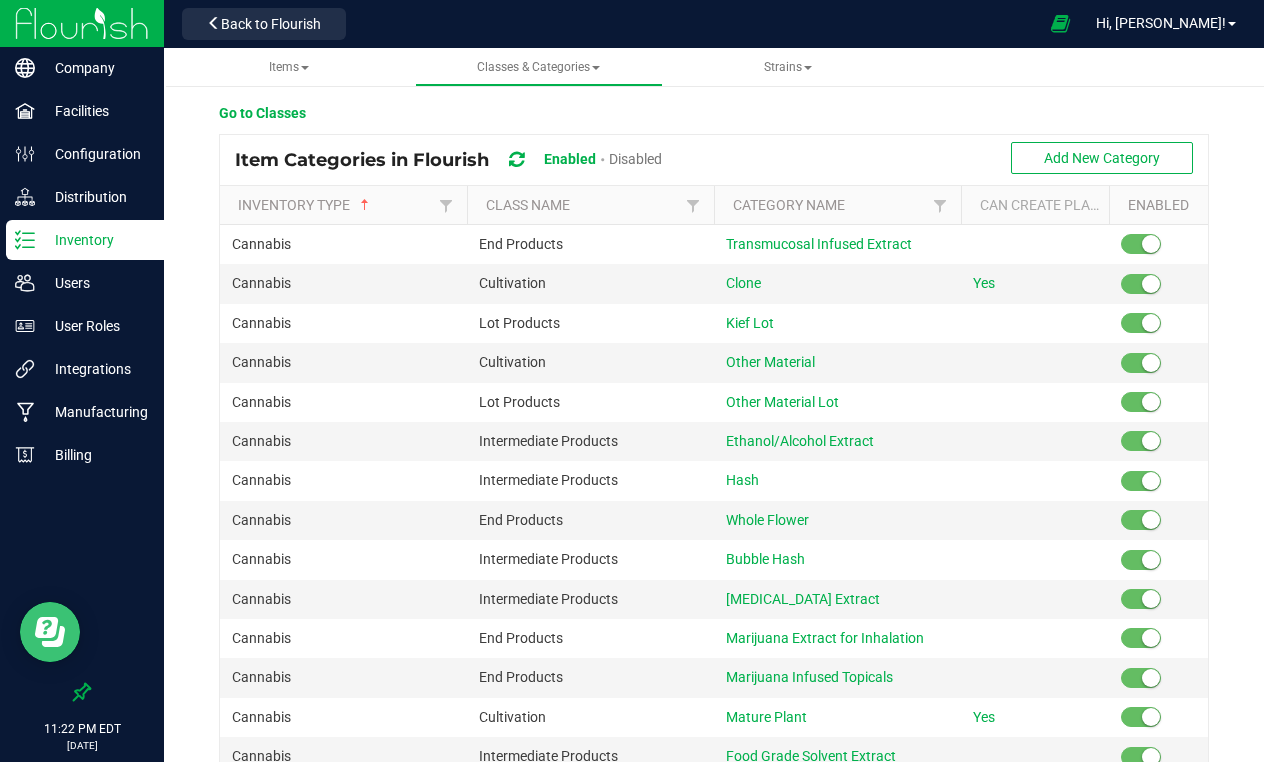 click 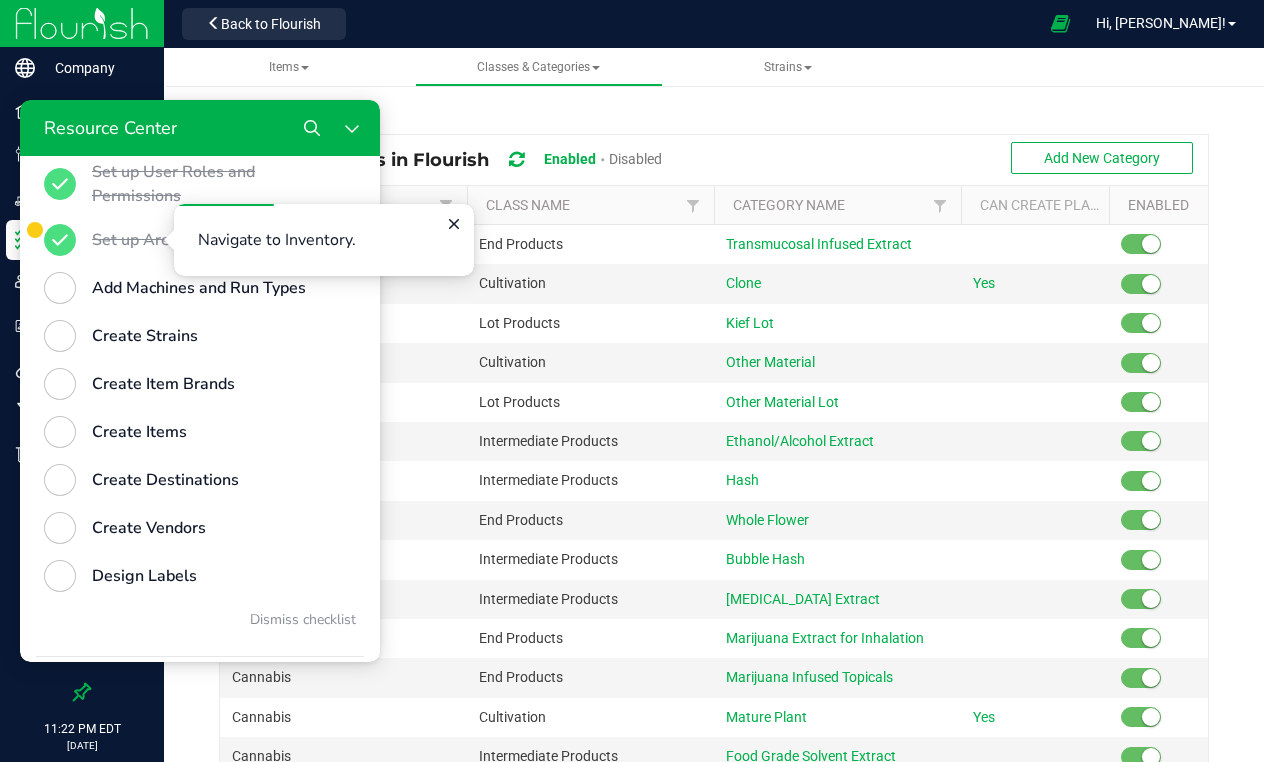 scroll, scrollTop: 0, scrollLeft: 0, axis: both 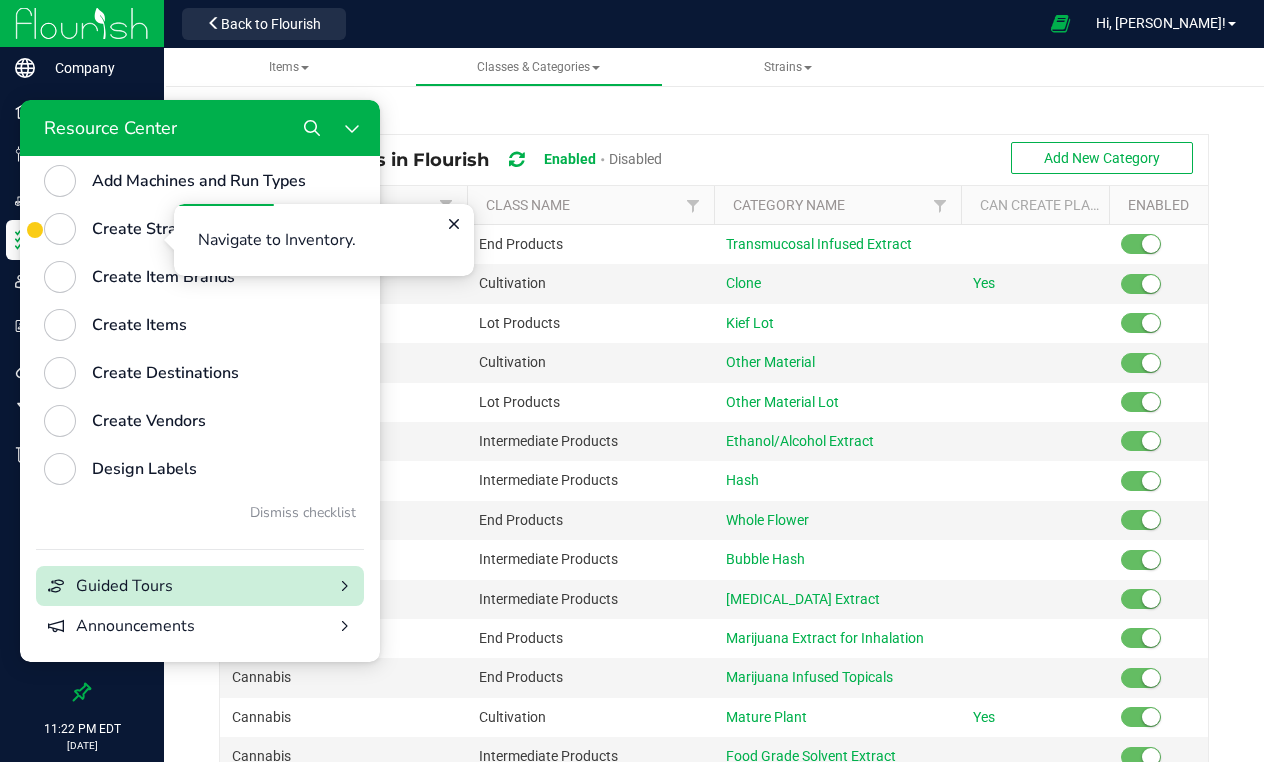 click on "Guided Tours" at bounding box center [200, 586] 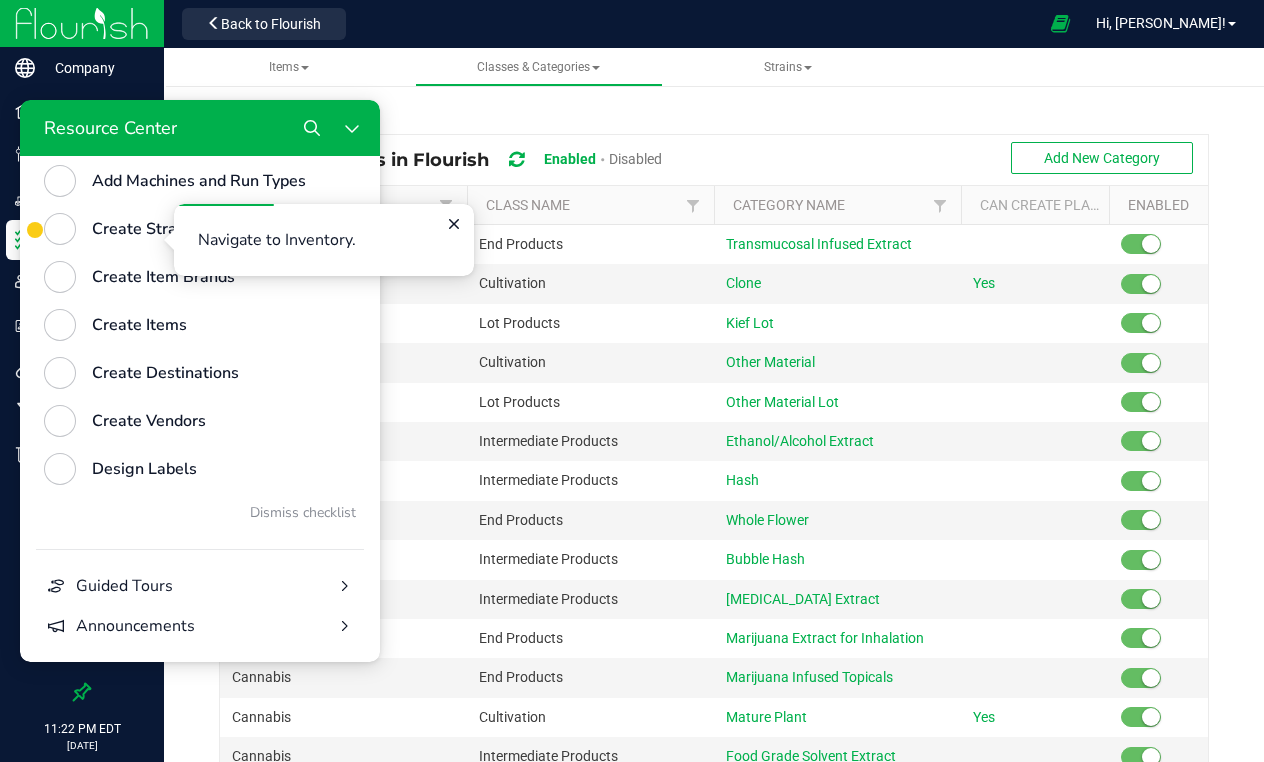 scroll, scrollTop: 0, scrollLeft: 0, axis: both 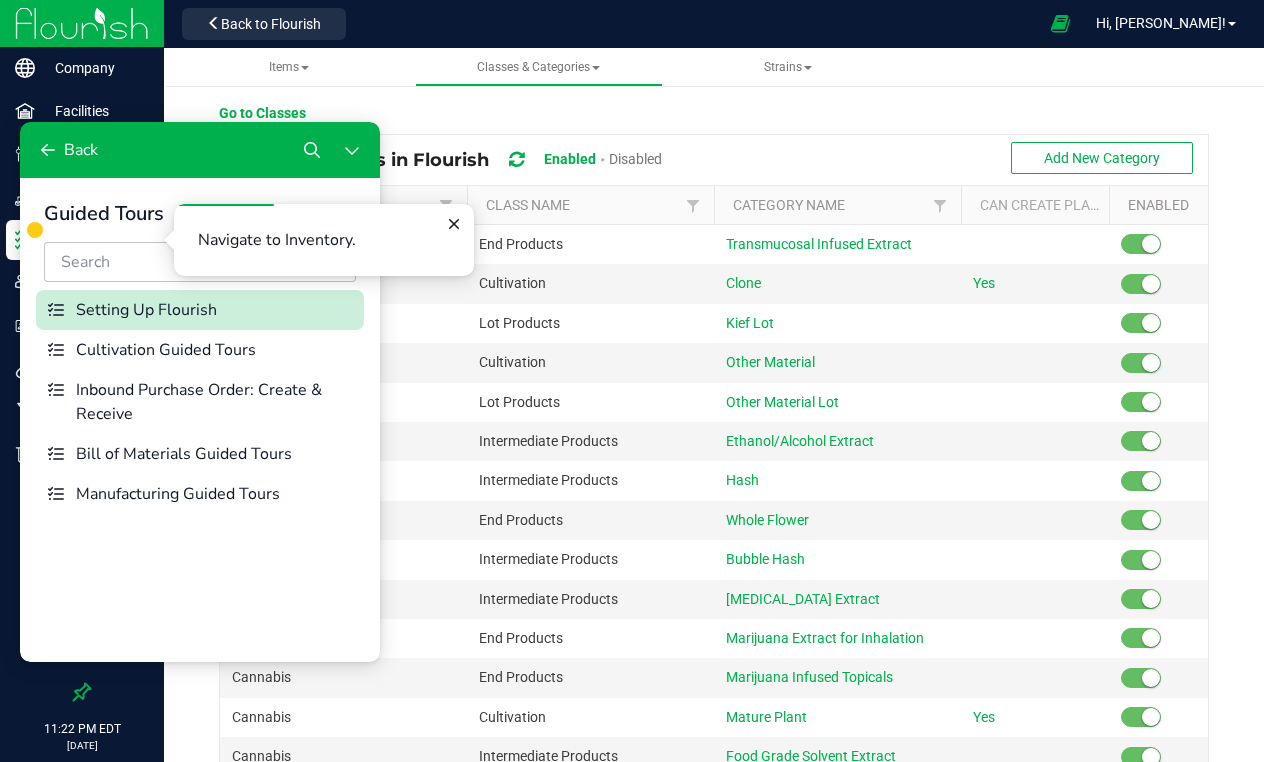 click on "Setting Up Flourish" at bounding box center [216, 310] 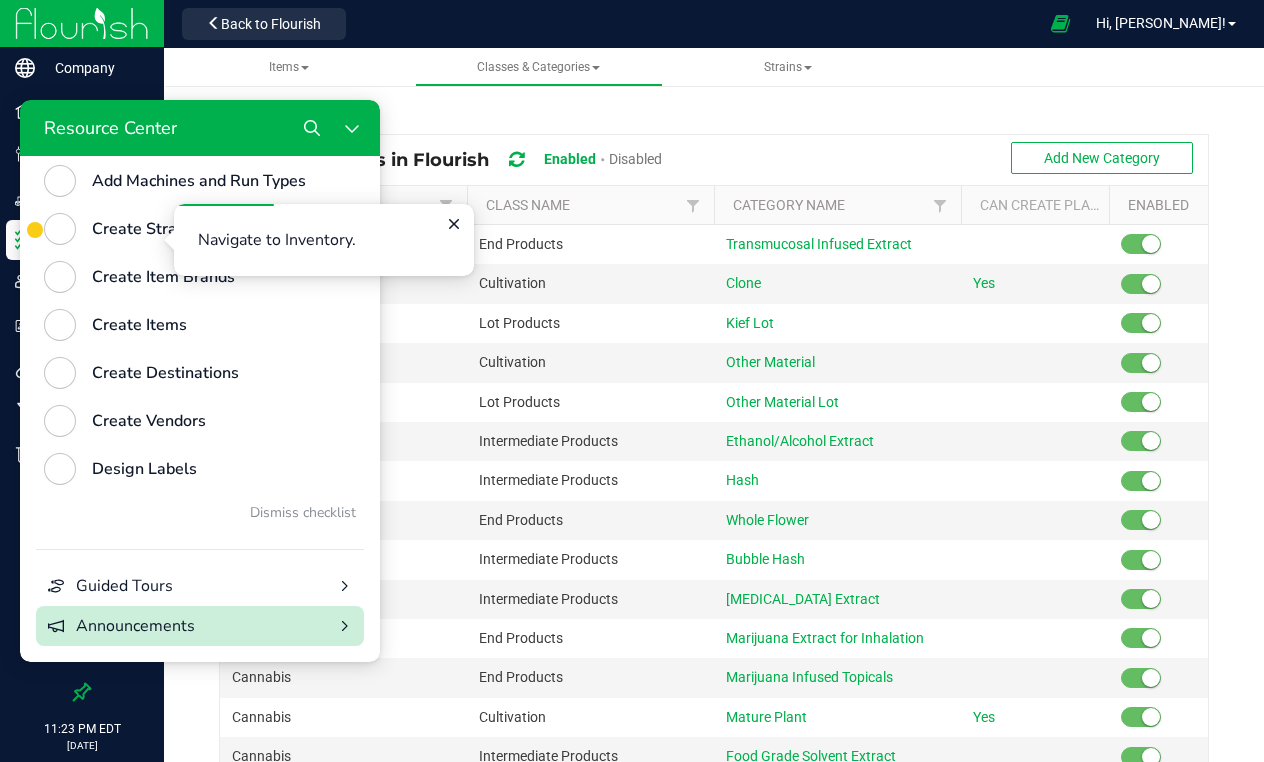 scroll, scrollTop: 1028, scrollLeft: 0, axis: vertical 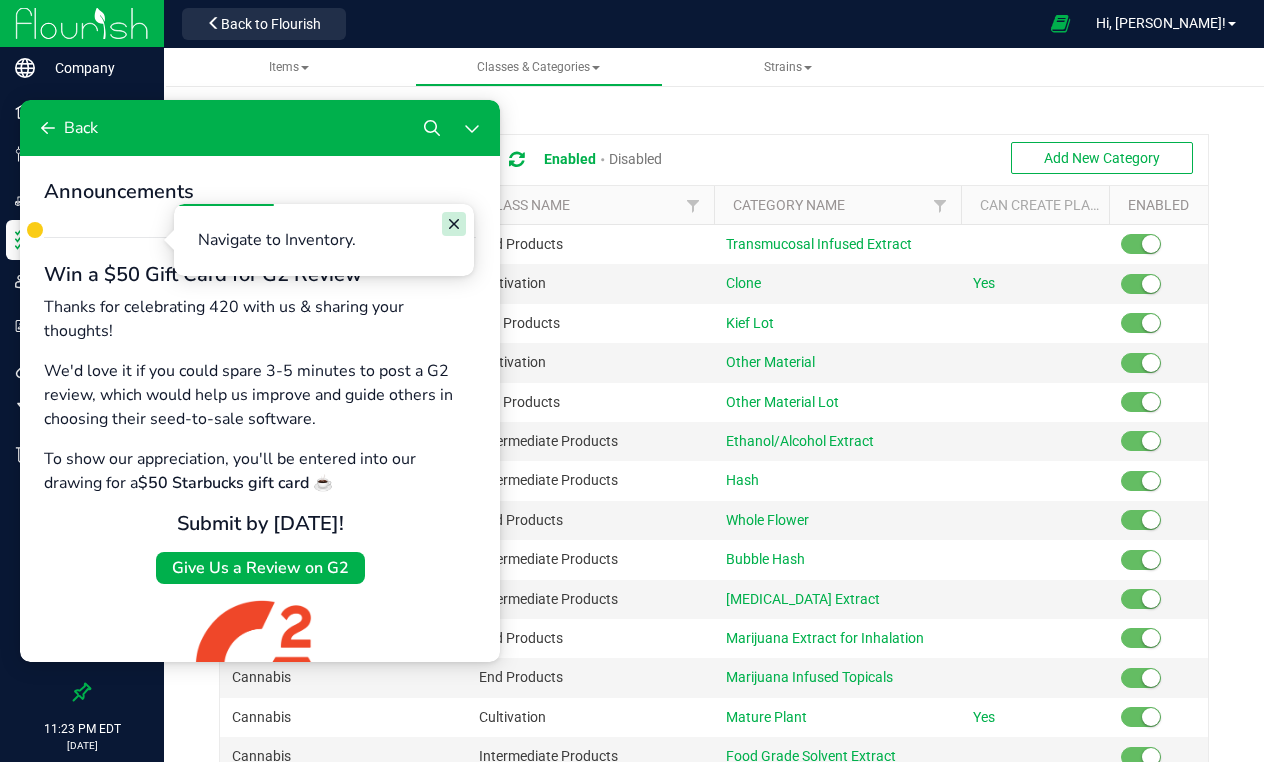 click 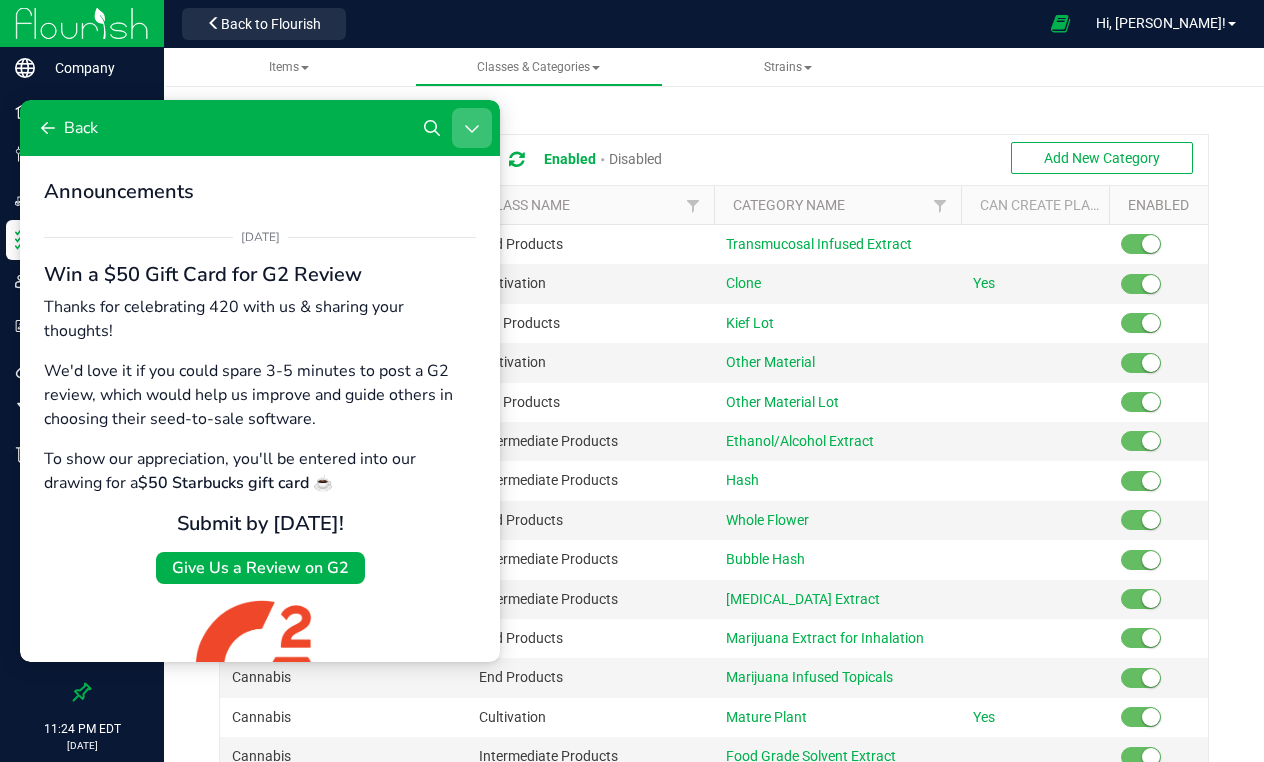 click at bounding box center [472, 128] 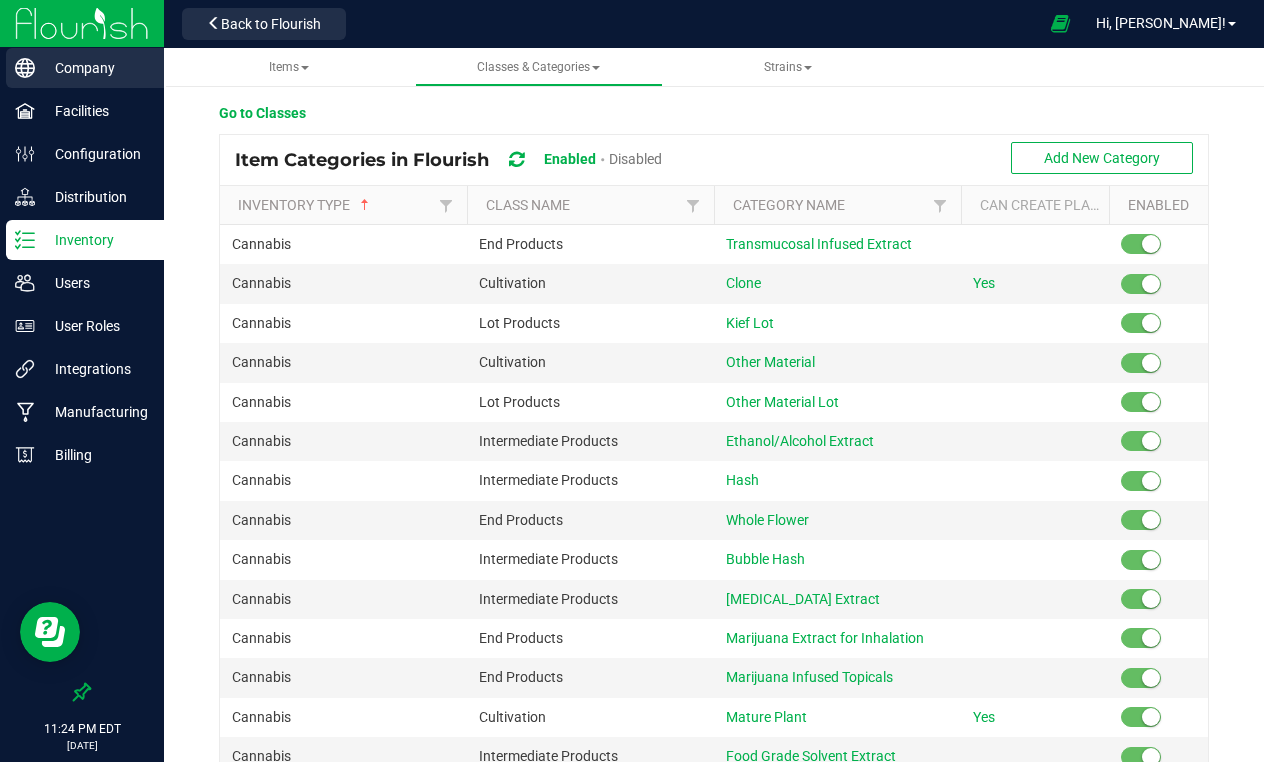 click on "Company" at bounding box center (95, 68) 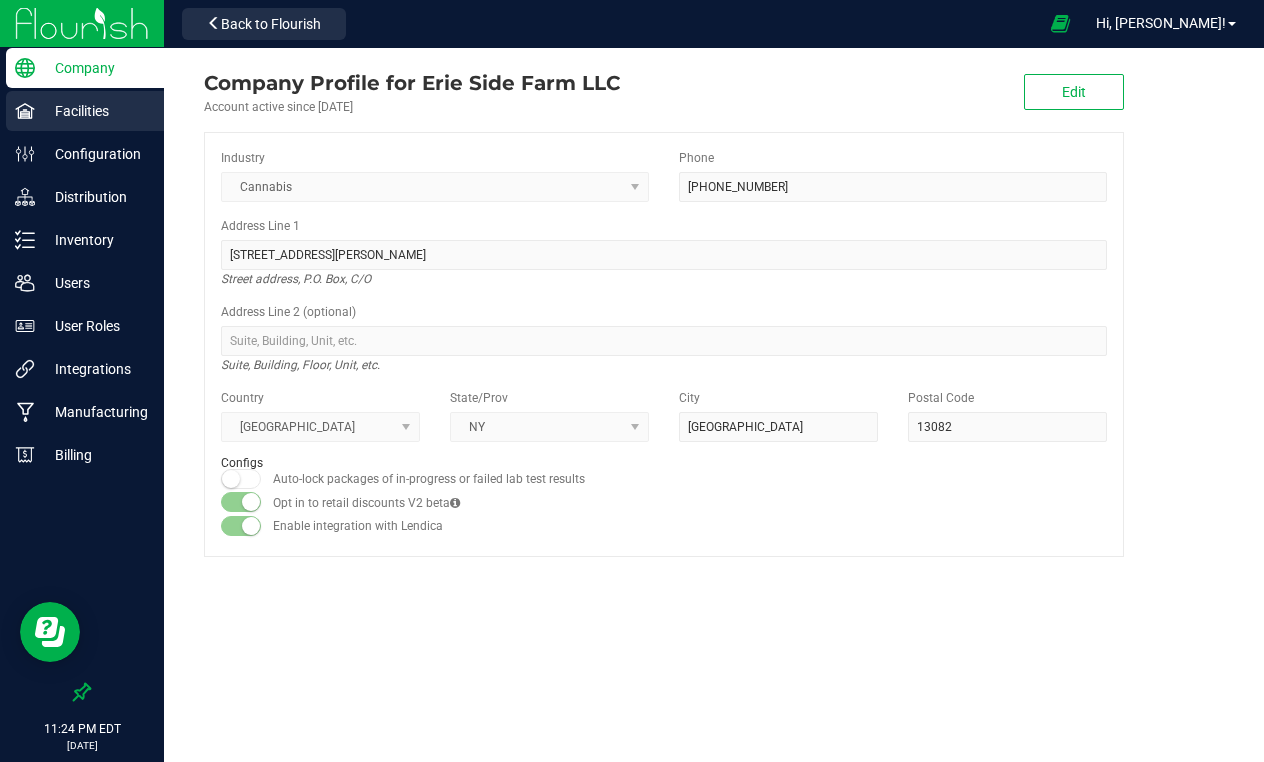 click on "Facilities" at bounding box center [95, 111] 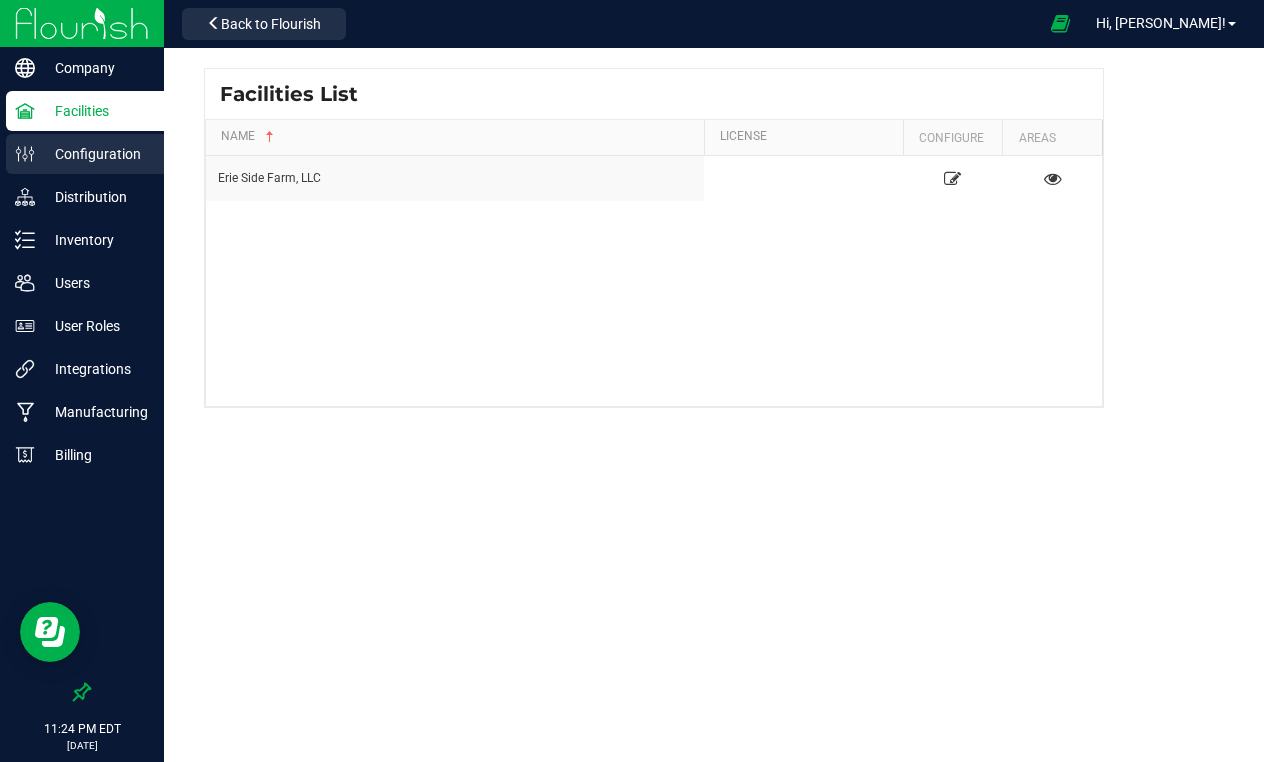 click on "Configuration" at bounding box center (95, 154) 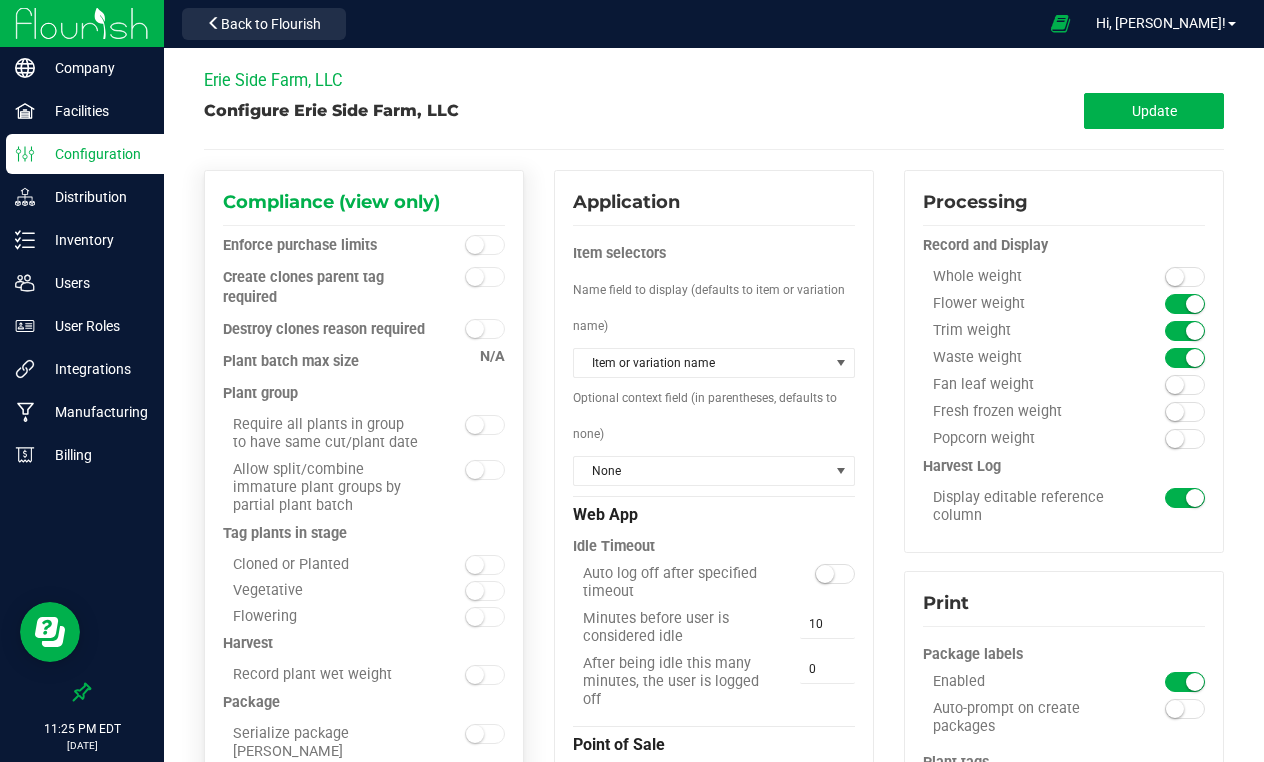 scroll, scrollTop: 0, scrollLeft: 0, axis: both 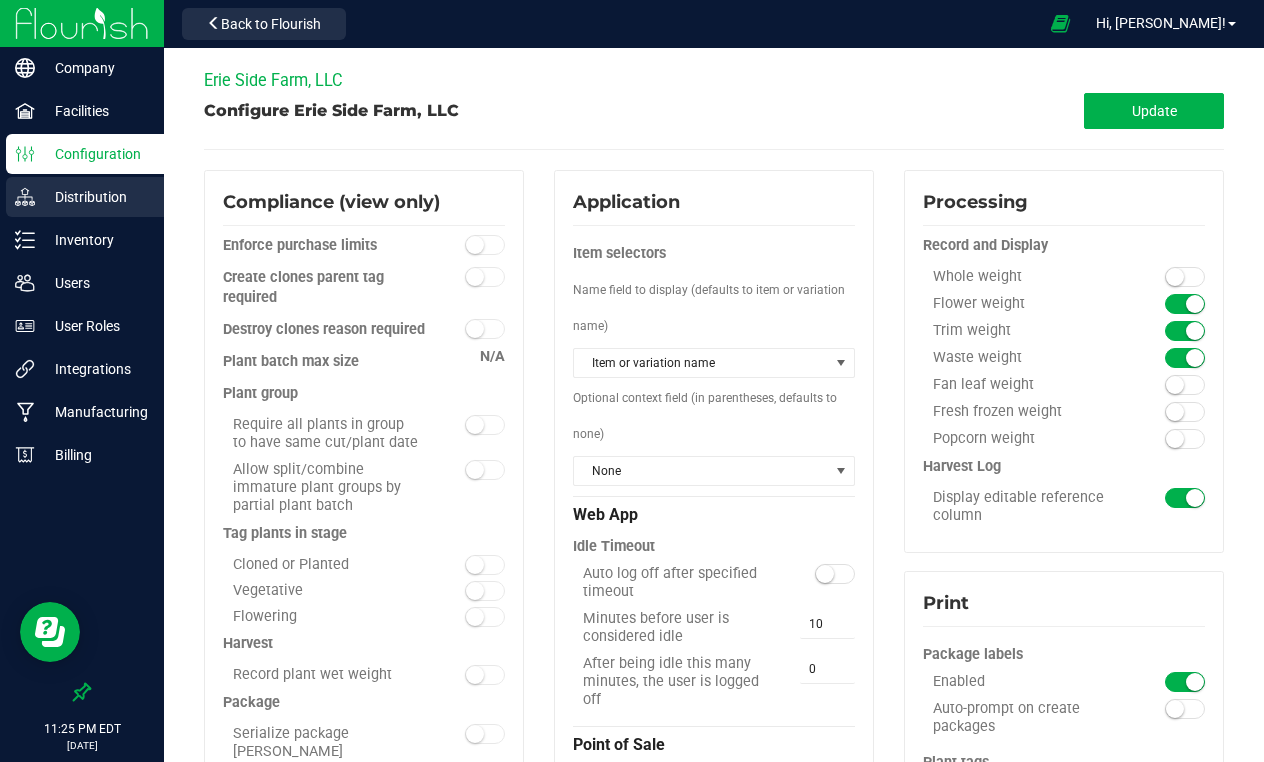 click on "Distribution" at bounding box center (95, 197) 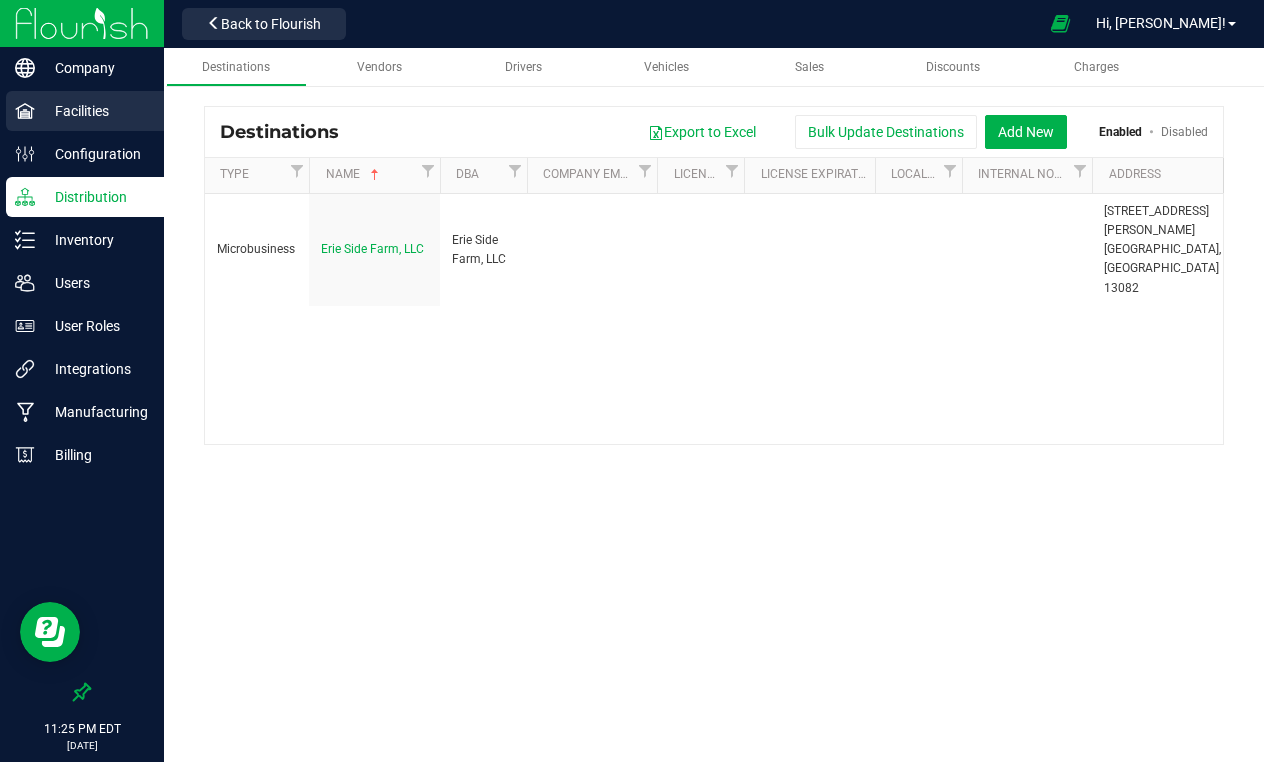 scroll, scrollTop: 0, scrollLeft: 0, axis: both 